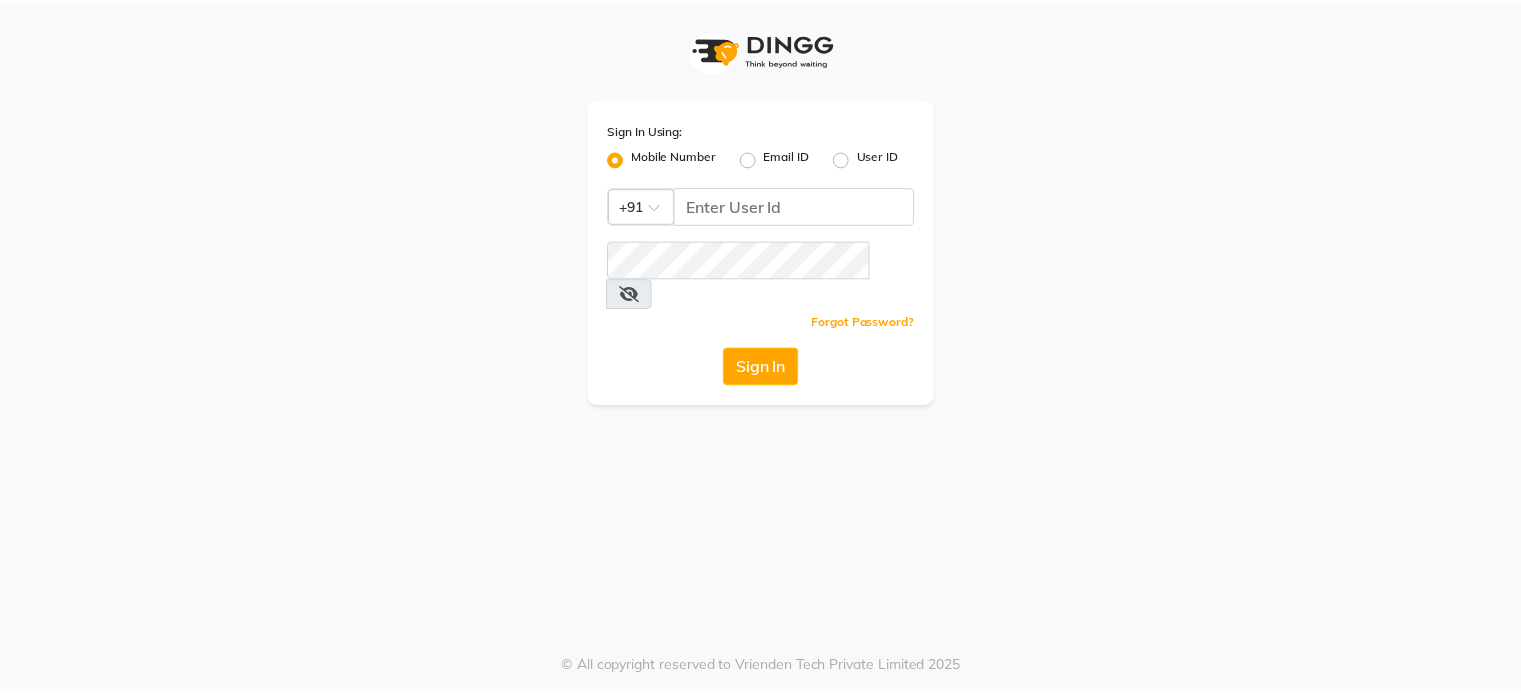 scroll, scrollTop: 0, scrollLeft: 0, axis: both 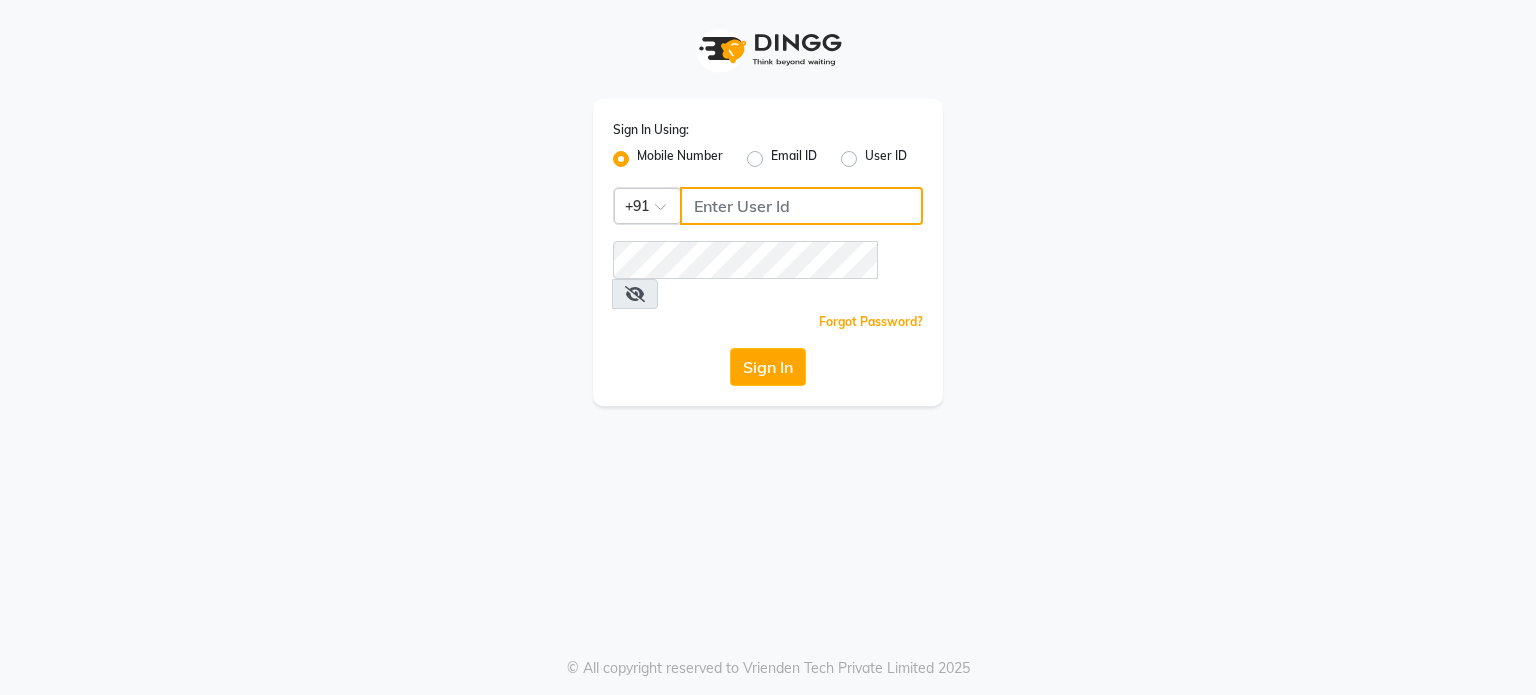 click 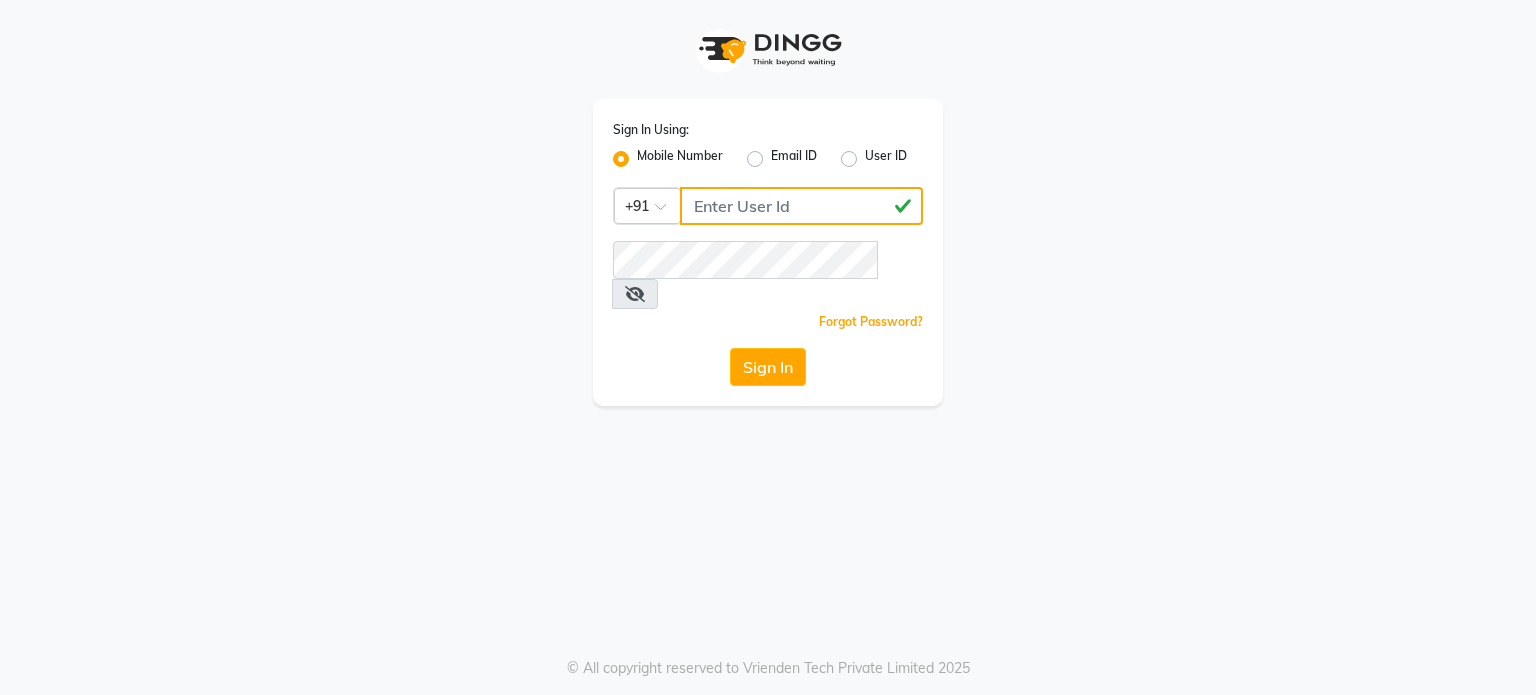 type on "[PHONE]" 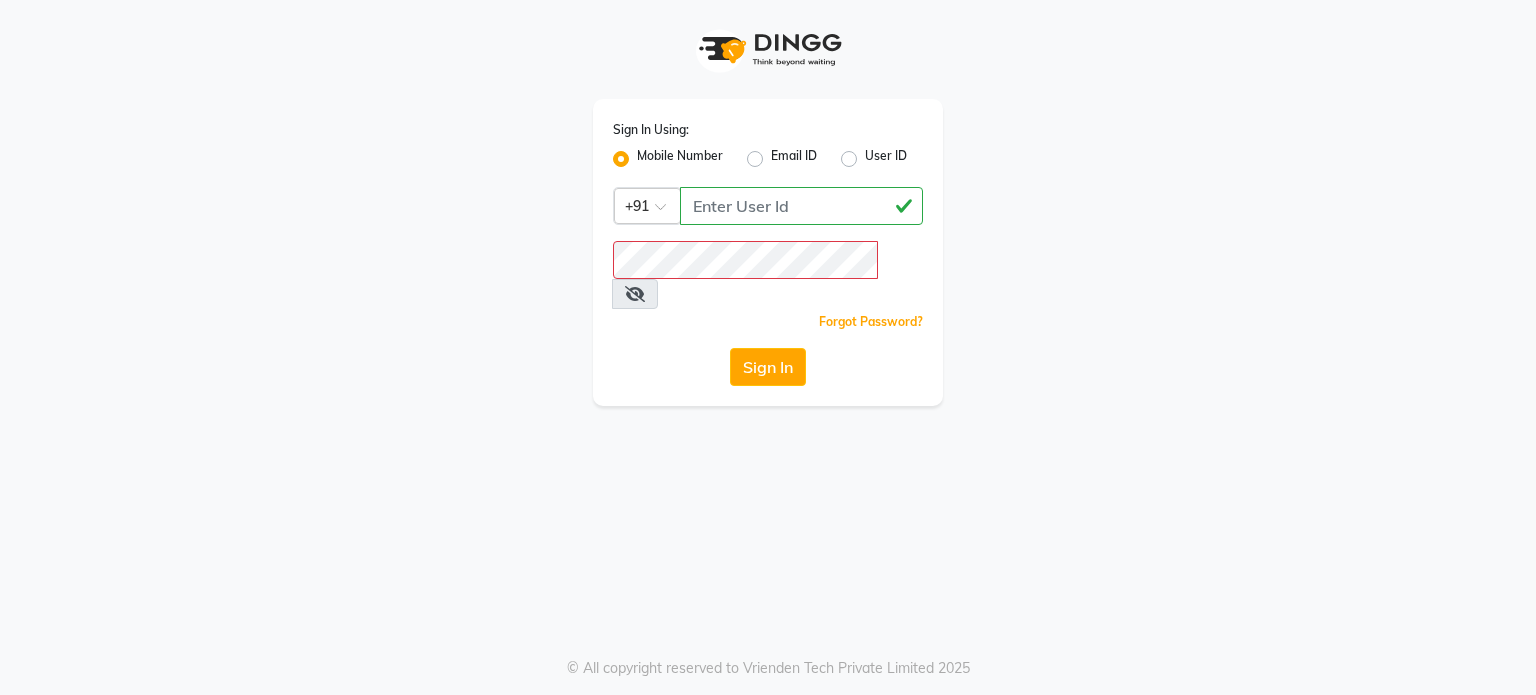 click at bounding box center (635, 294) 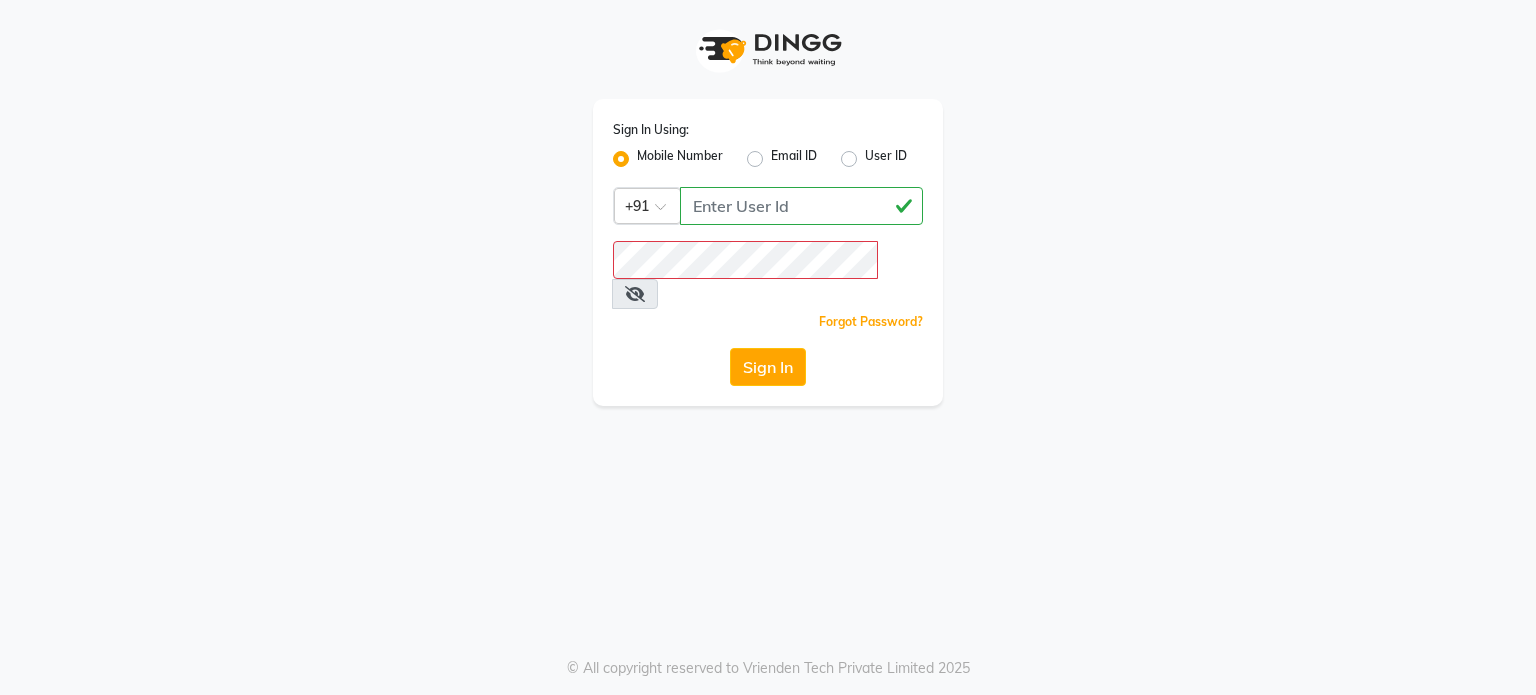 click at bounding box center [635, 294] 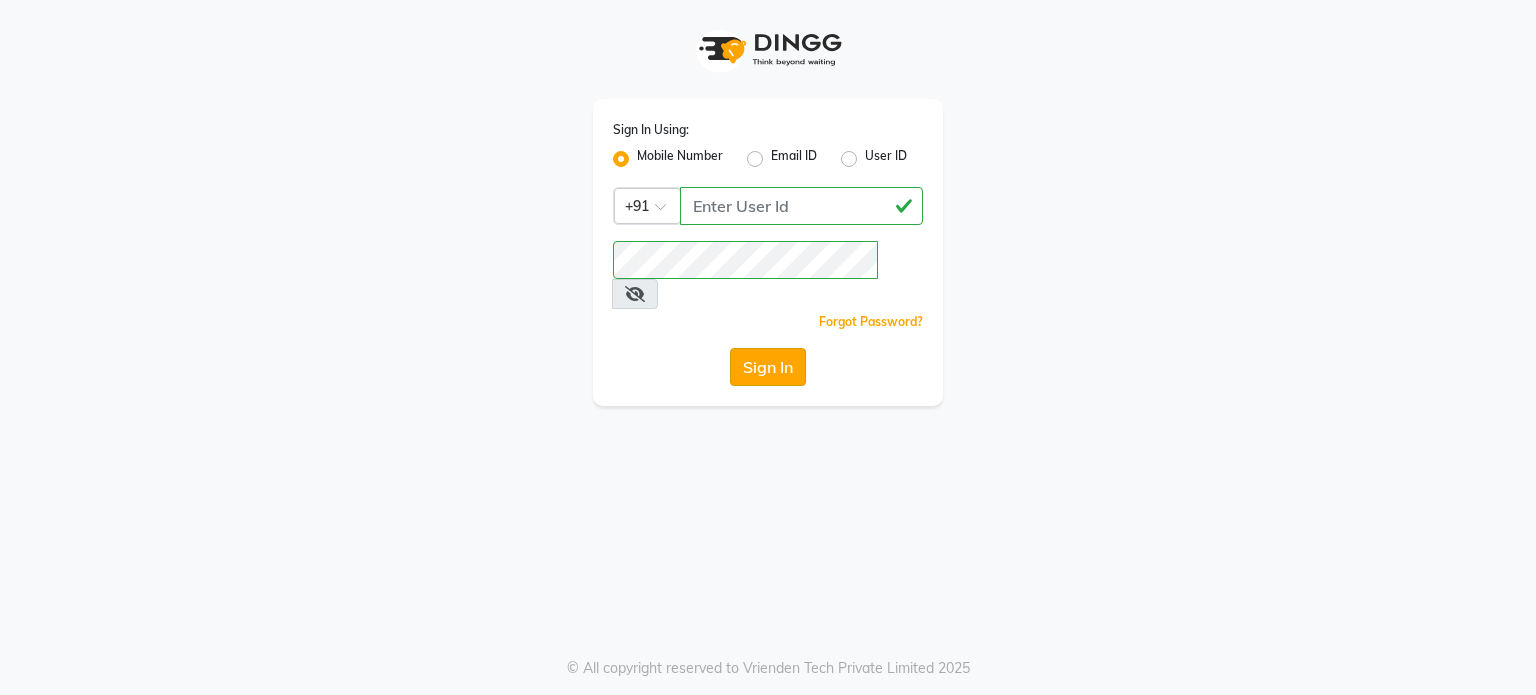 click on "Sign In" 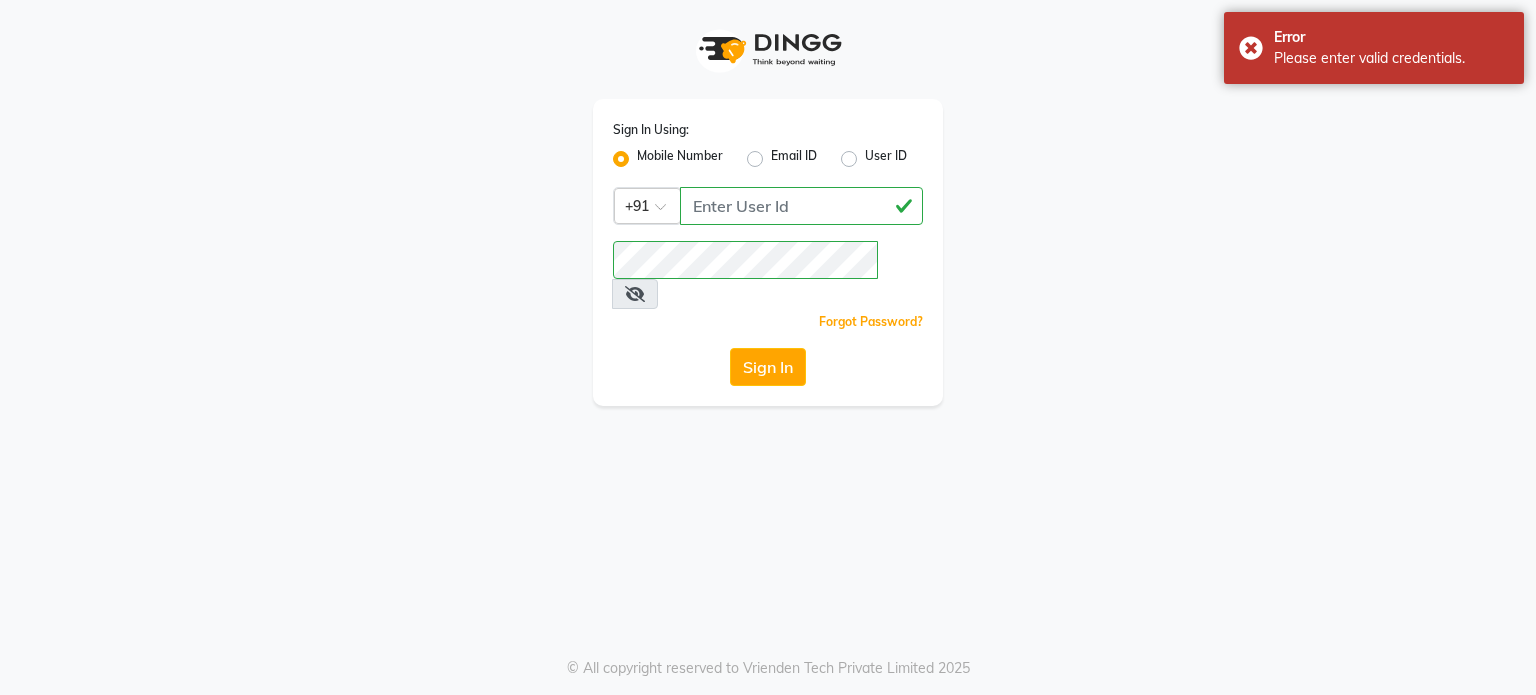 click at bounding box center (635, 294) 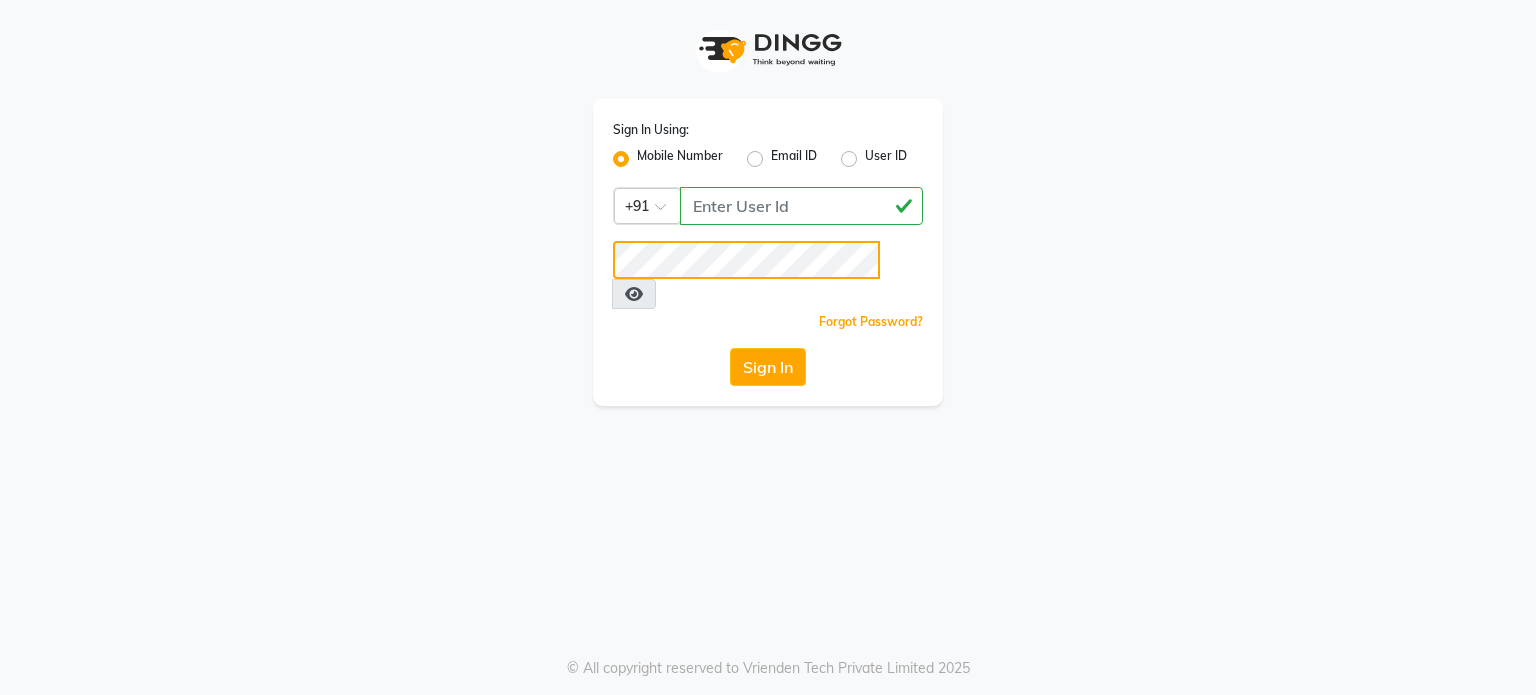 click on "Sign In" 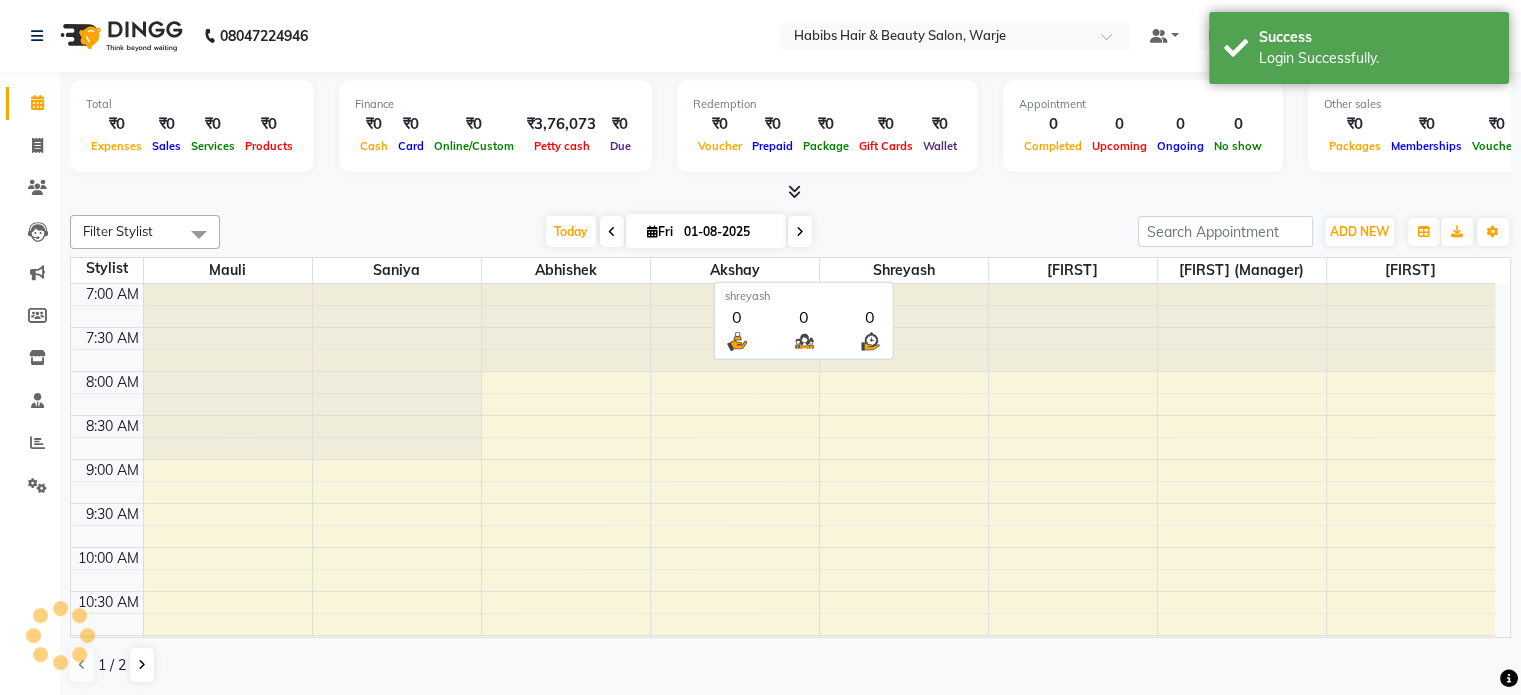 scroll, scrollTop: 0, scrollLeft: 0, axis: both 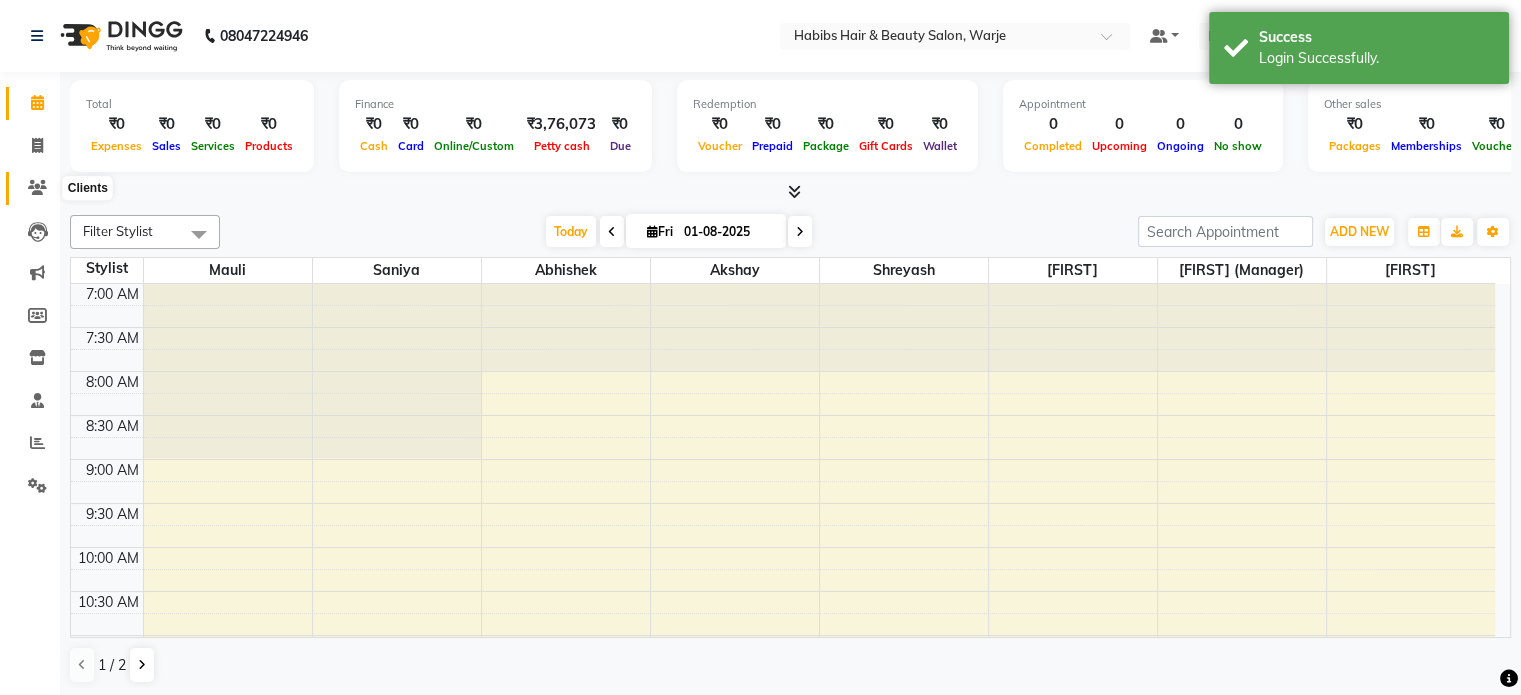 click 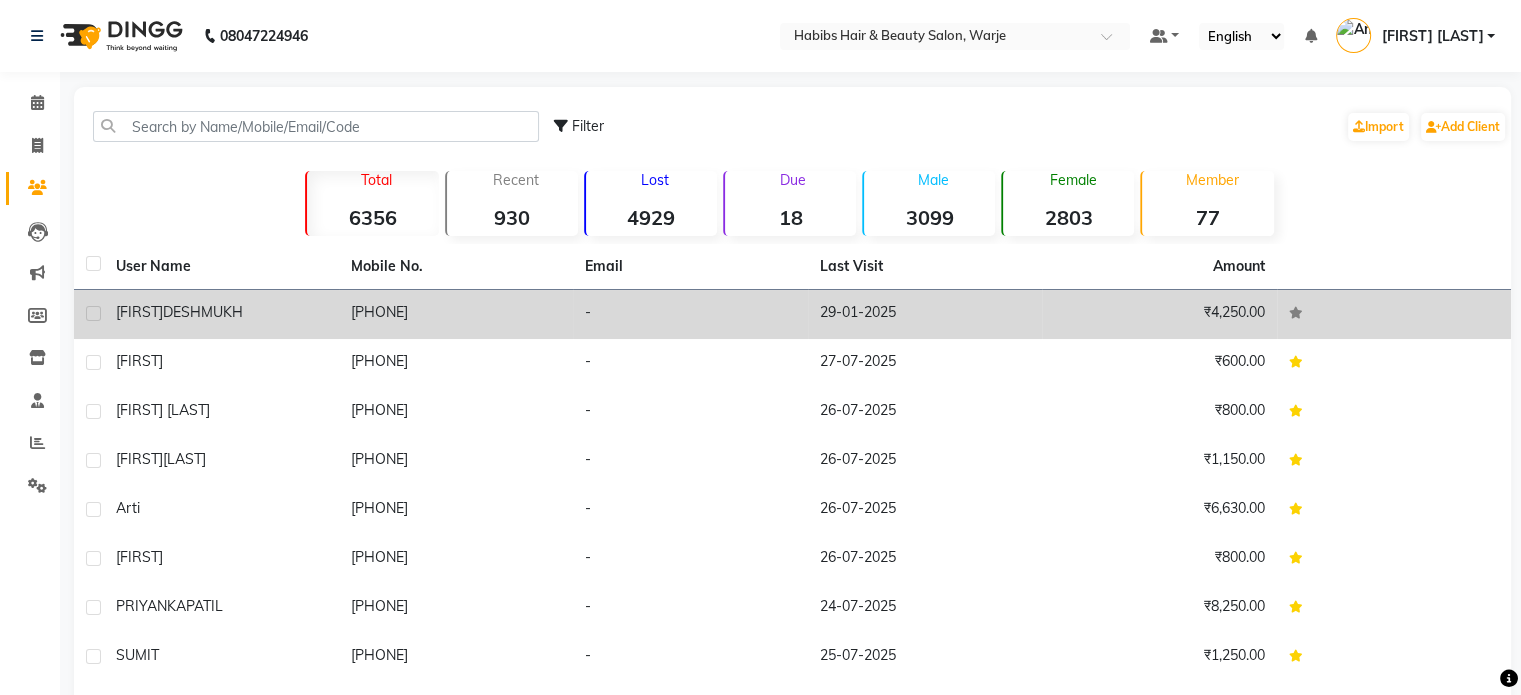 click on "[PHONE]" 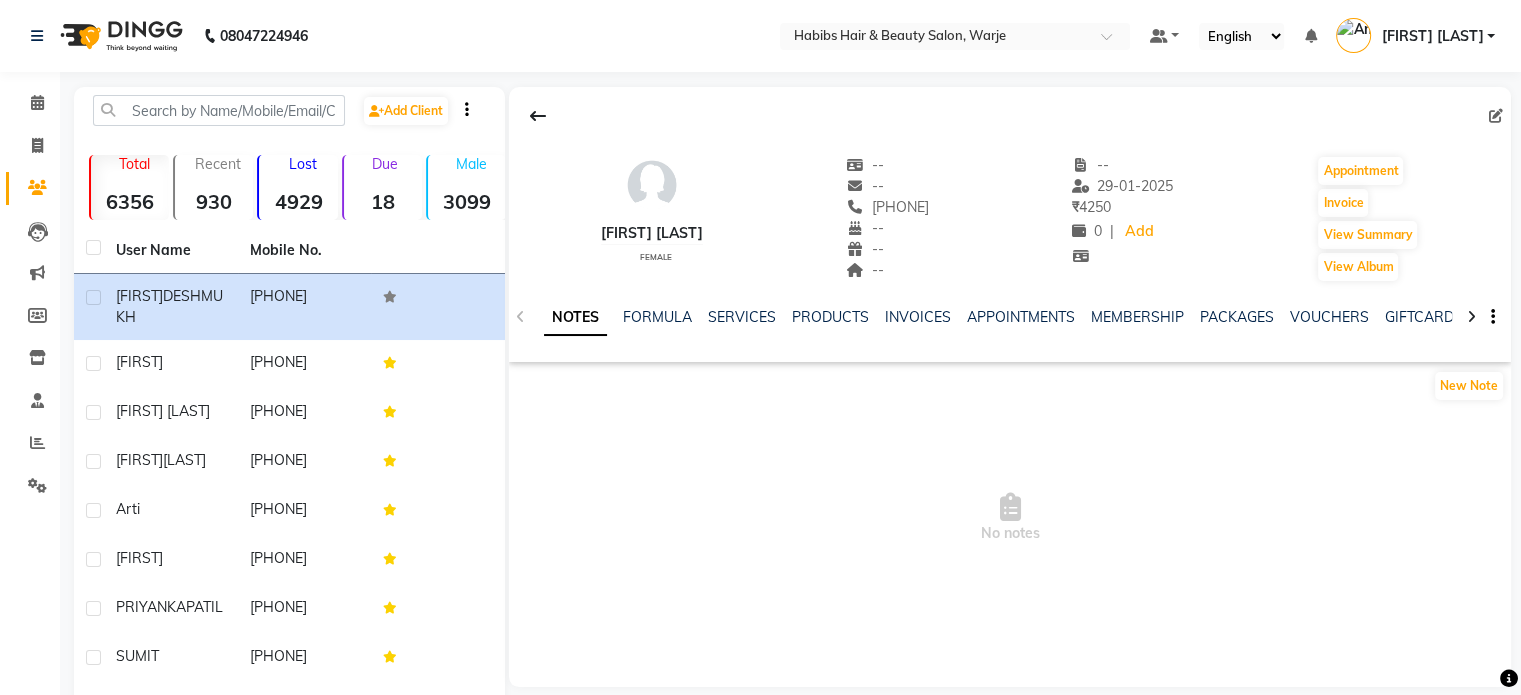 click on "NOTES FORMULA SERVICES PRODUCTS INVOICES APPOINTMENTS MEMBERSHIP PACKAGES VOUCHERS GIFTCARDS POINTS FORMS FAMILY CARDS WALLET" 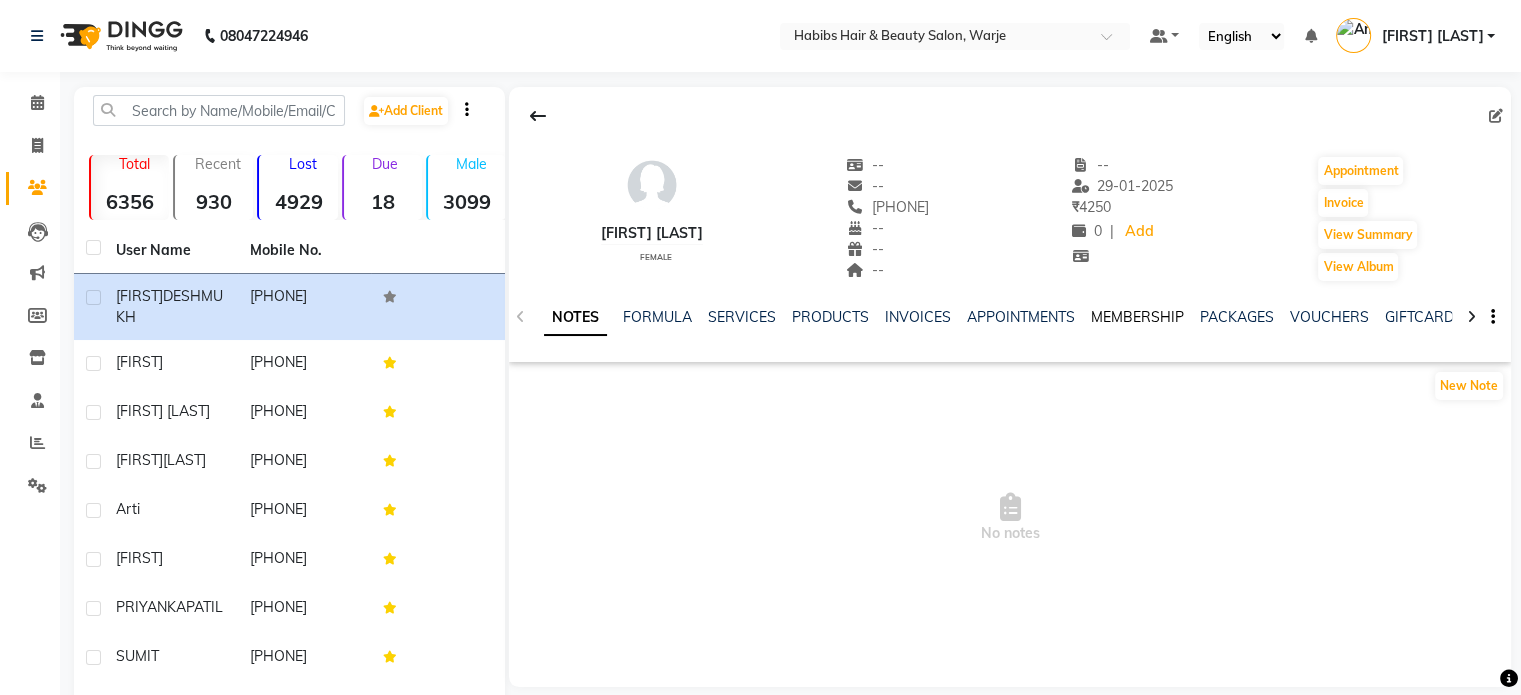 click on "MEMBERSHIP" 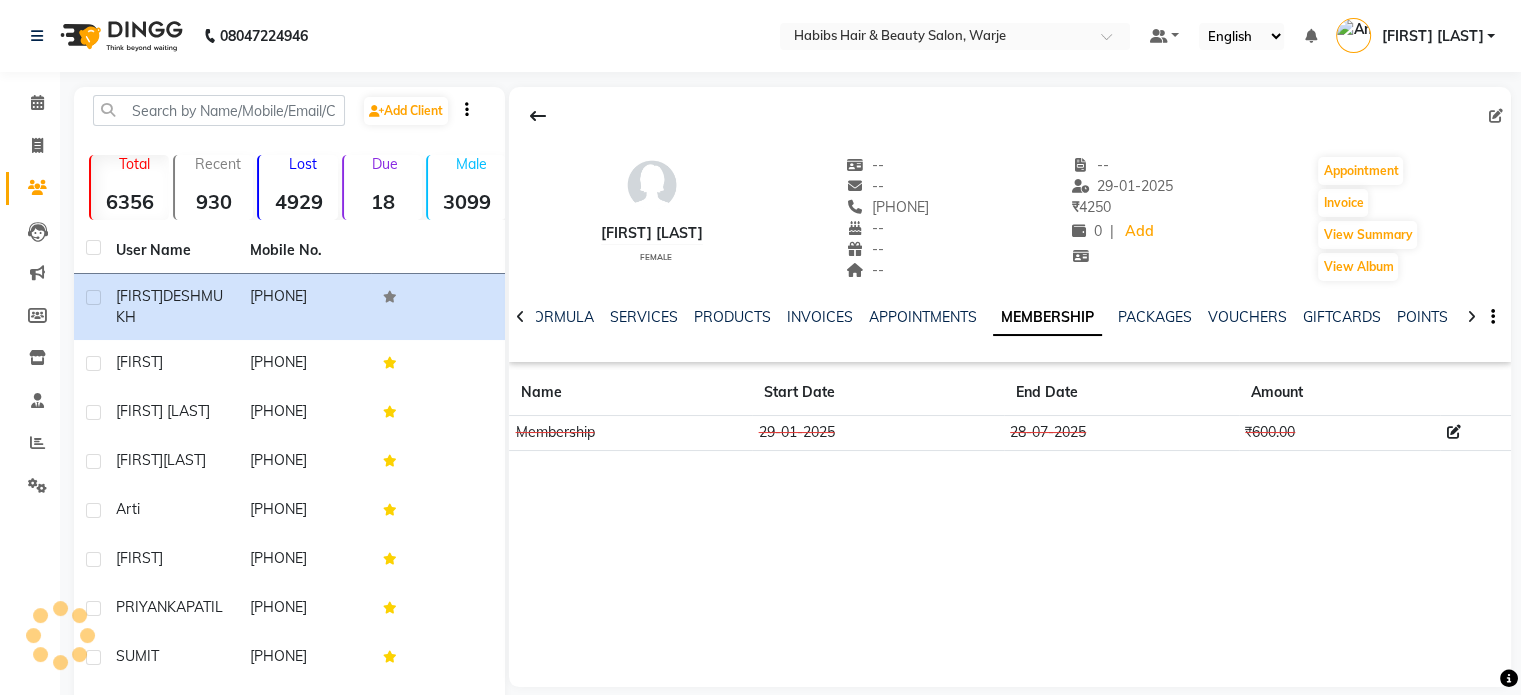 click on "NOTES FORMULA SERVICES PRODUCTS INVOICES APPOINTMENTS MEMBERSHIP PACKAGES VOUCHERS GIFTCARDS POINTS FORMS FAMILY CARDS WALLET" 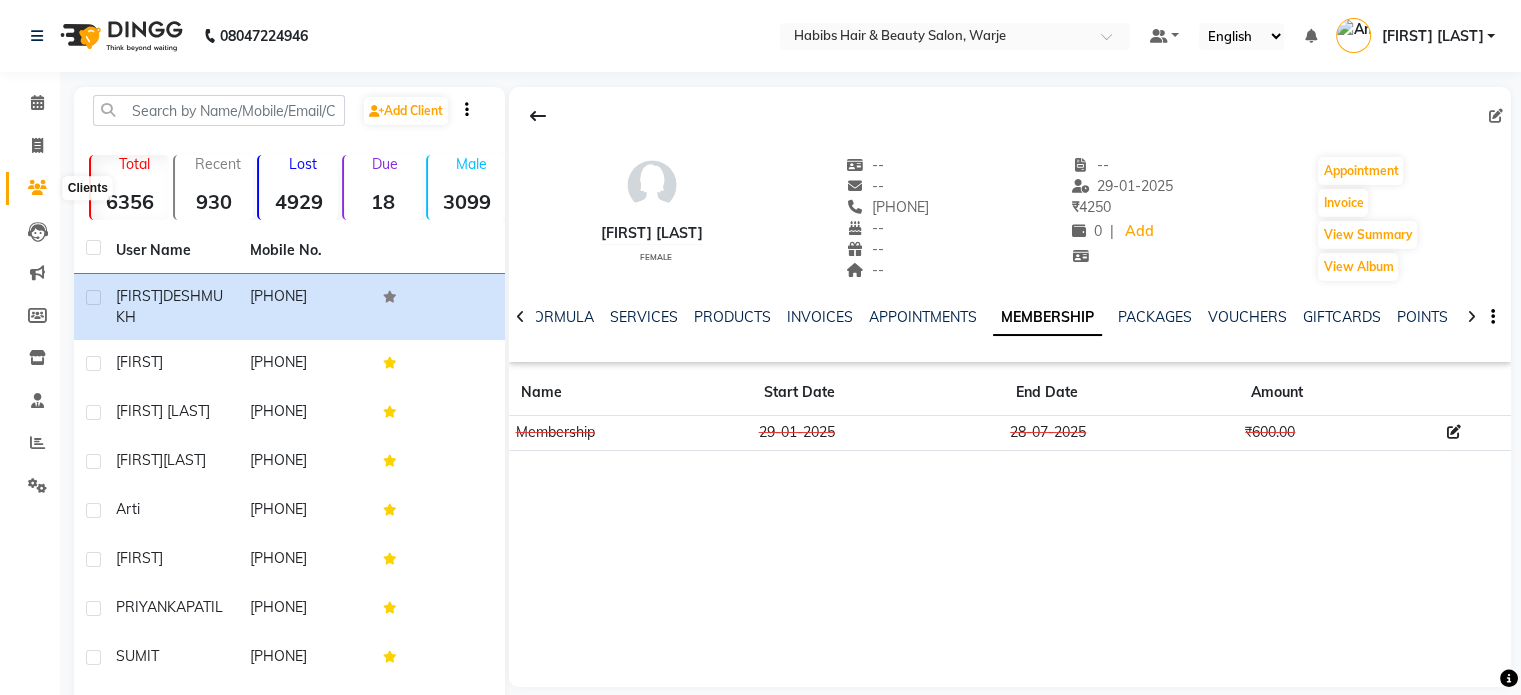 click 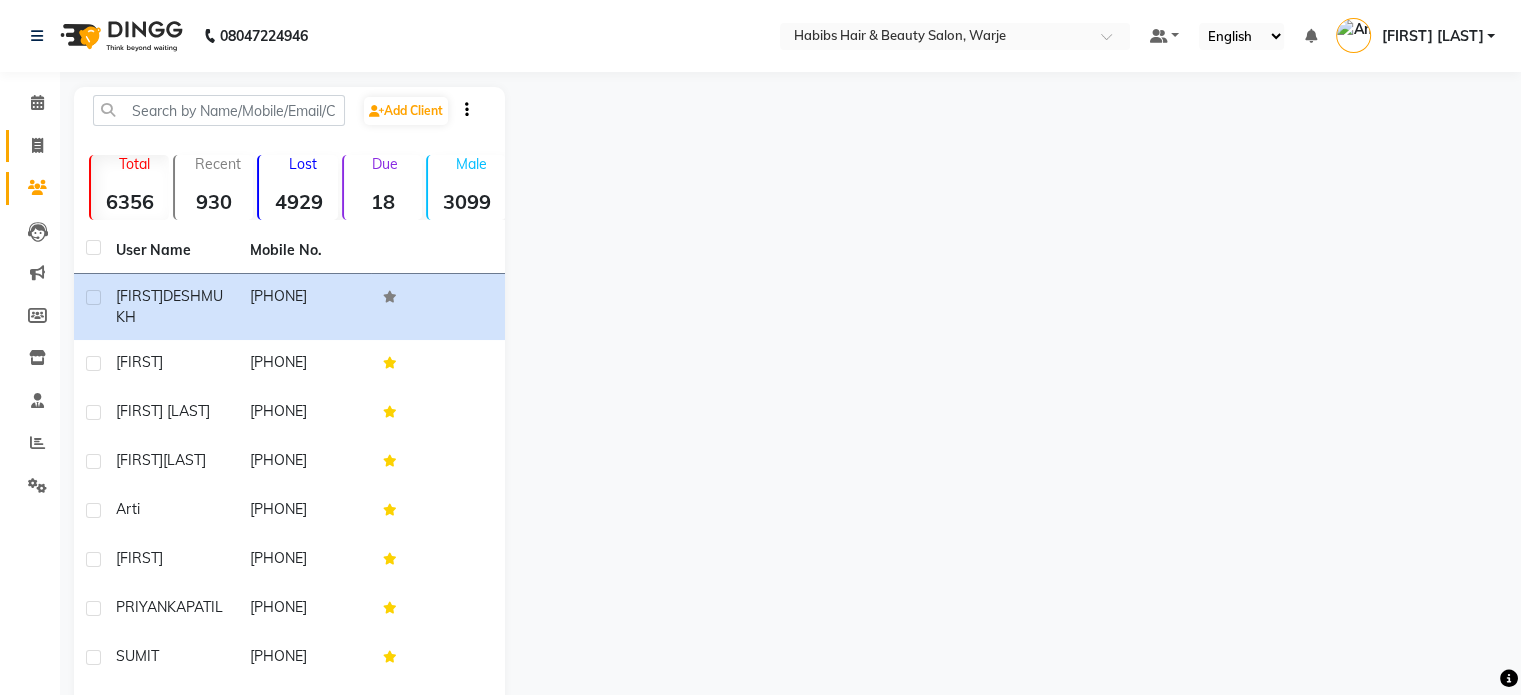 click on "Invoice" 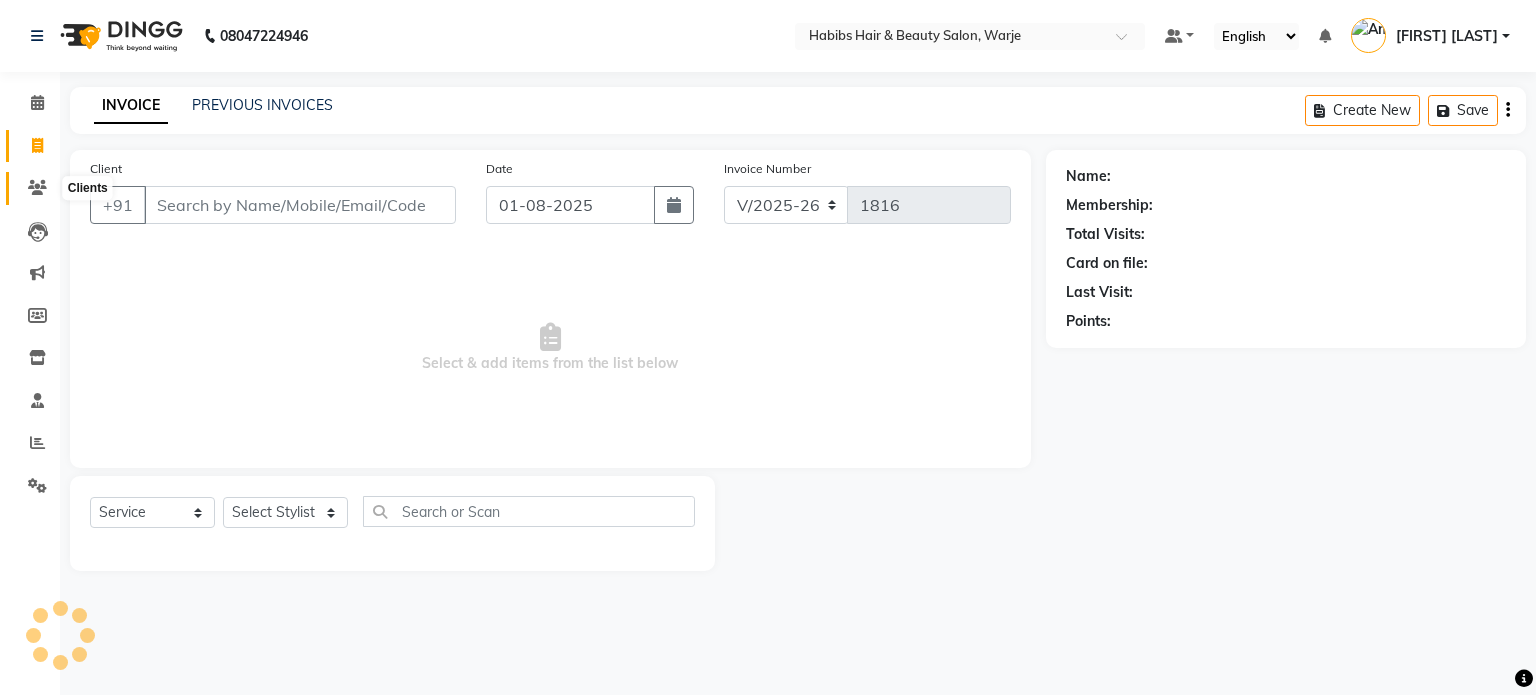 click 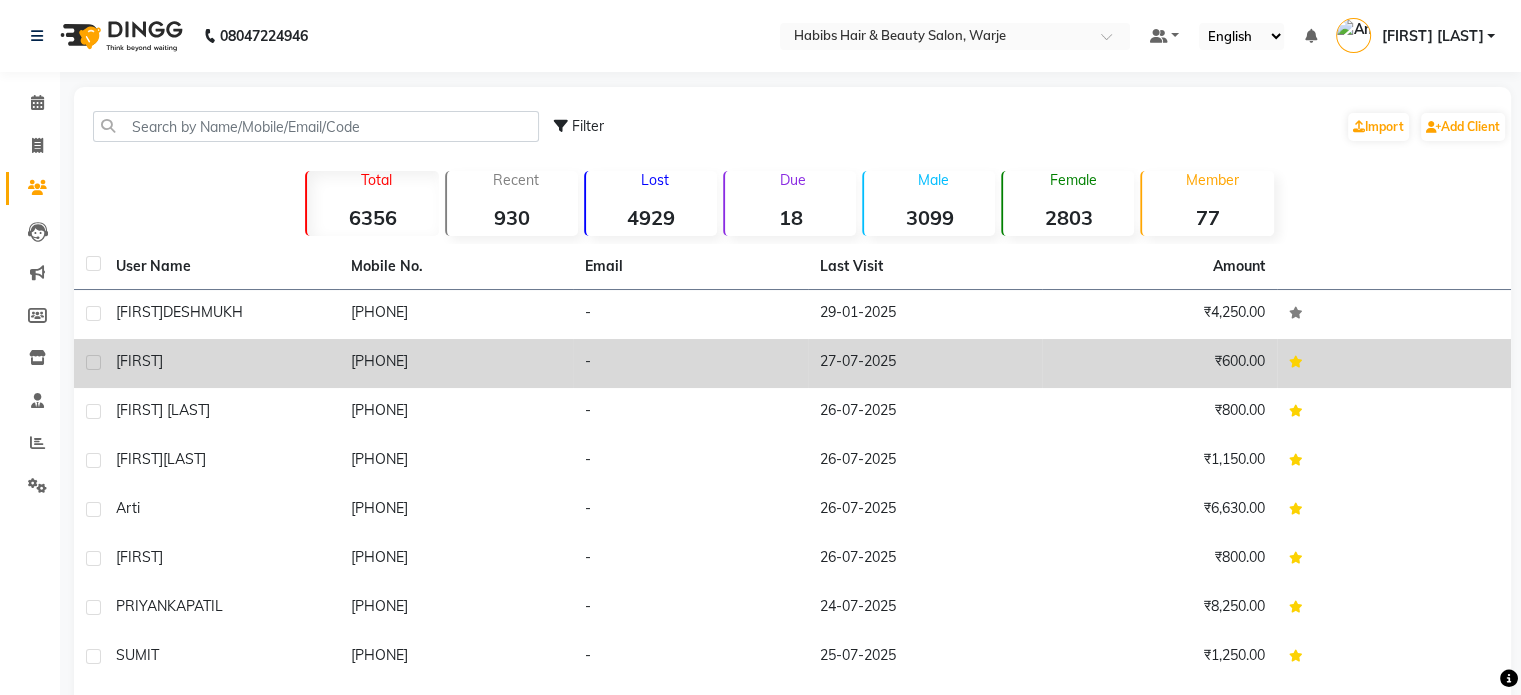 click on "[FIRST]" 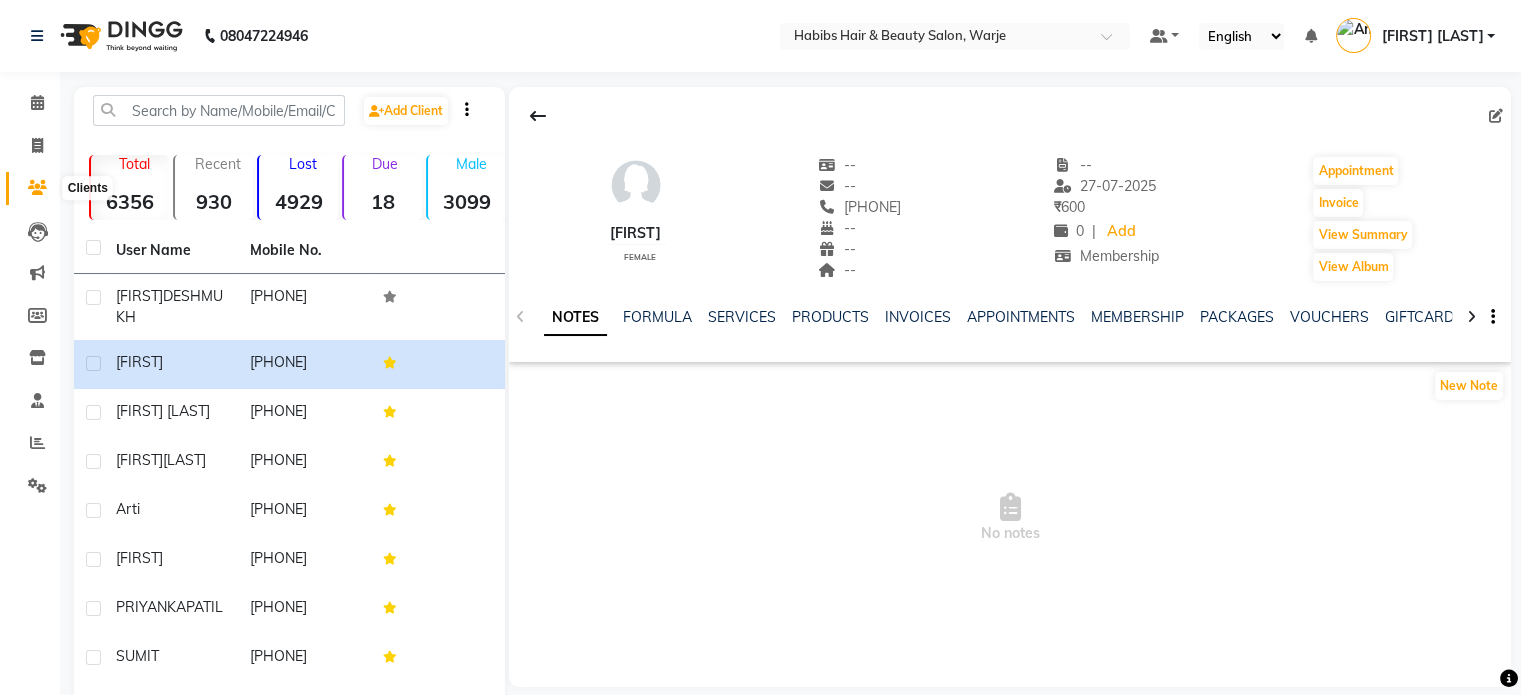 click 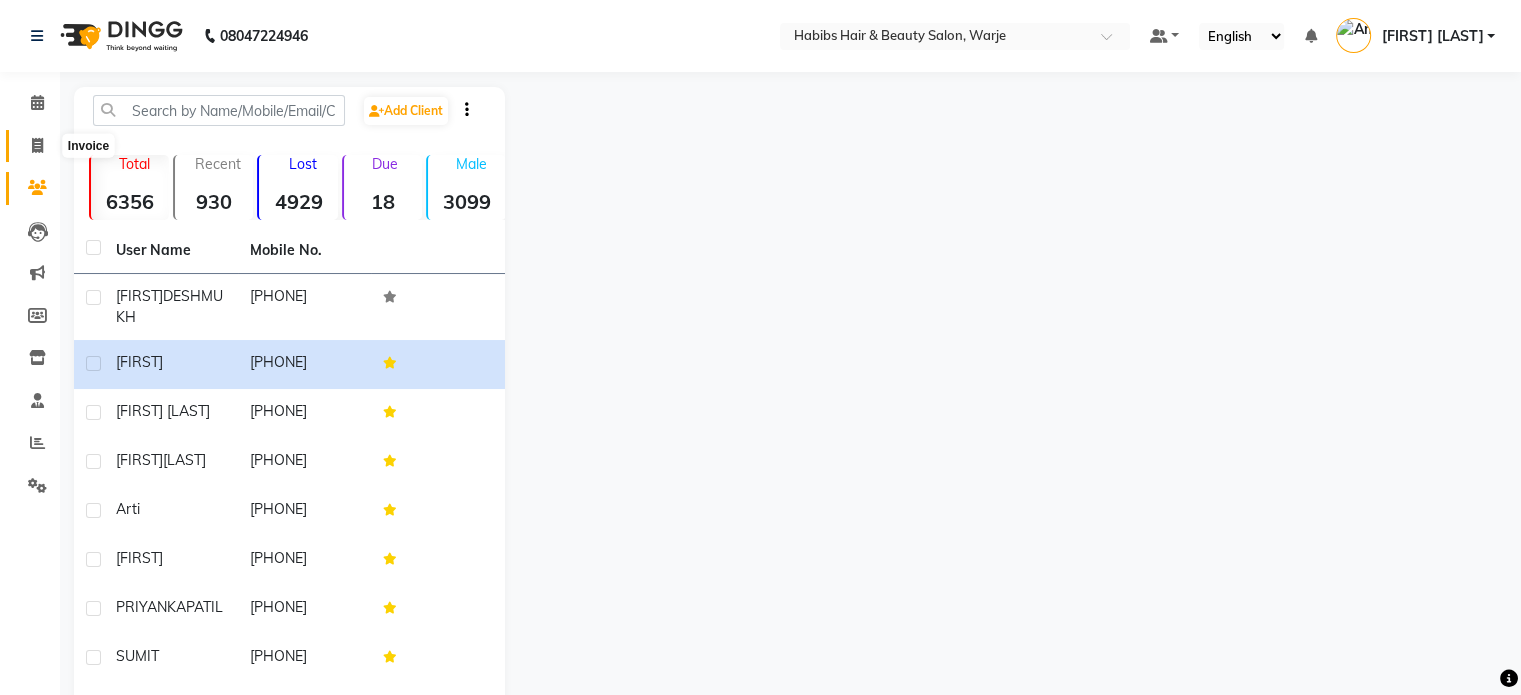click 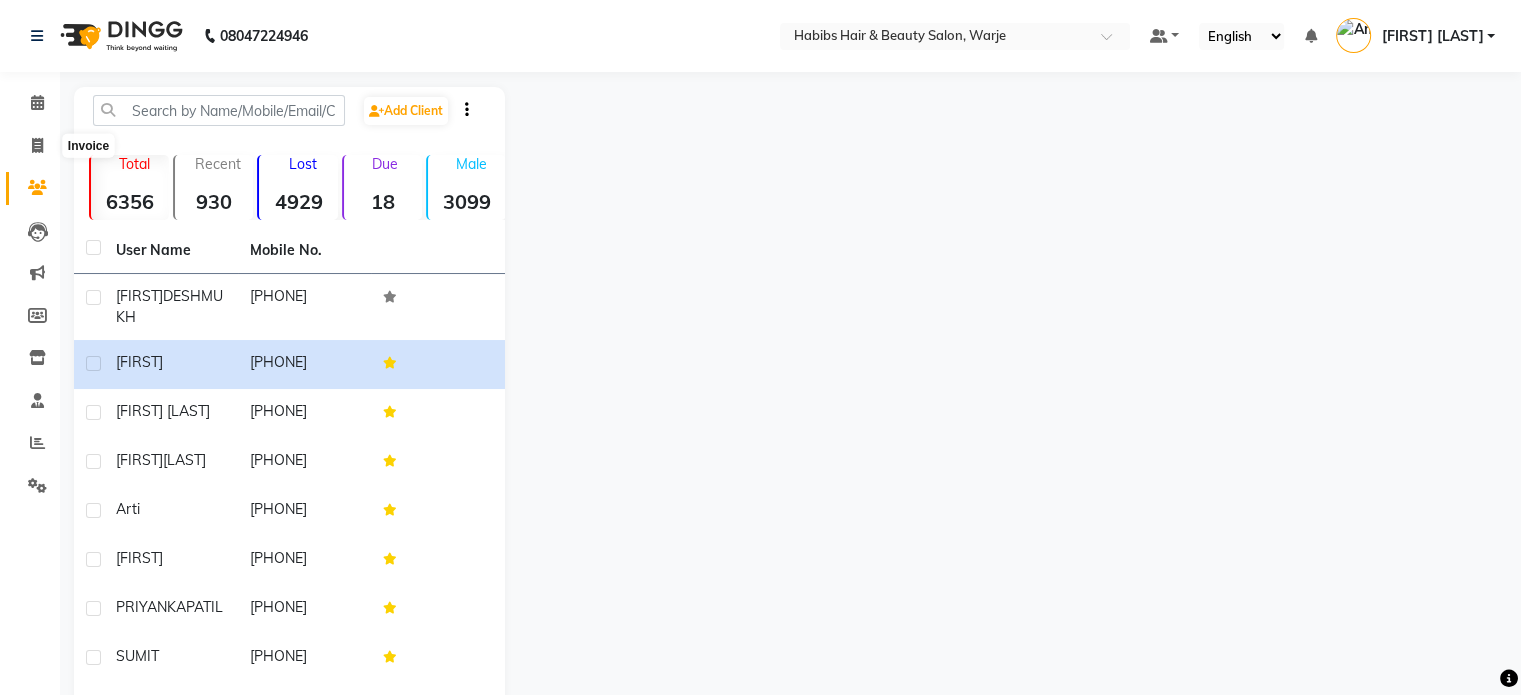 select on "3753" 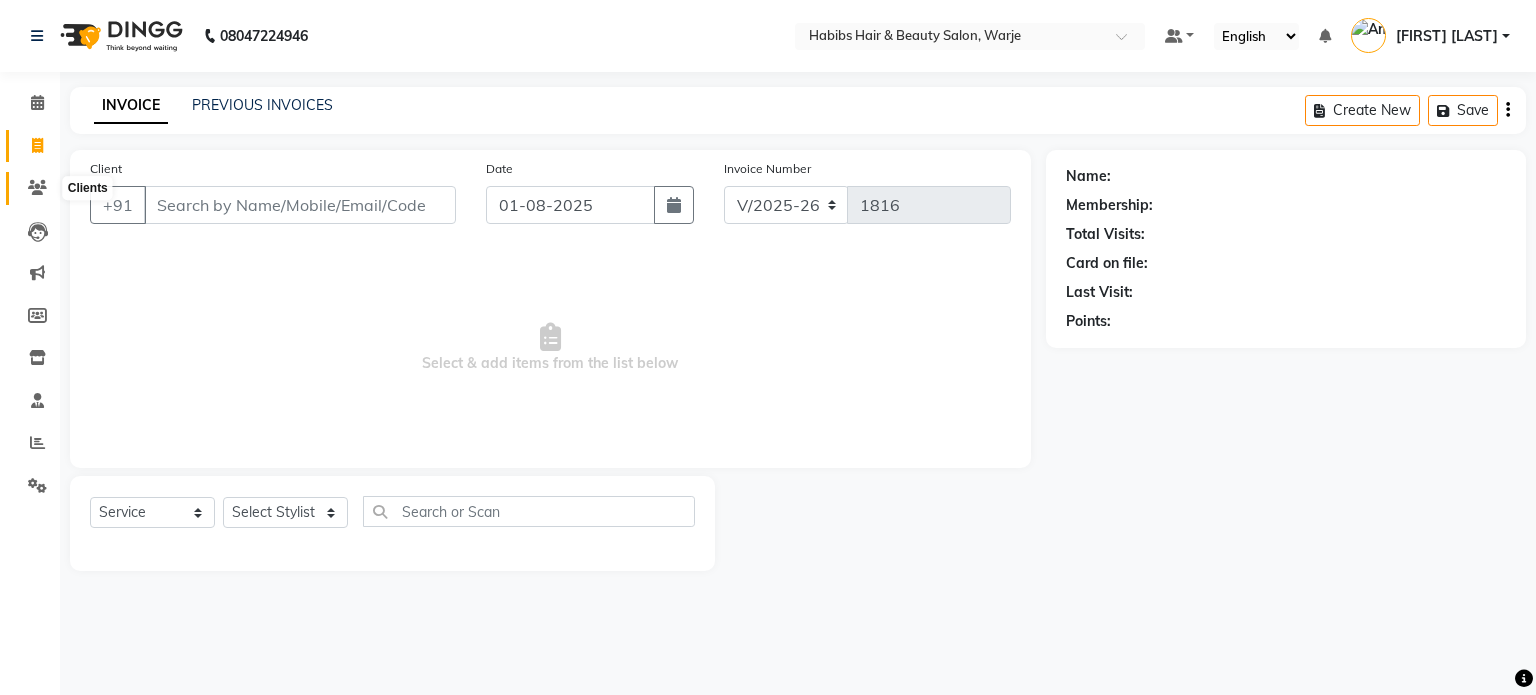 click 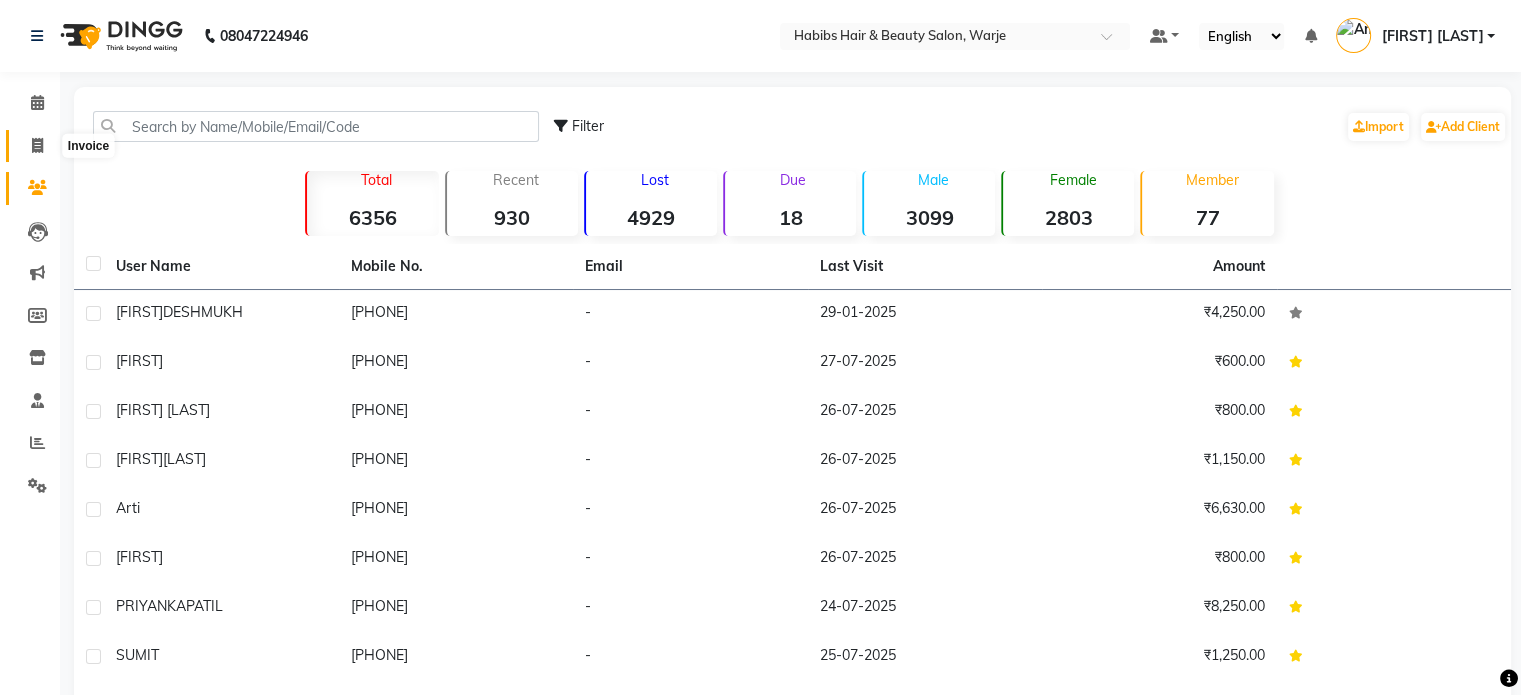 click 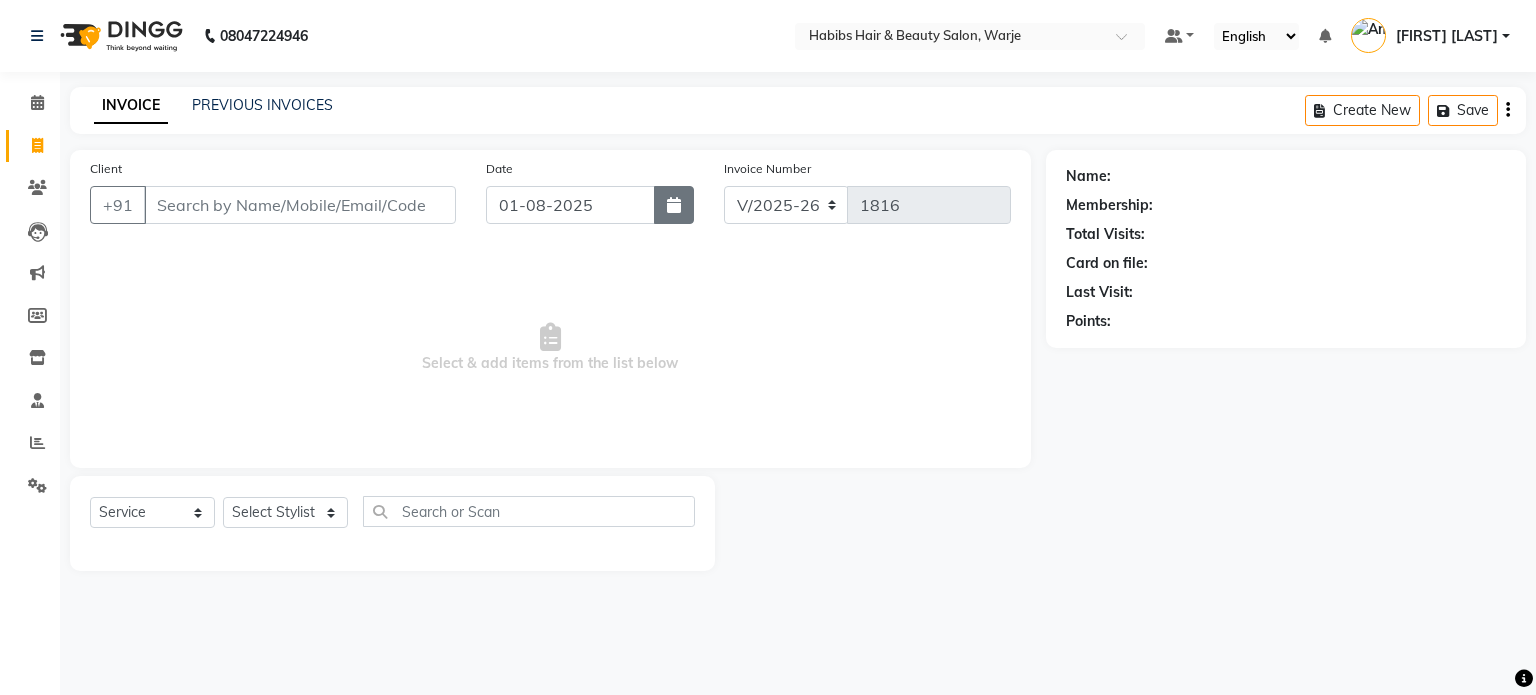 click 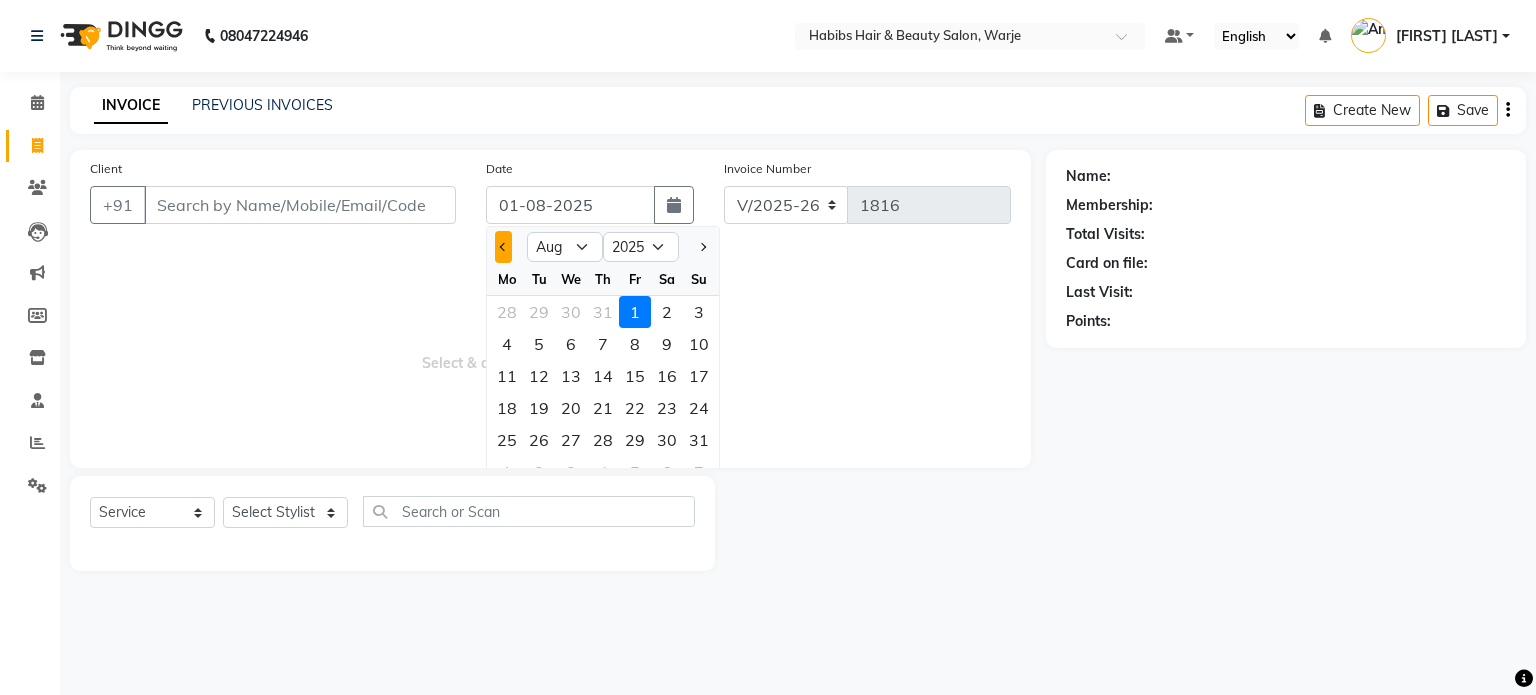 click 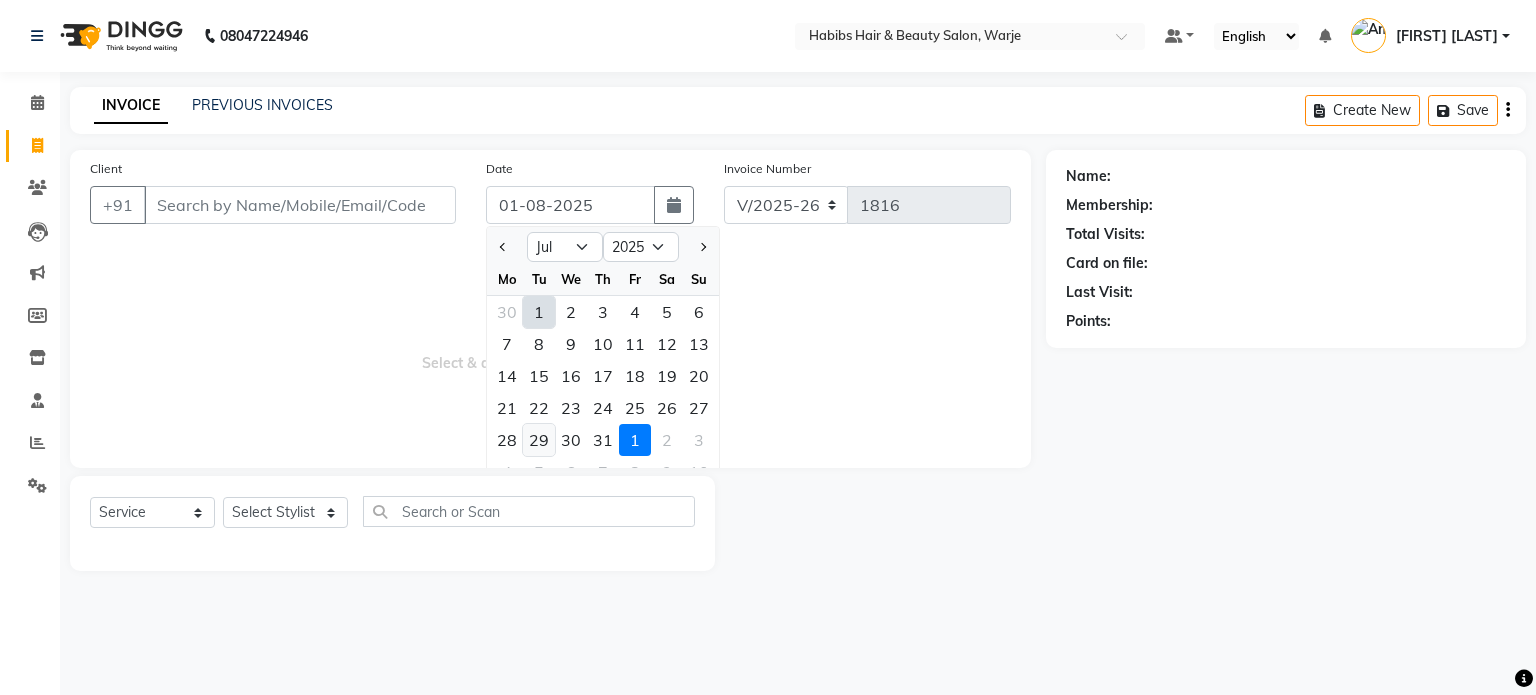 click on "29" 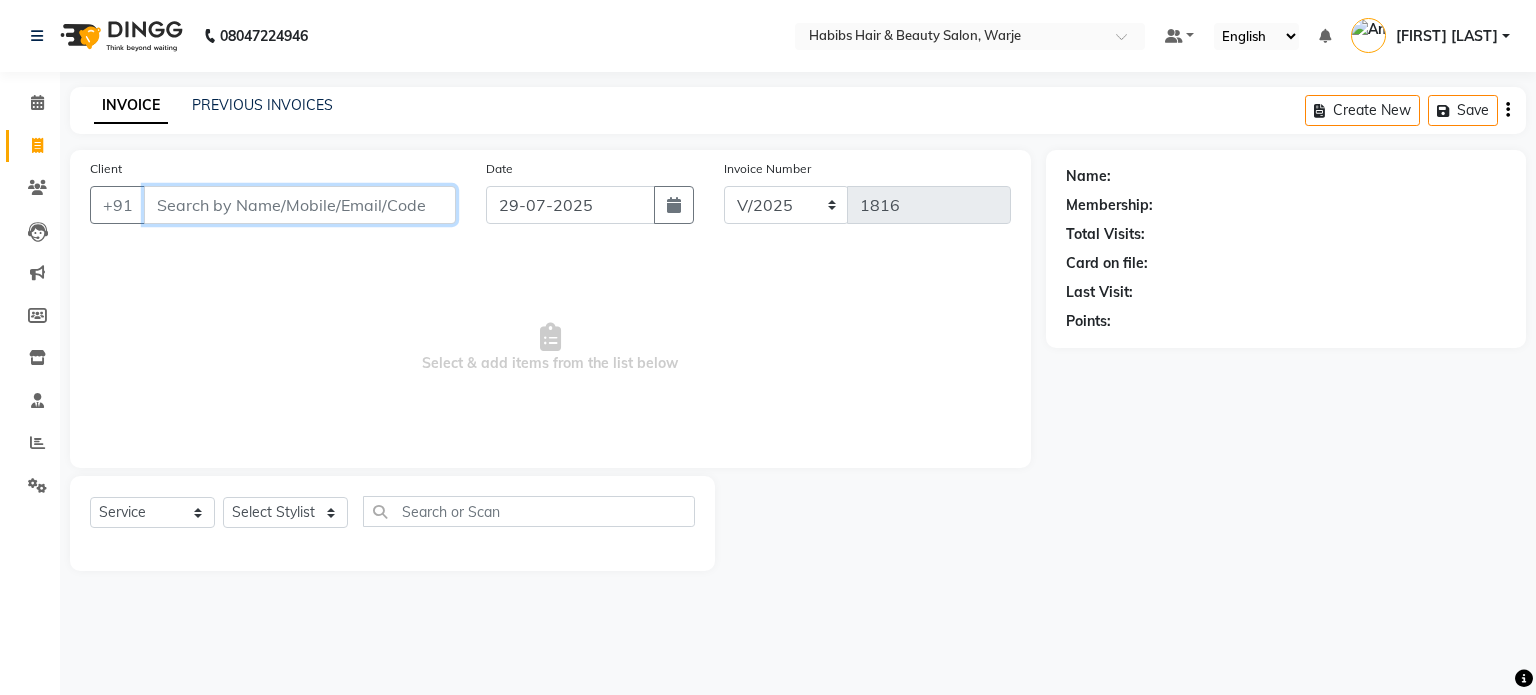click on "Client" at bounding box center [300, 205] 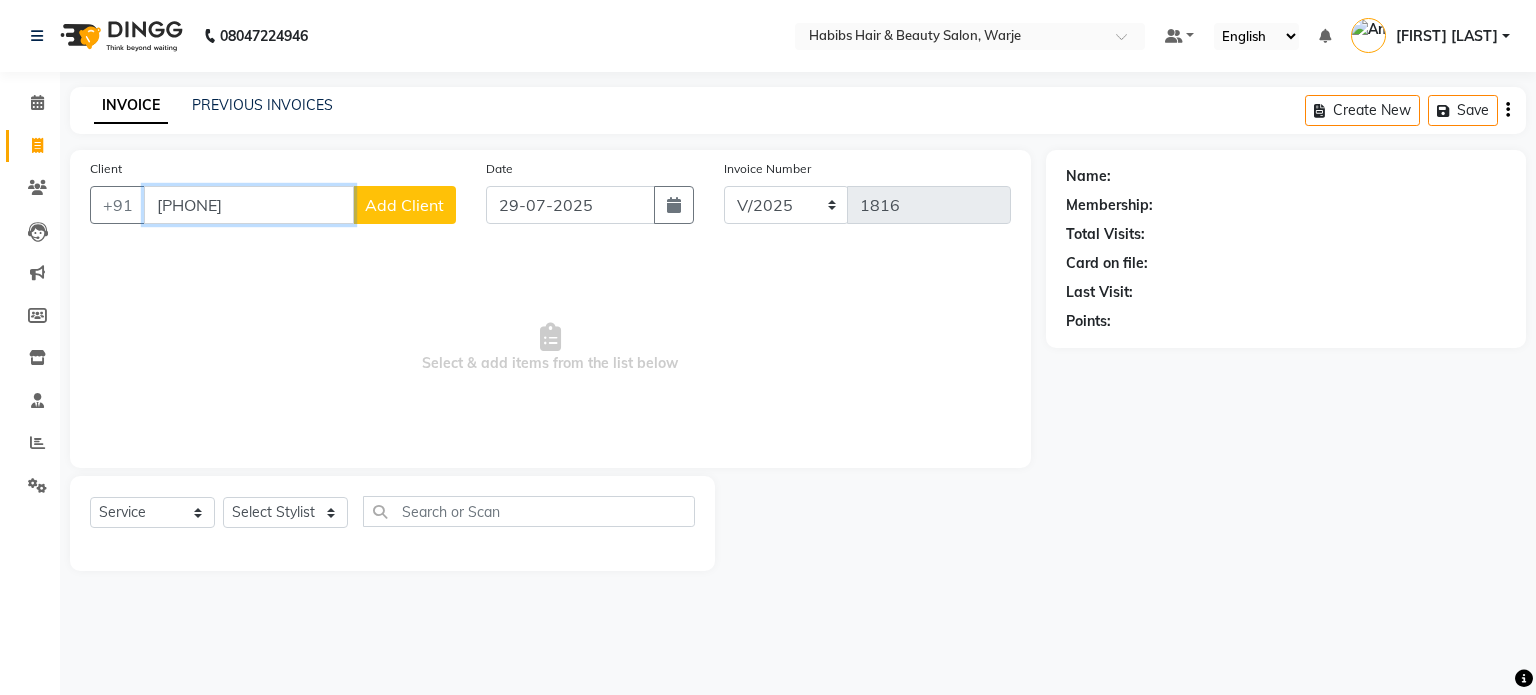 type on "[PHONE]" 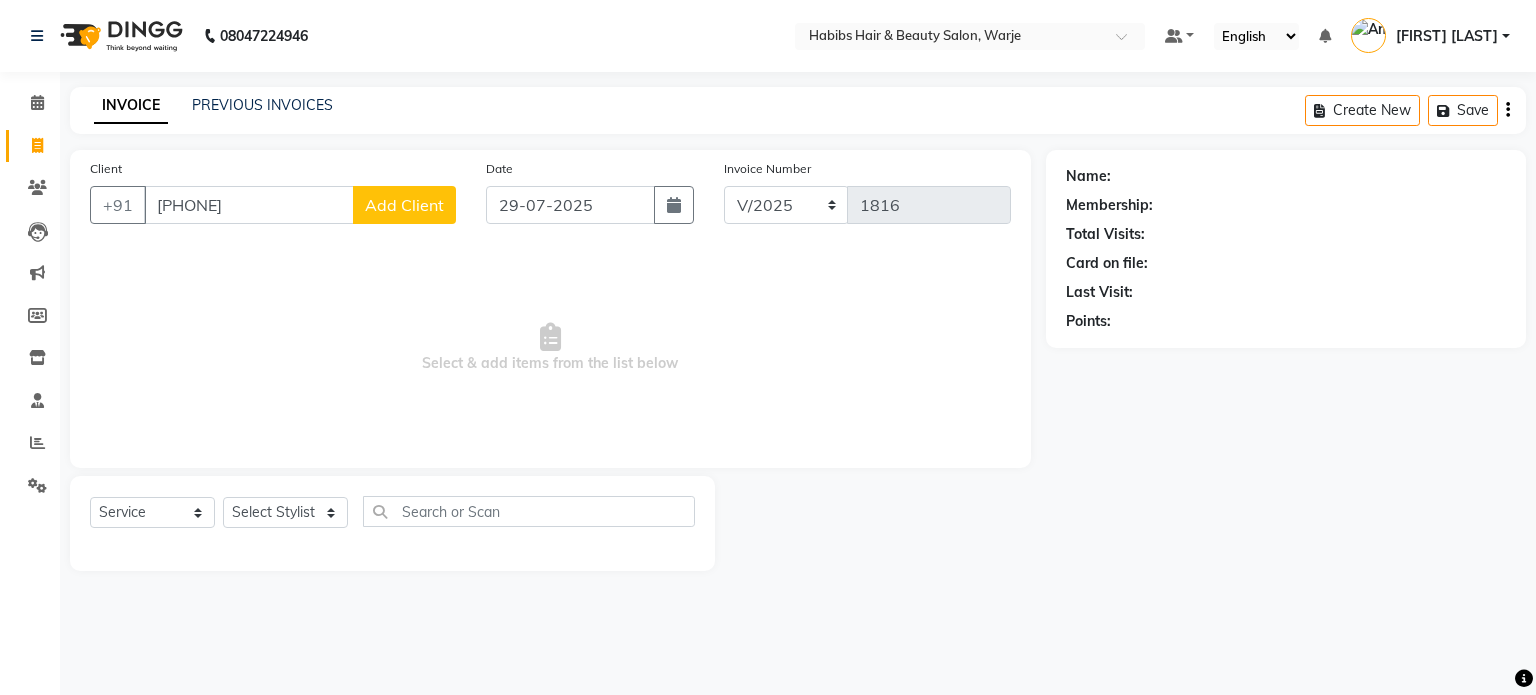 click on "Add Client" 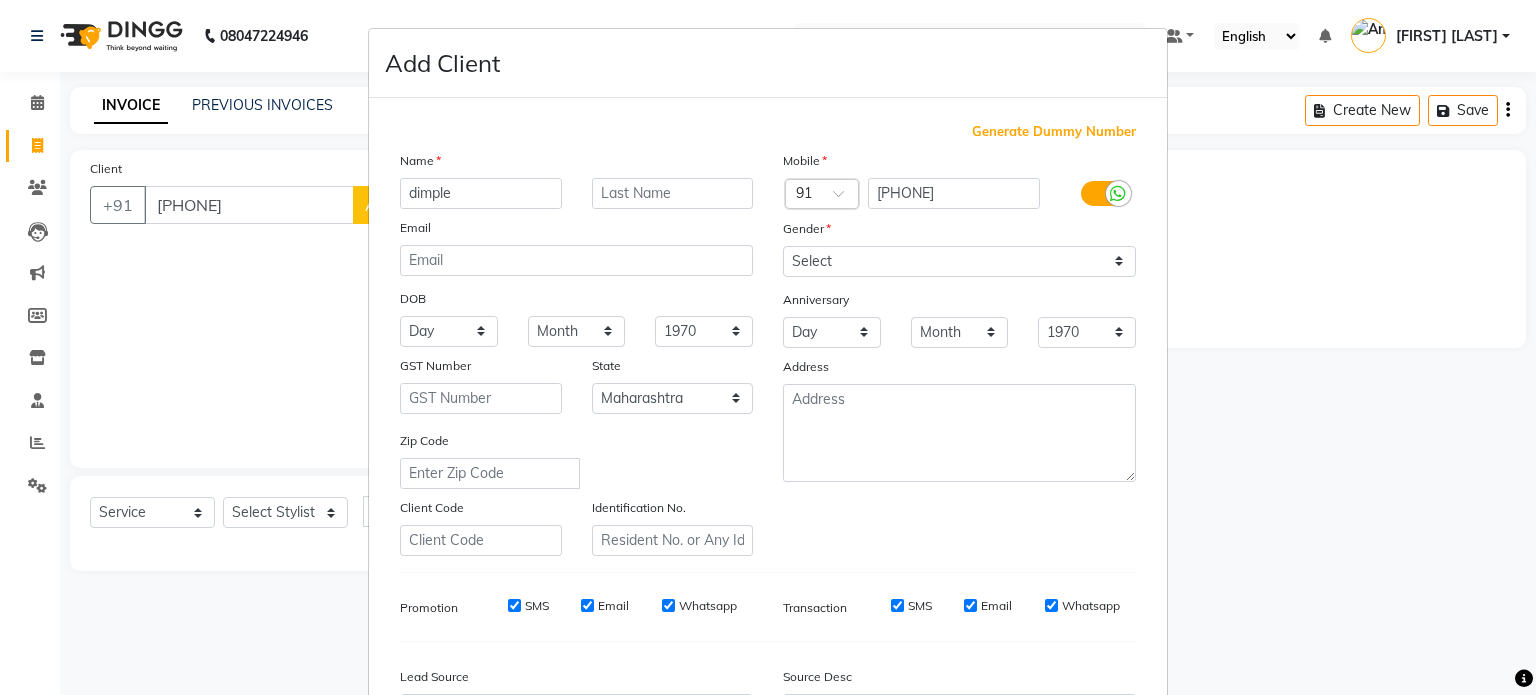 type on "dimple" 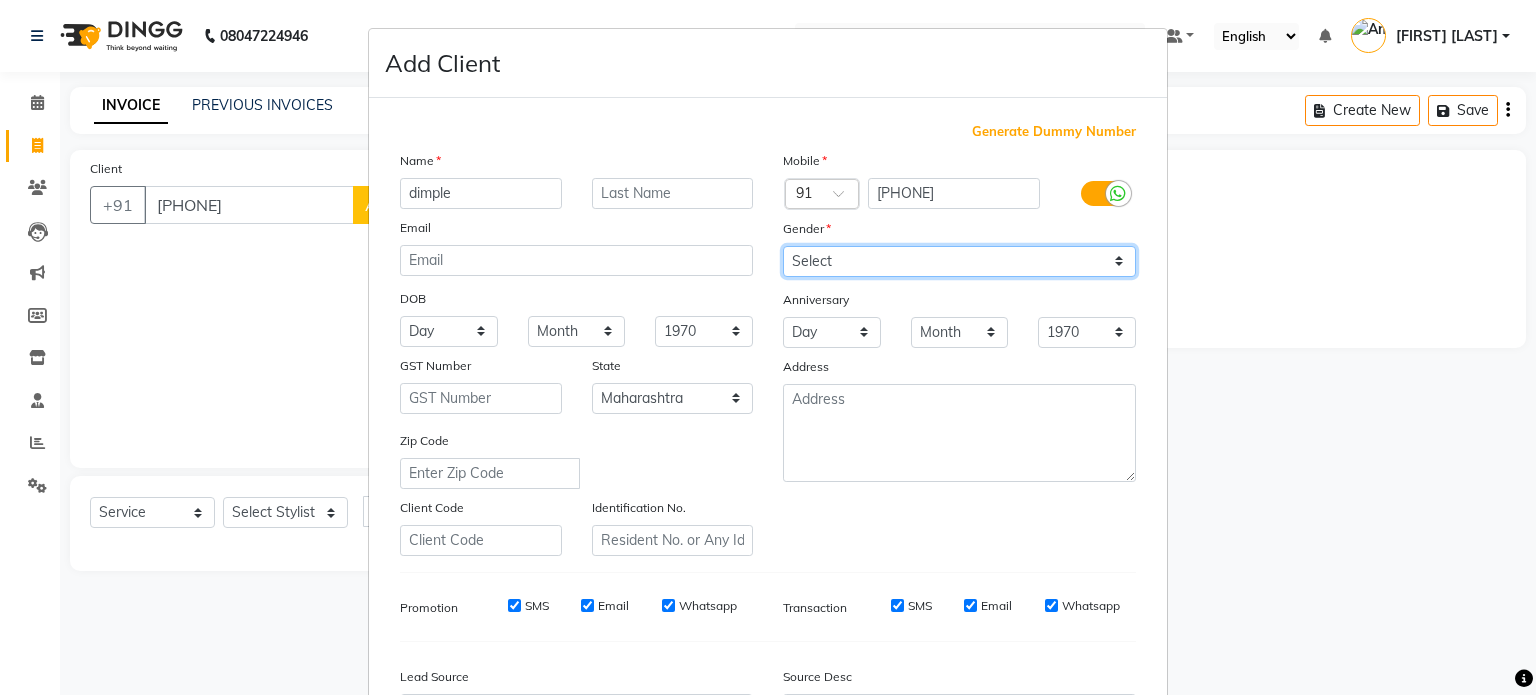 click on "Select Male Female Other Prefer Not To Say" at bounding box center (959, 261) 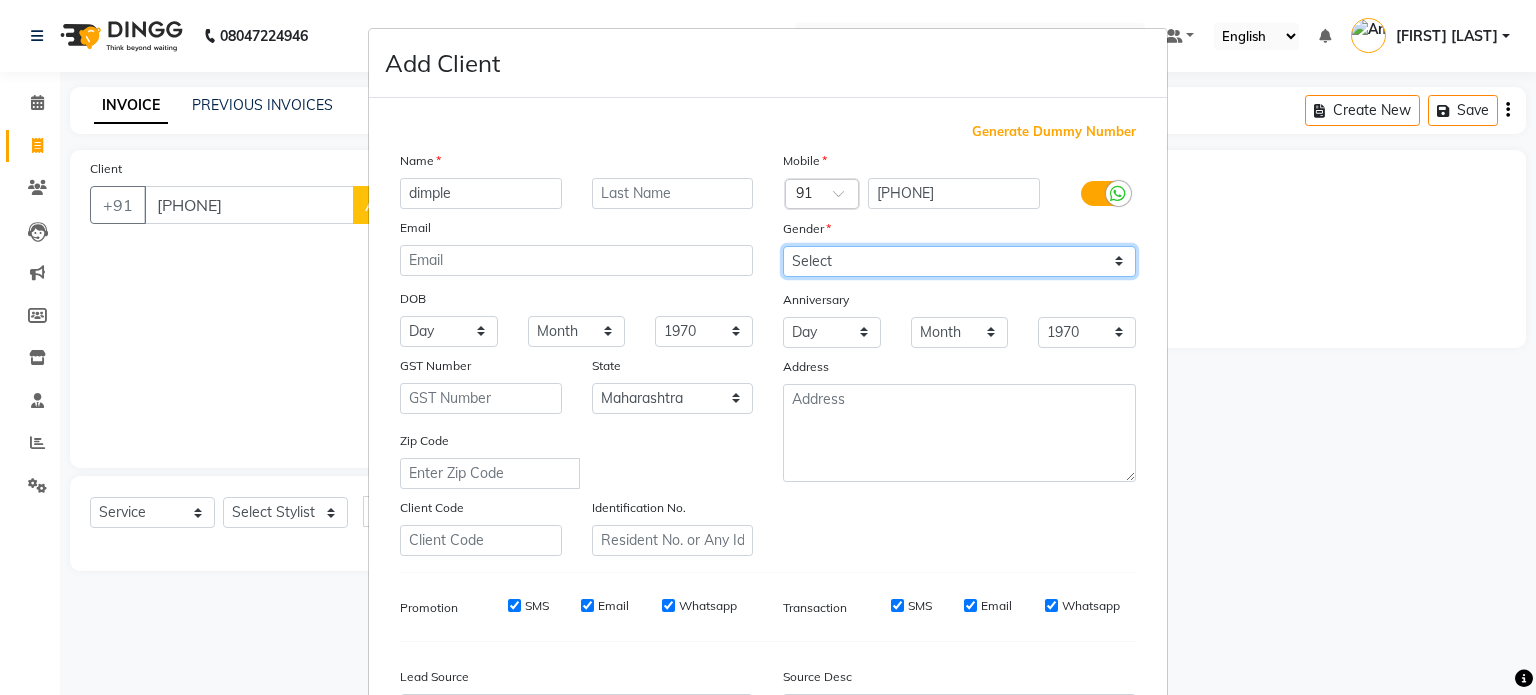 select on "female" 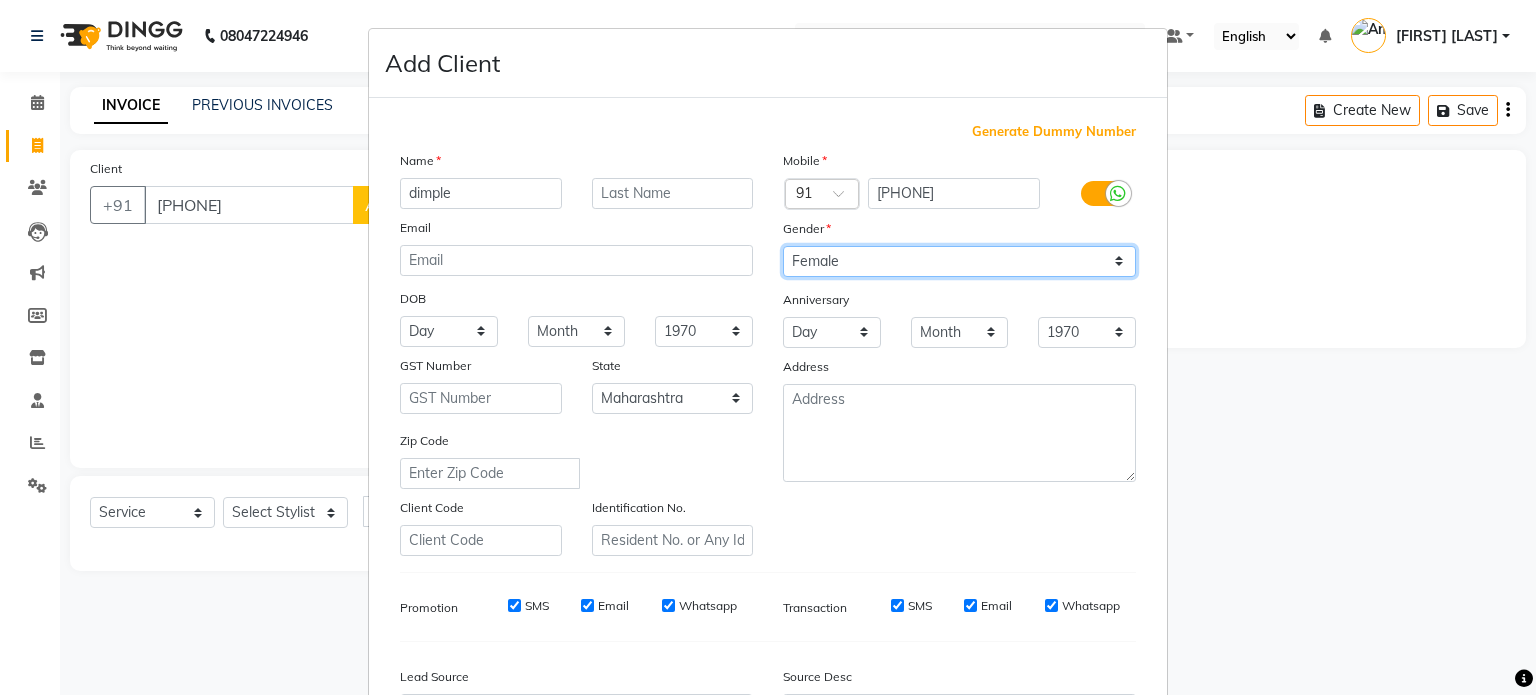 click on "Select Male Female Other Prefer Not To Say" at bounding box center [959, 261] 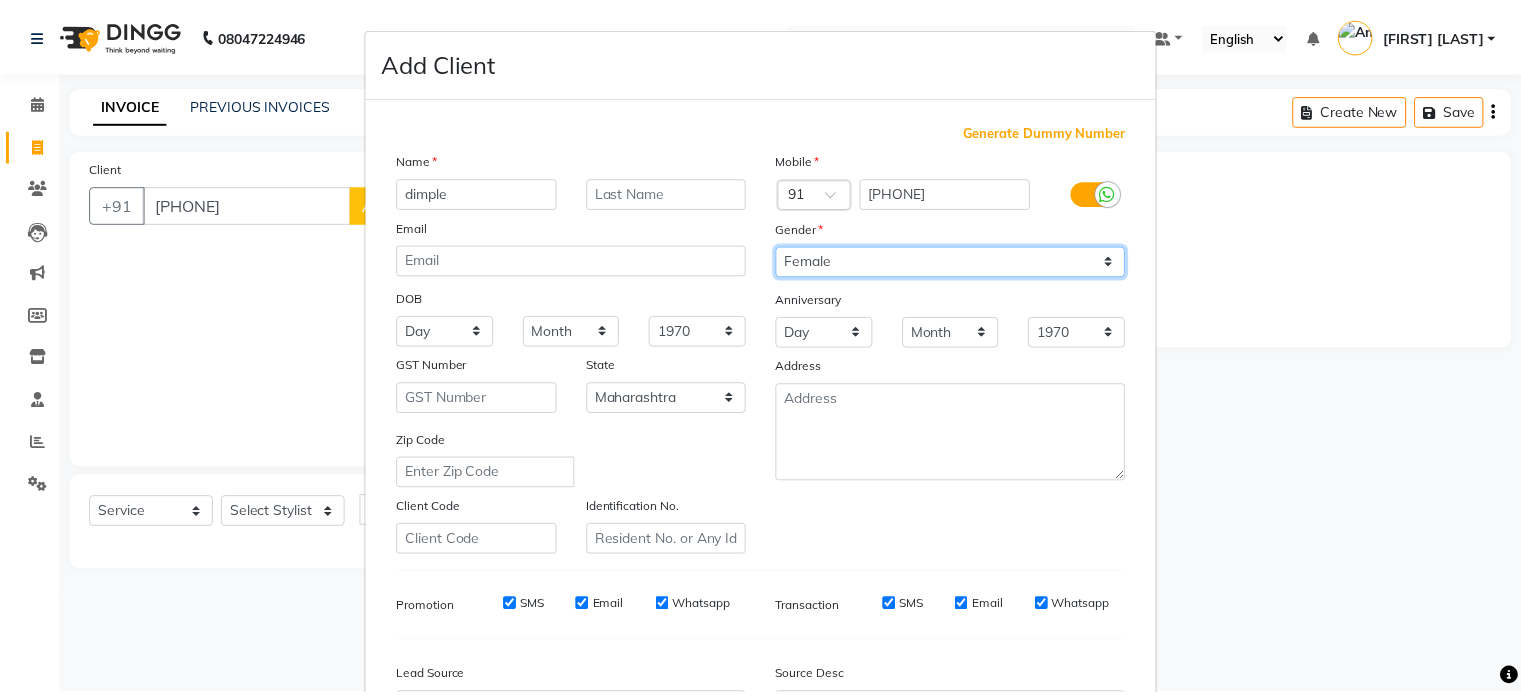 scroll, scrollTop: 237, scrollLeft: 0, axis: vertical 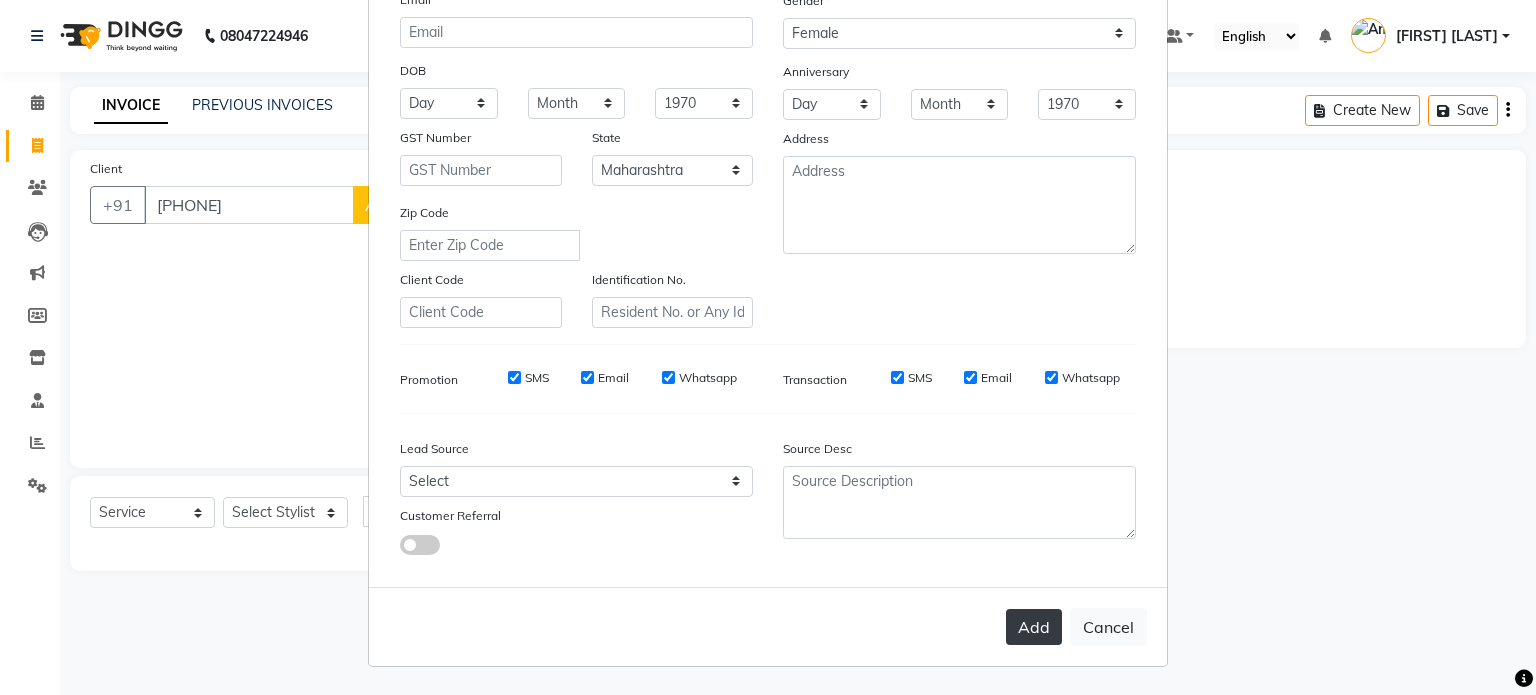click on "Add" at bounding box center (1034, 627) 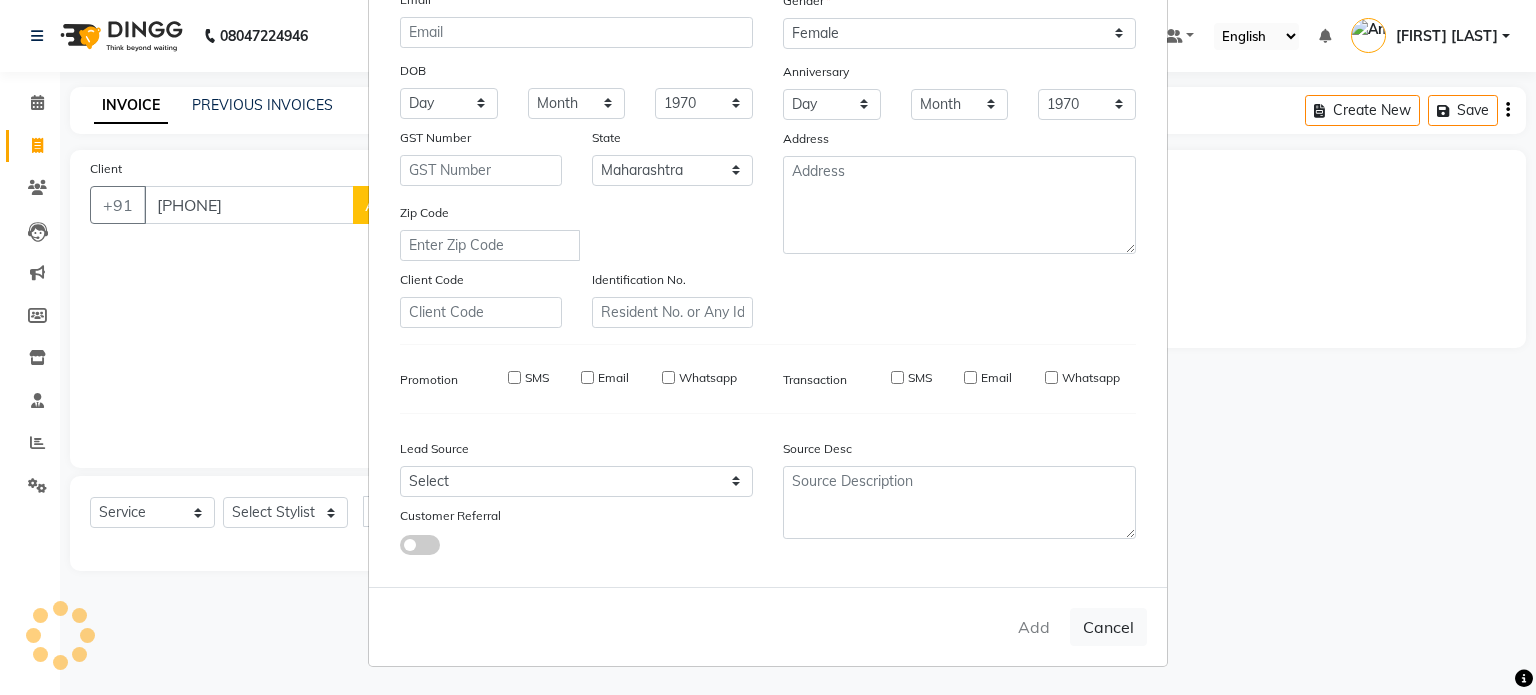 type 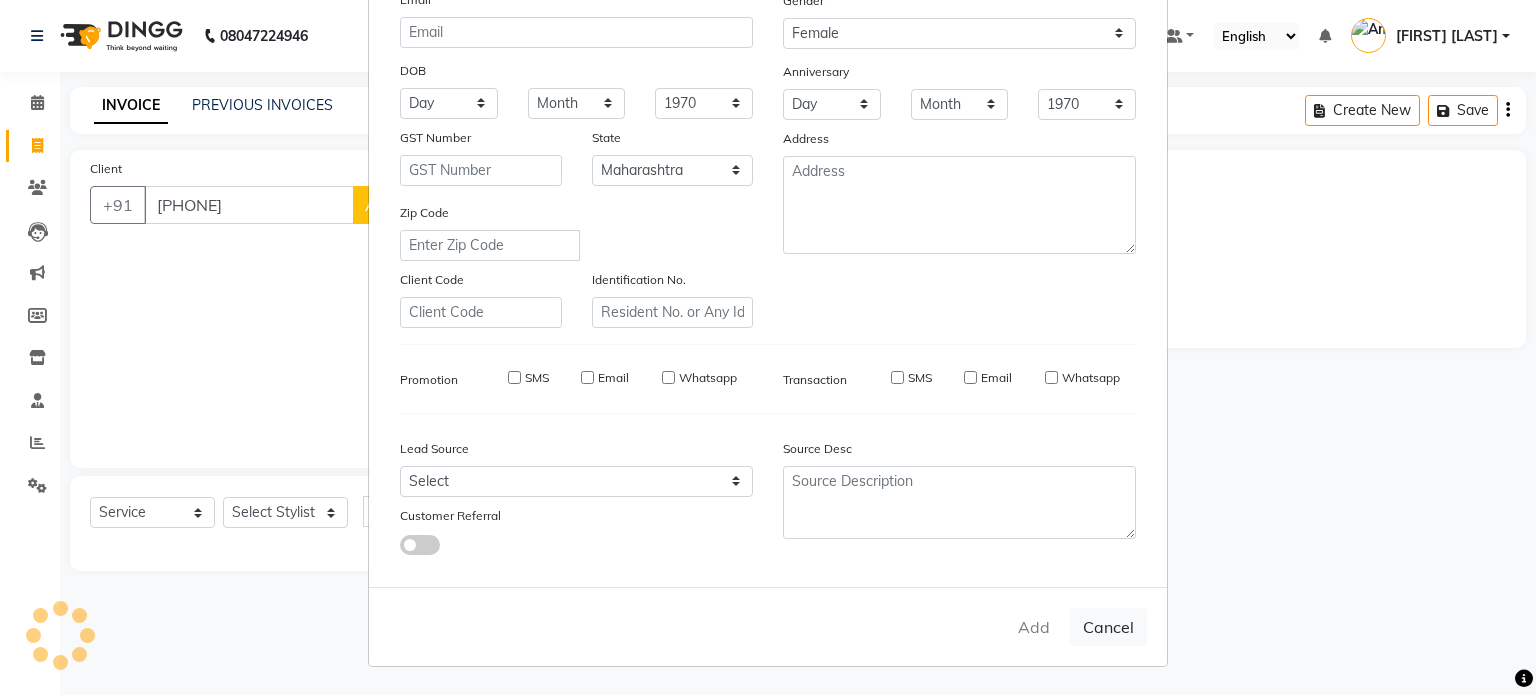 select 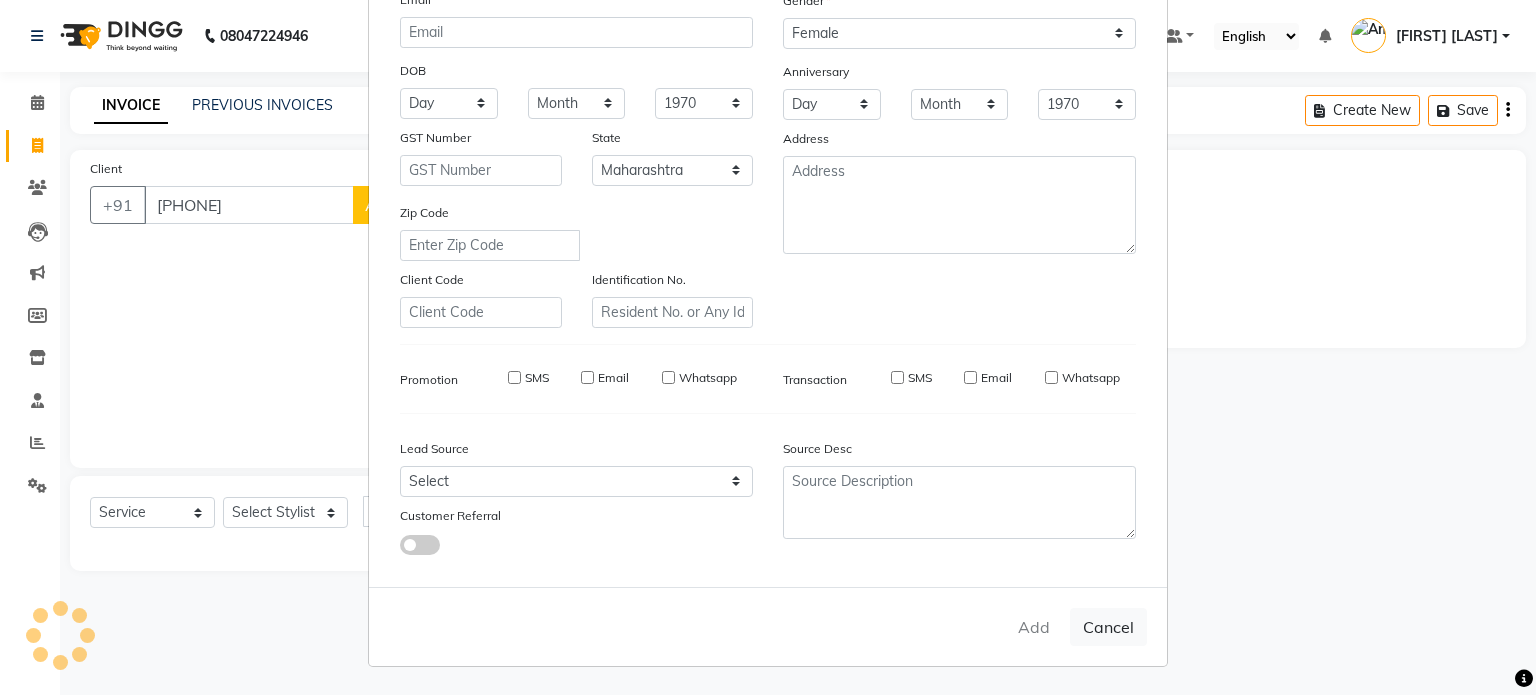 select 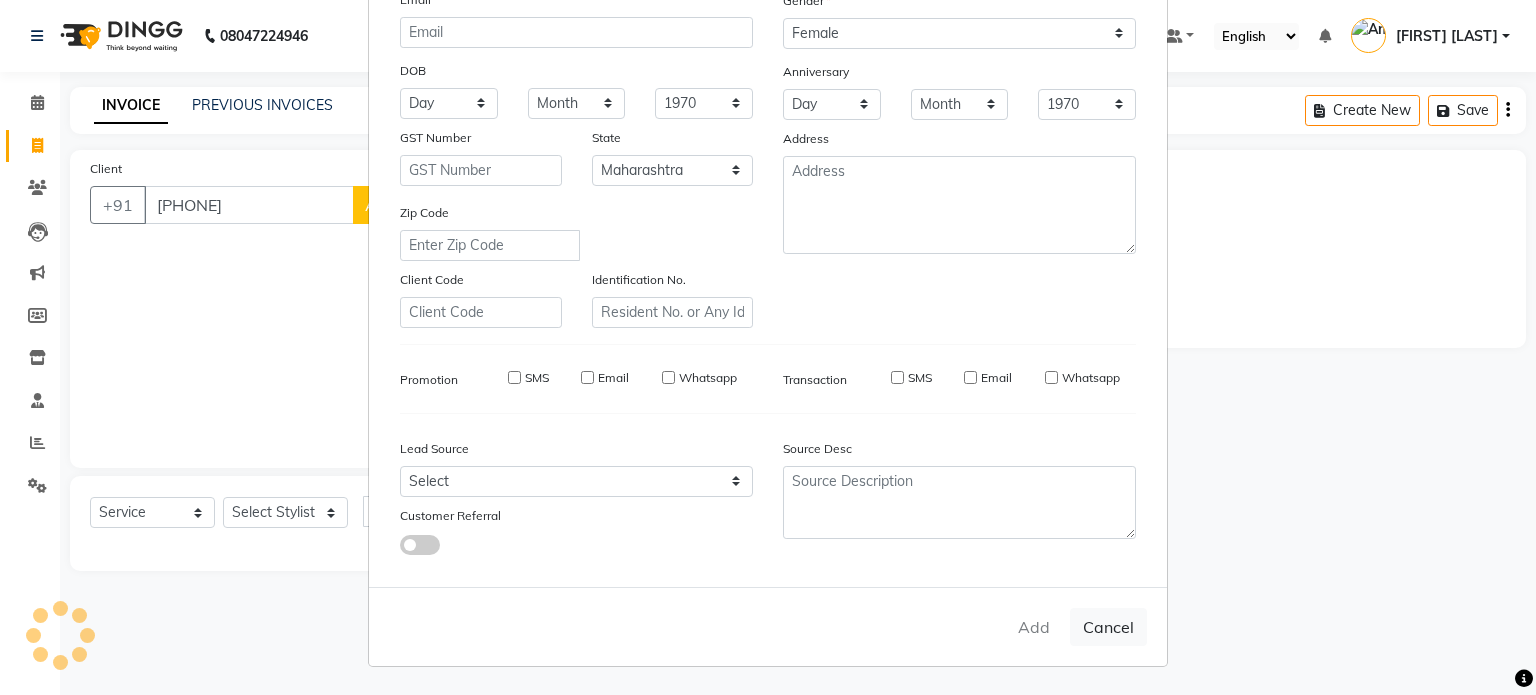 select 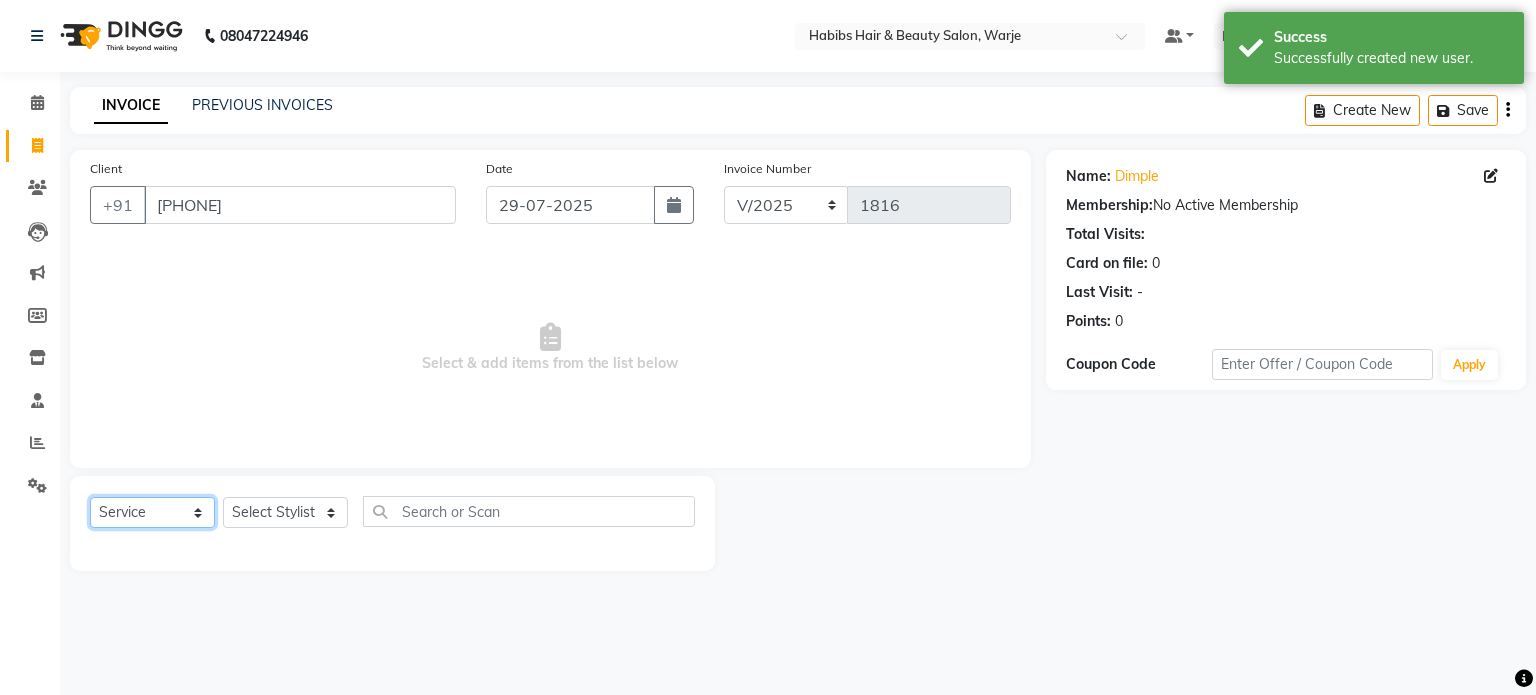 click on "Select  Service  Product  Membership  Package Voucher Prepaid Gift Card" 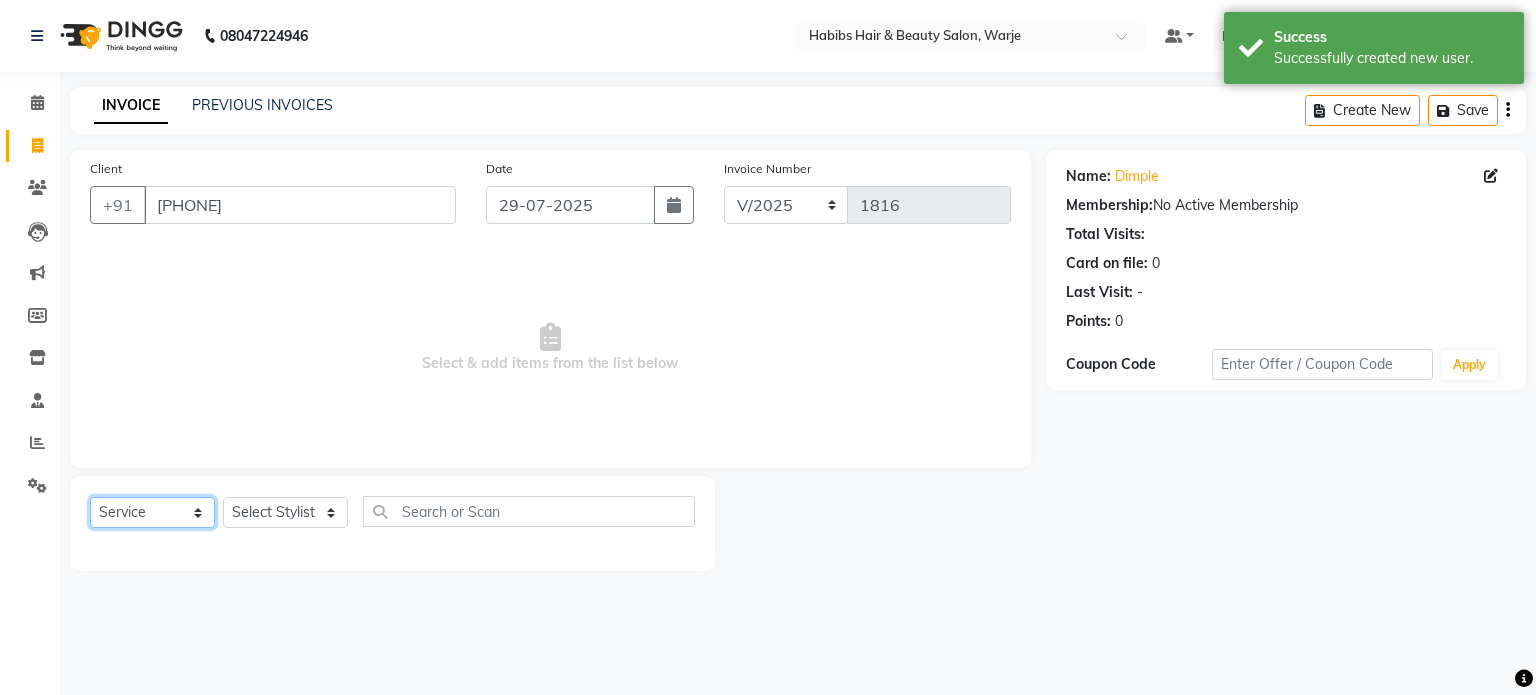 select on "membership" 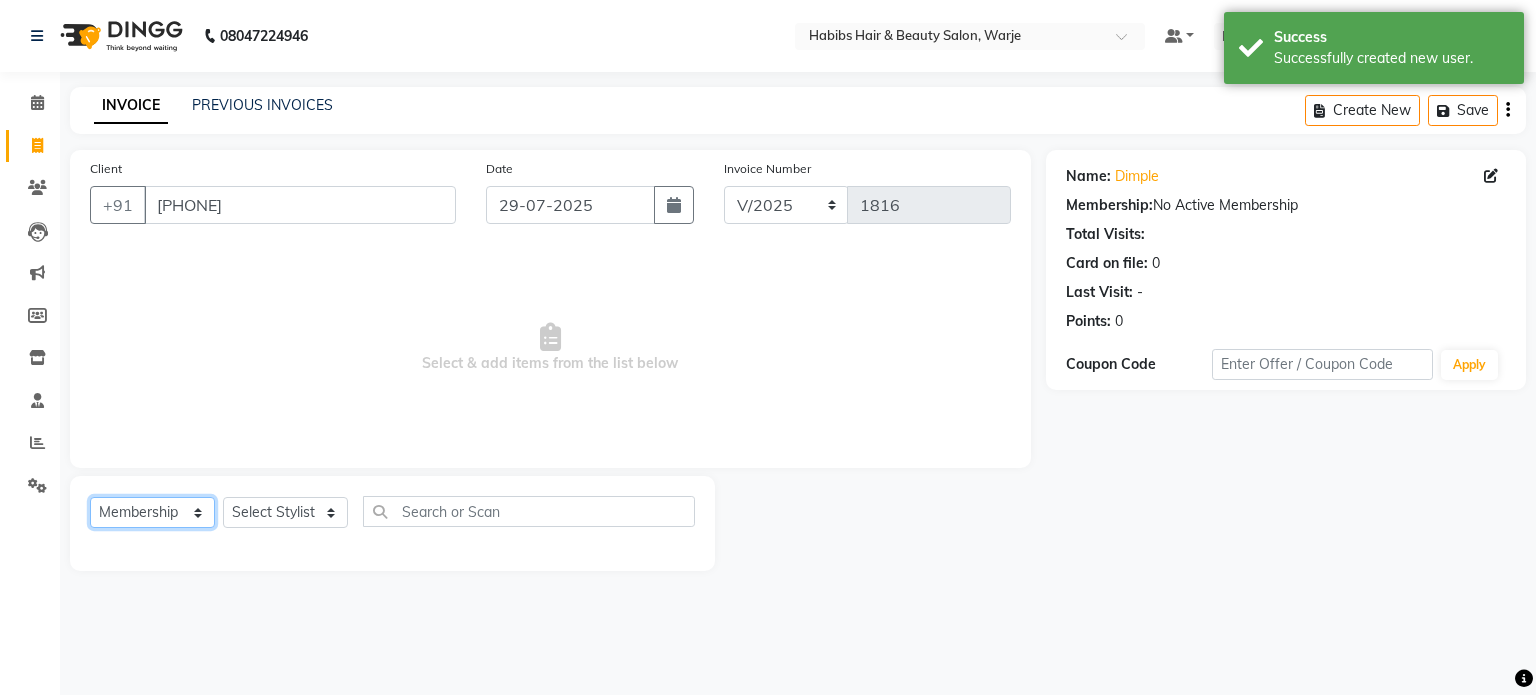click on "Select  Service  Product  Membership  Package Voucher Prepaid Gift Card" 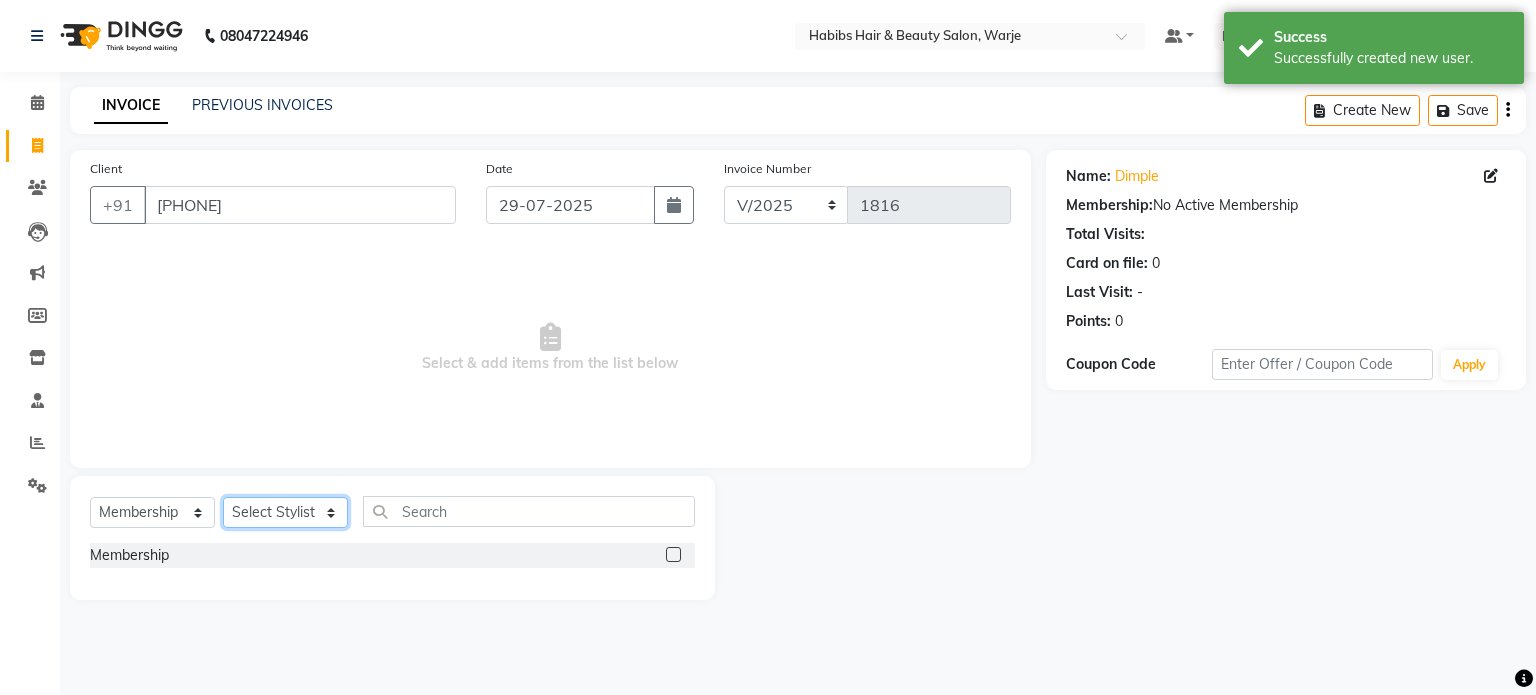 click on "Select Stylist Abhishek Akshay Amol Rathod JAYESH Mauli Ritik ruturaj Saniya  sayali (manager) shreyash shubham Swapnil" 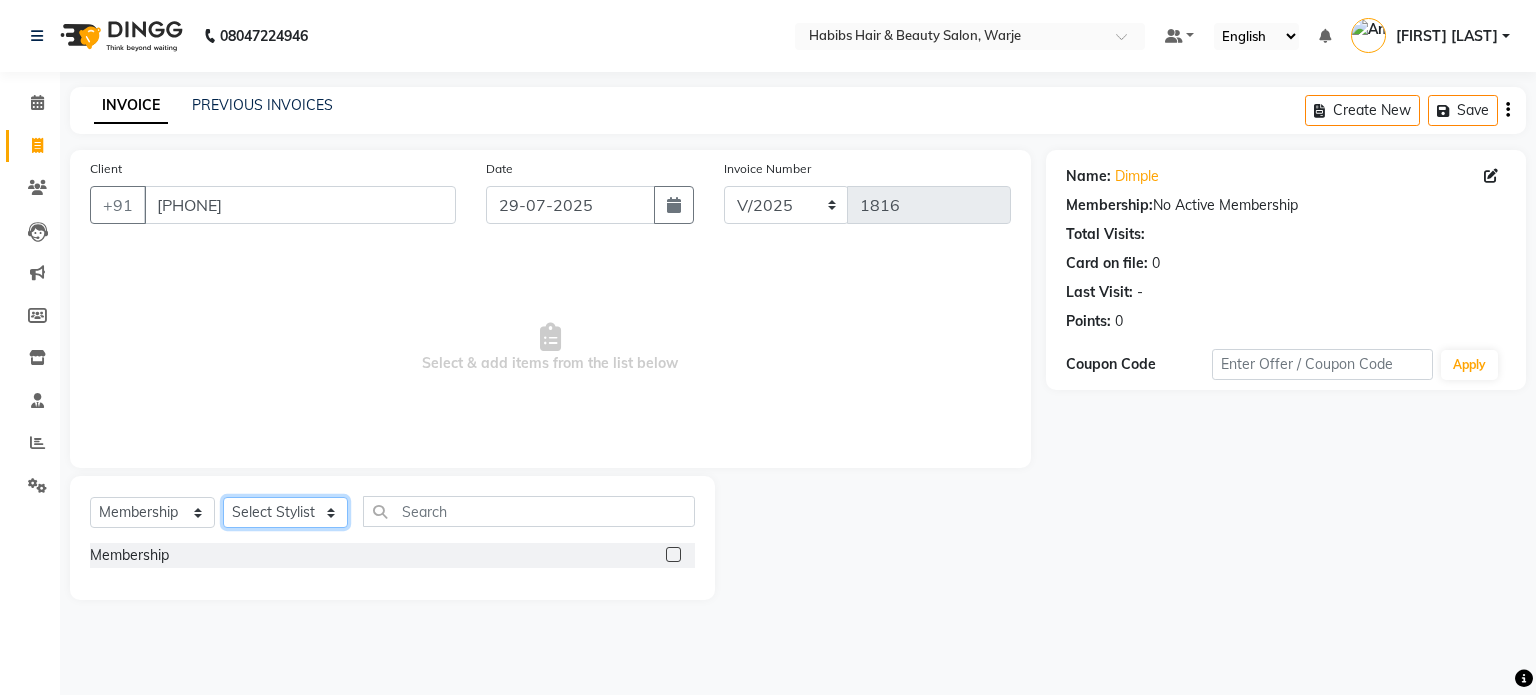 select on "[NUMBER]" 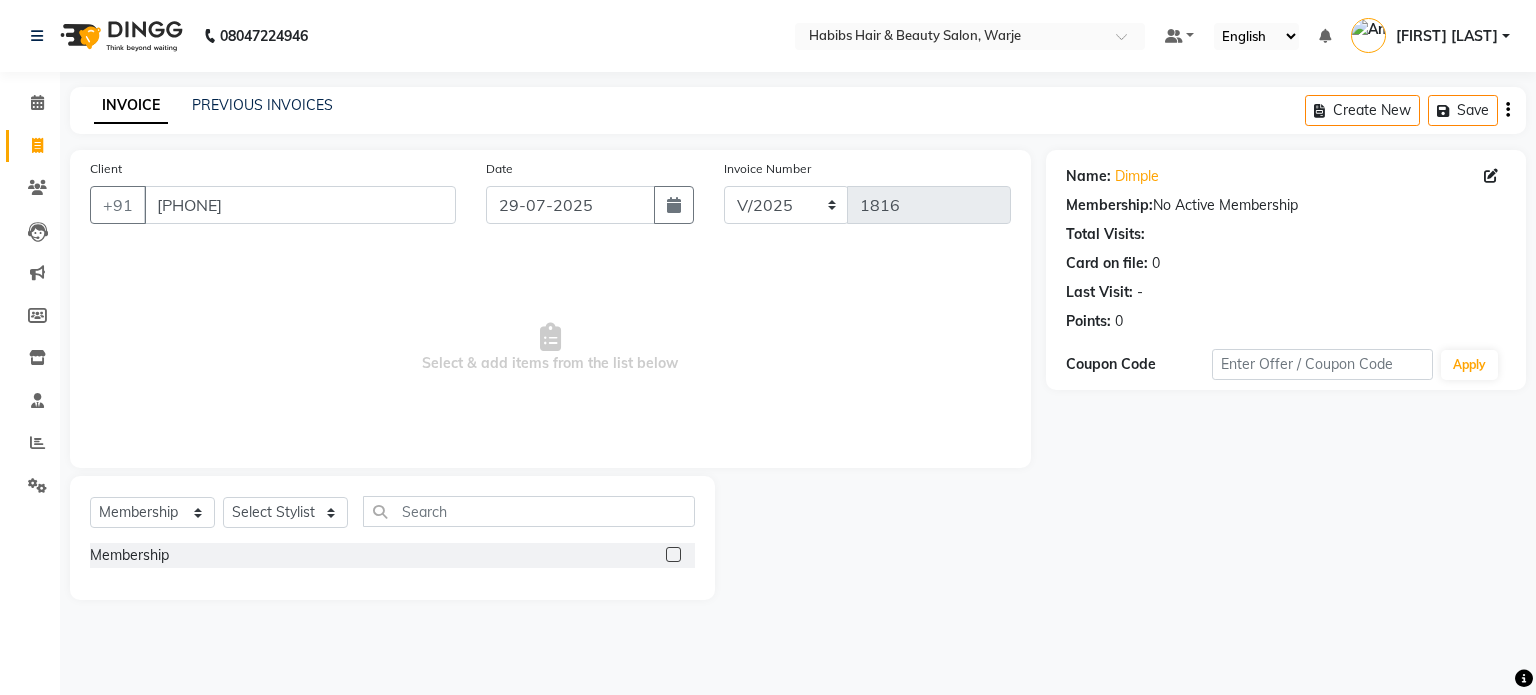 click 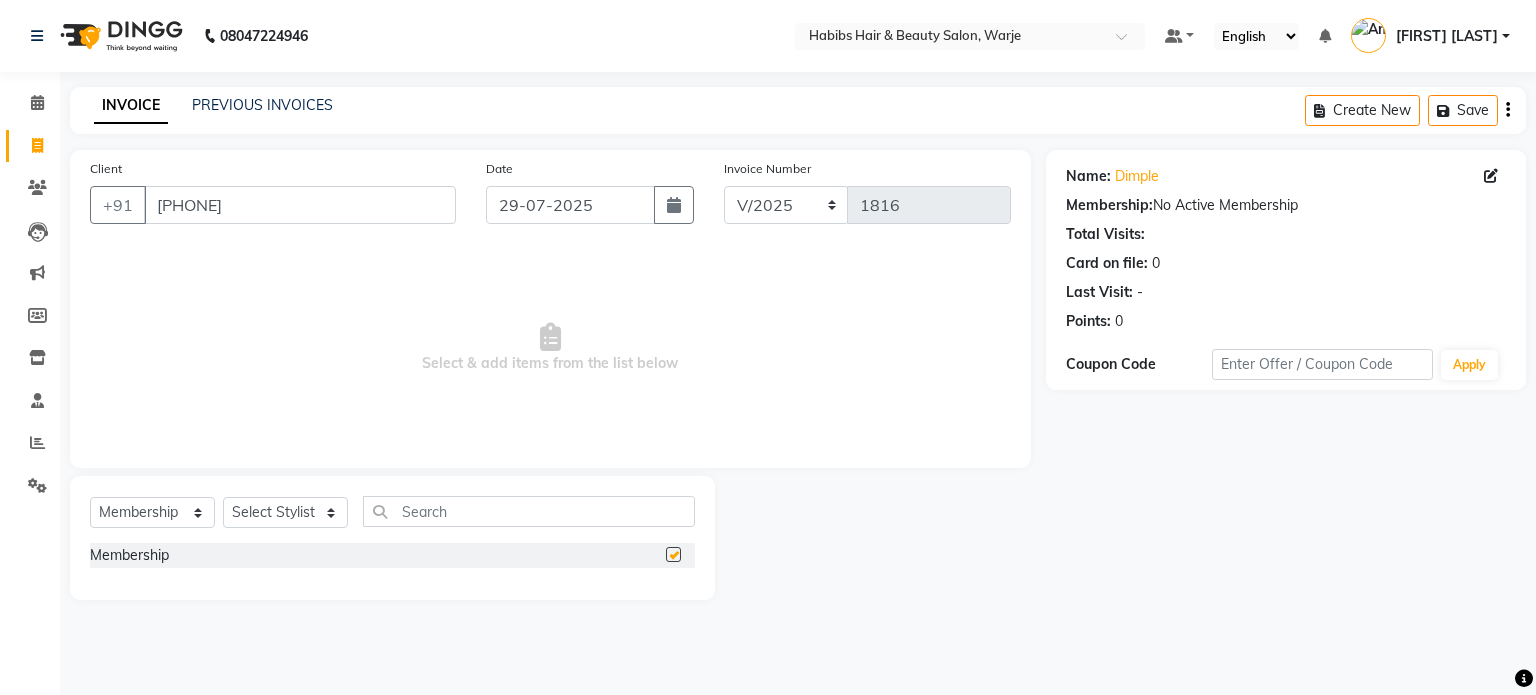 select on "select" 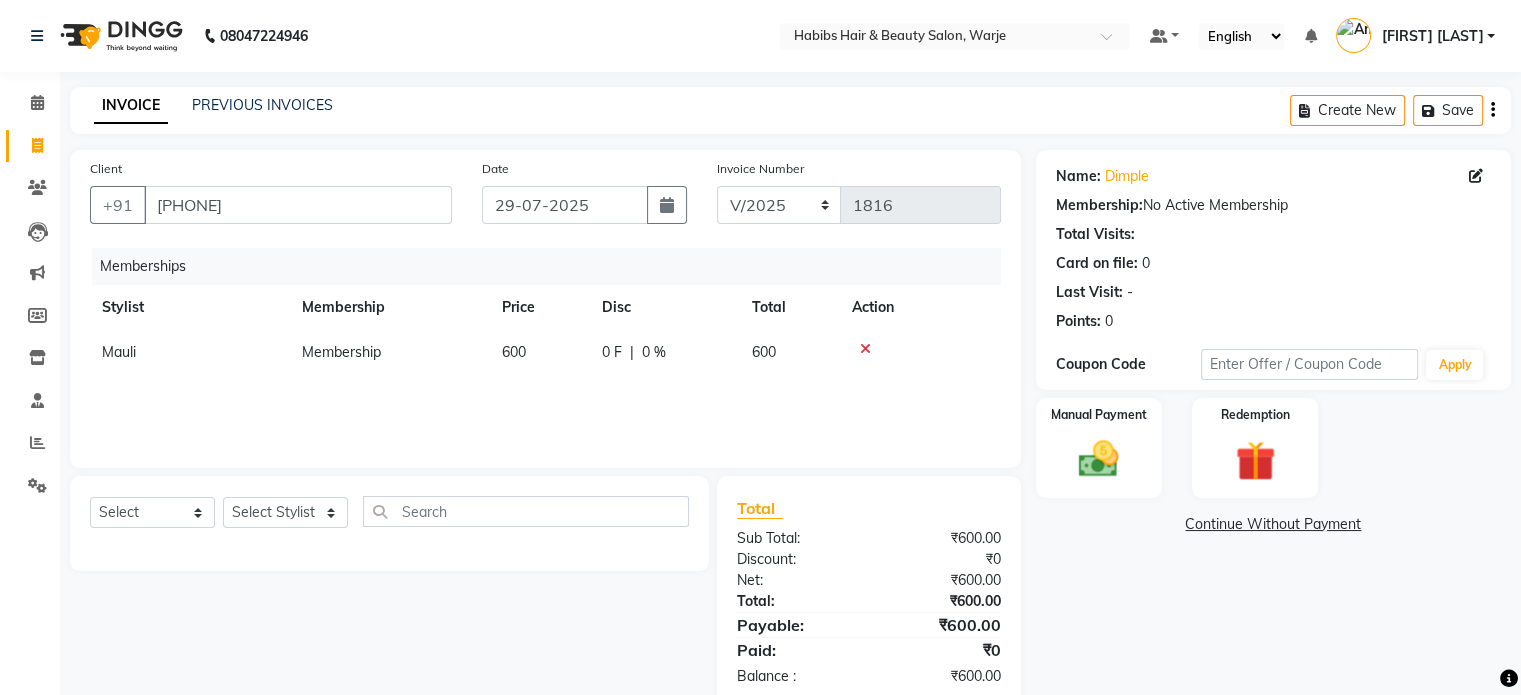 click on "600" 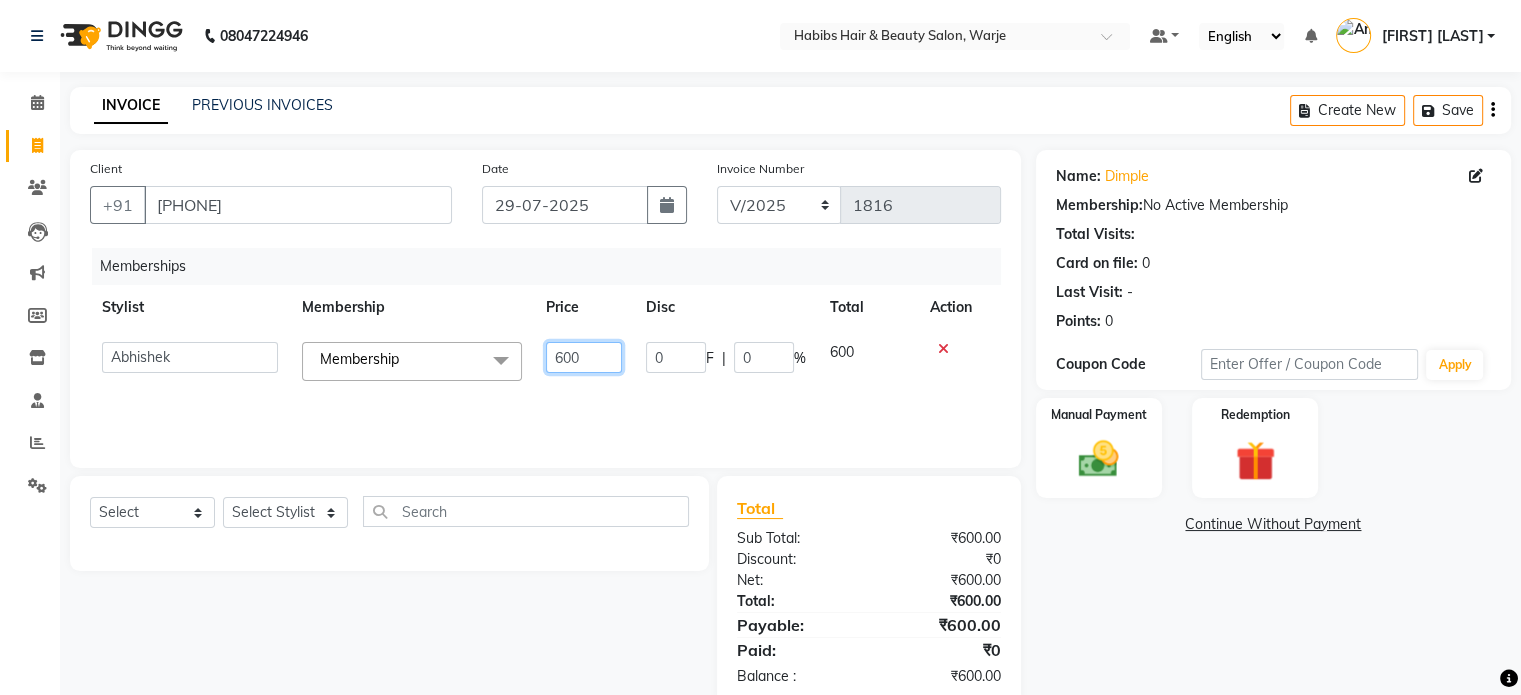 click on "600" 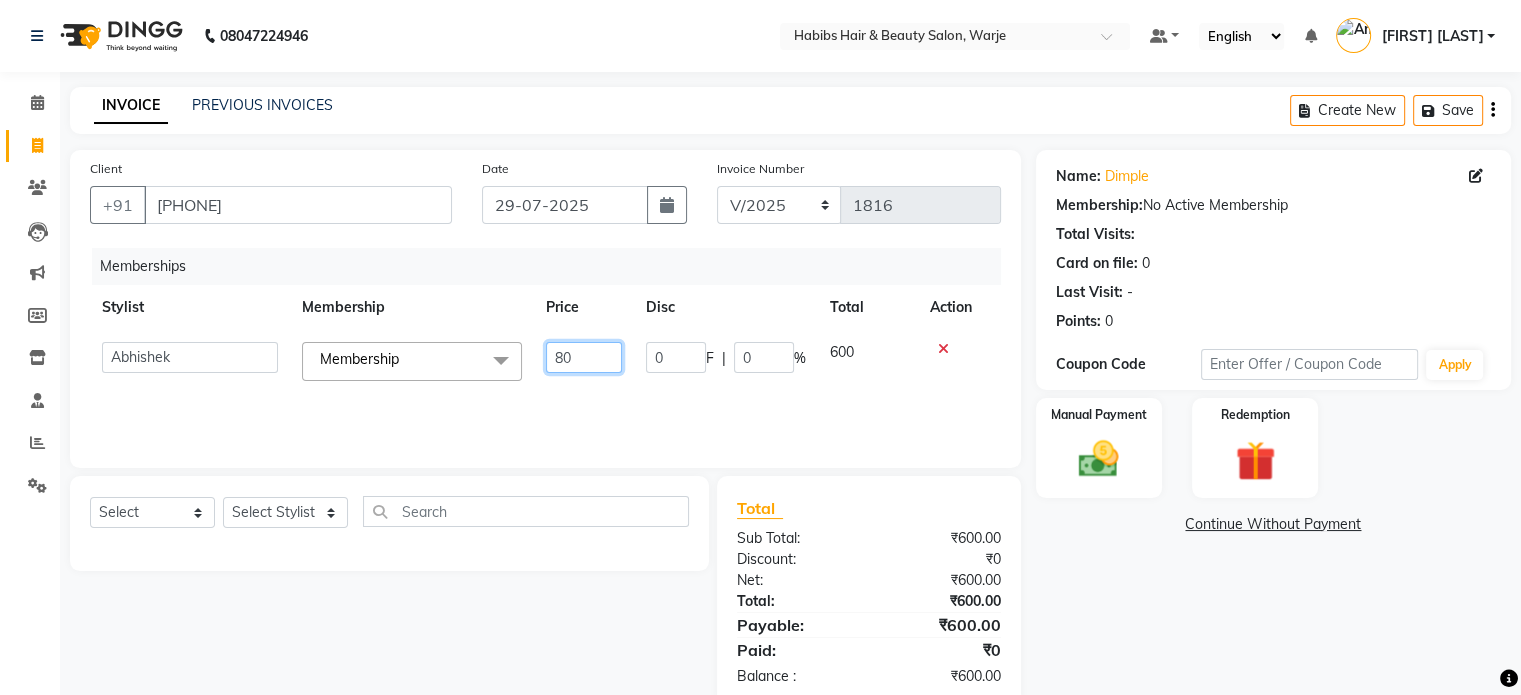 type on "800" 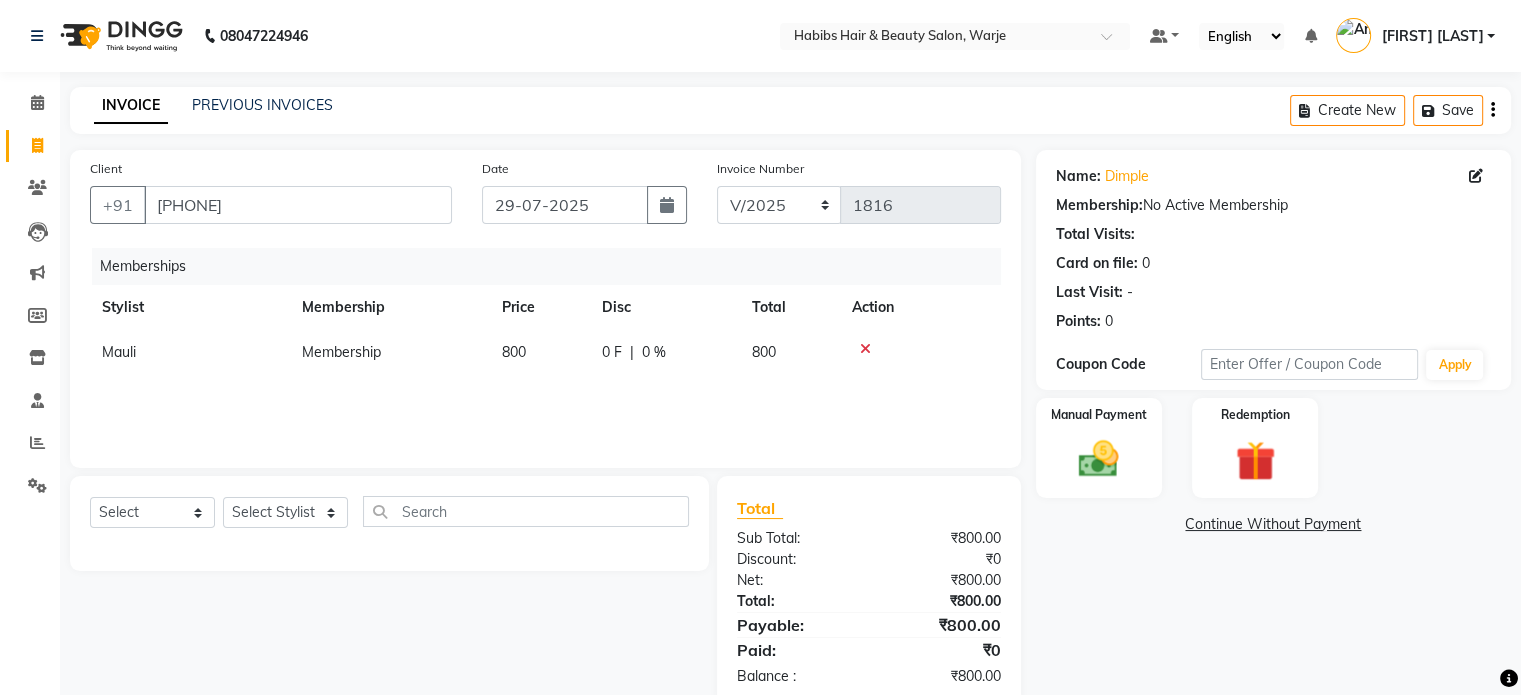 click on "Mauli Membership 800 0 F | 0 % 800" 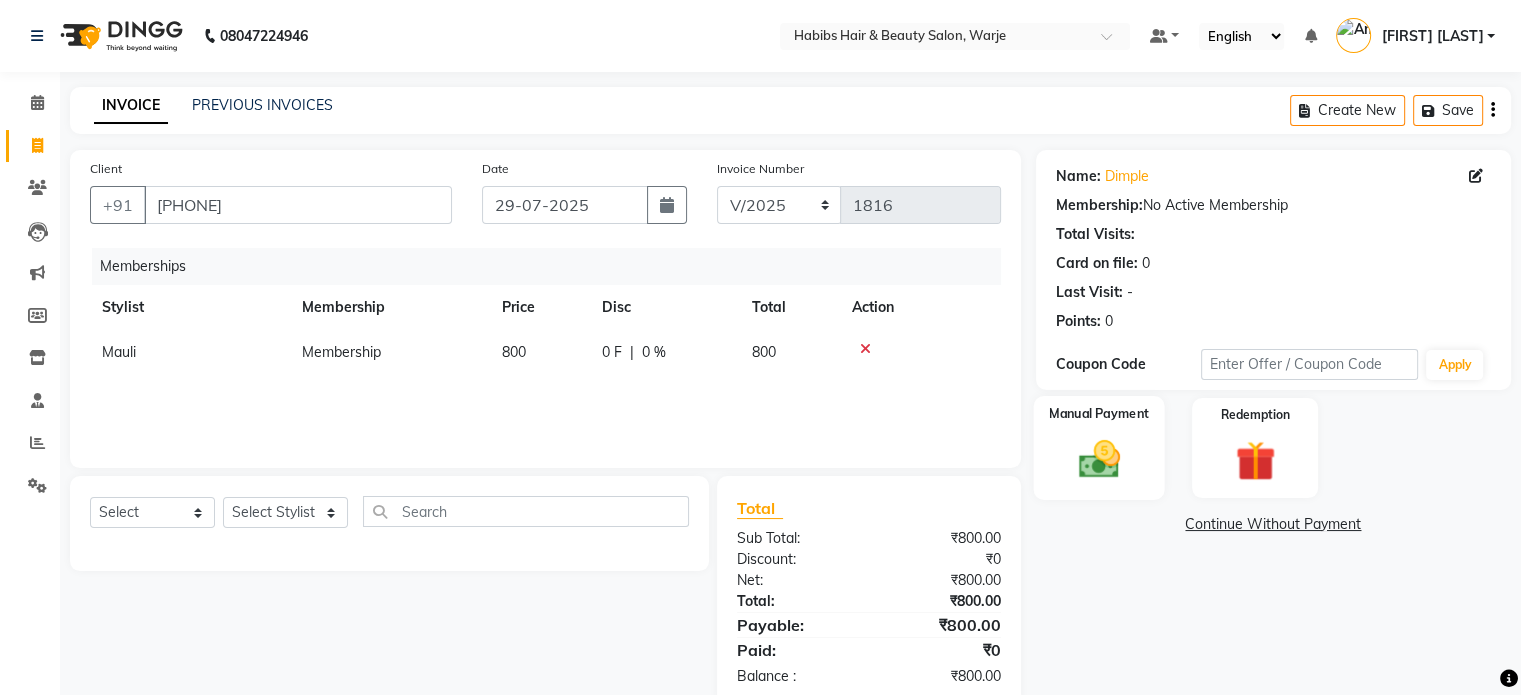 click on "Manual Payment" 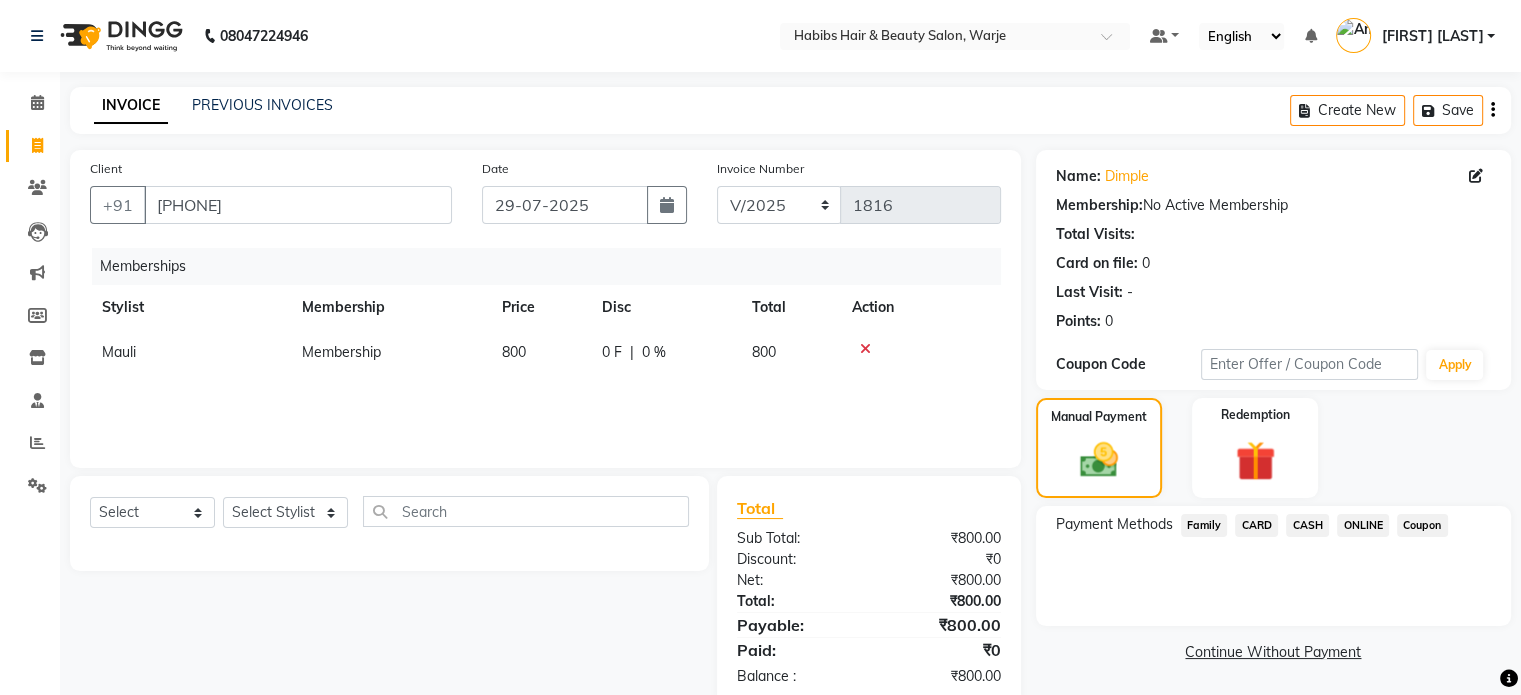 click on "ONLINE" 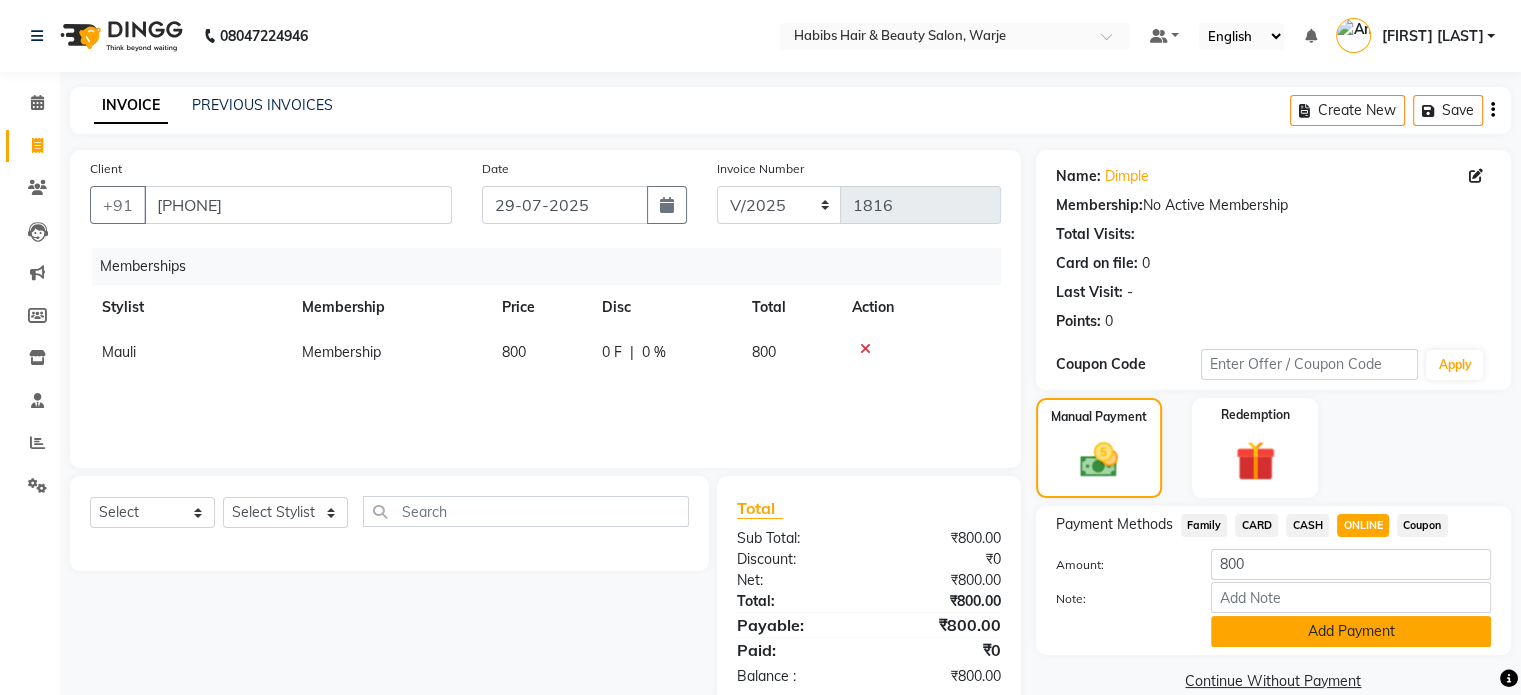 click on "Add Payment" 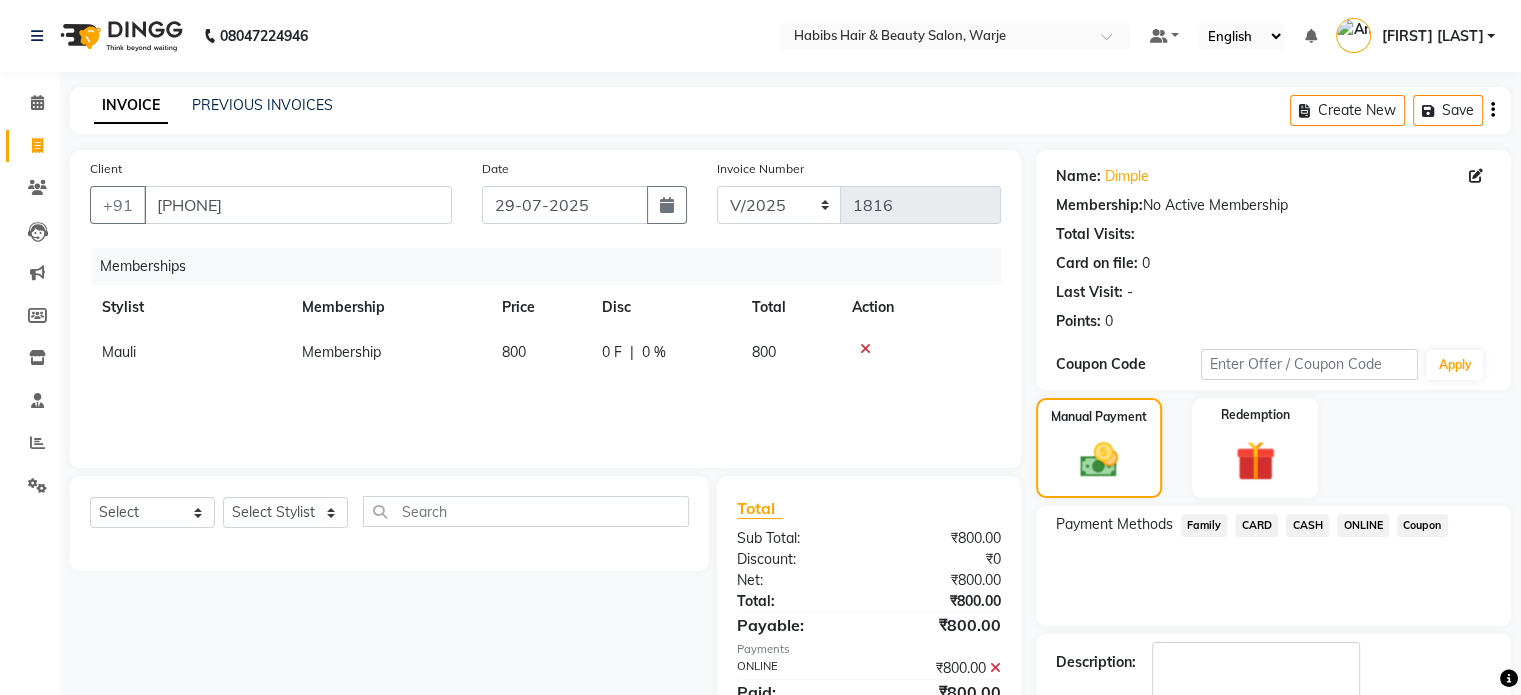 scroll, scrollTop: 113, scrollLeft: 0, axis: vertical 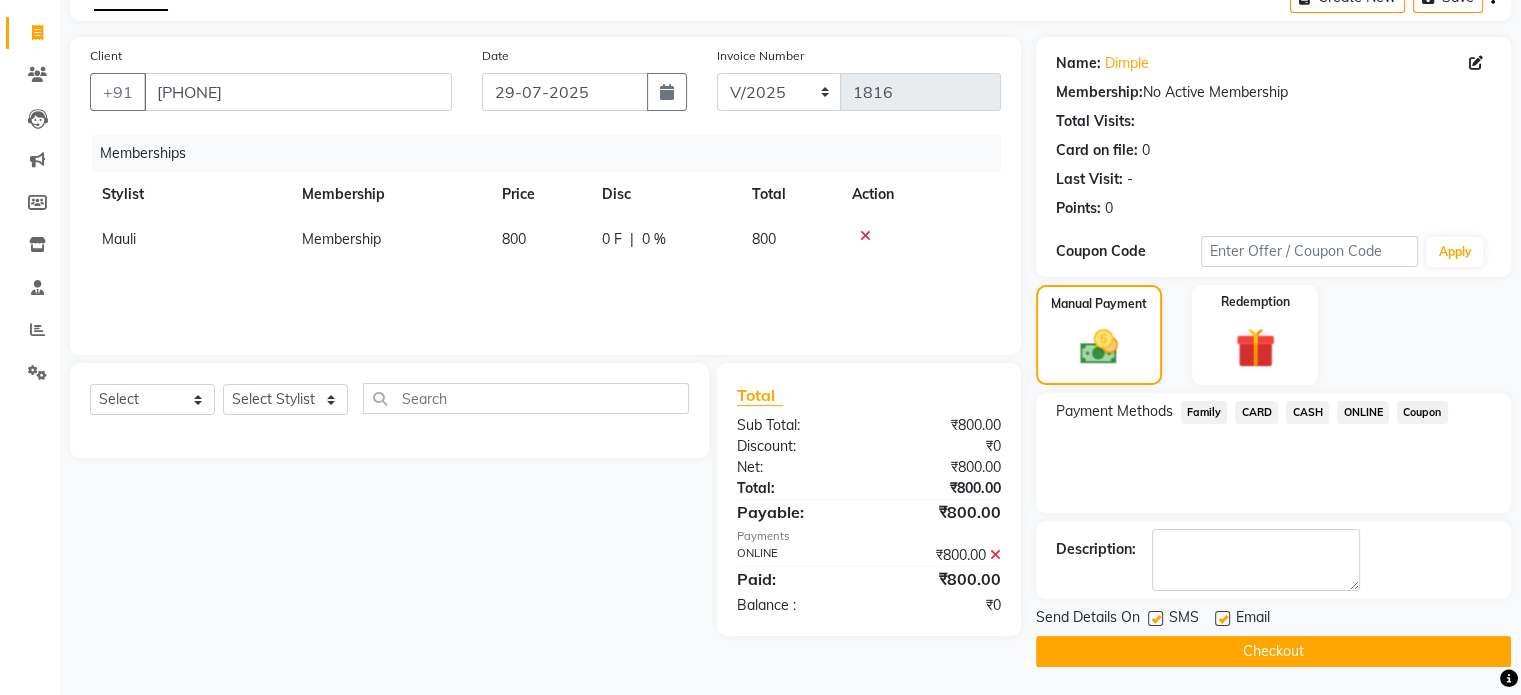 click on "Checkout" 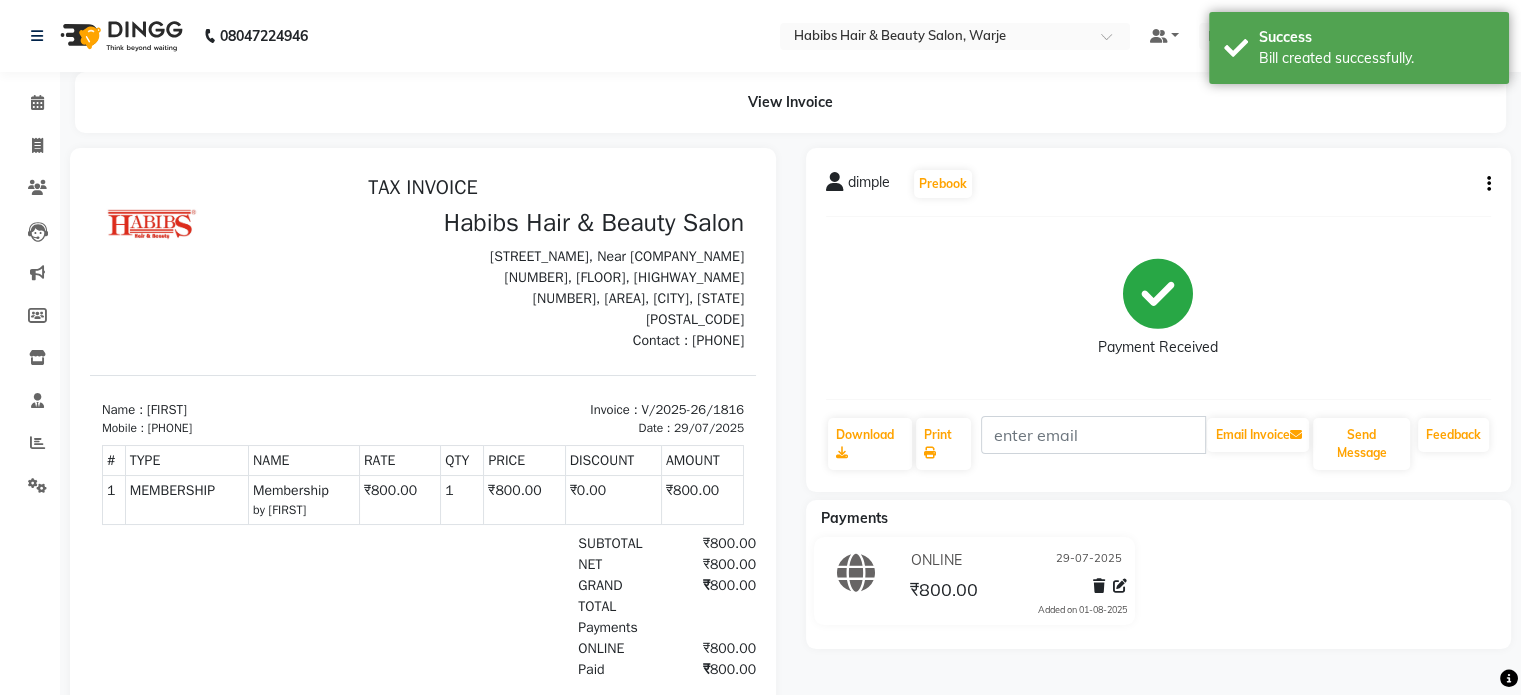 scroll, scrollTop: 0, scrollLeft: 0, axis: both 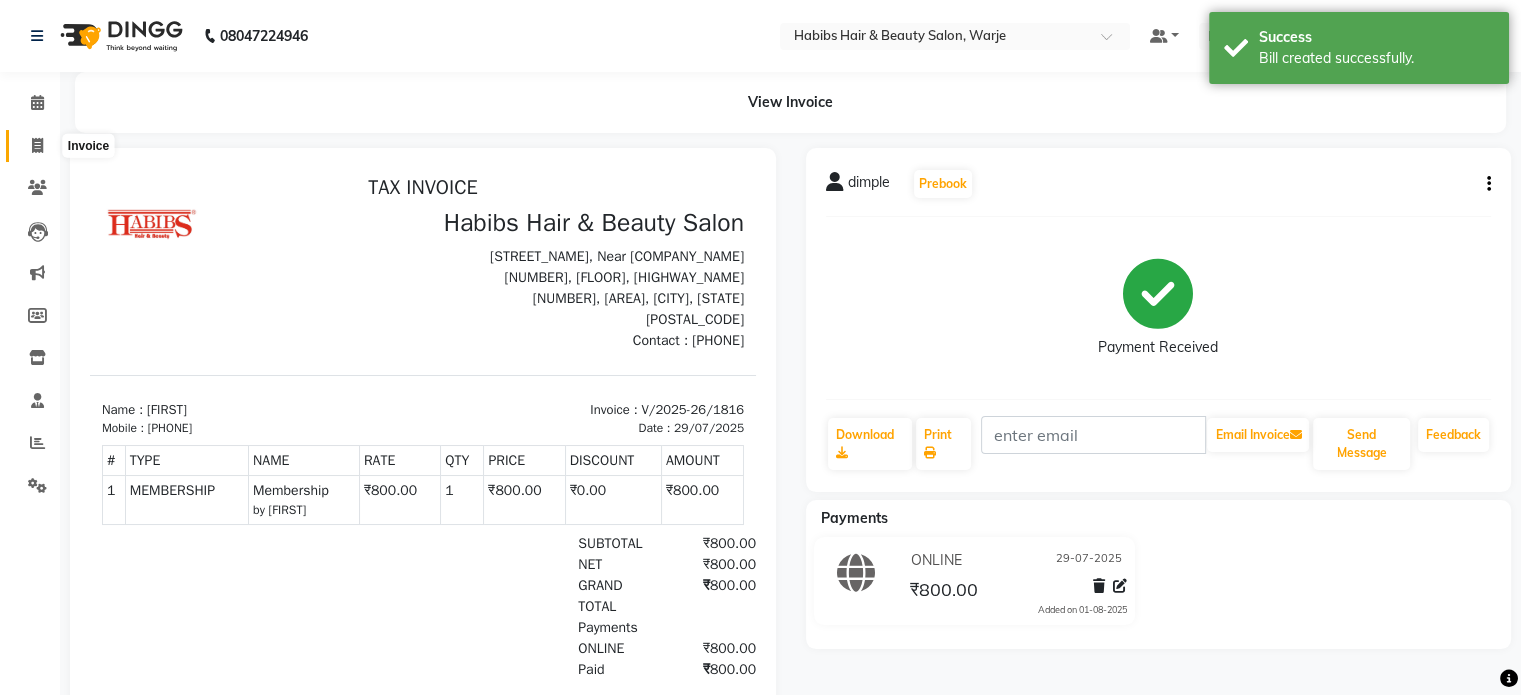 click 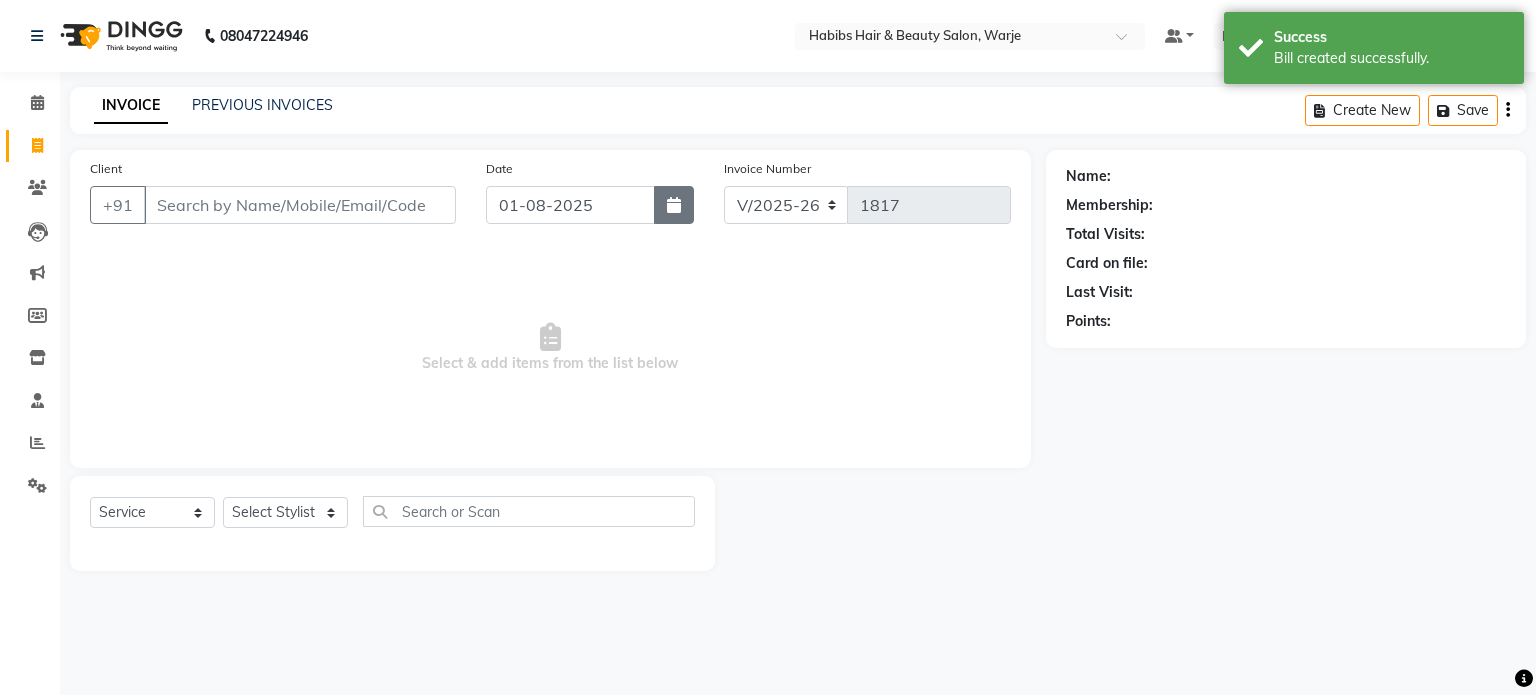 click 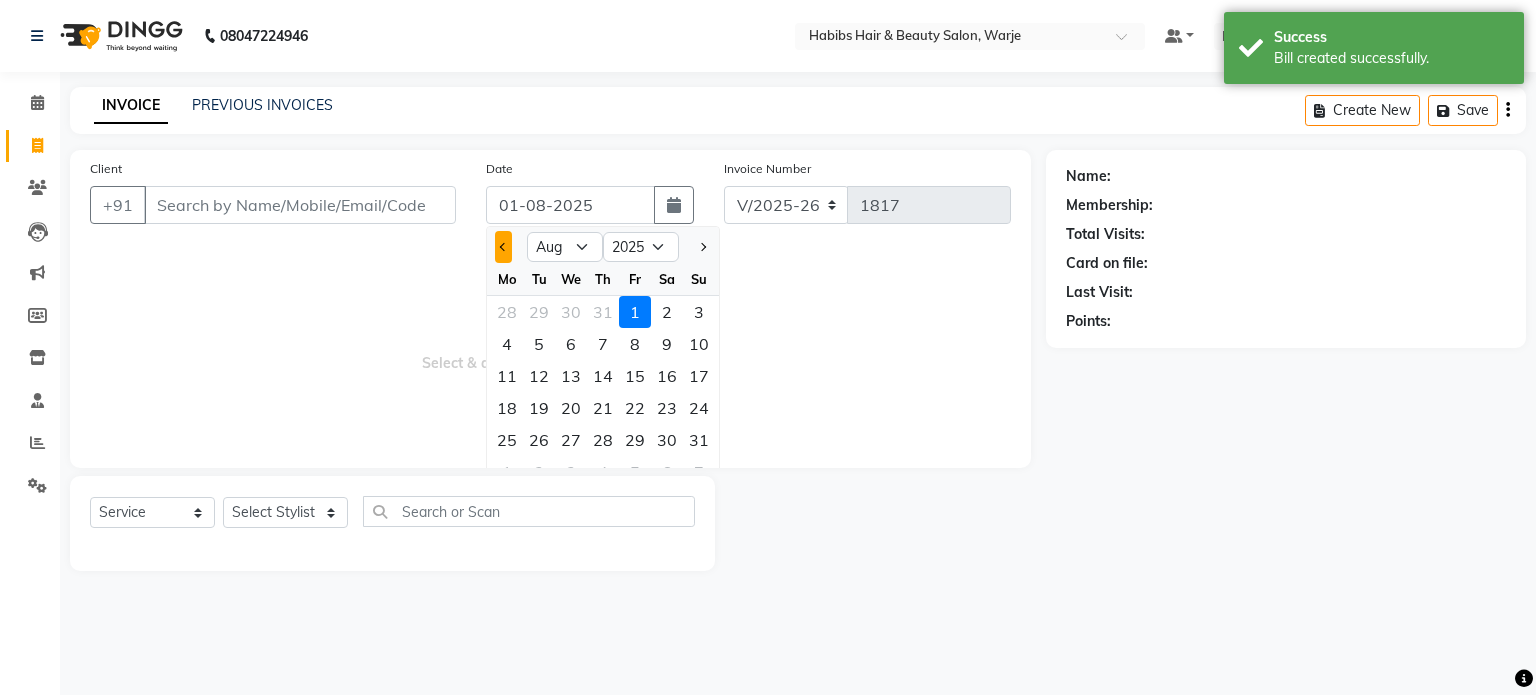 click 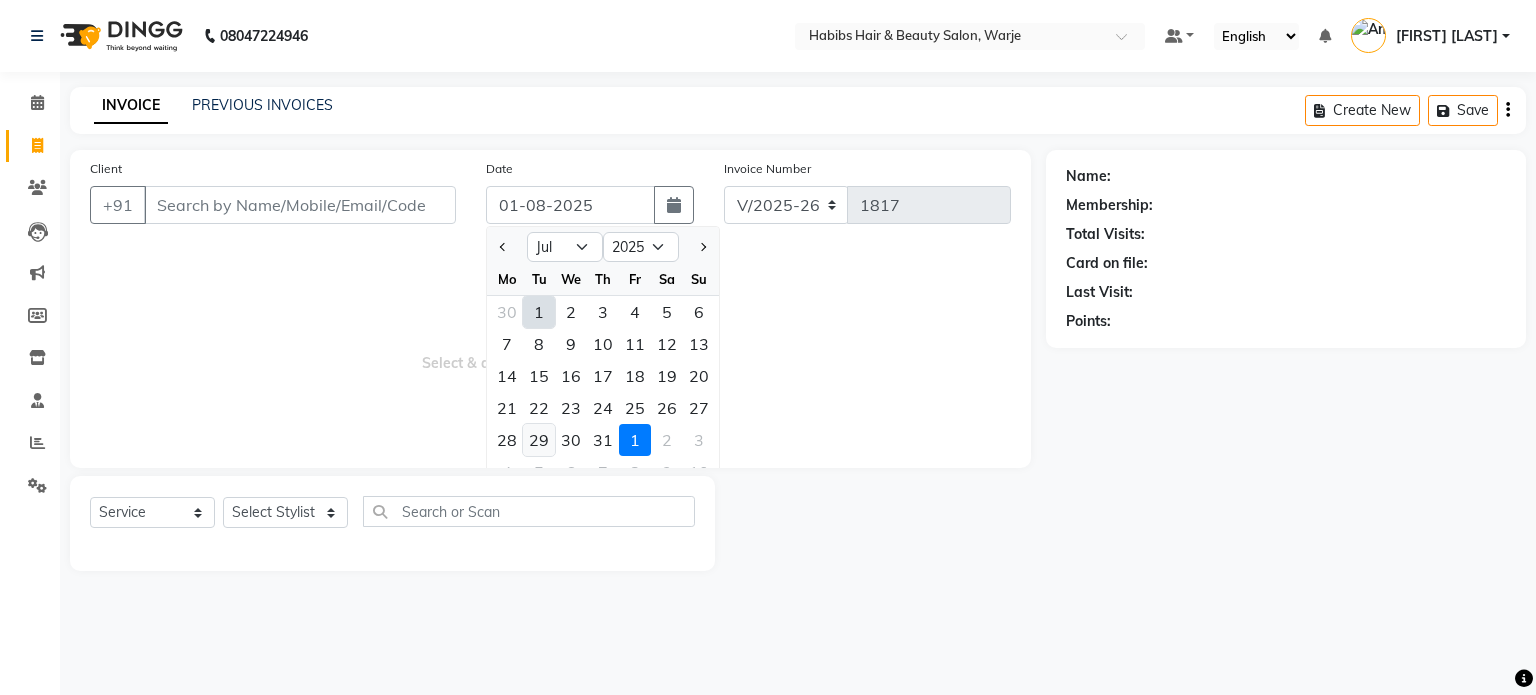 click on "29" 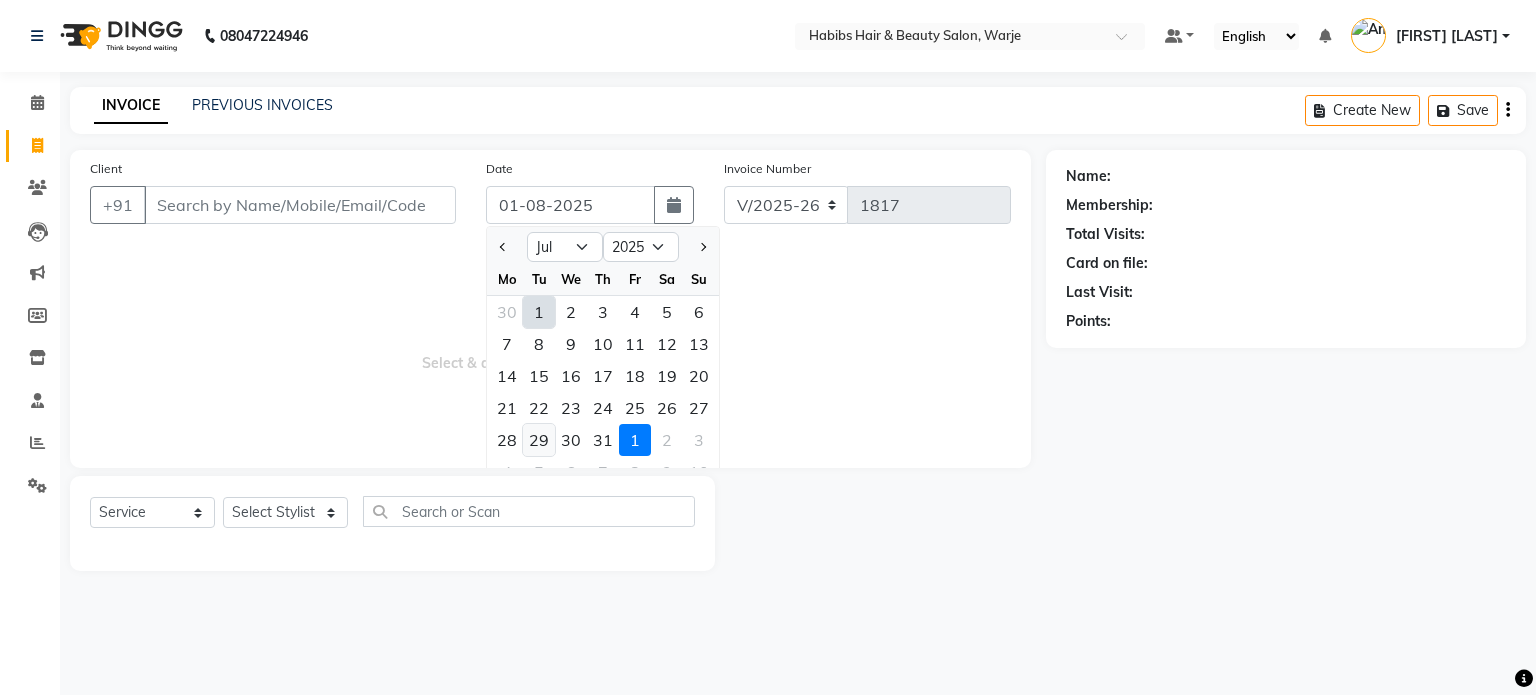 type on "29-07-2025" 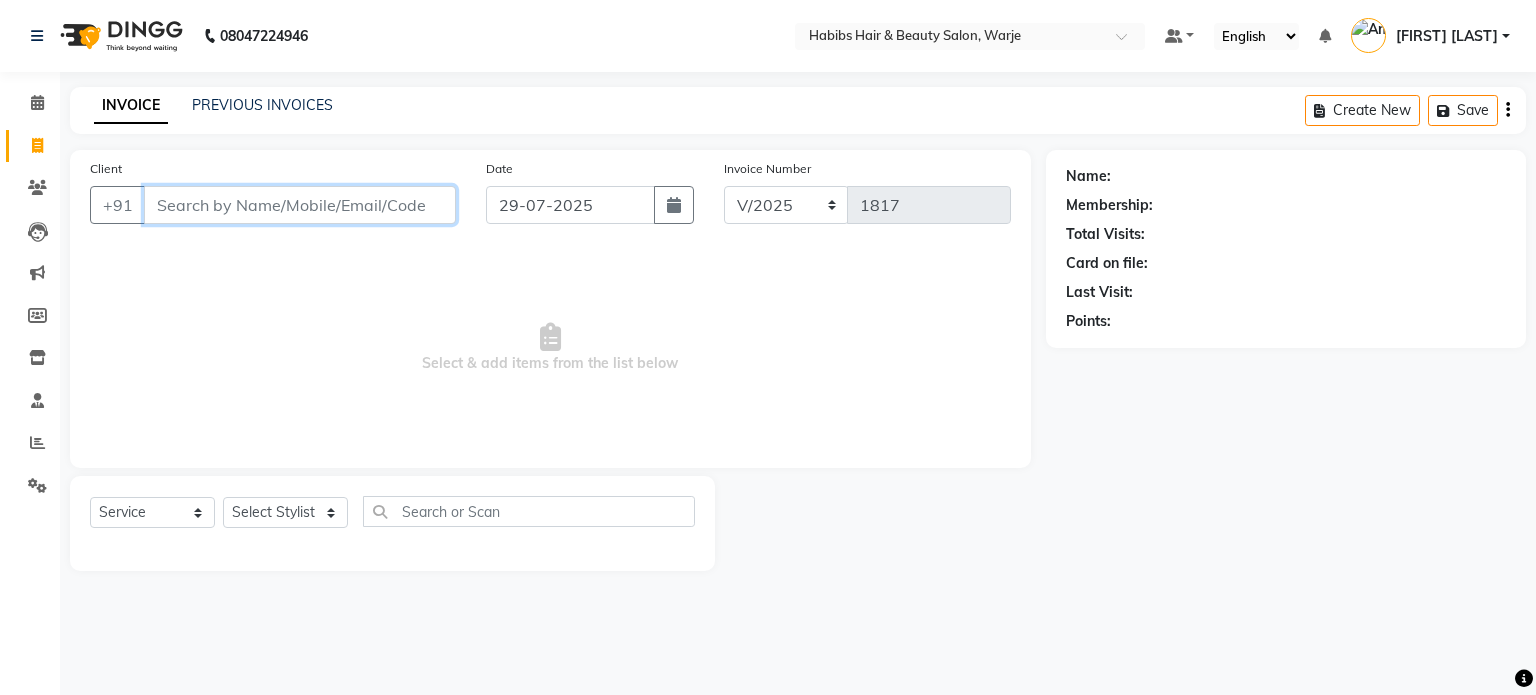 click on "Client" at bounding box center (300, 205) 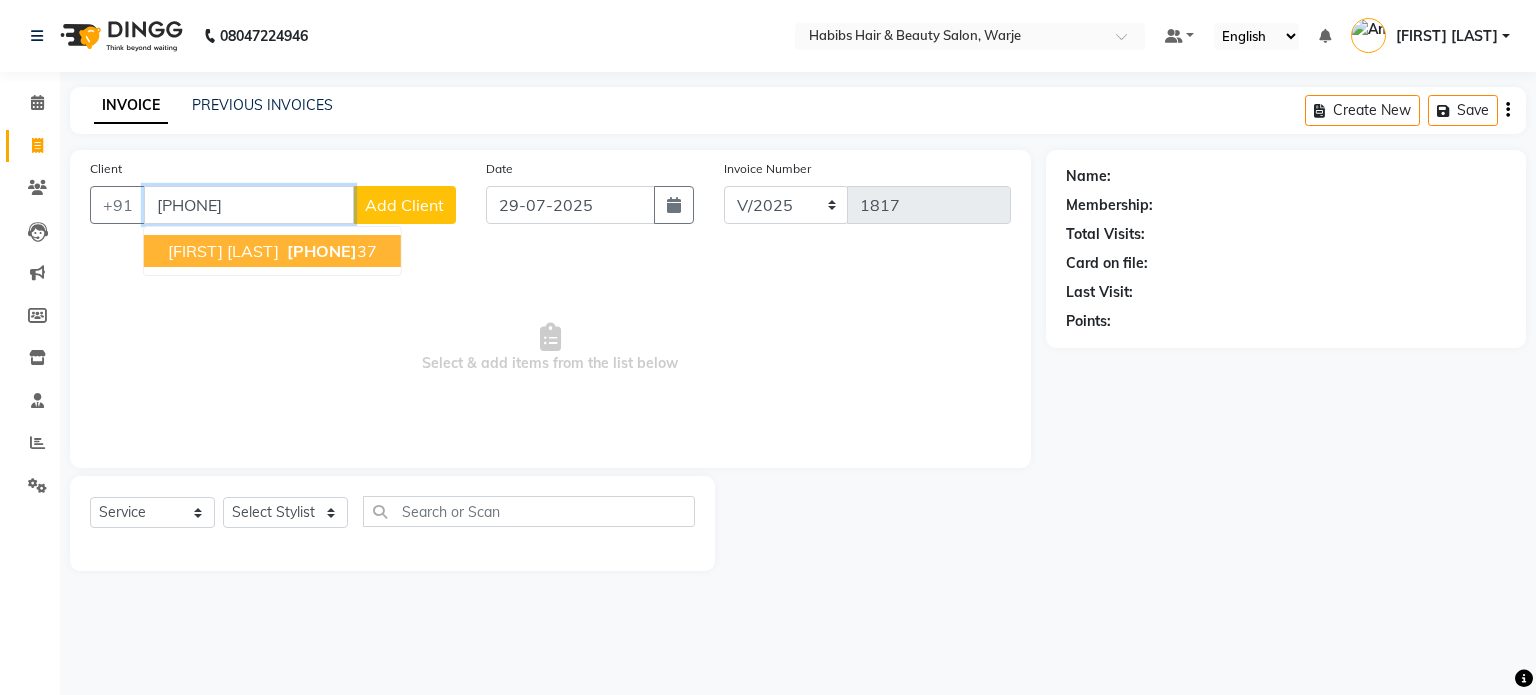 click on "[PHONE]" at bounding box center (322, 251) 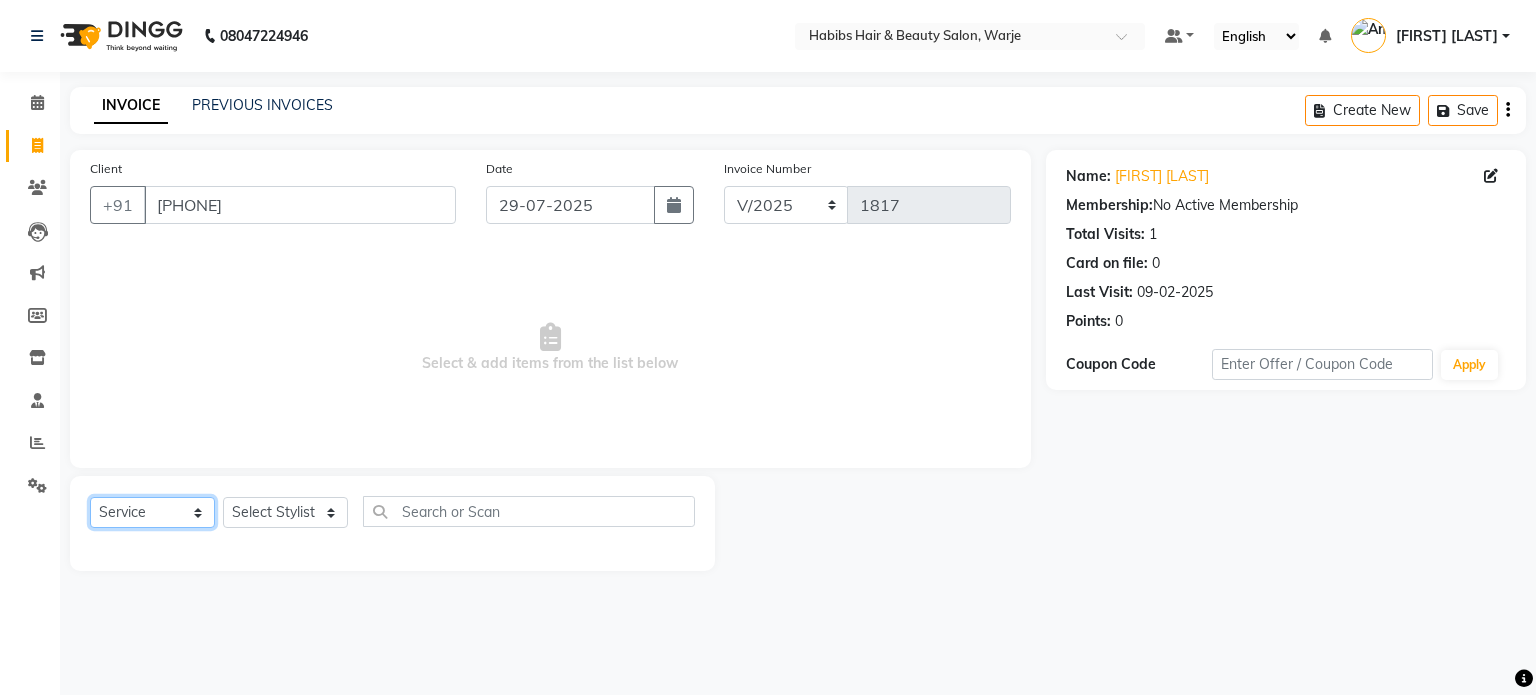 click on "Select  Service  Product  Membership  Package Voucher Prepaid Gift Card" 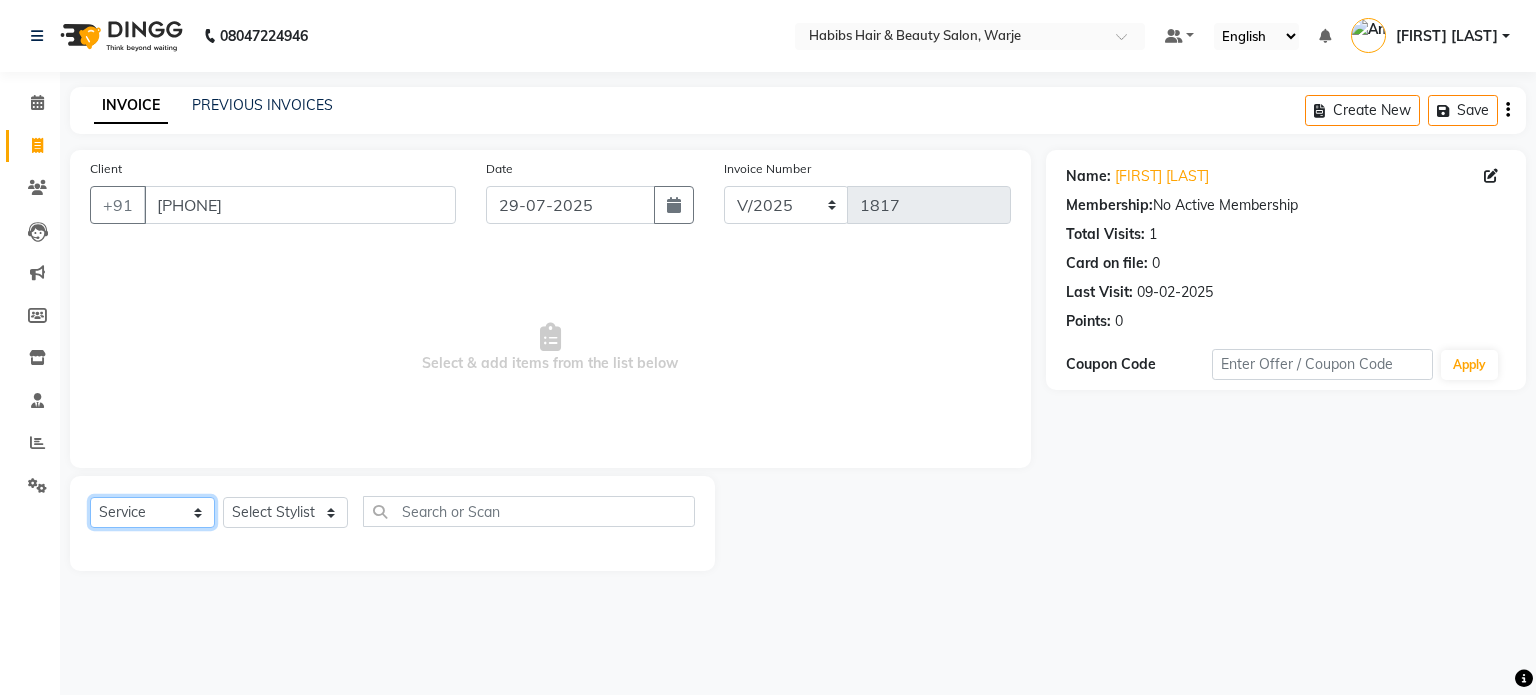 select on "membership" 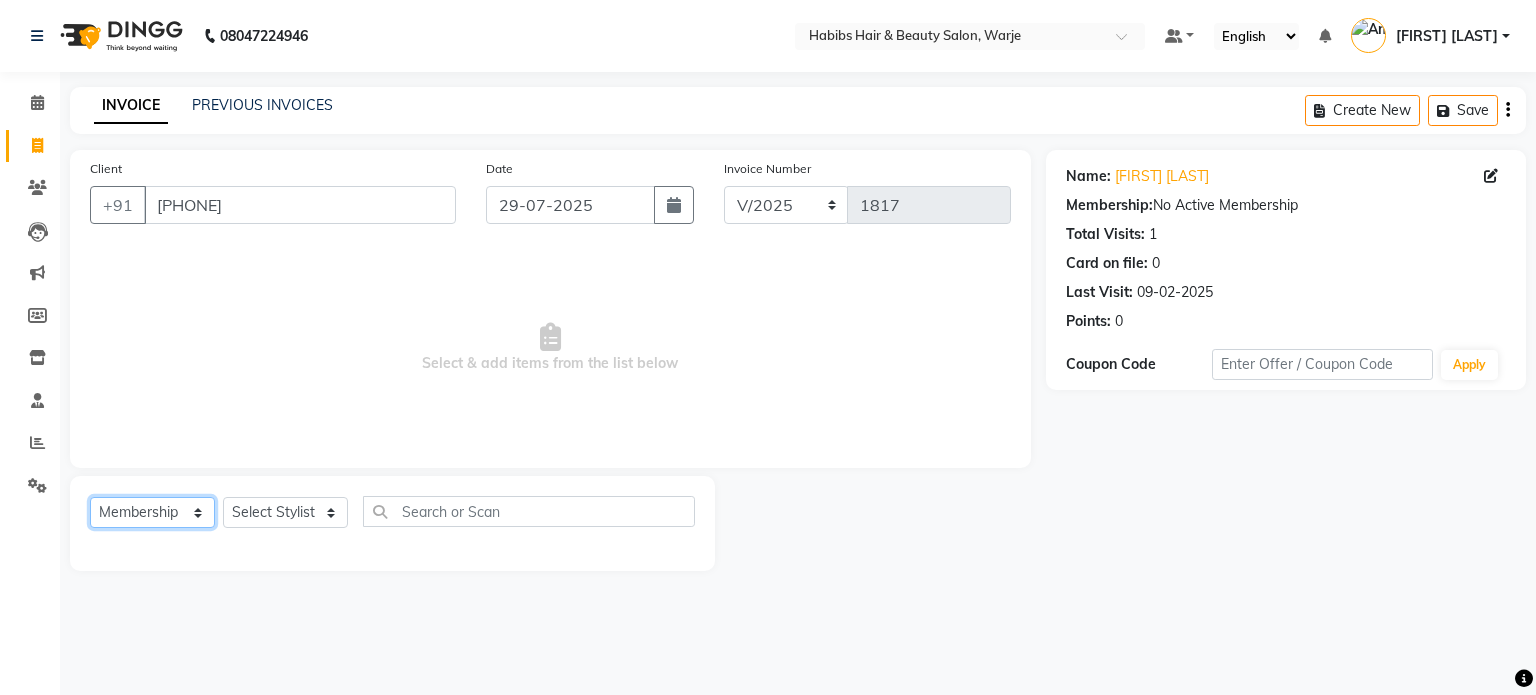 click on "Select  Service  Product  Membership  Package Voucher Prepaid Gift Card" 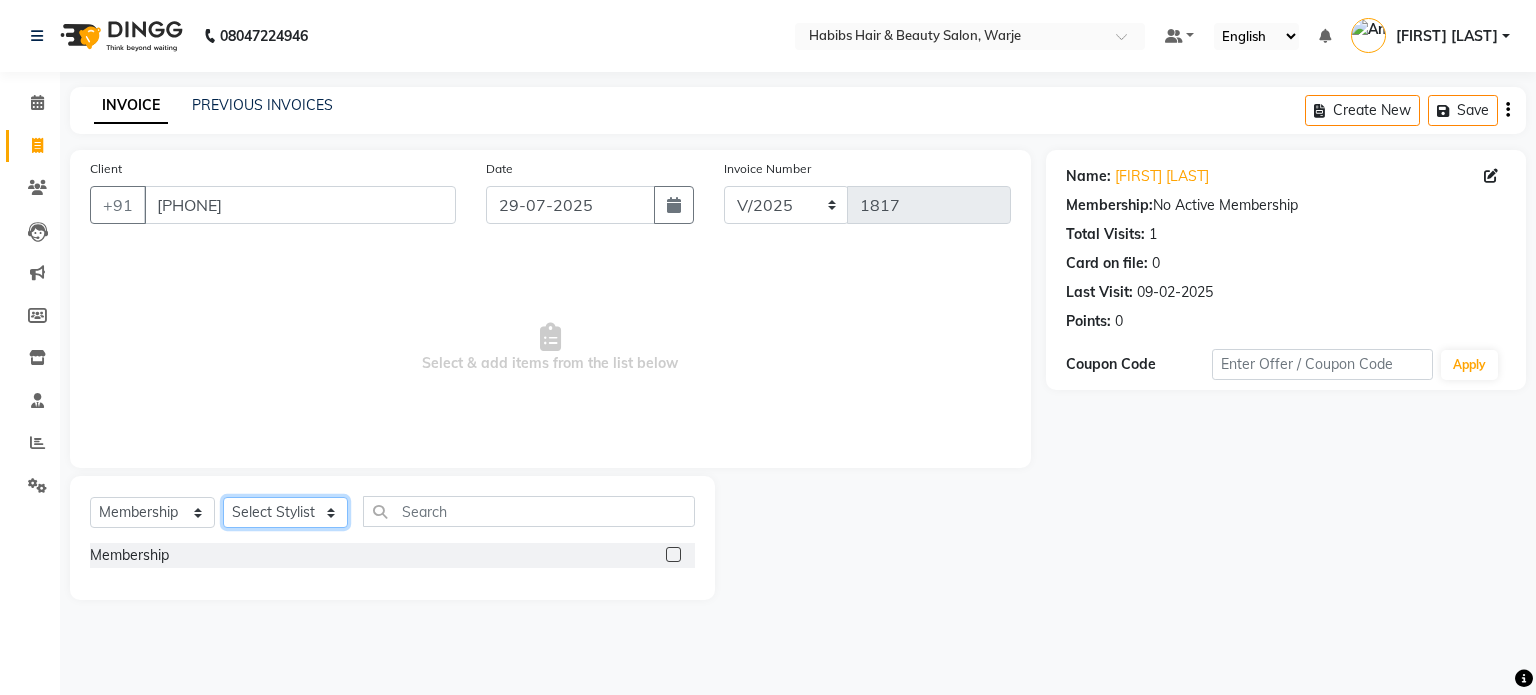 click on "Select Stylist Abhishek Akshay Amol Rathod JAYESH Mauli Ritik ruturaj Saniya  sayali (manager) shreyash shubham Swapnil" 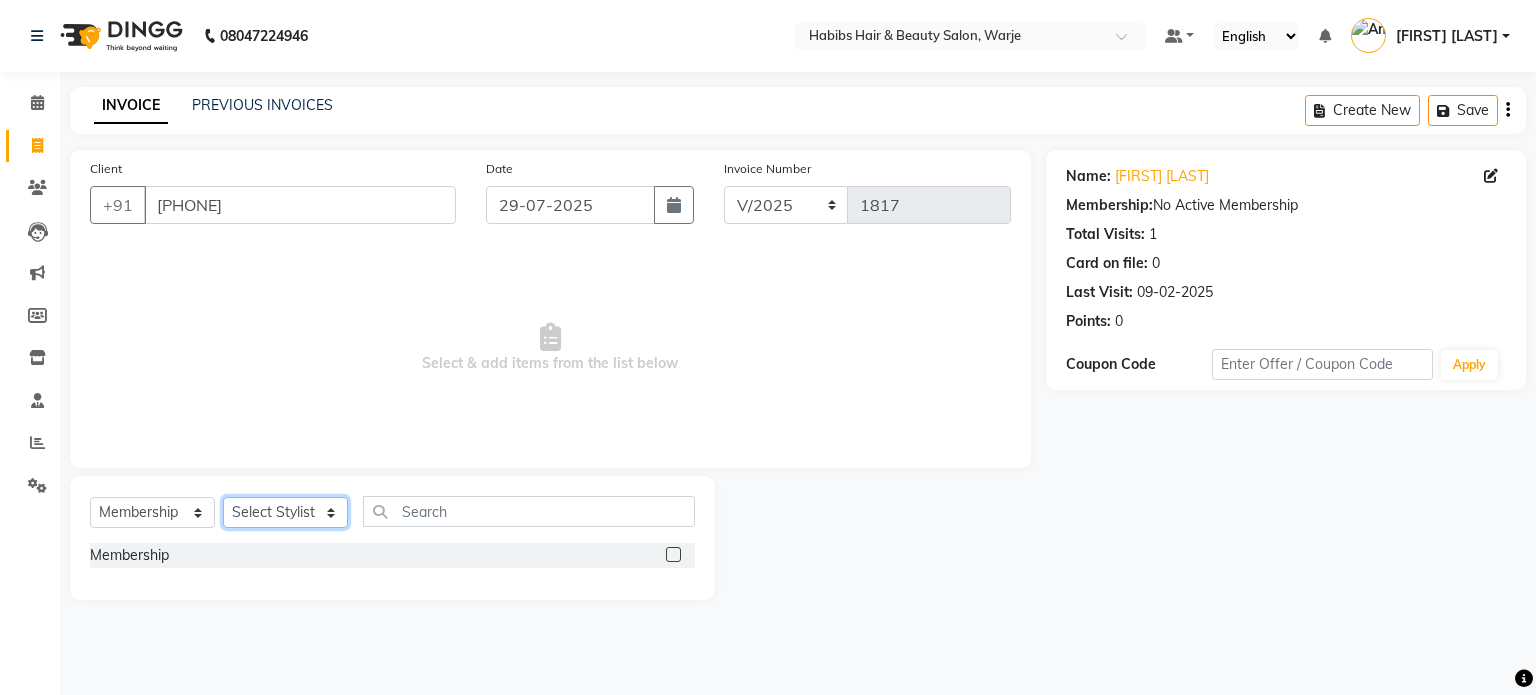 select on "30625" 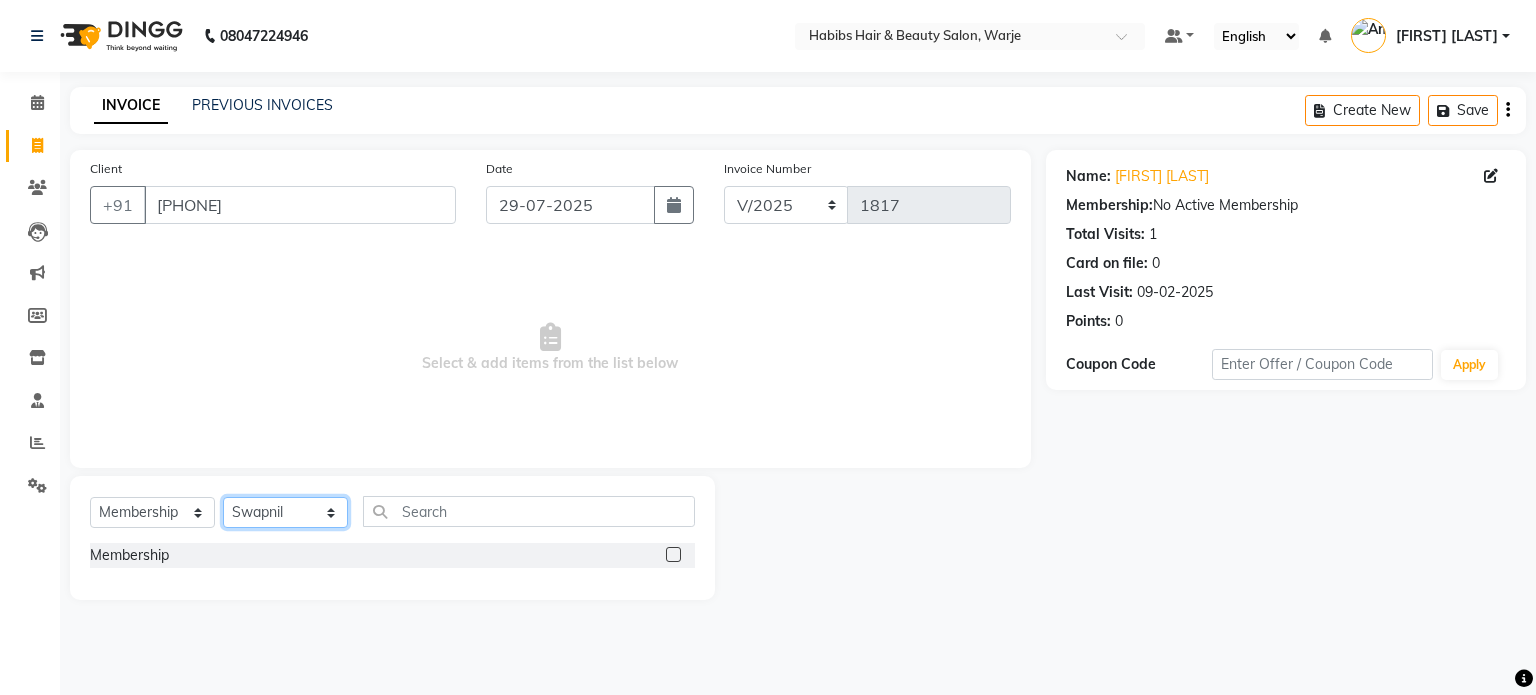 click on "Select Stylist Abhishek Akshay Amol Rathod JAYESH Mauli Ritik ruturaj Saniya  sayali (manager) shreyash shubham Swapnil" 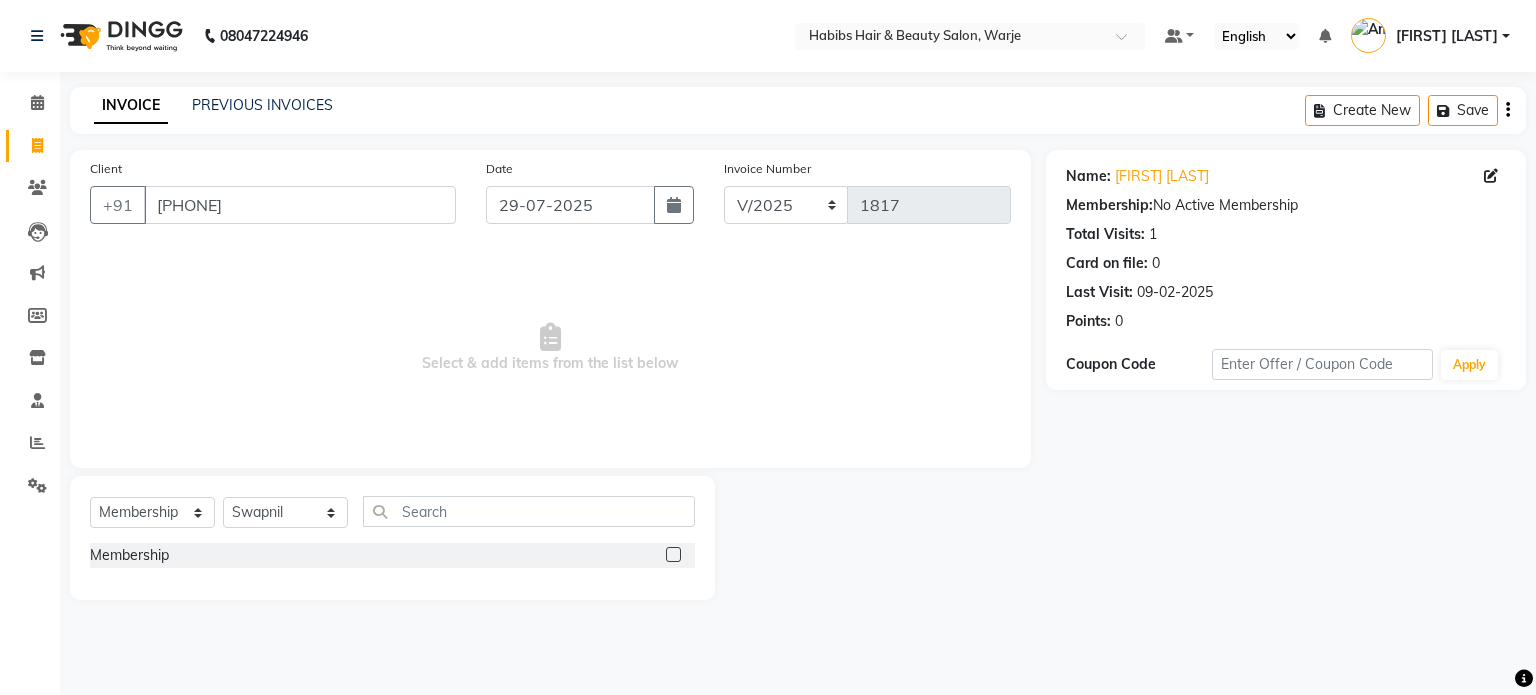 click 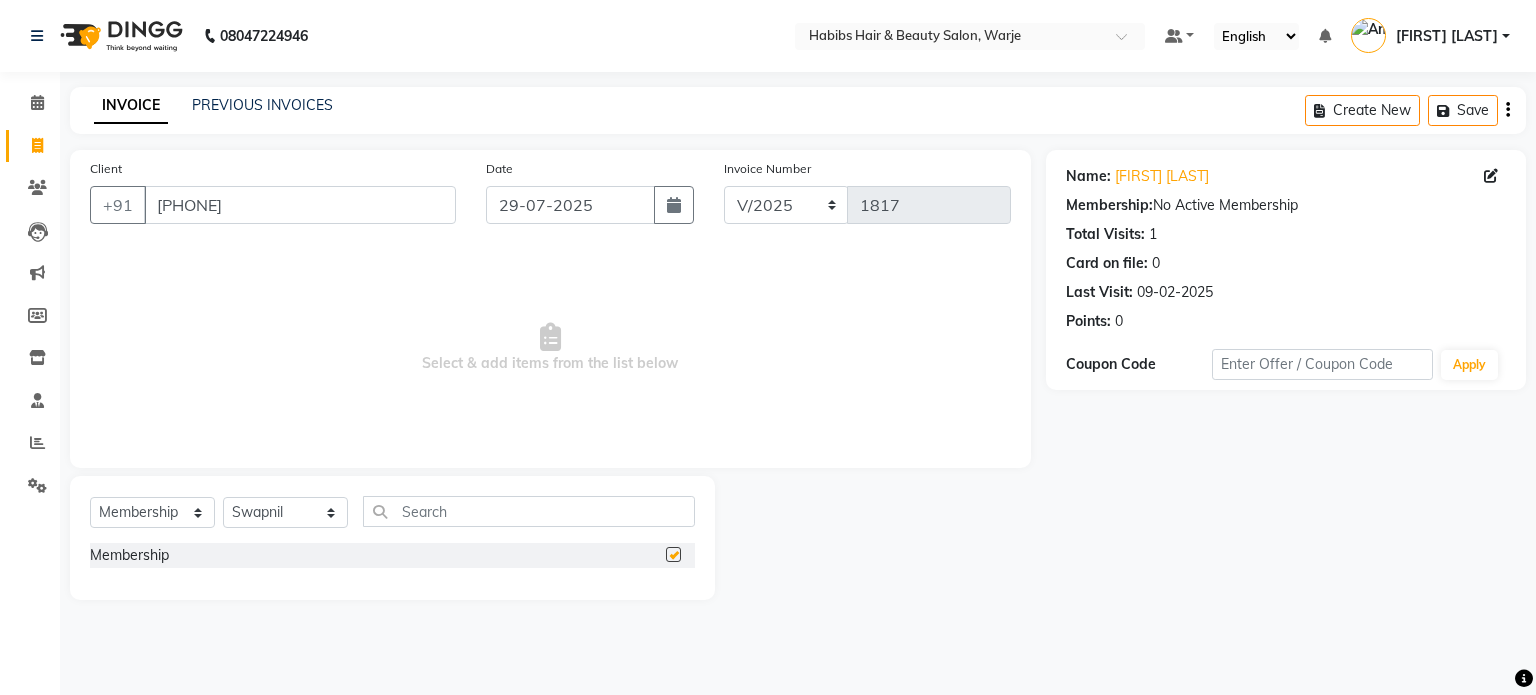 select on "select" 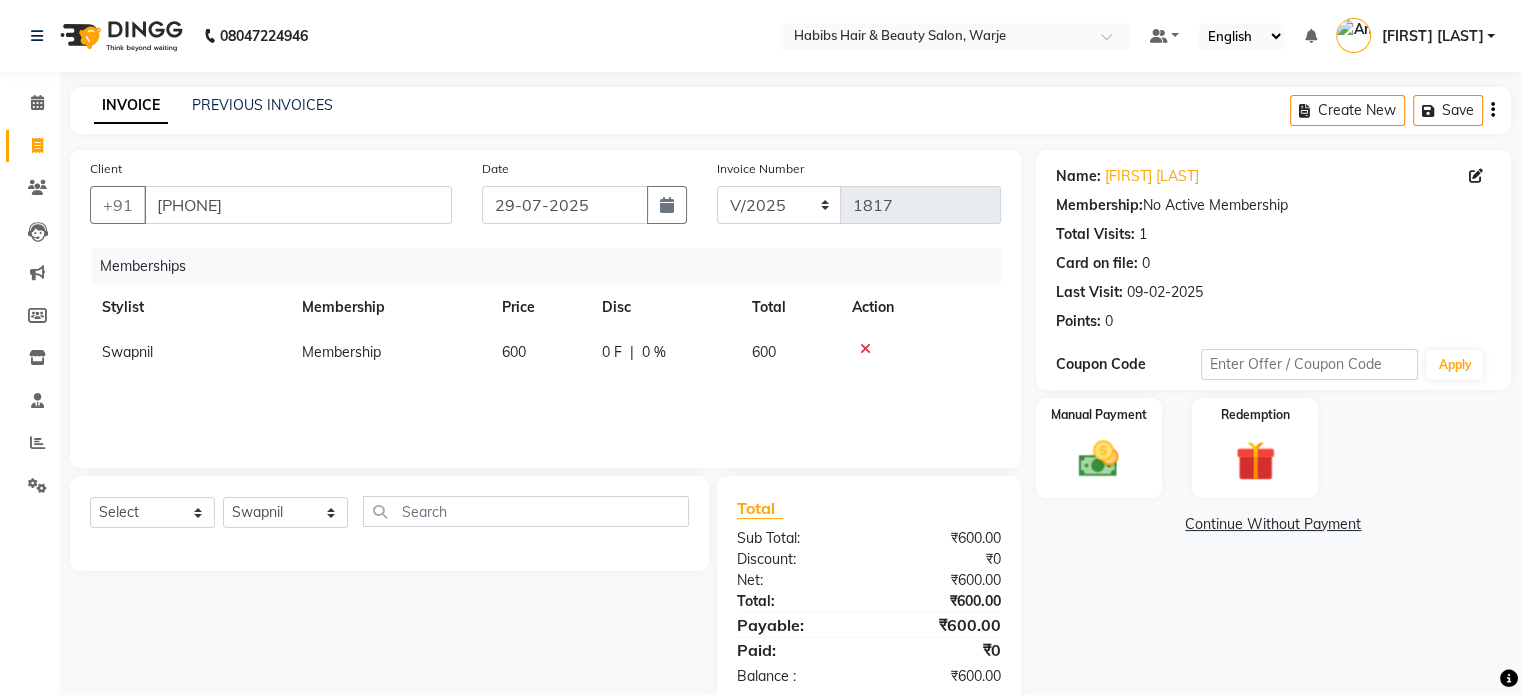 click on "600" 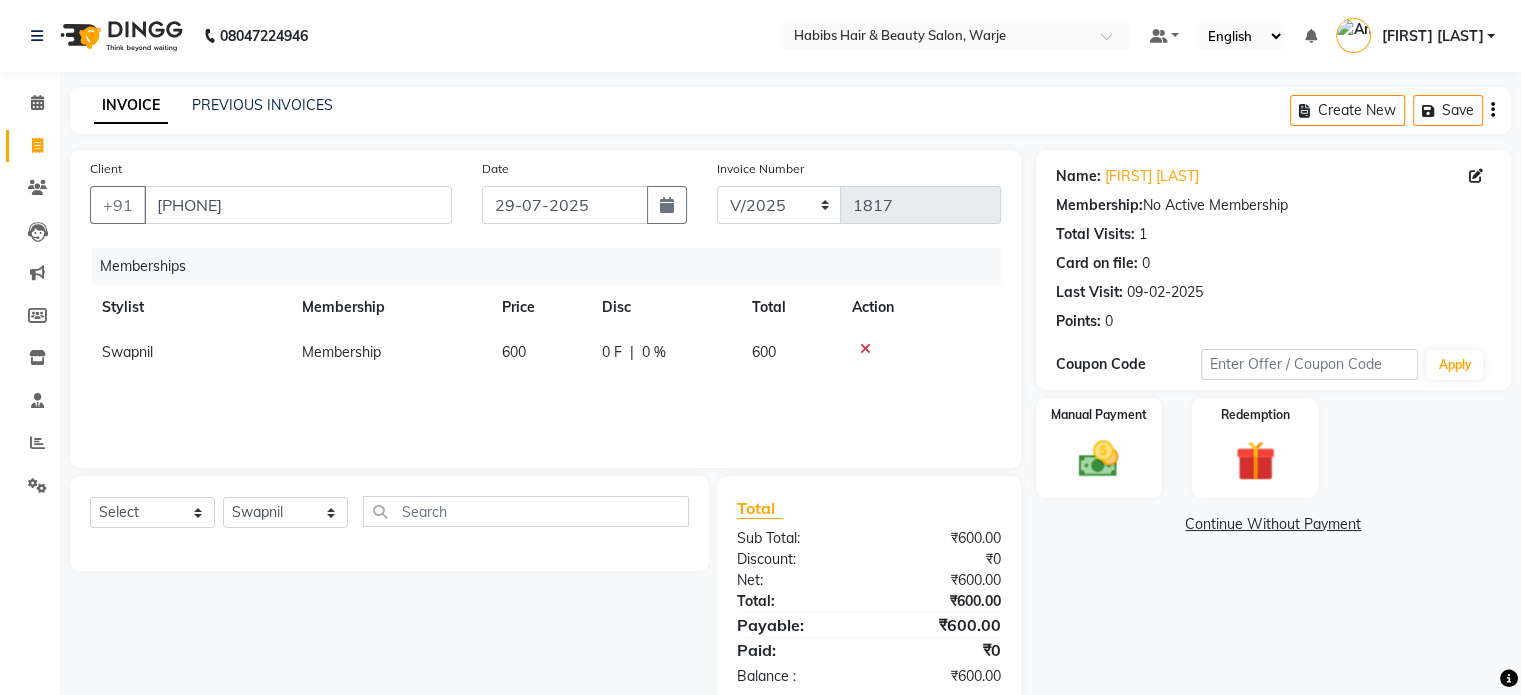 select on "30625" 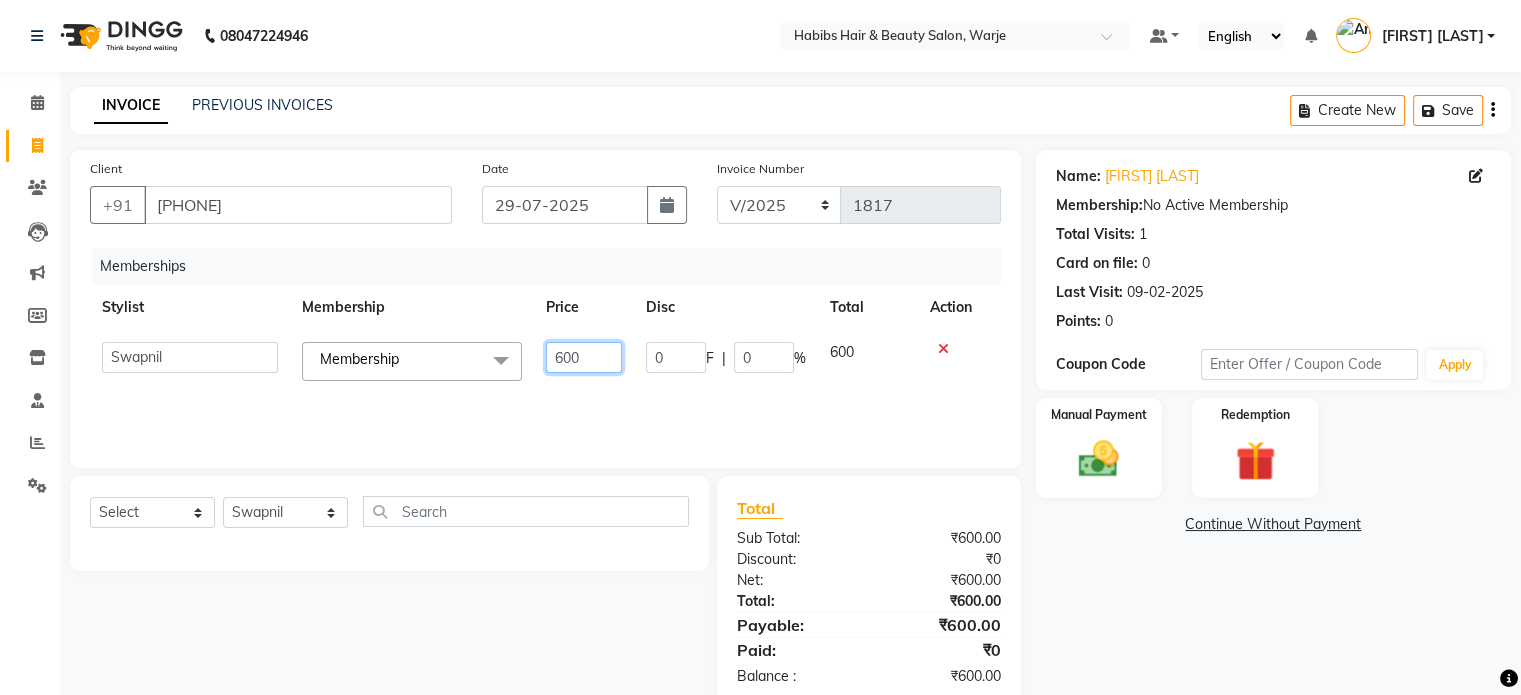 click on "600" 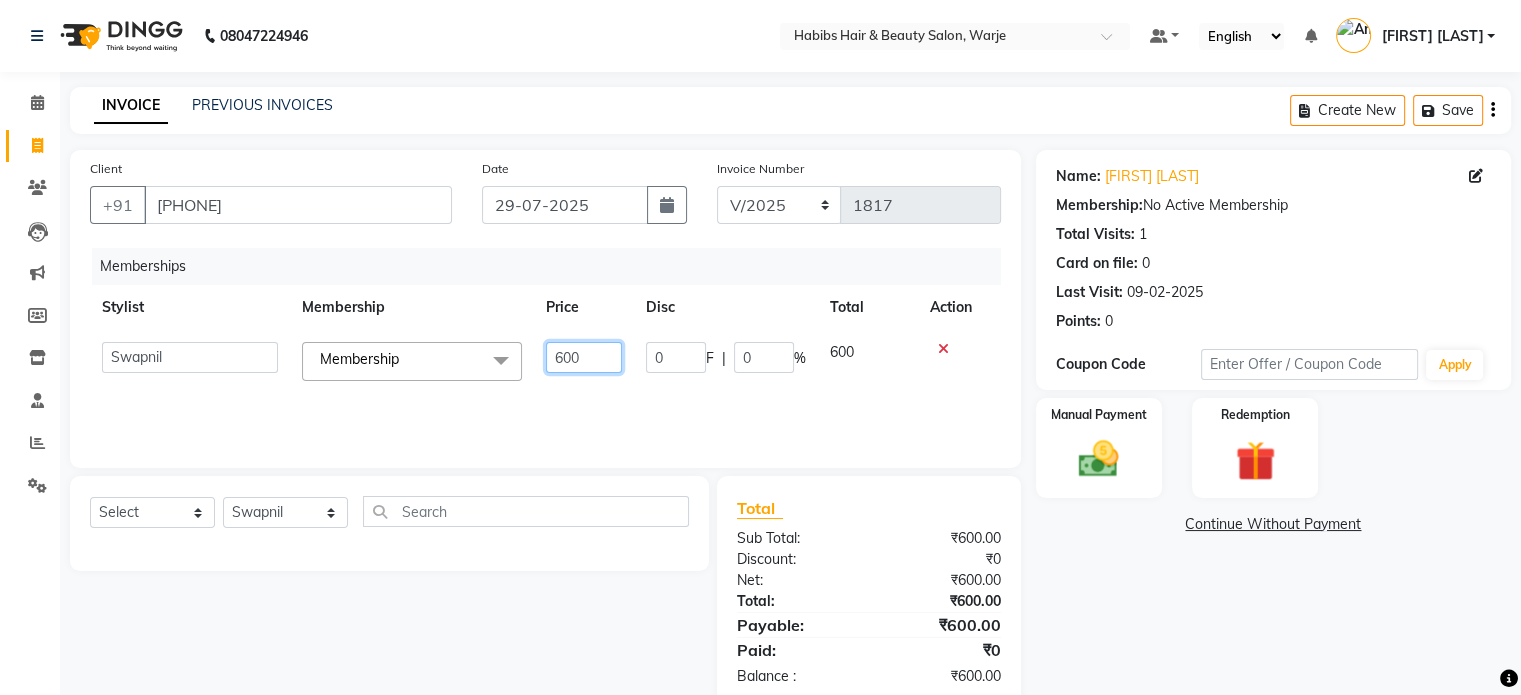 click on "600" 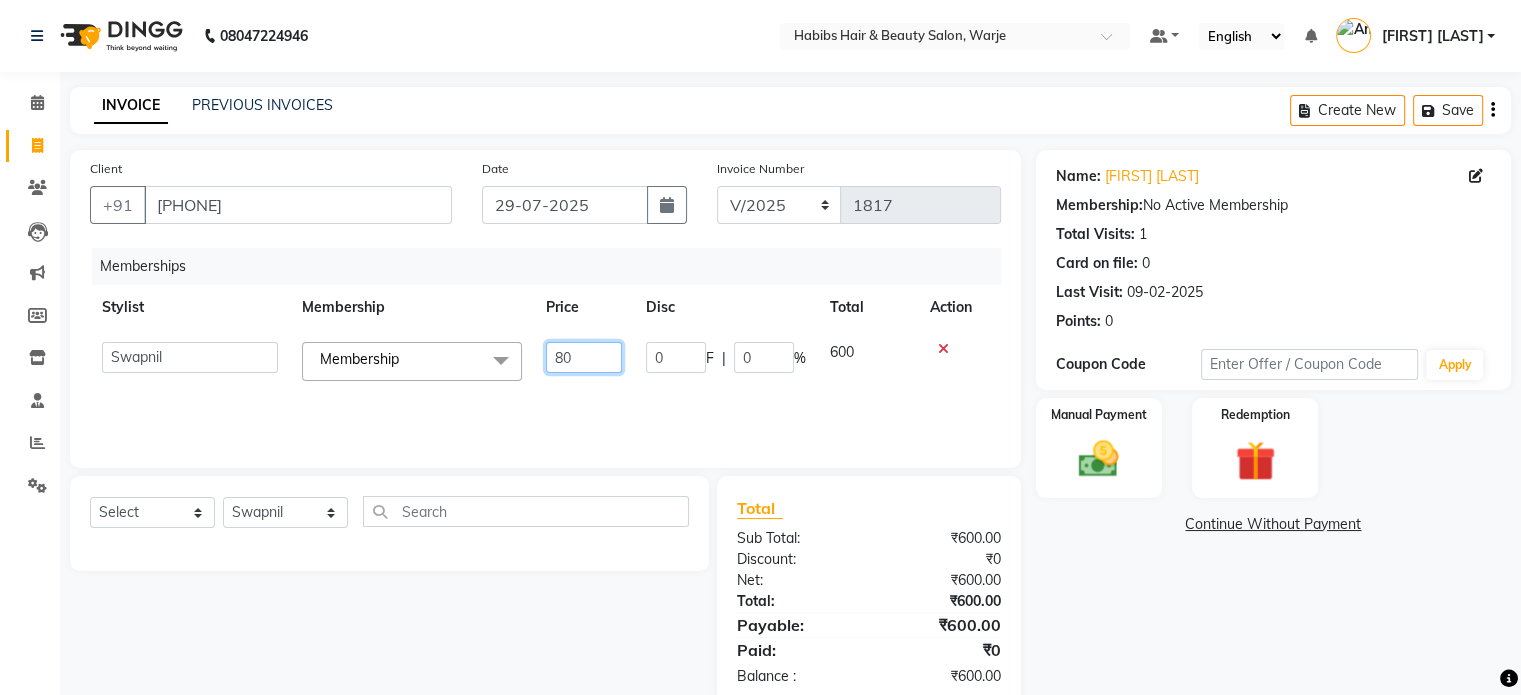 type on "800" 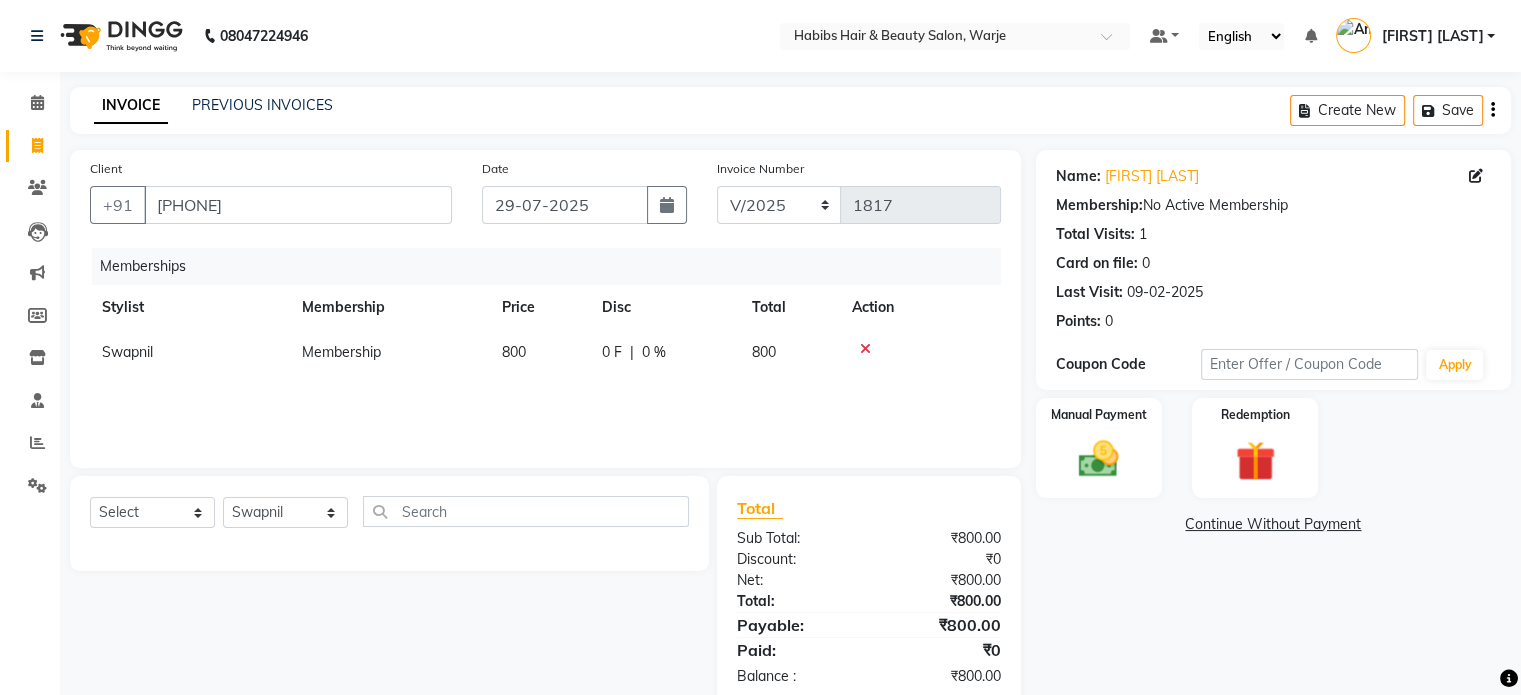 click on "[FIRST] Membership [NUMBER] [NUMBER] [NUMBER] [NUMBER]" 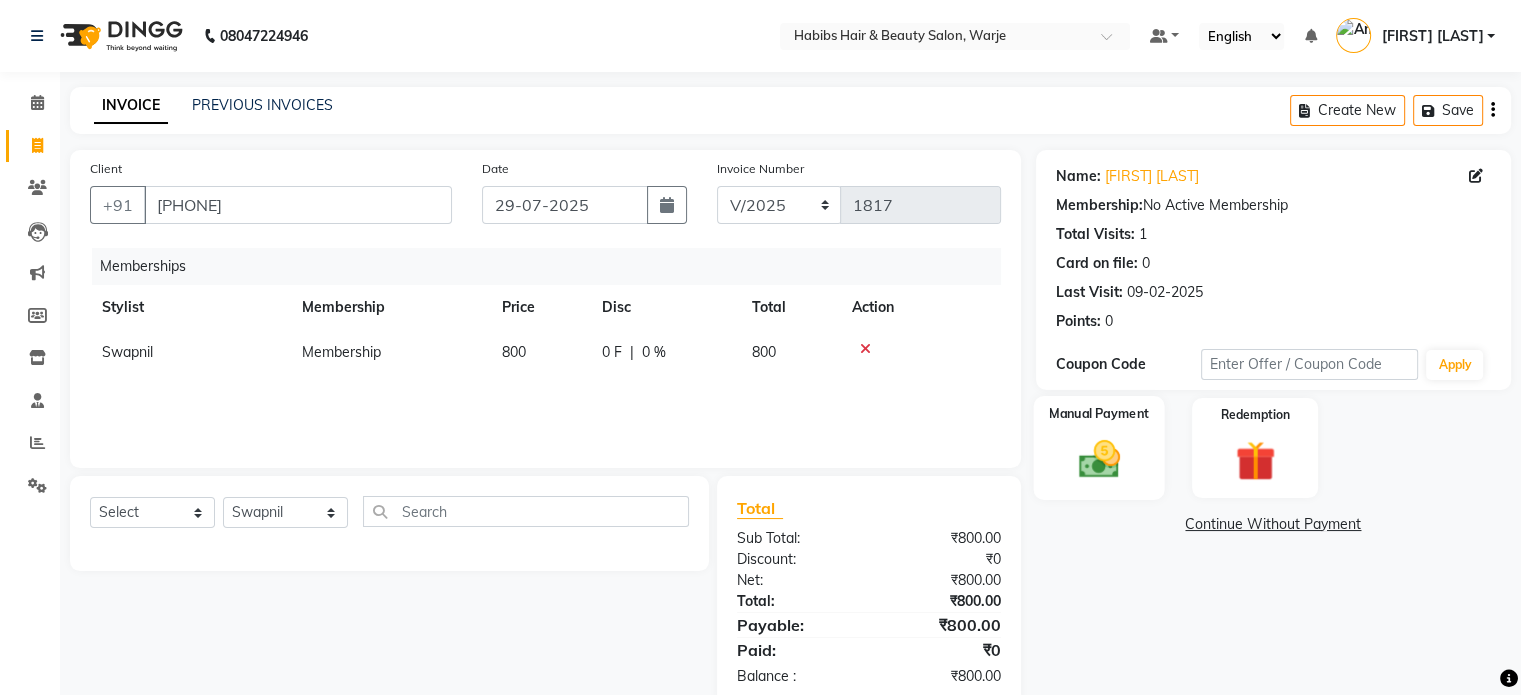click 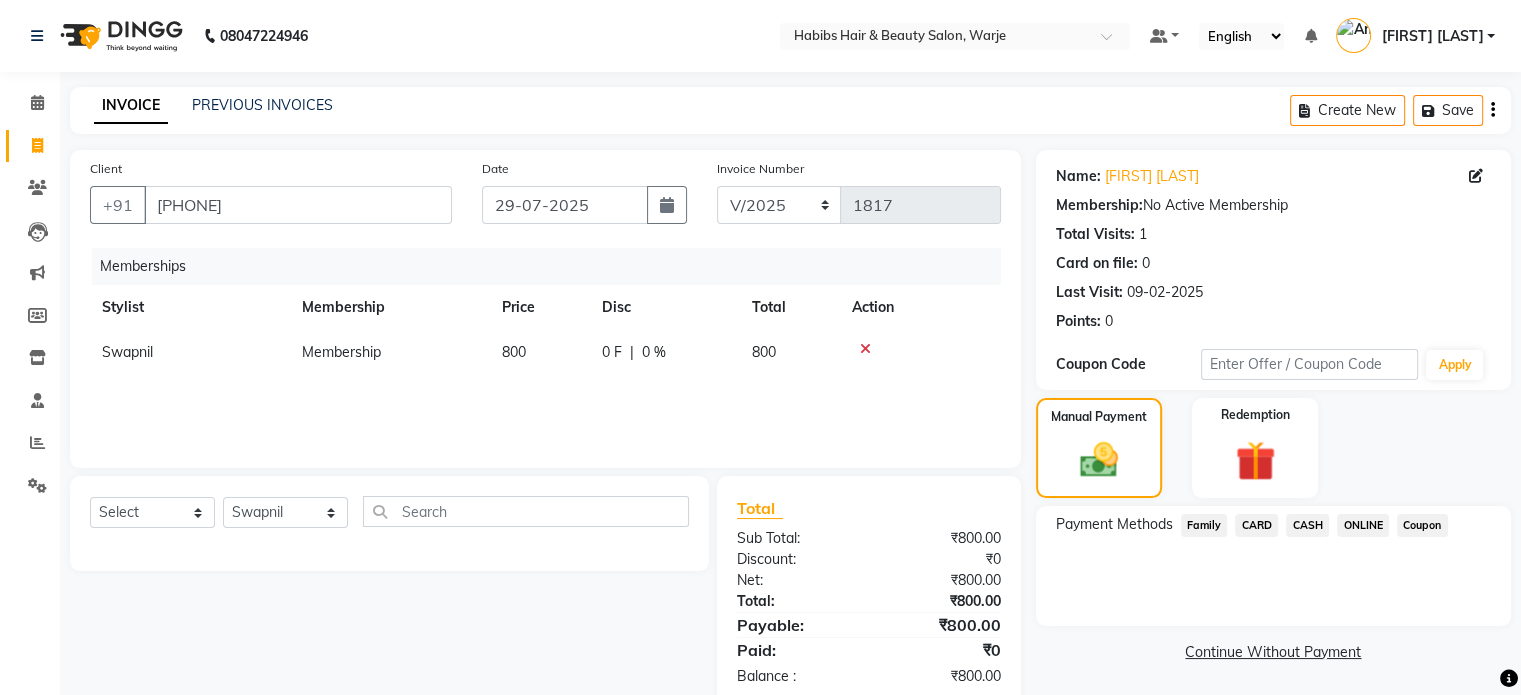 click on "ONLINE" 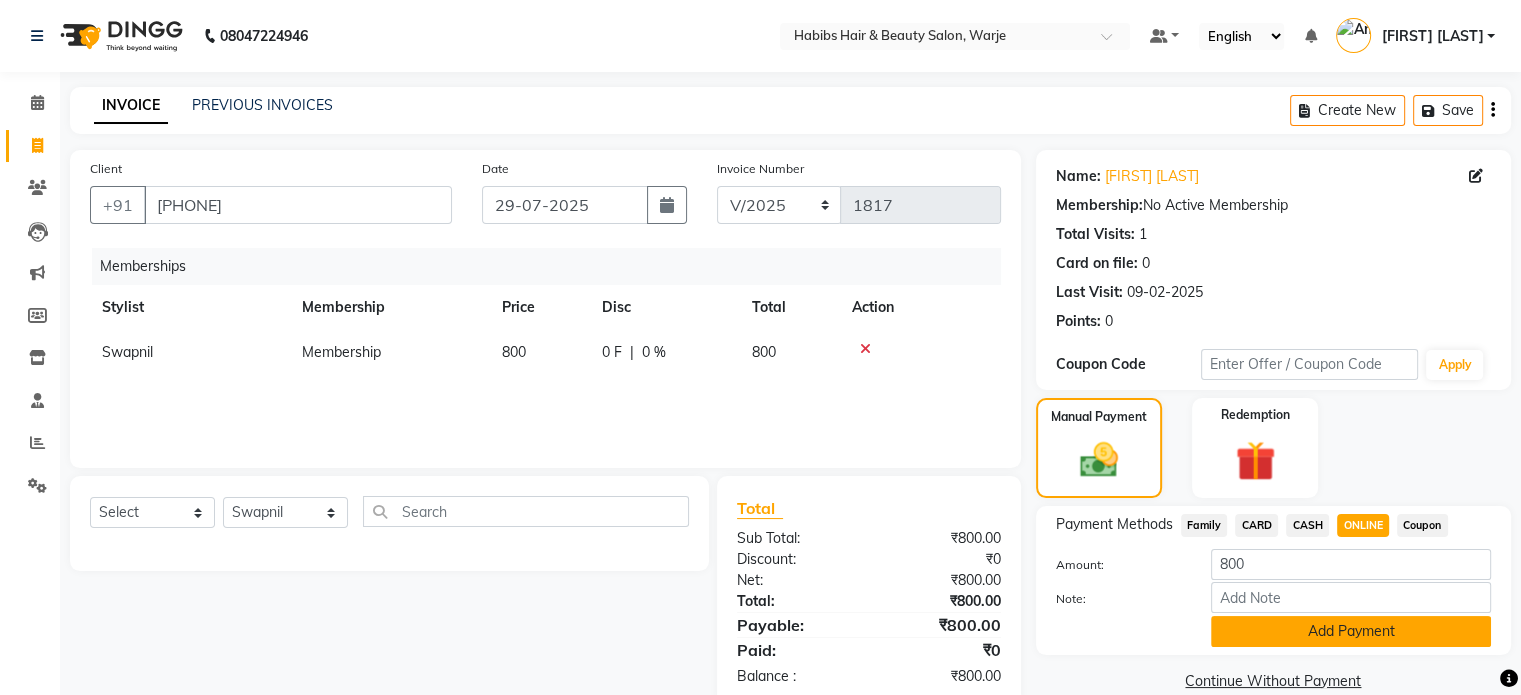 click on "Add Payment" 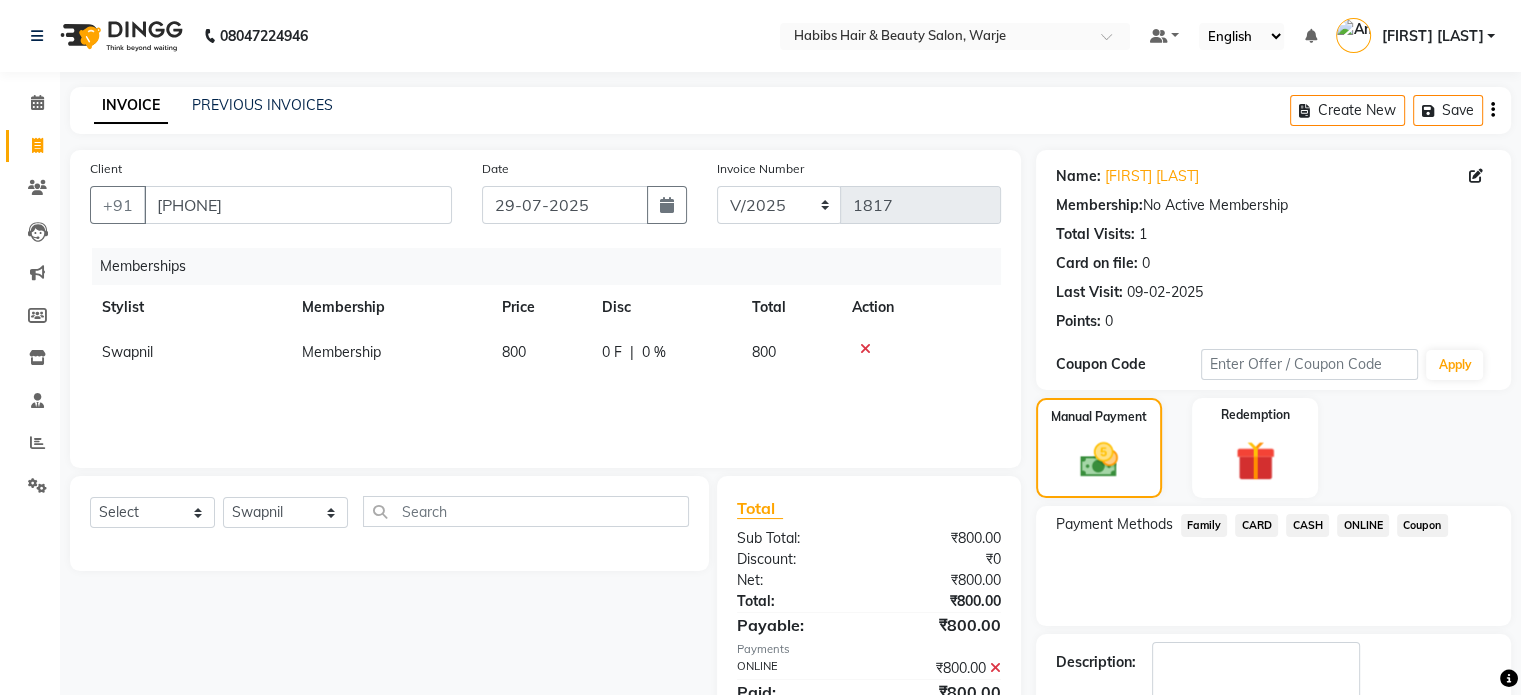 scroll, scrollTop: 113, scrollLeft: 0, axis: vertical 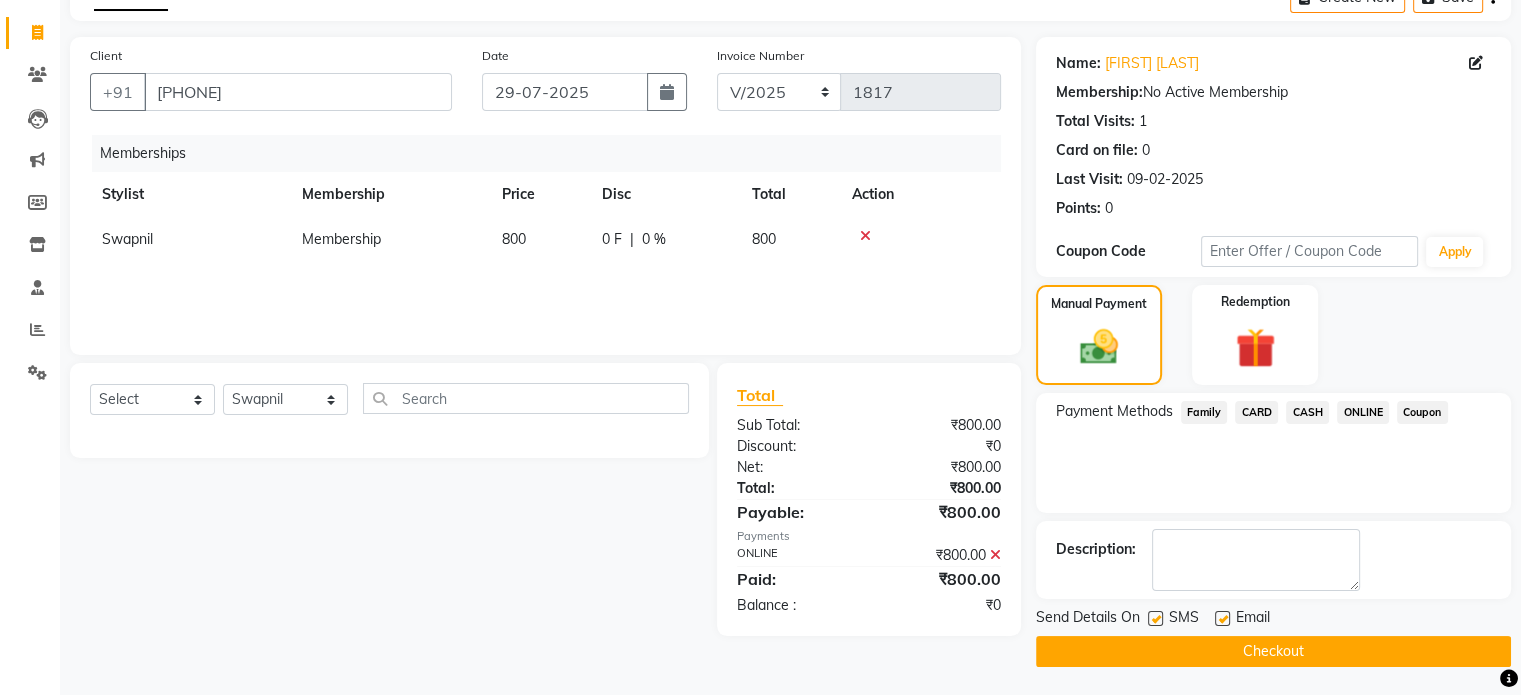click on "Checkout" 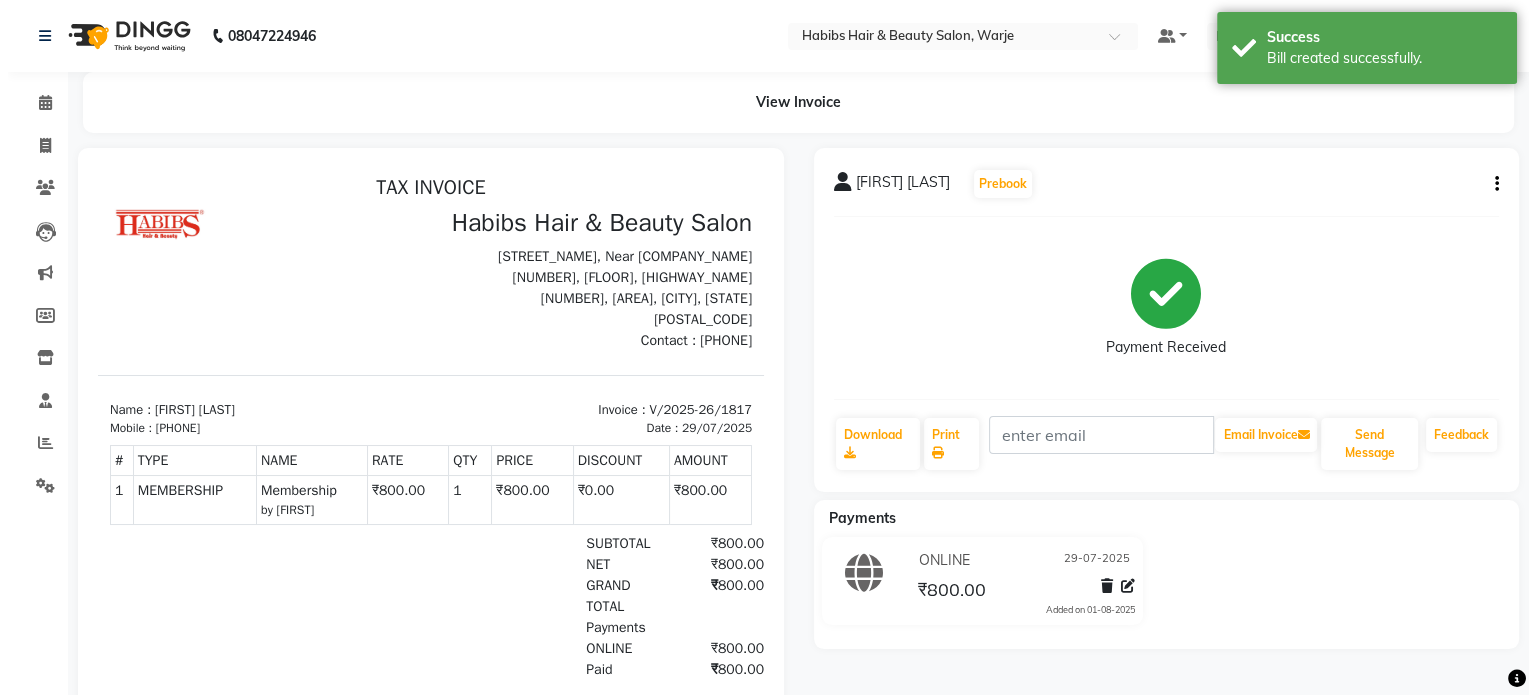 scroll, scrollTop: 0, scrollLeft: 0, axis: both 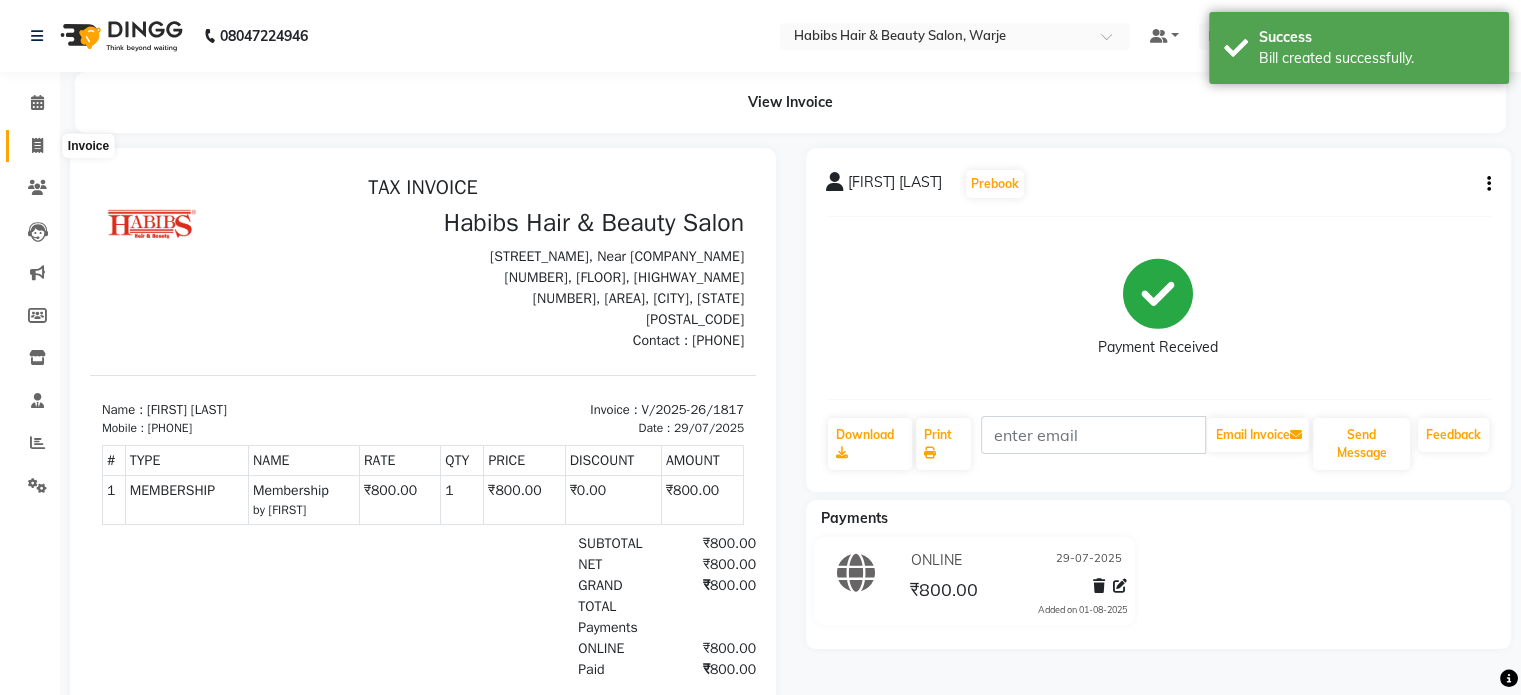 click 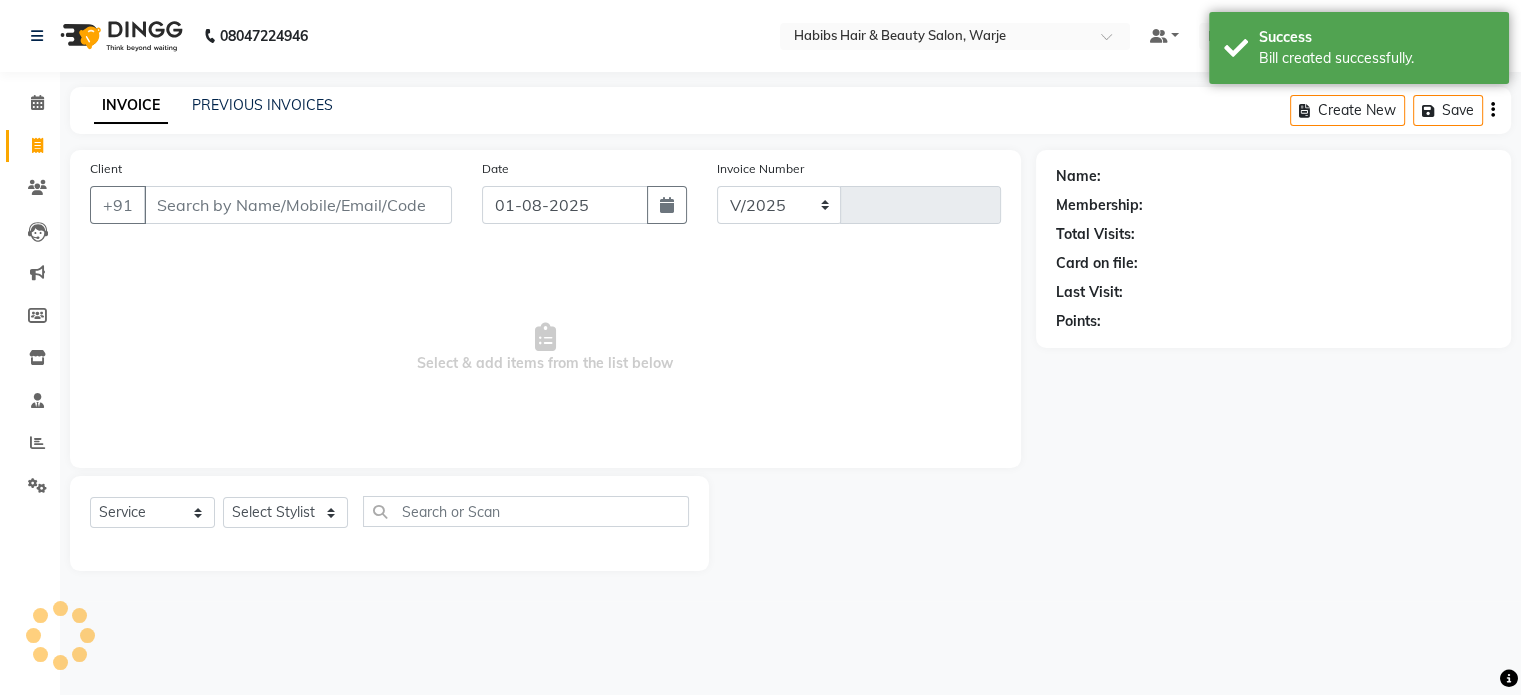 select on "3753" 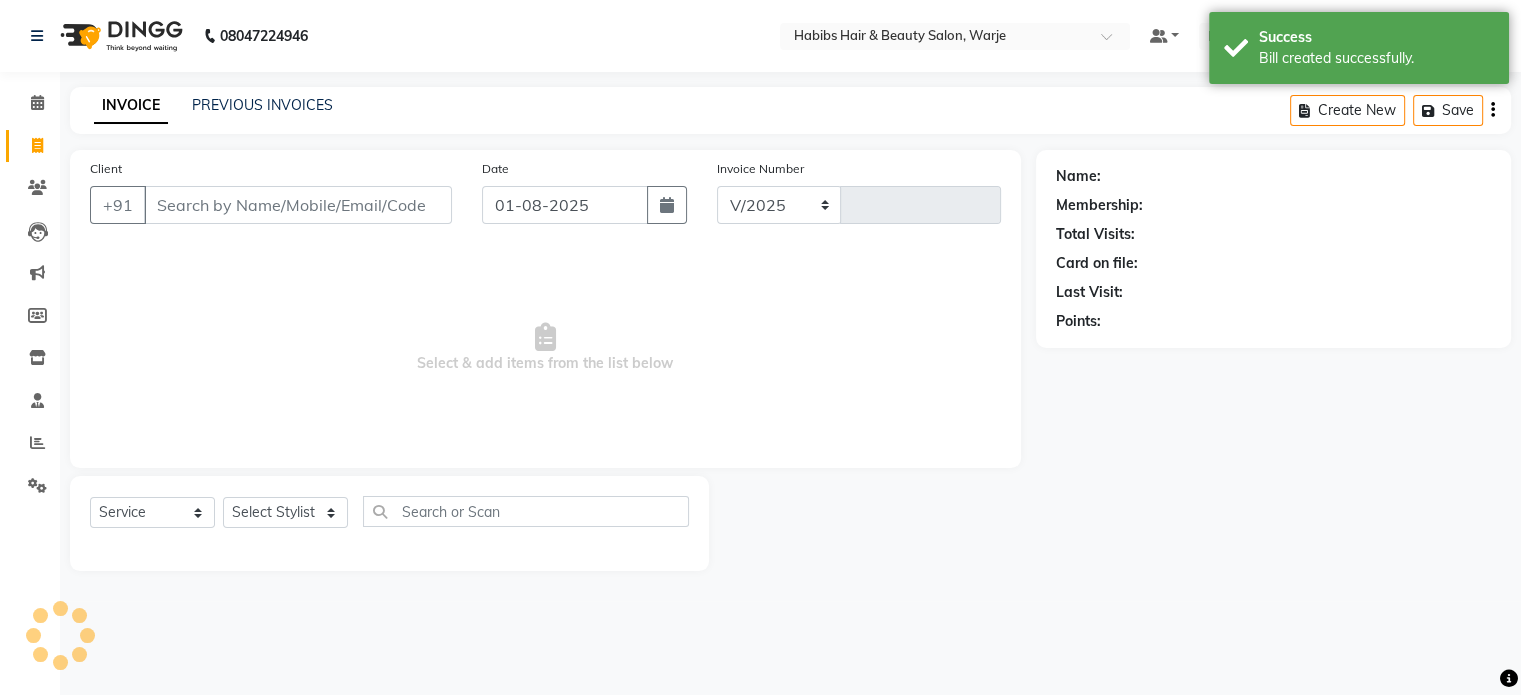 type on "1818" 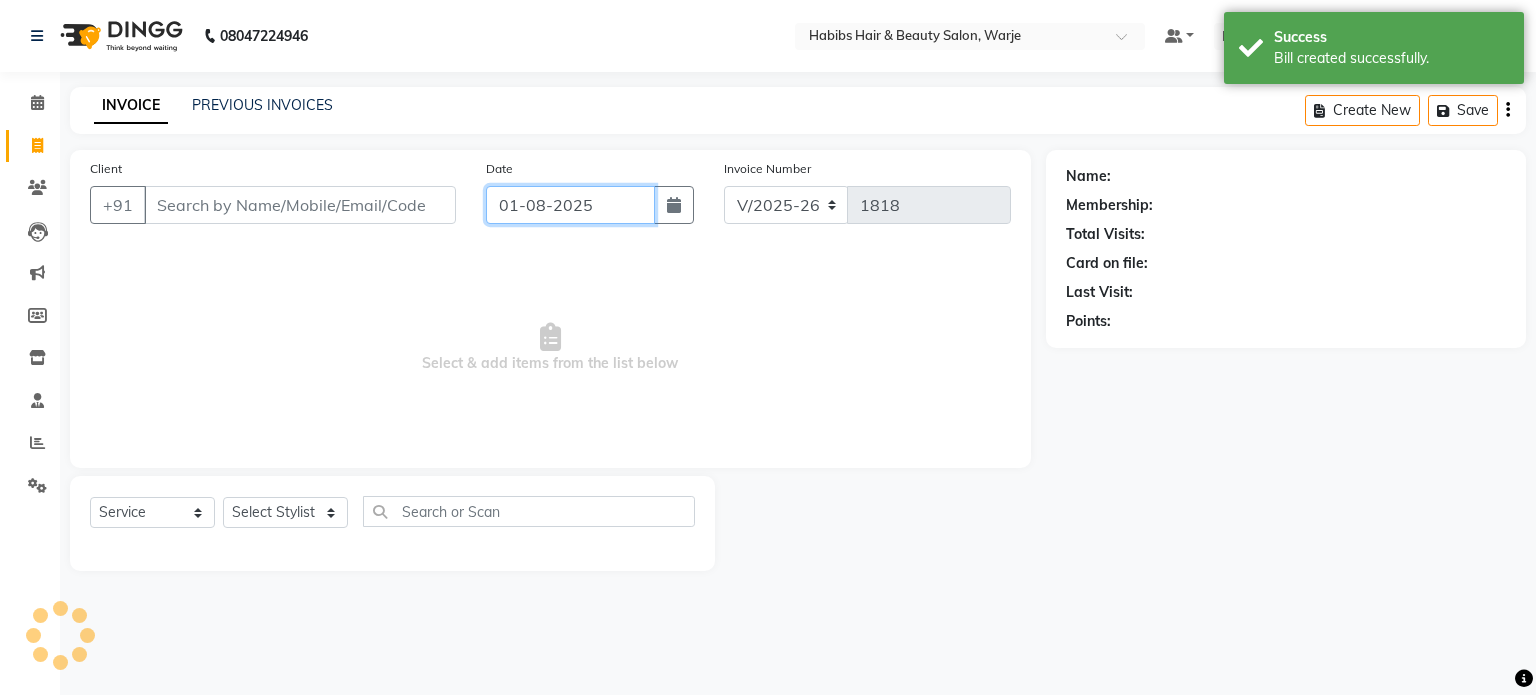 click on "01-08-2025" 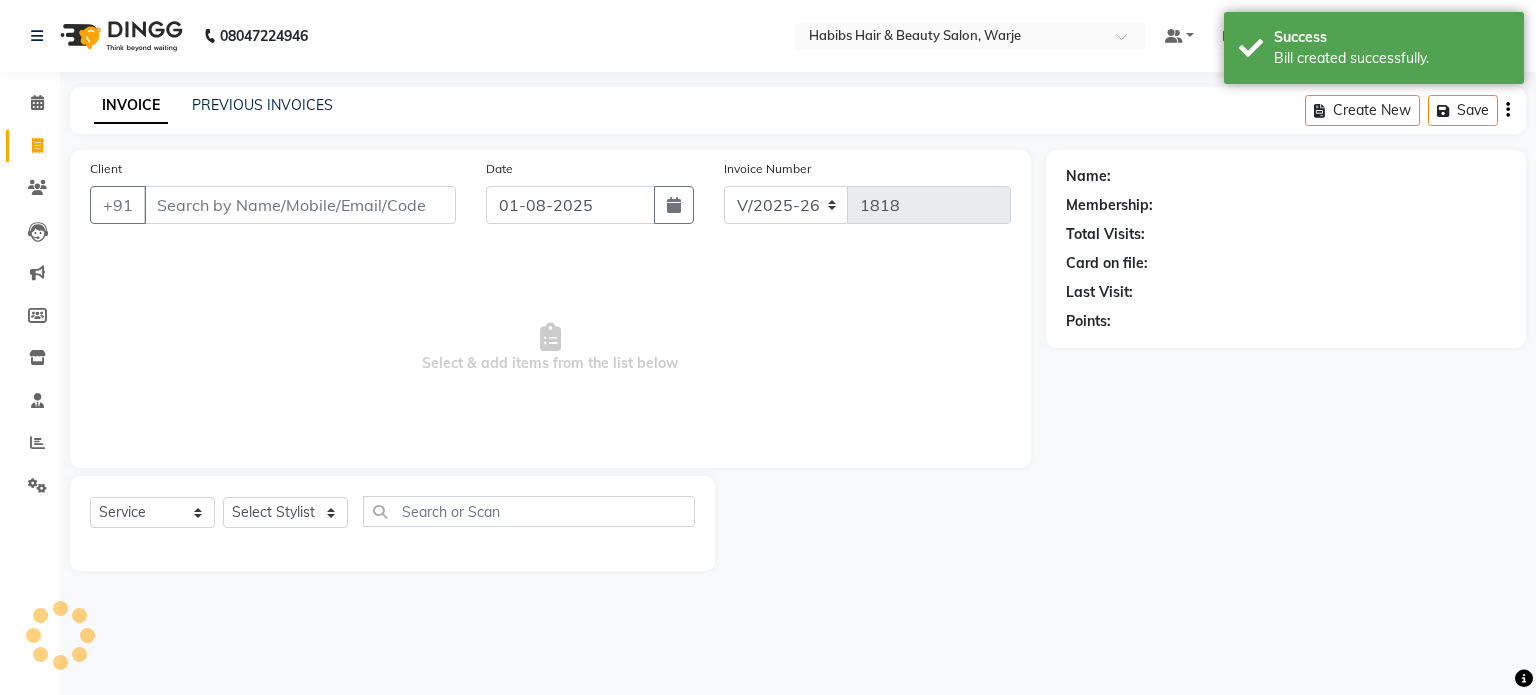 select on "8" 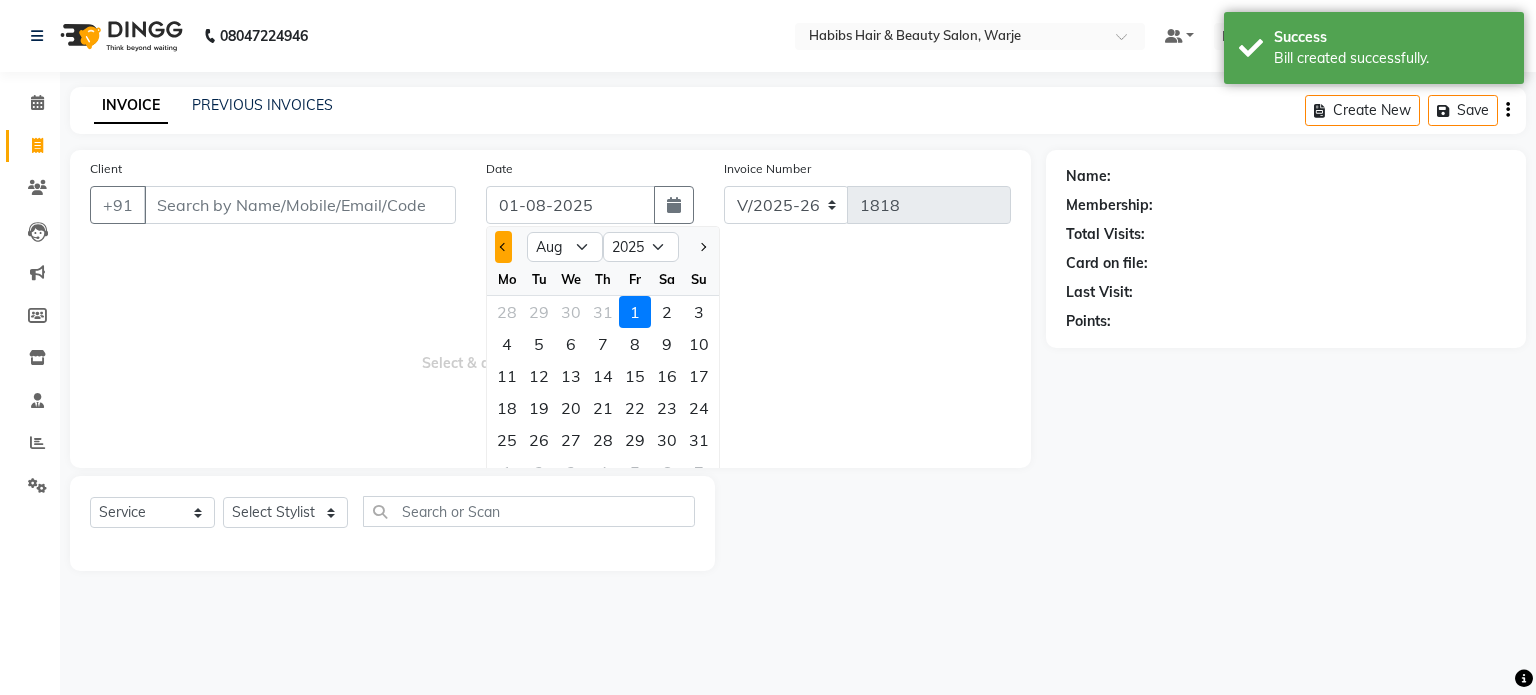 click 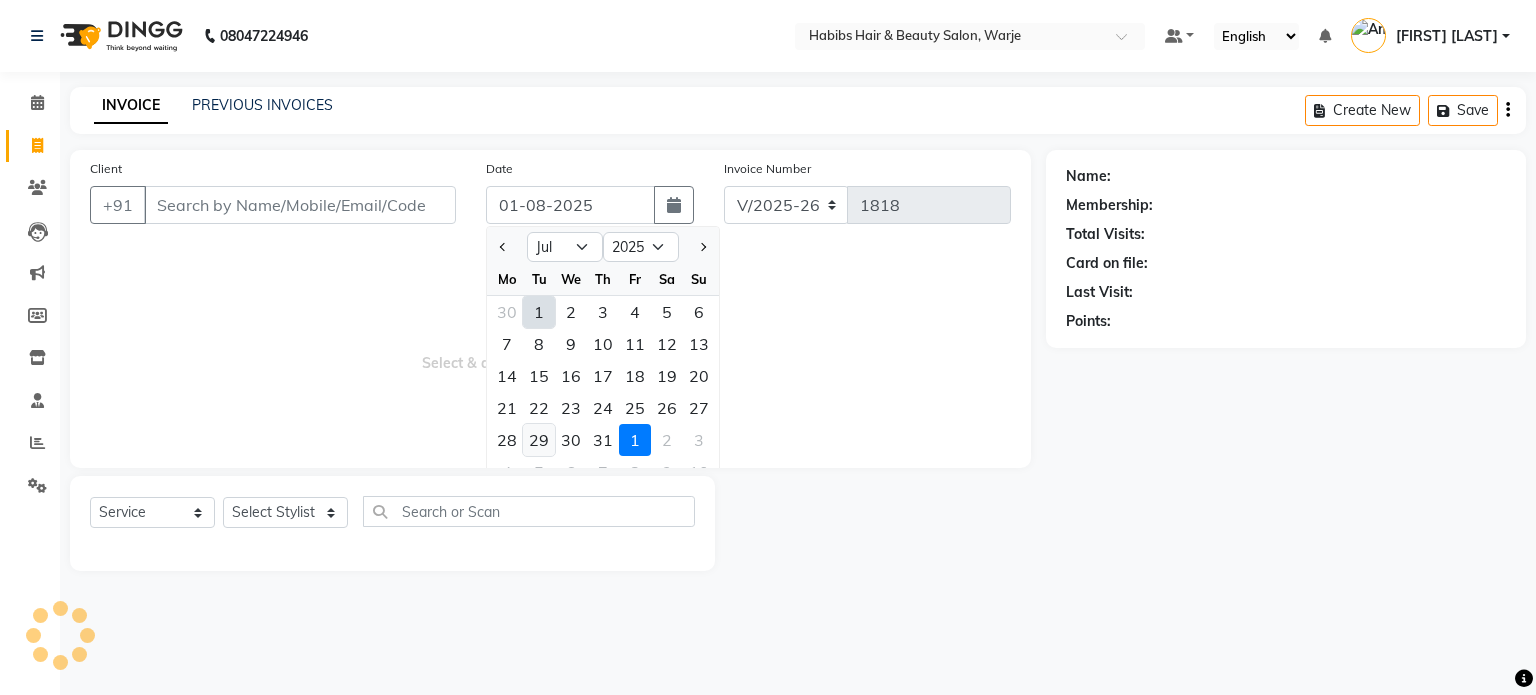 click on "29" 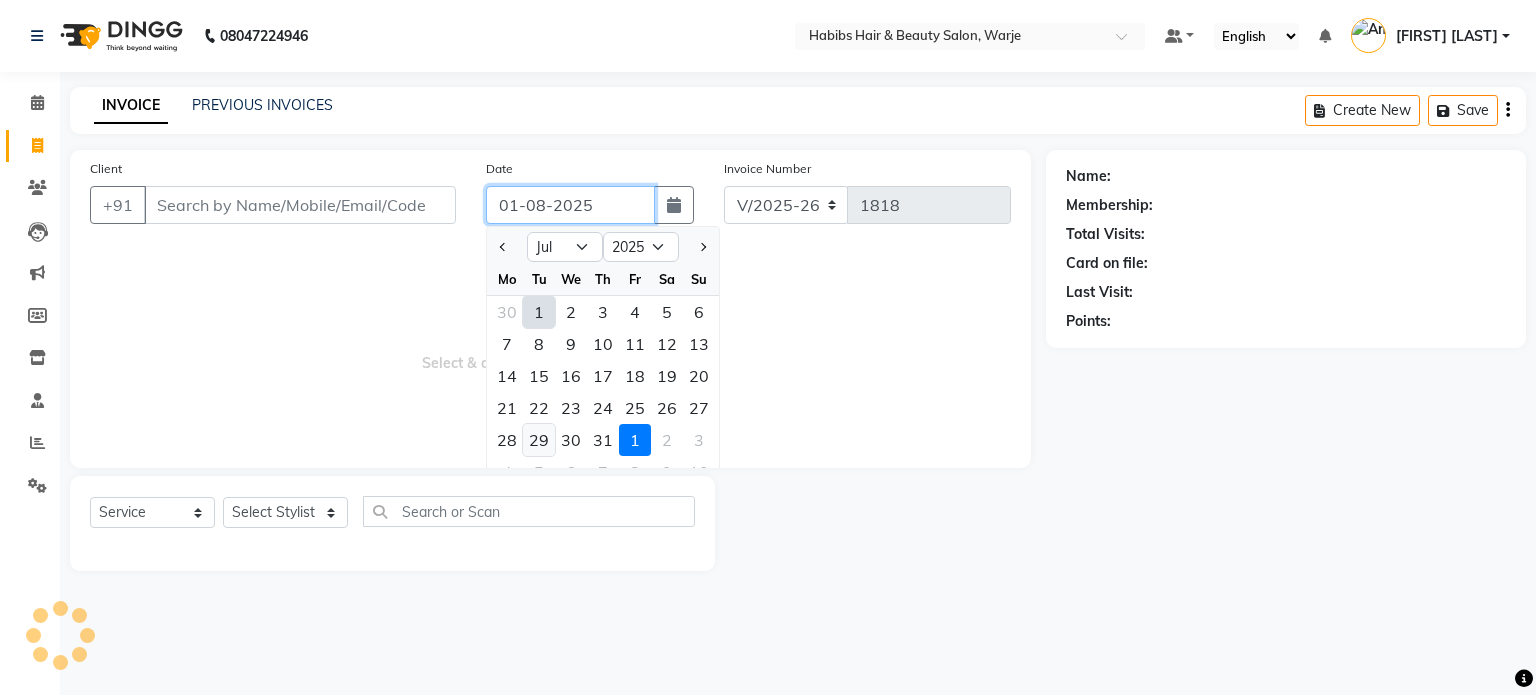 type on "29-07-2025" 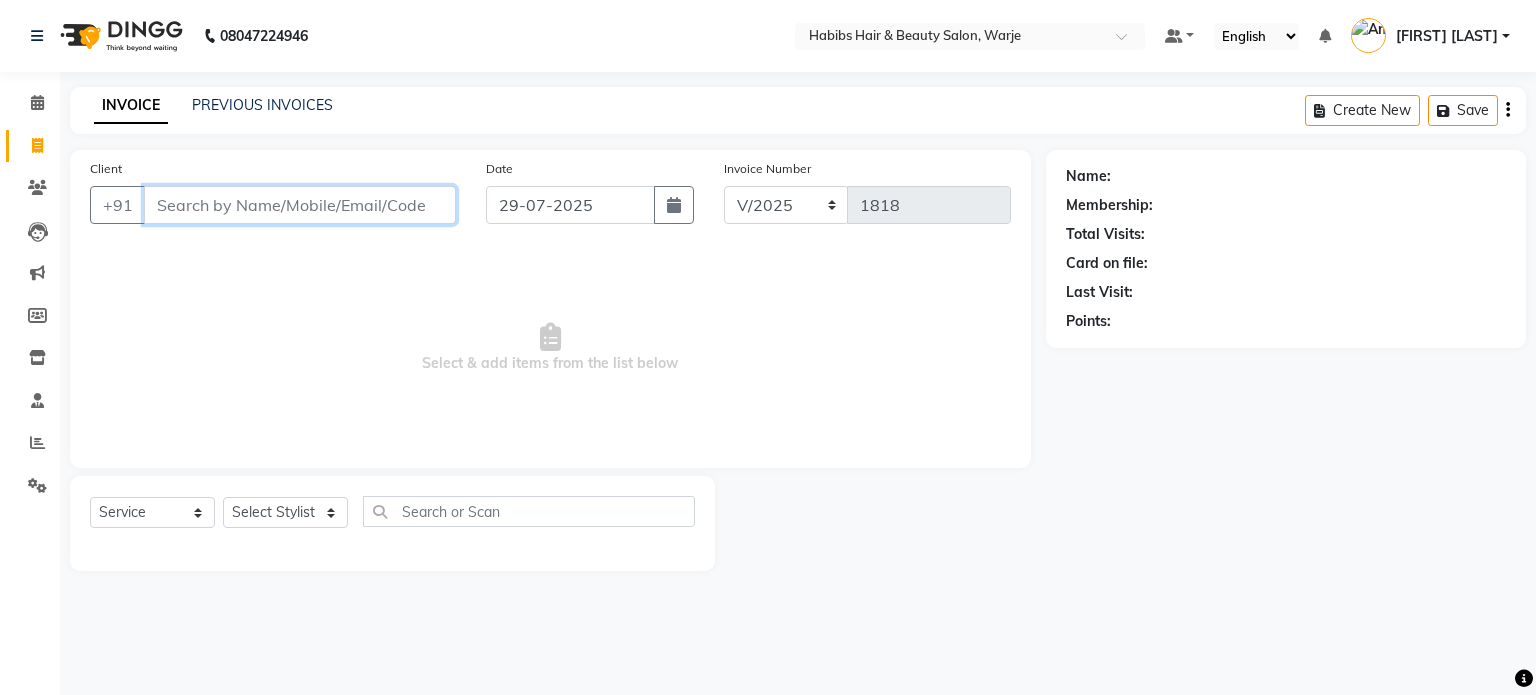 click on "Client" at bounding box center [300, 205] 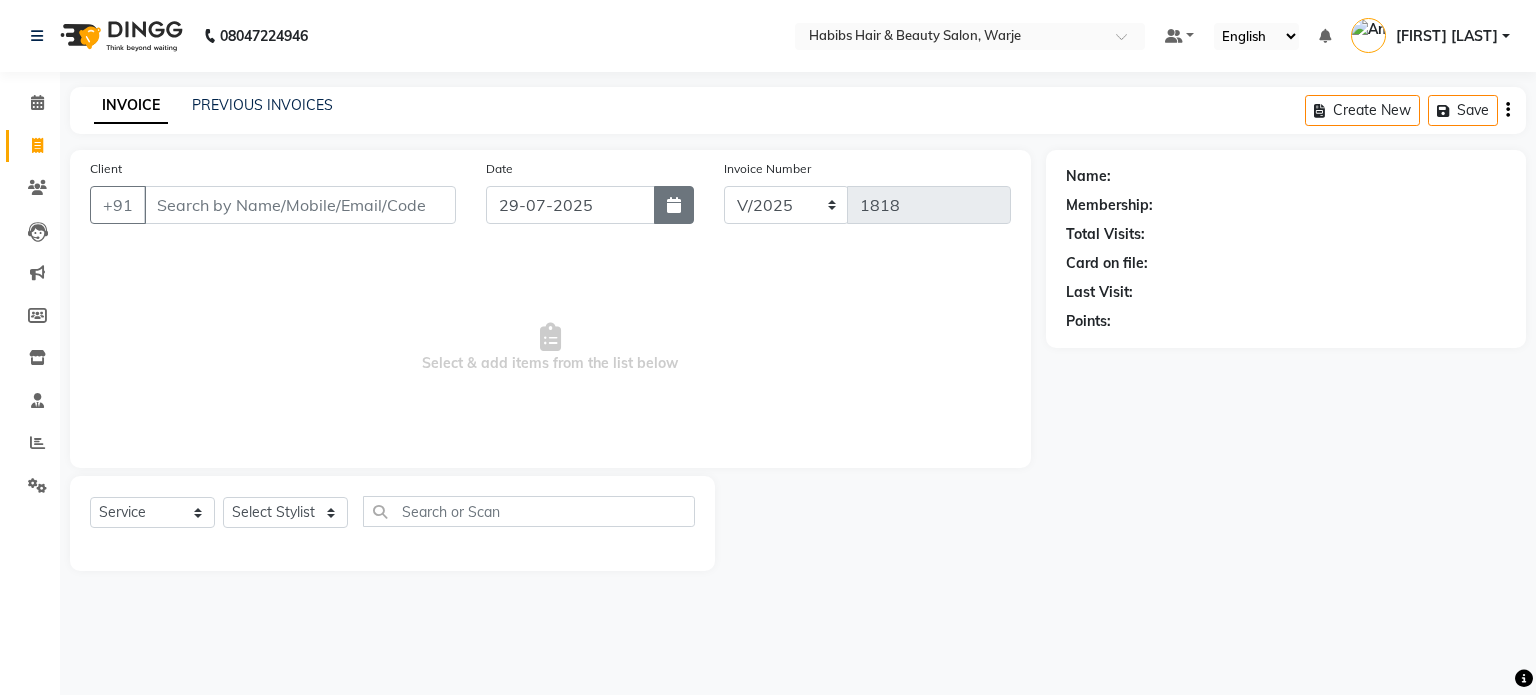 click 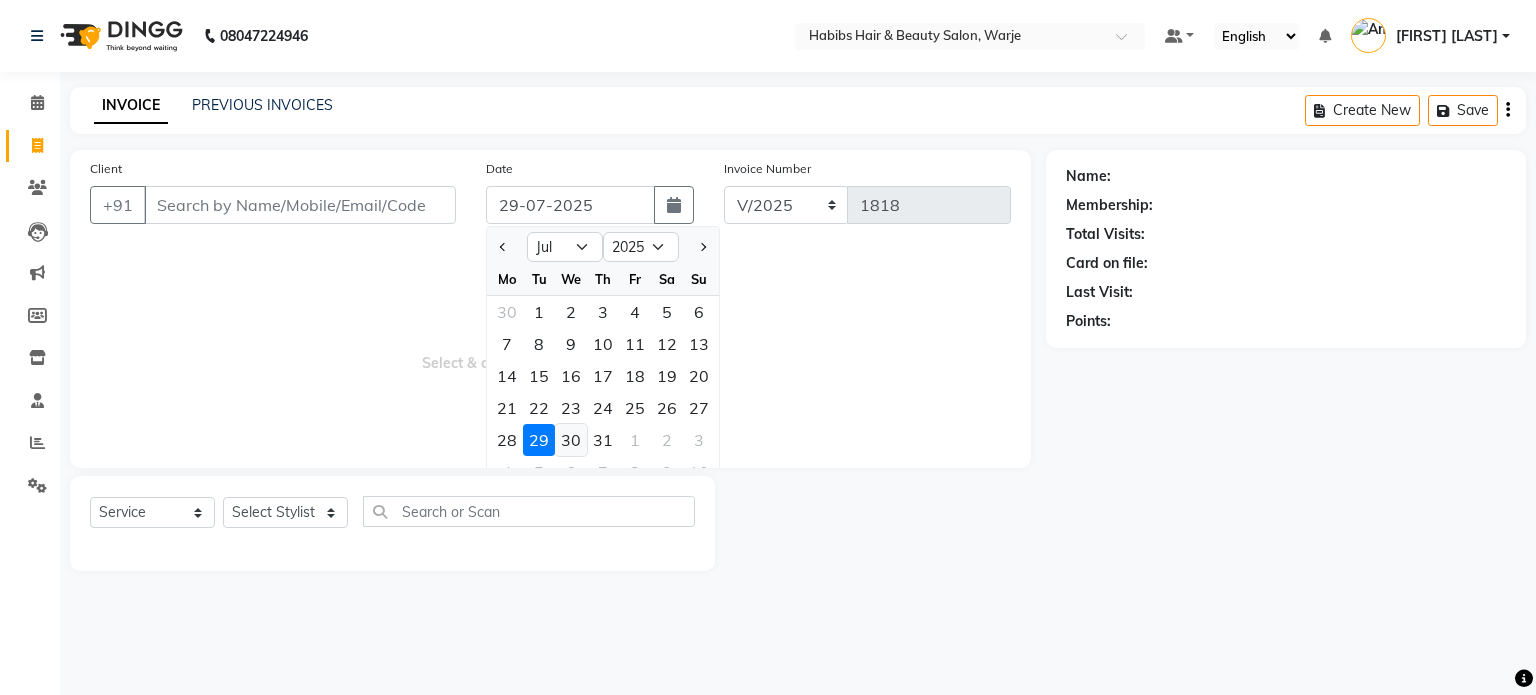 click on "30" 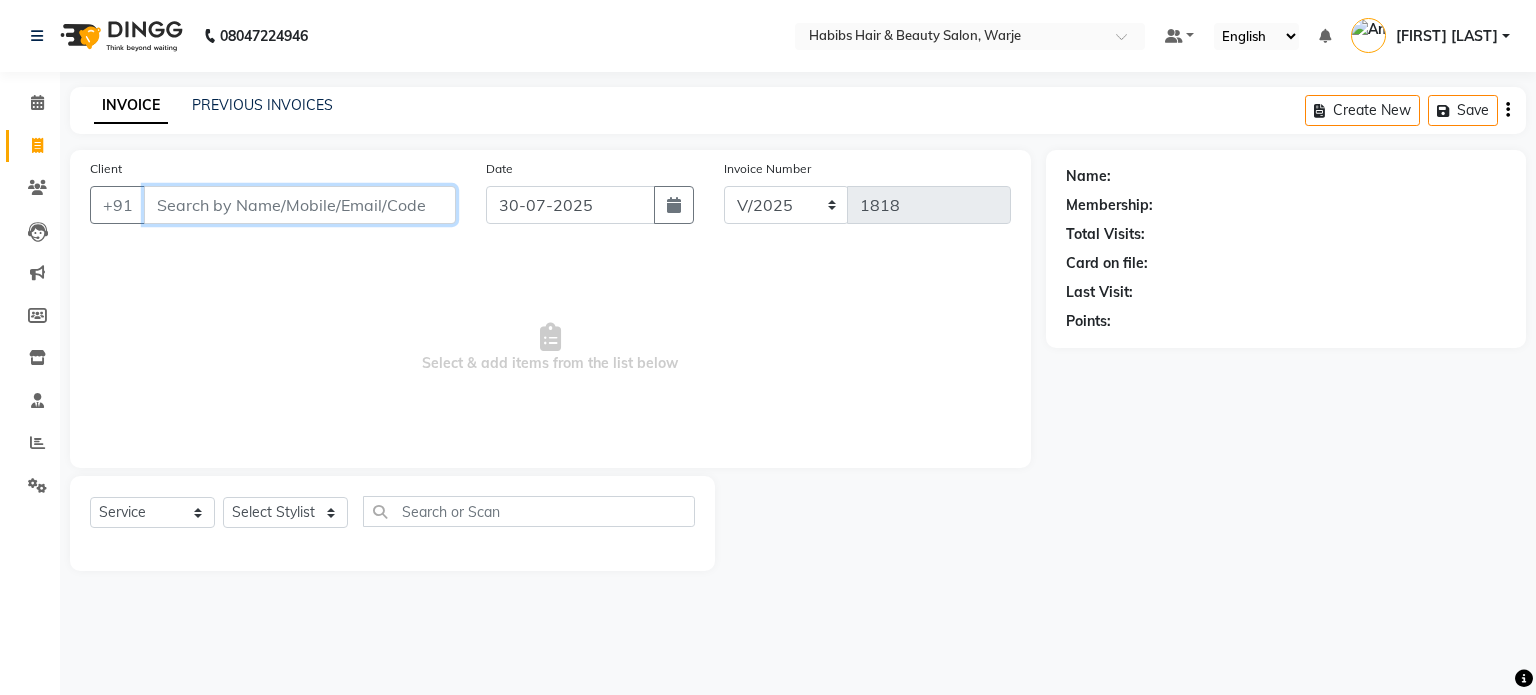 click on "Client" at bounding box center (300, 205) 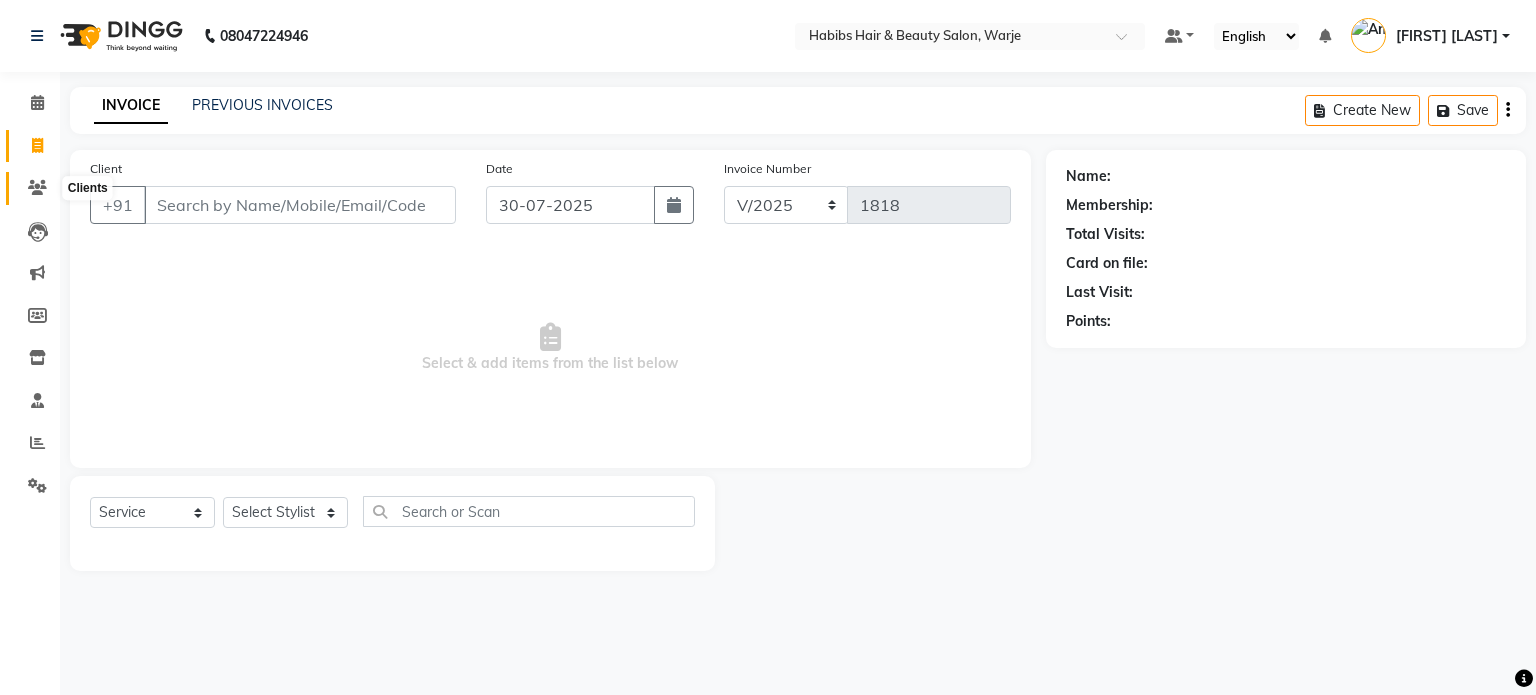 click 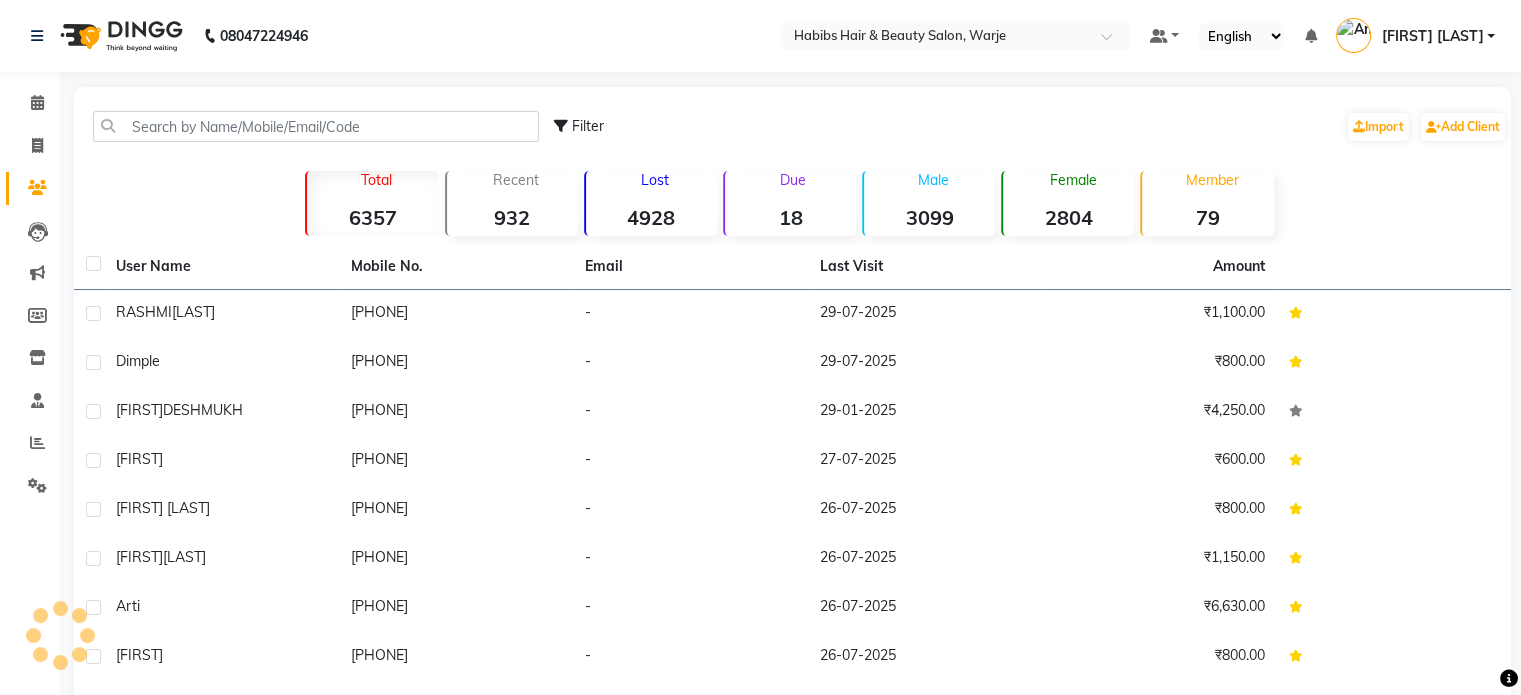 click 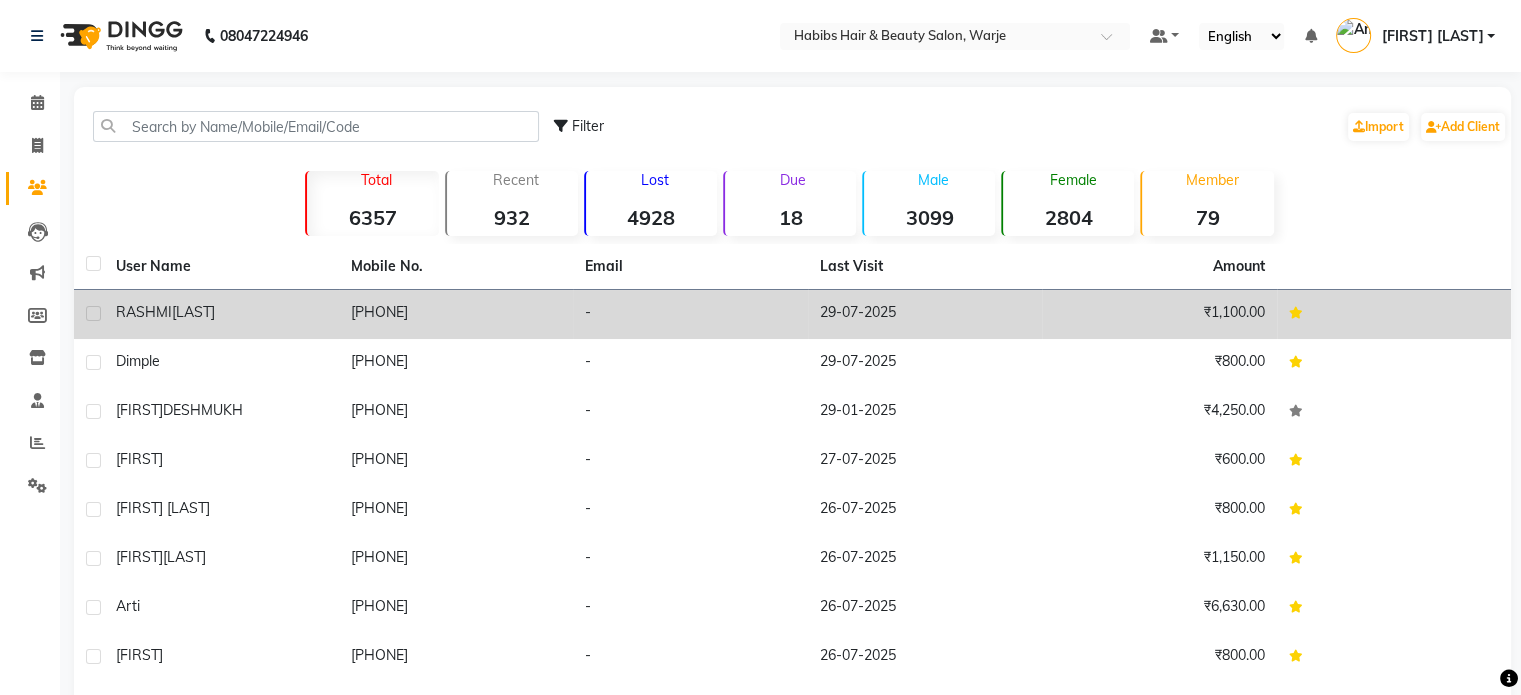 click on "[PHONE]" 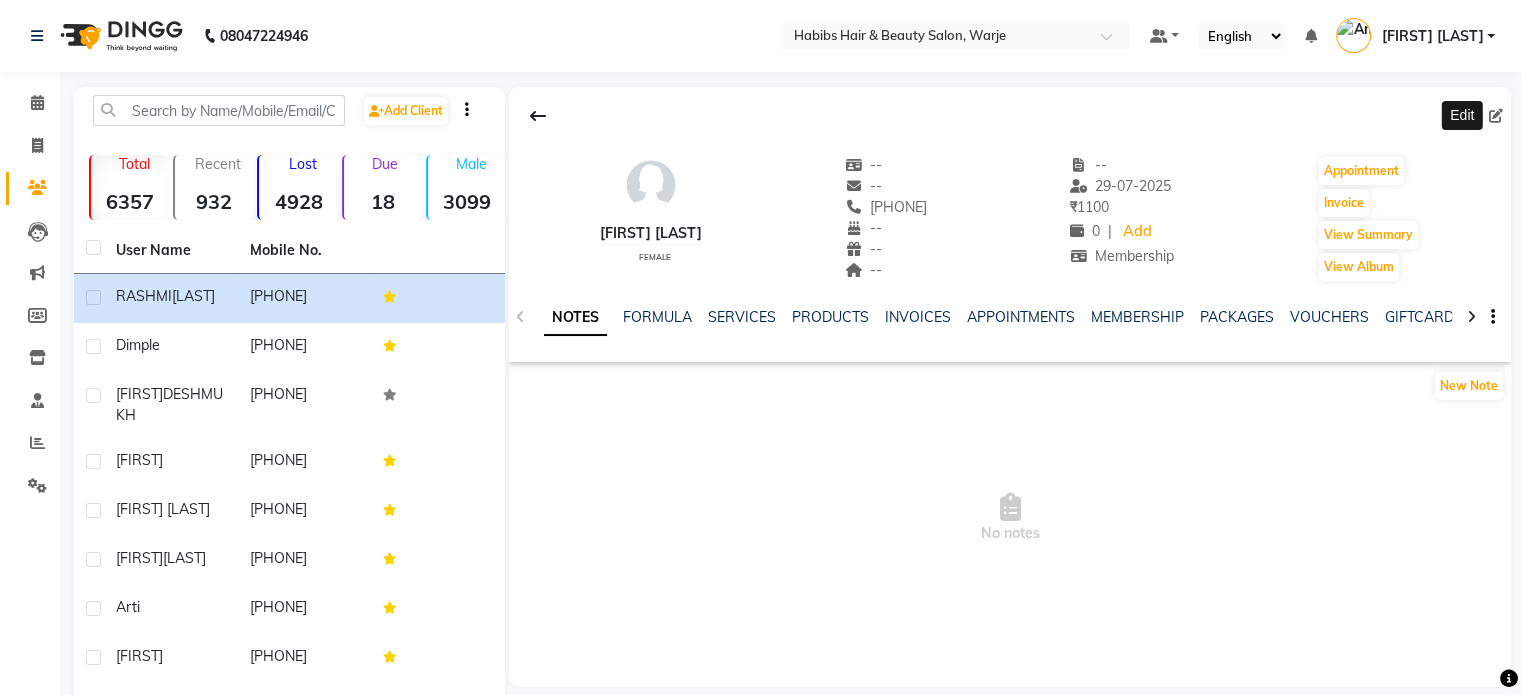 click 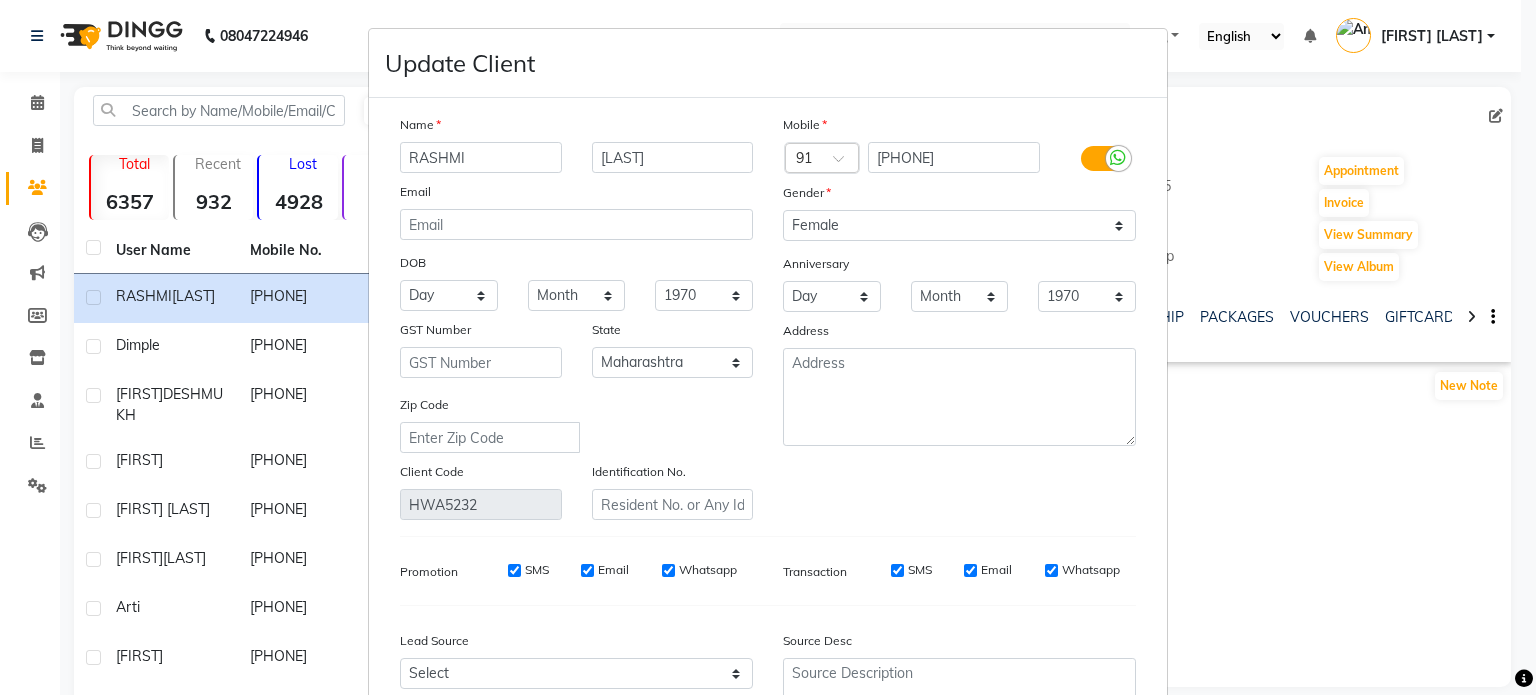 scroll, scrollTop: 202, scrollLeft: 0, axis: vertical 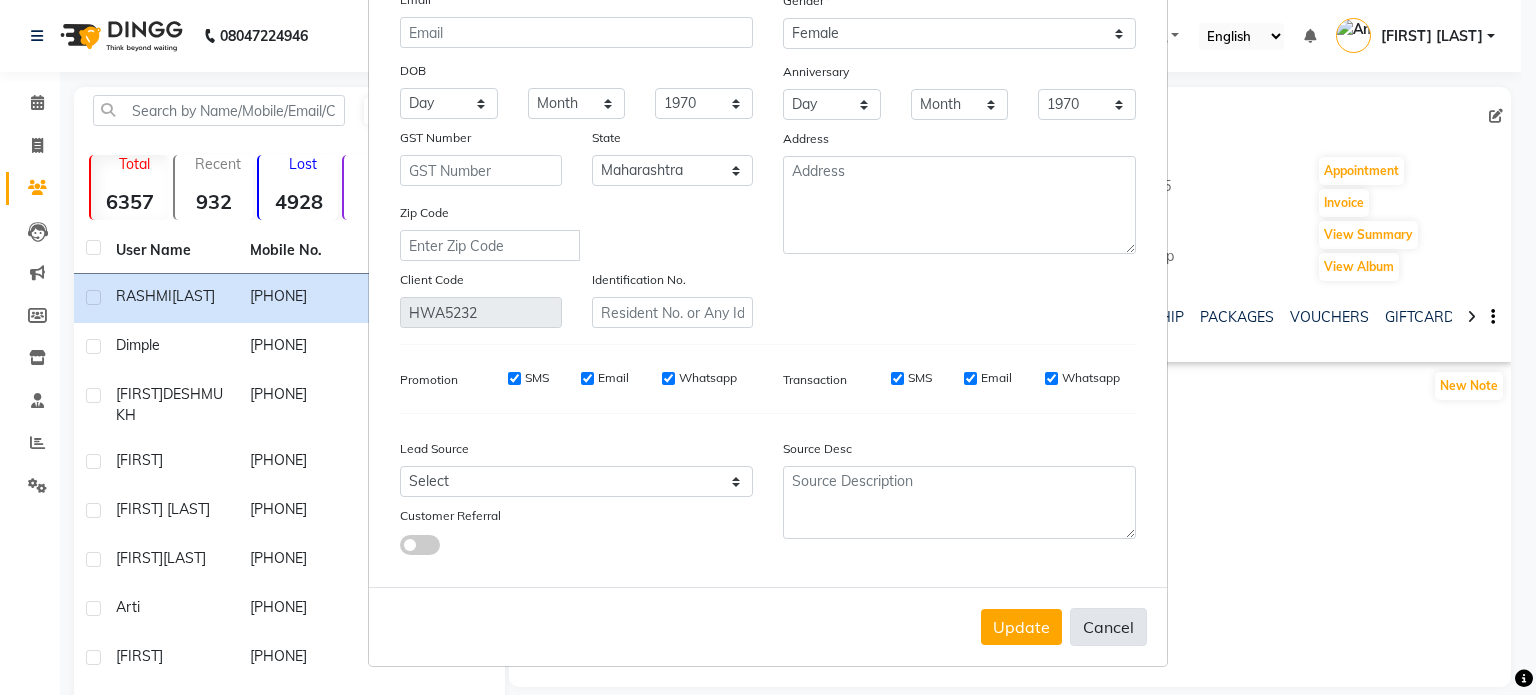 click on "Cancel" at bounding box center (1108, 627) 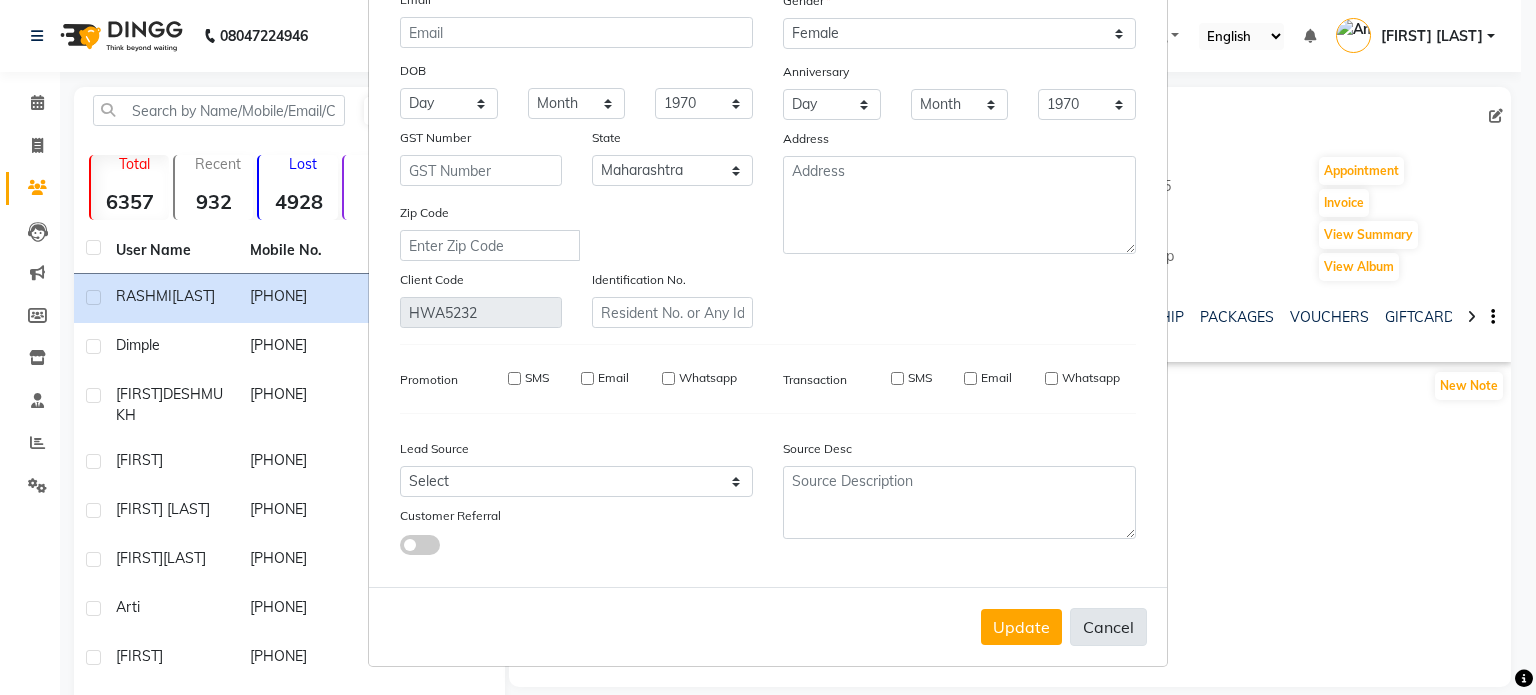 type 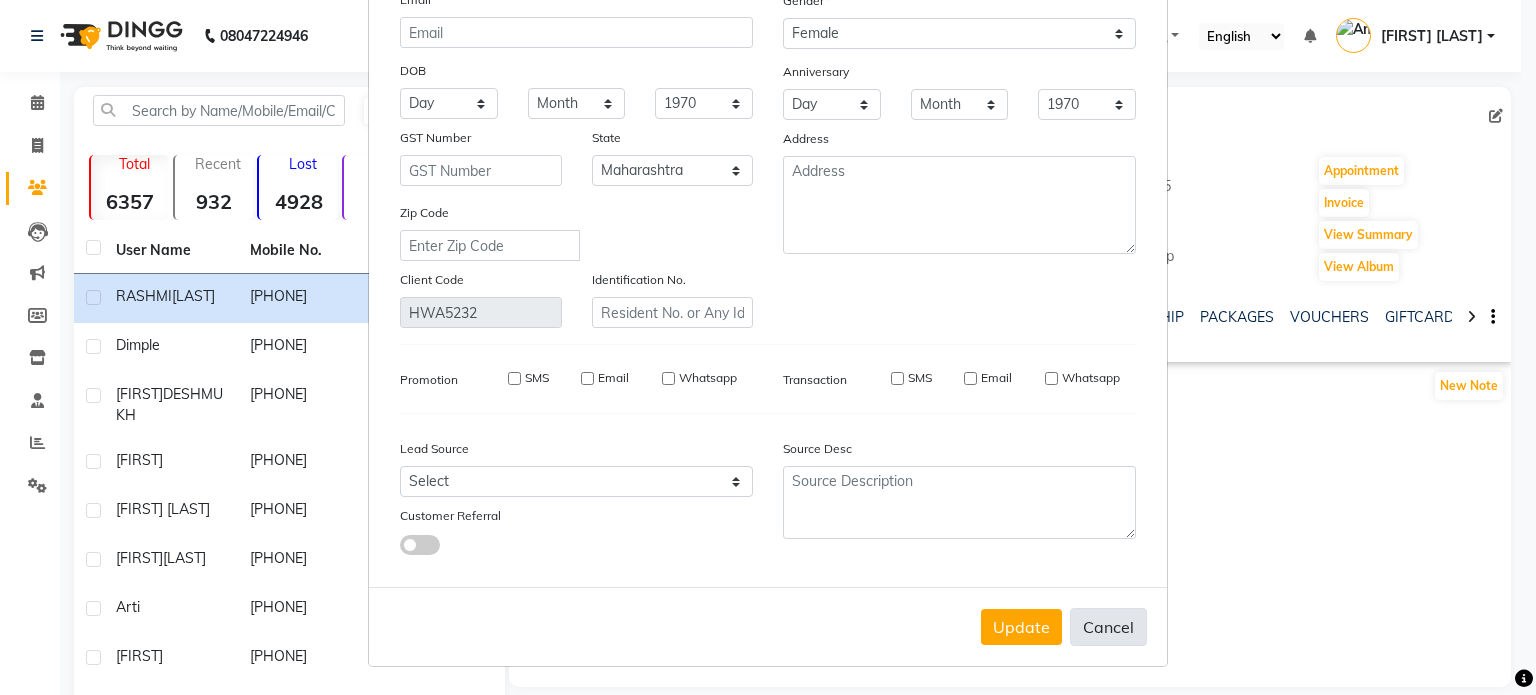 select 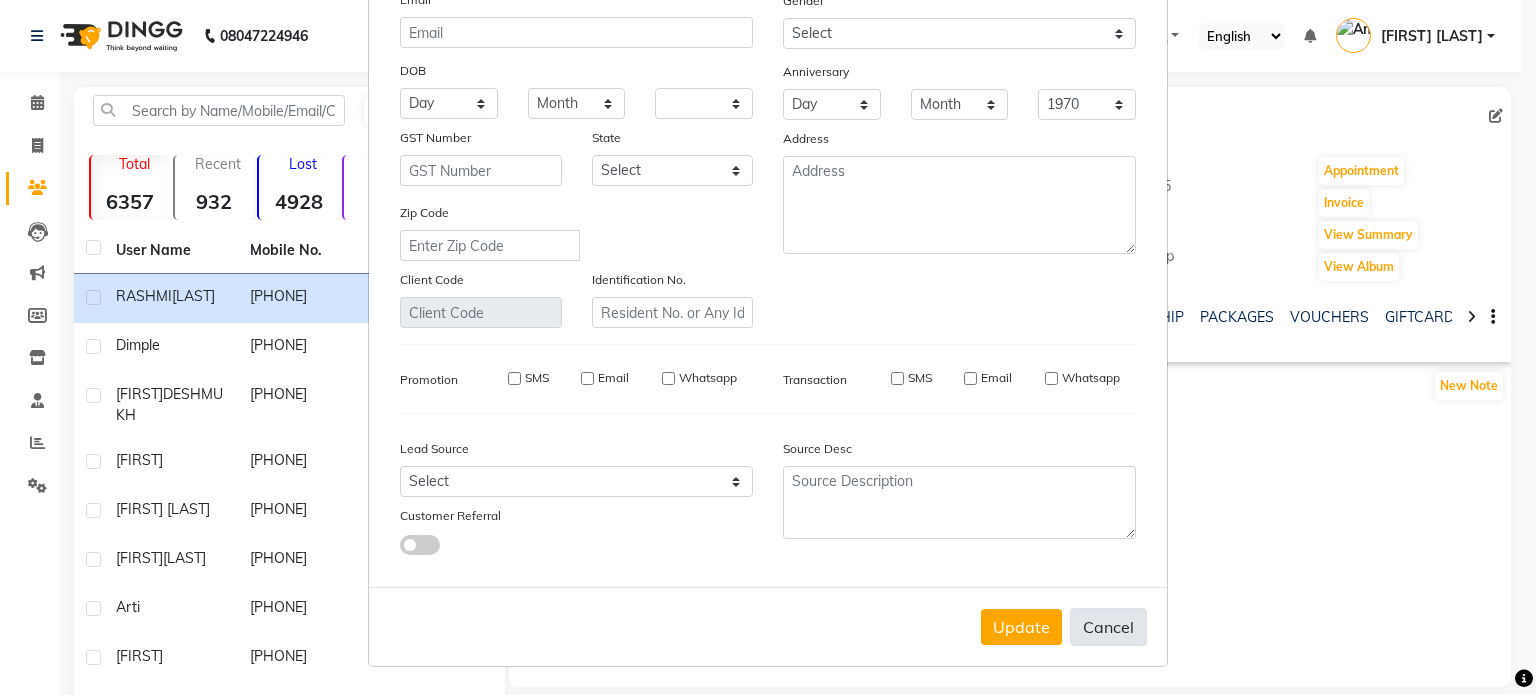 select 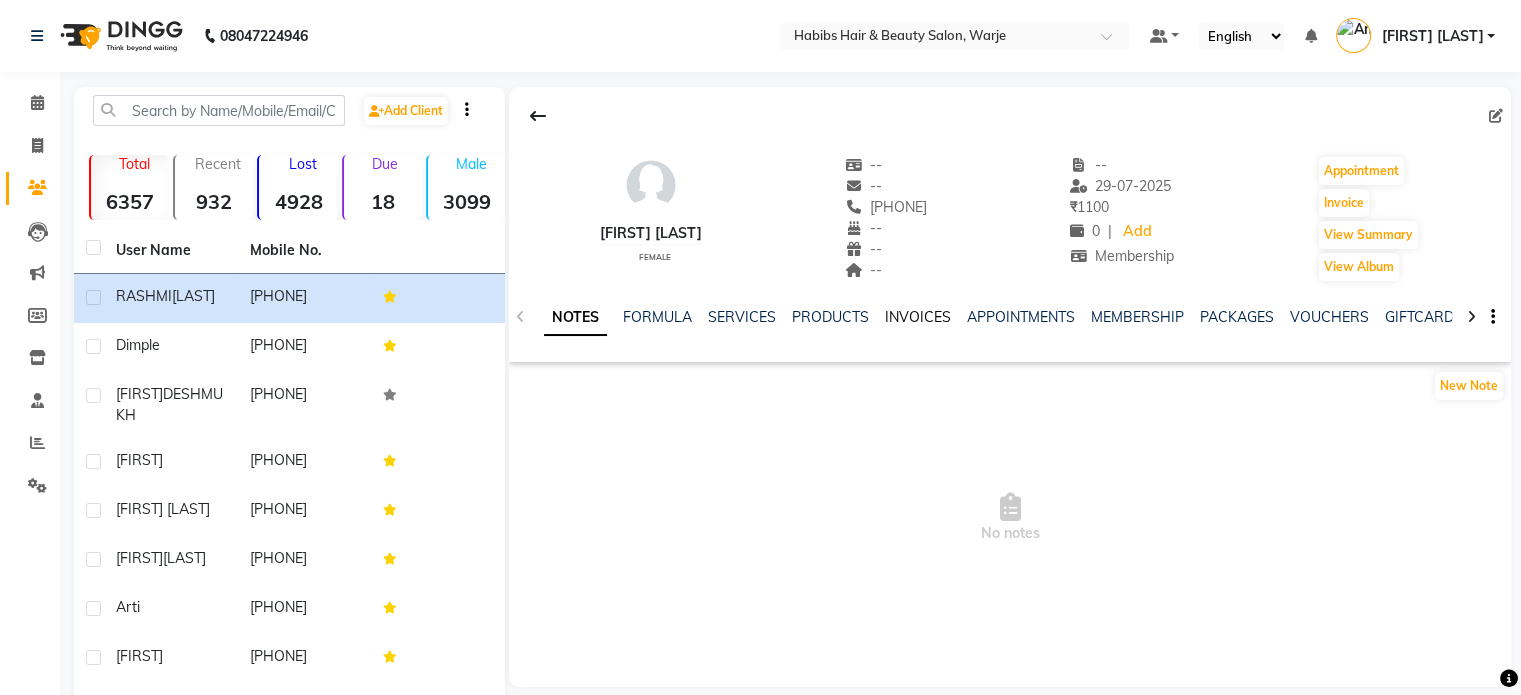 click on "INVOICES" 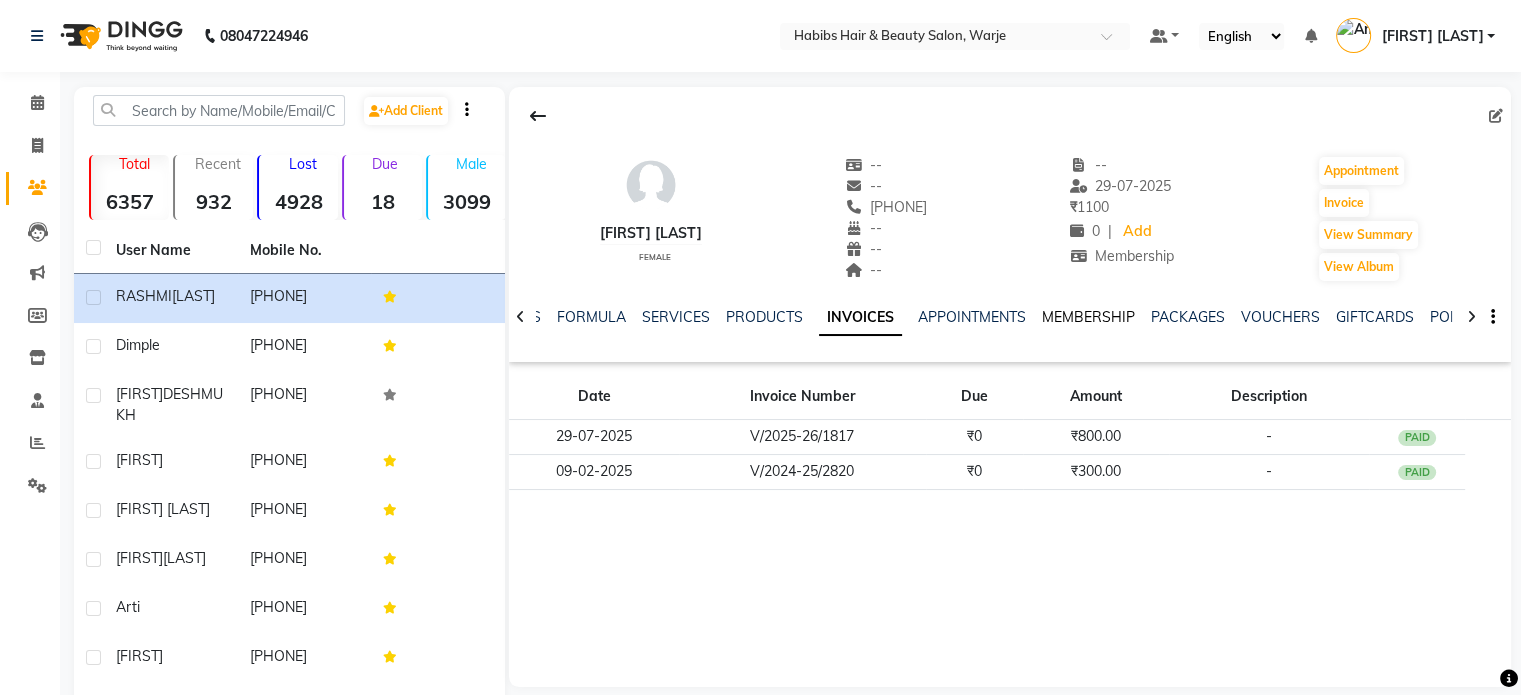 click on "MEMBERSHIP" 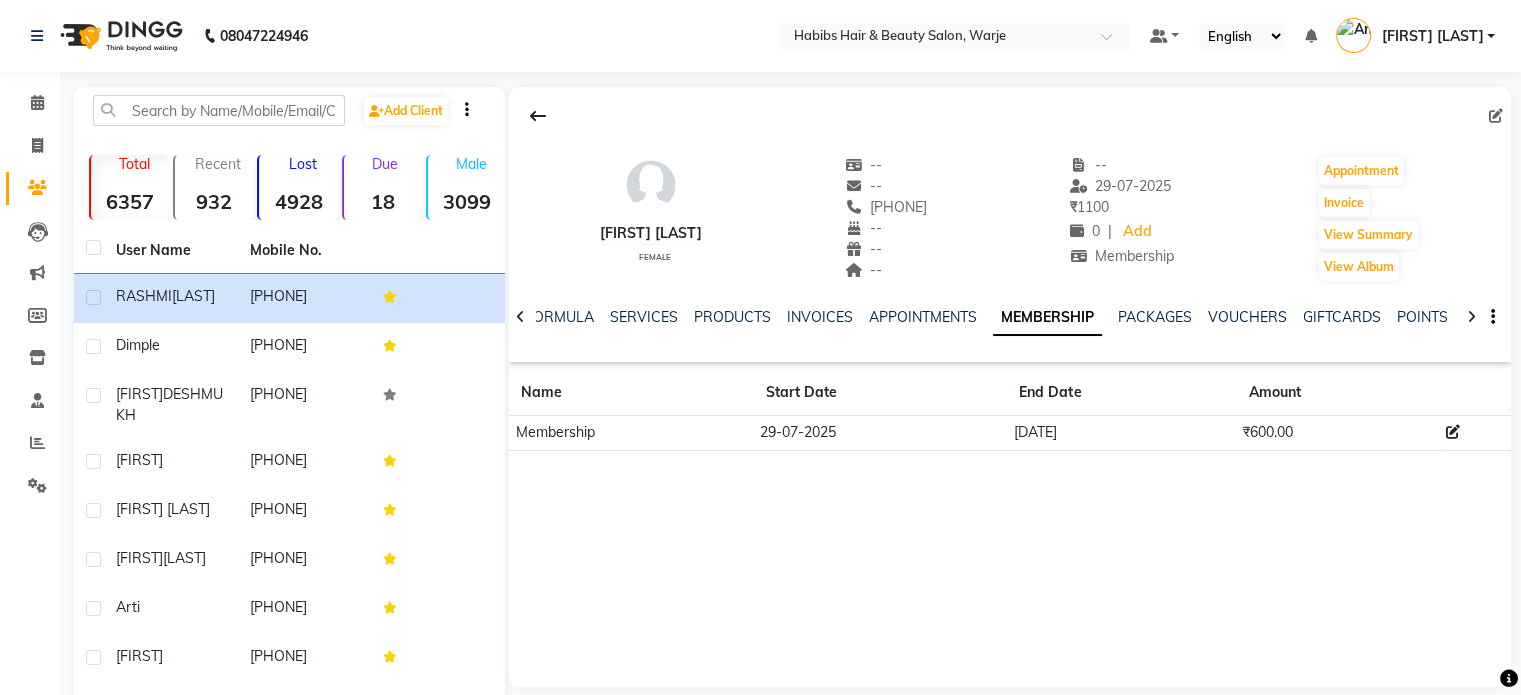 click 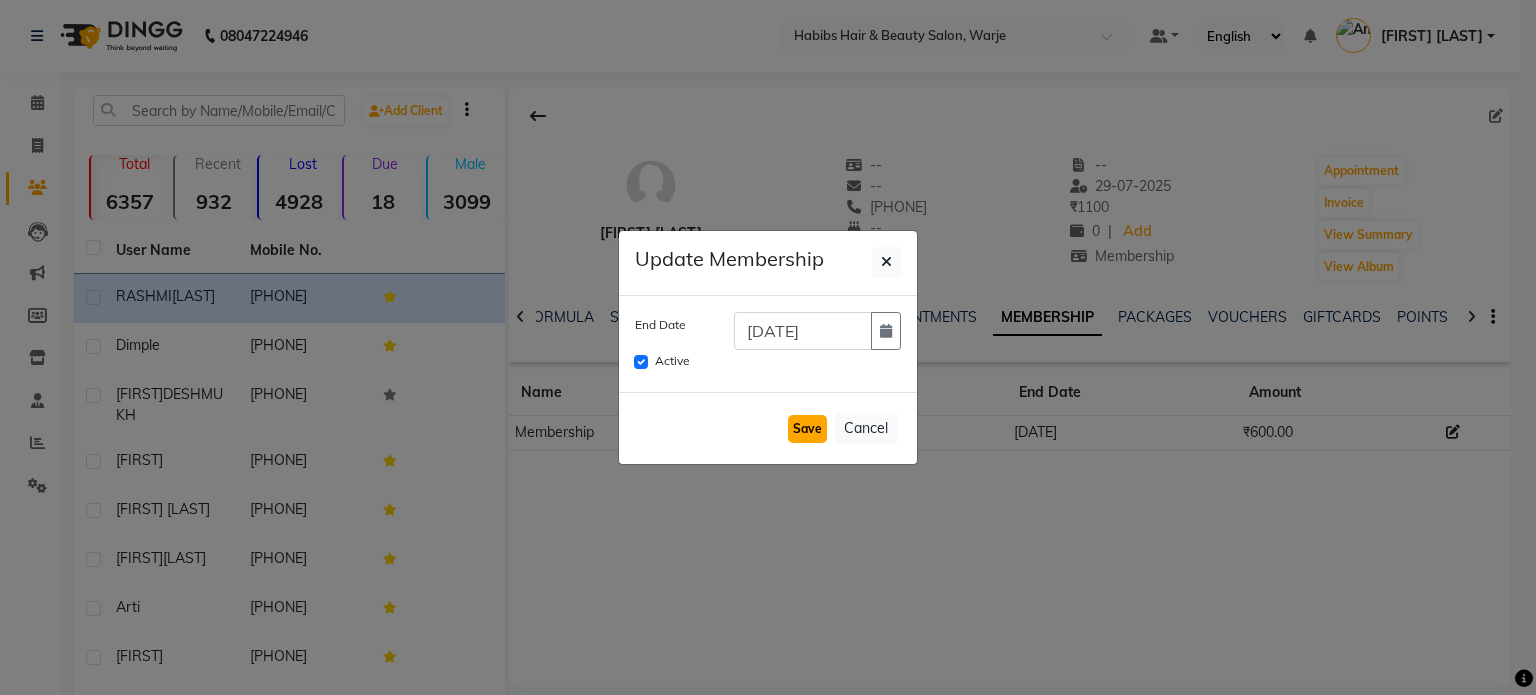 click on "Save" 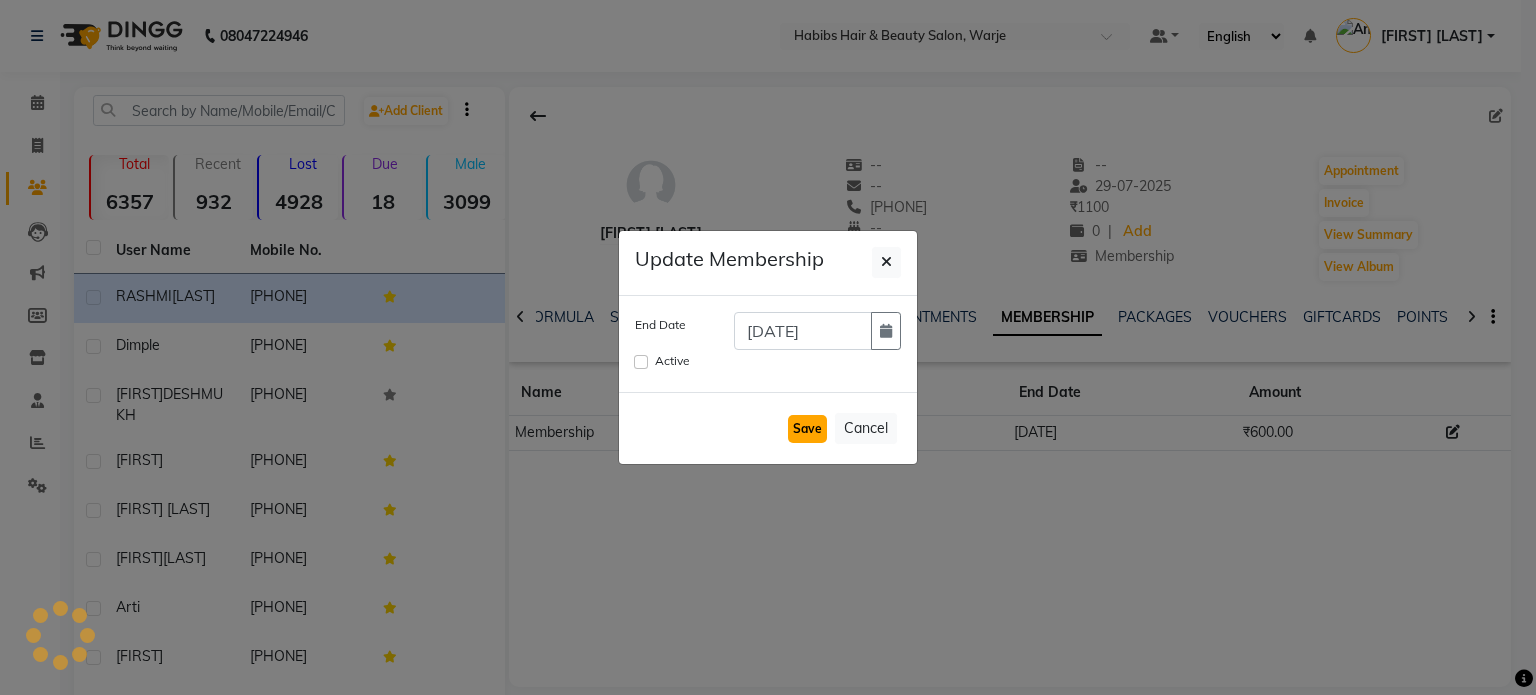 type 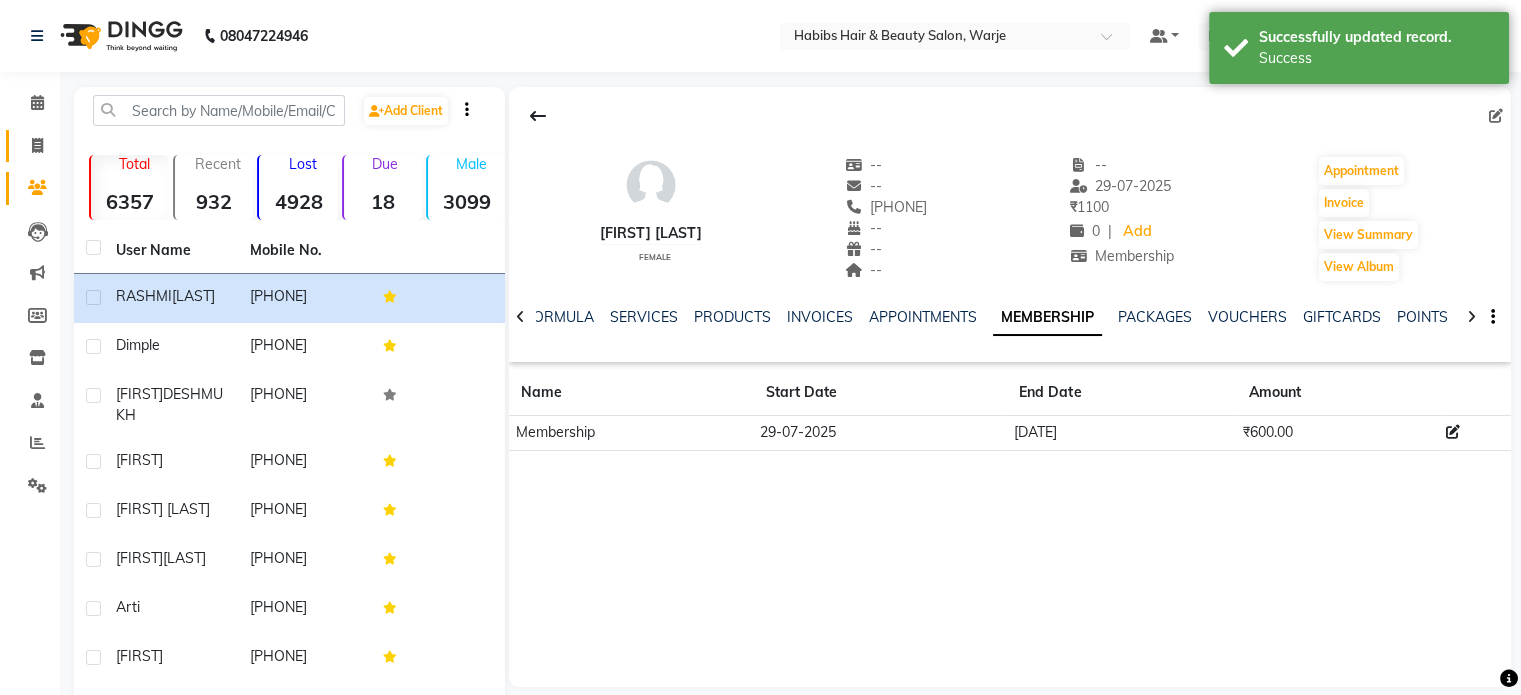 click on "Invoice" 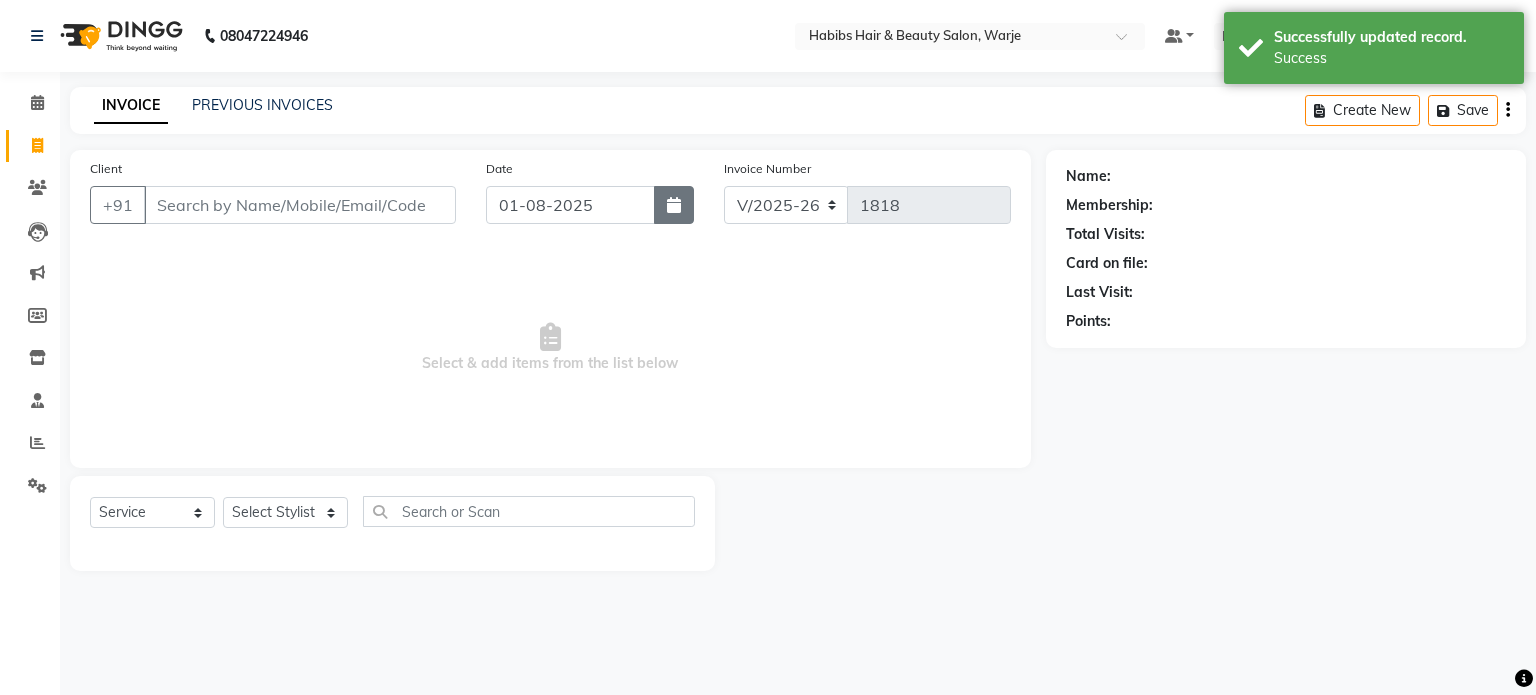 click 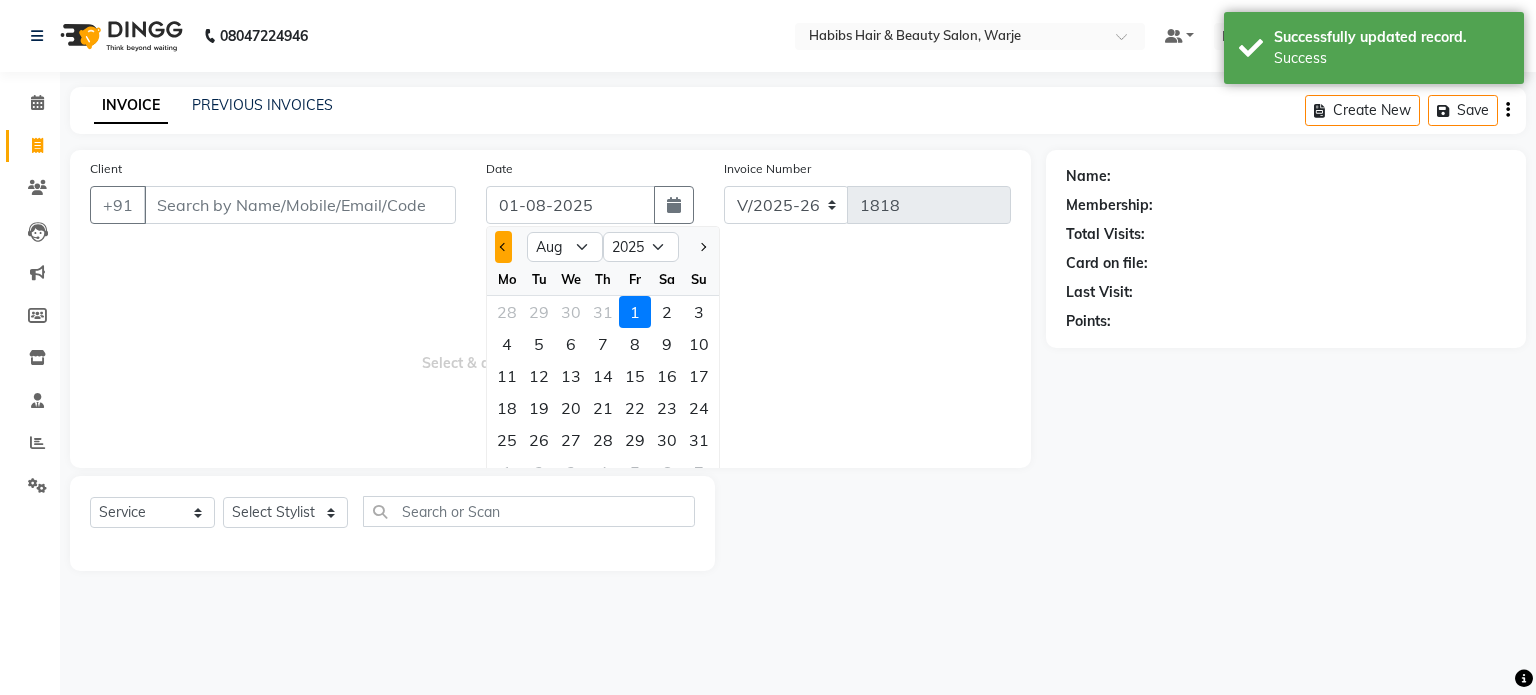 click 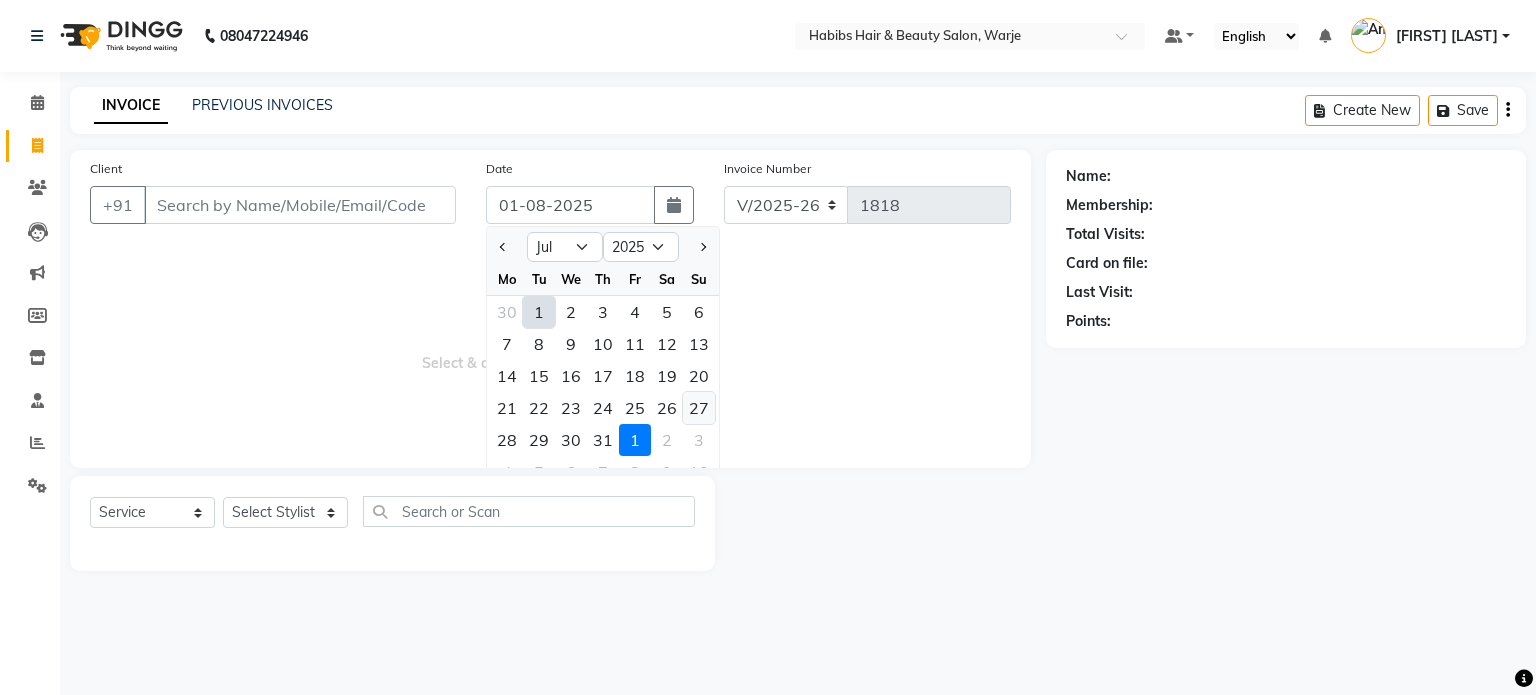 click on "27" 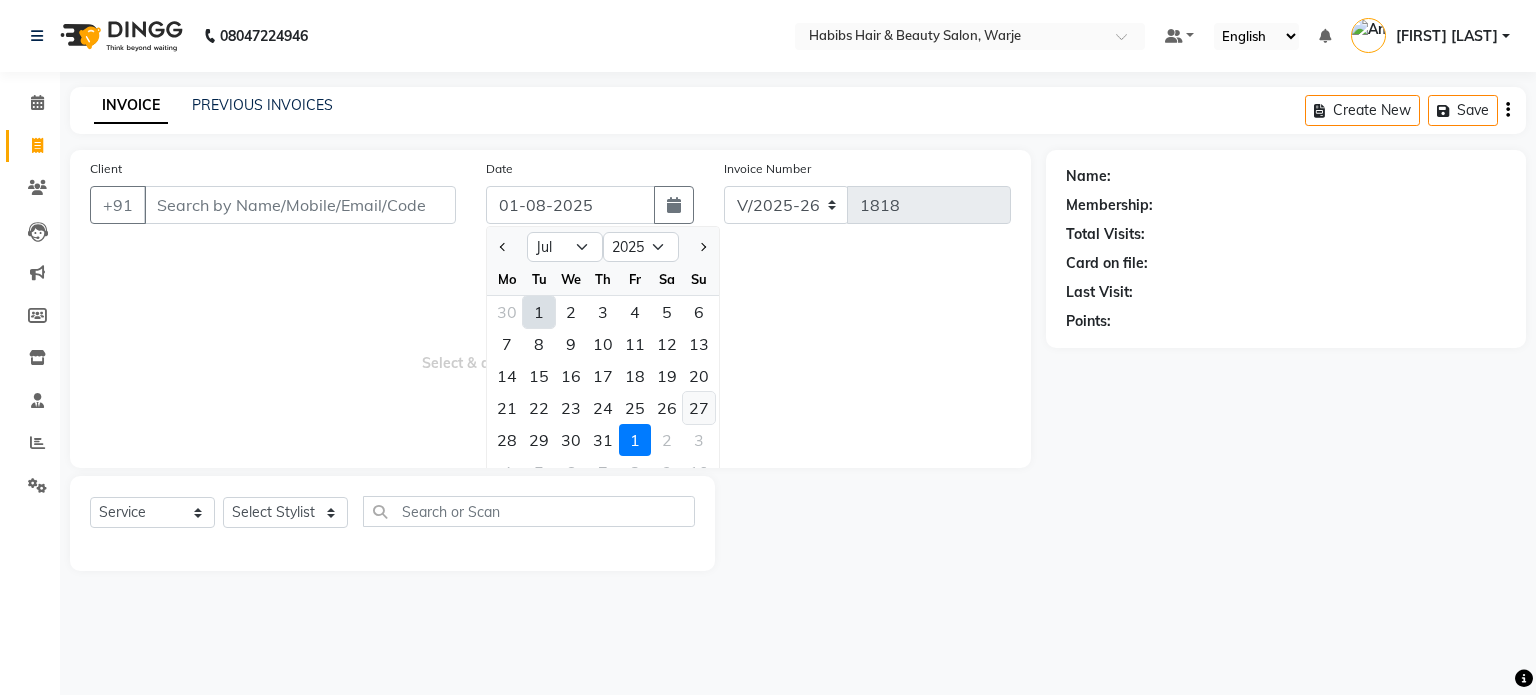 type on "27-07-2025" 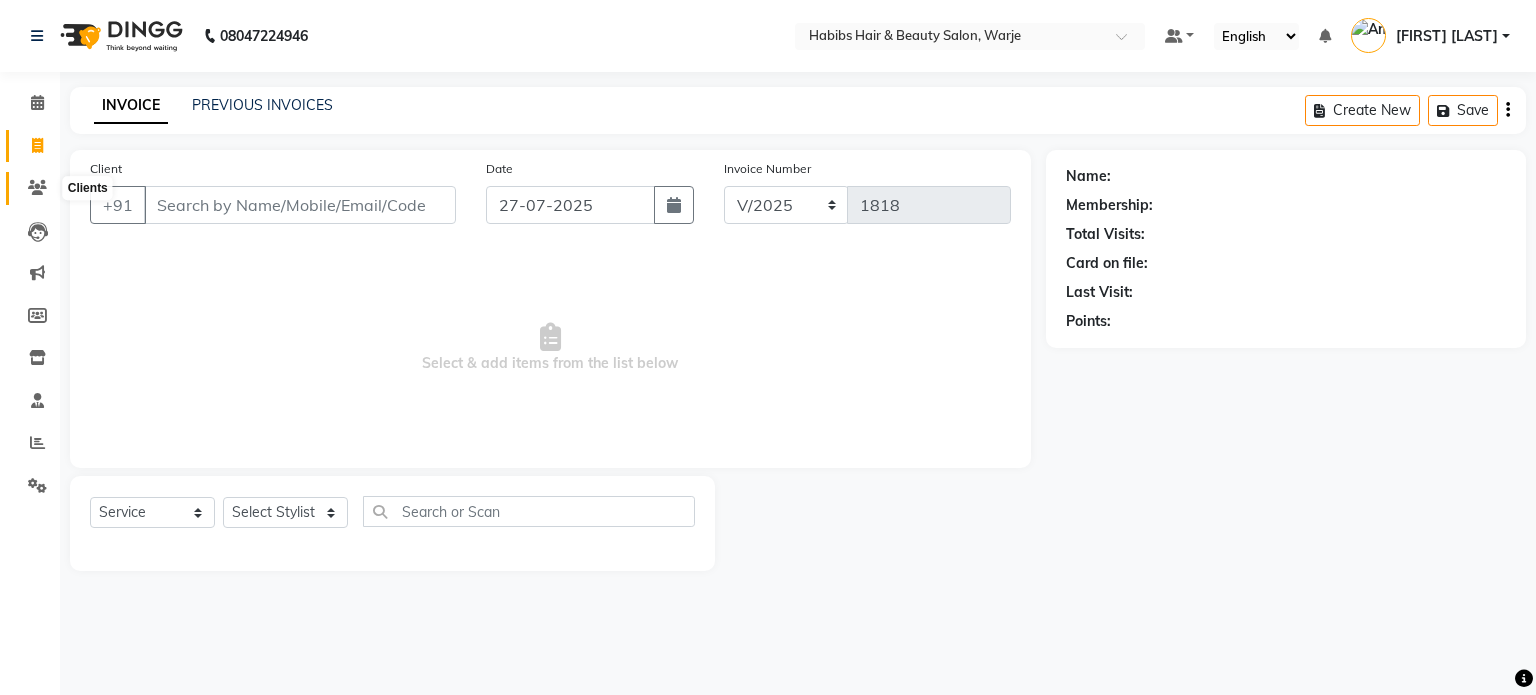 click 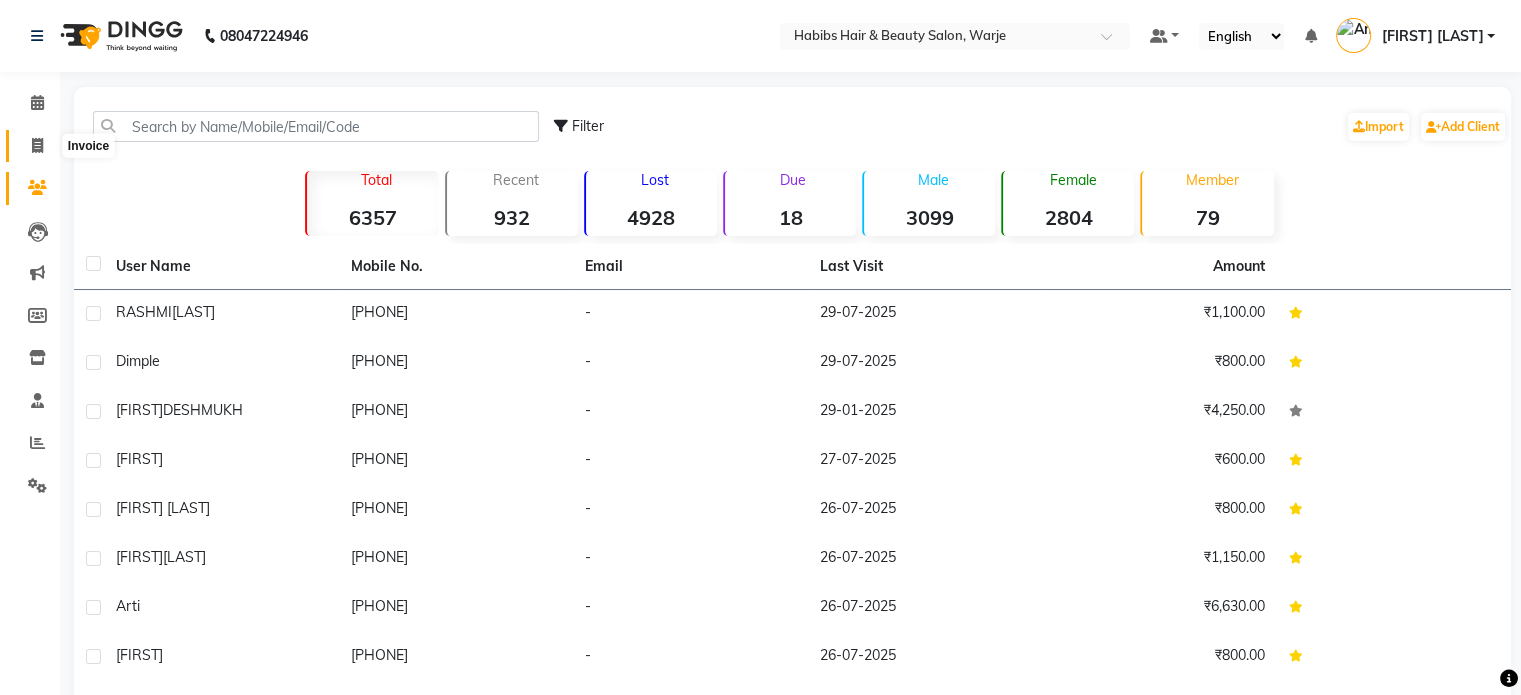click 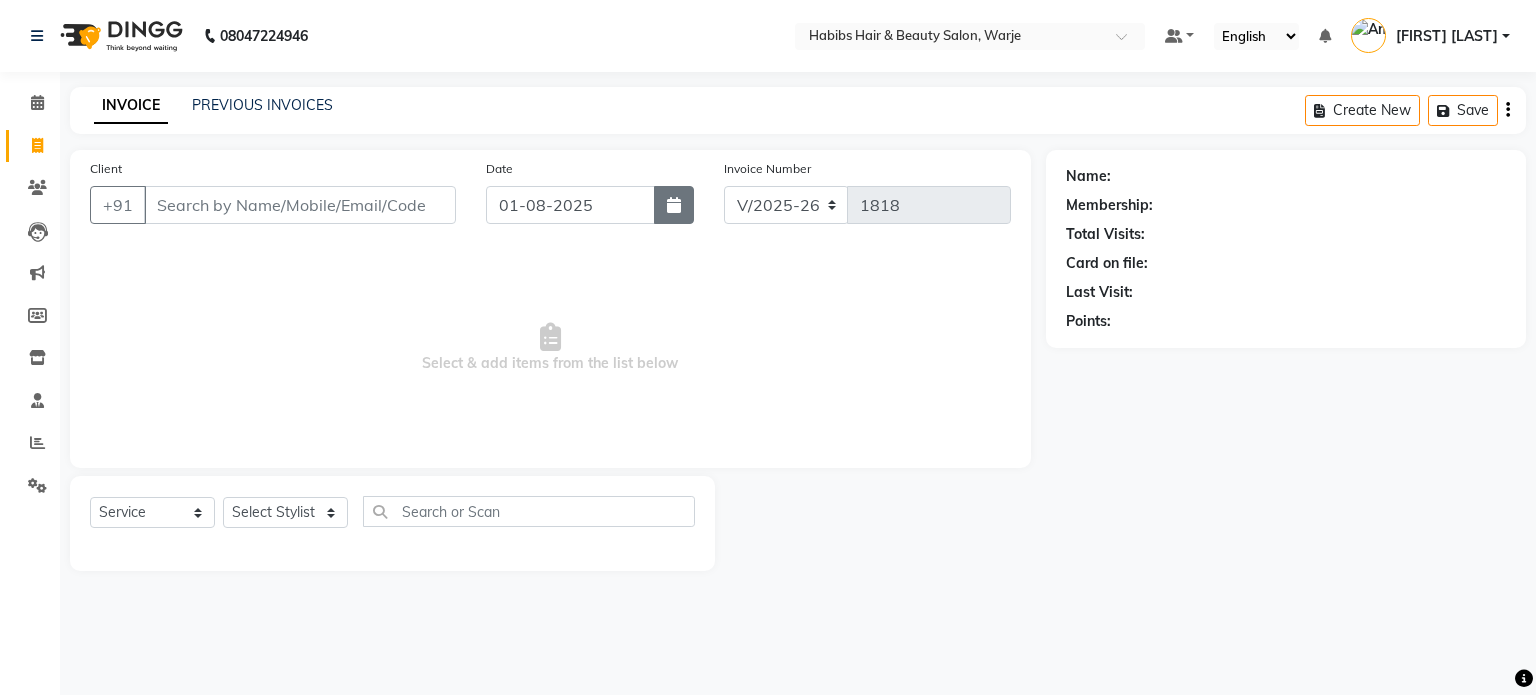 click 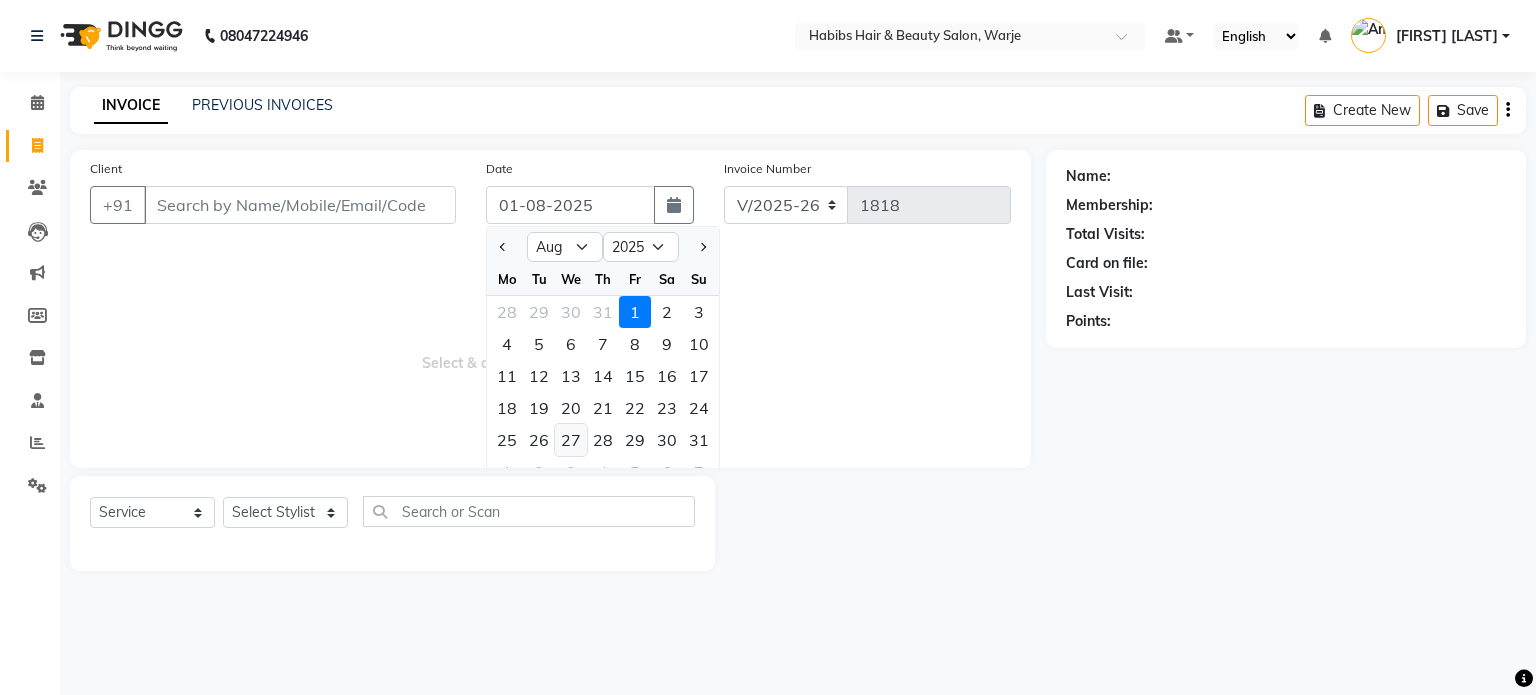 click on "27" 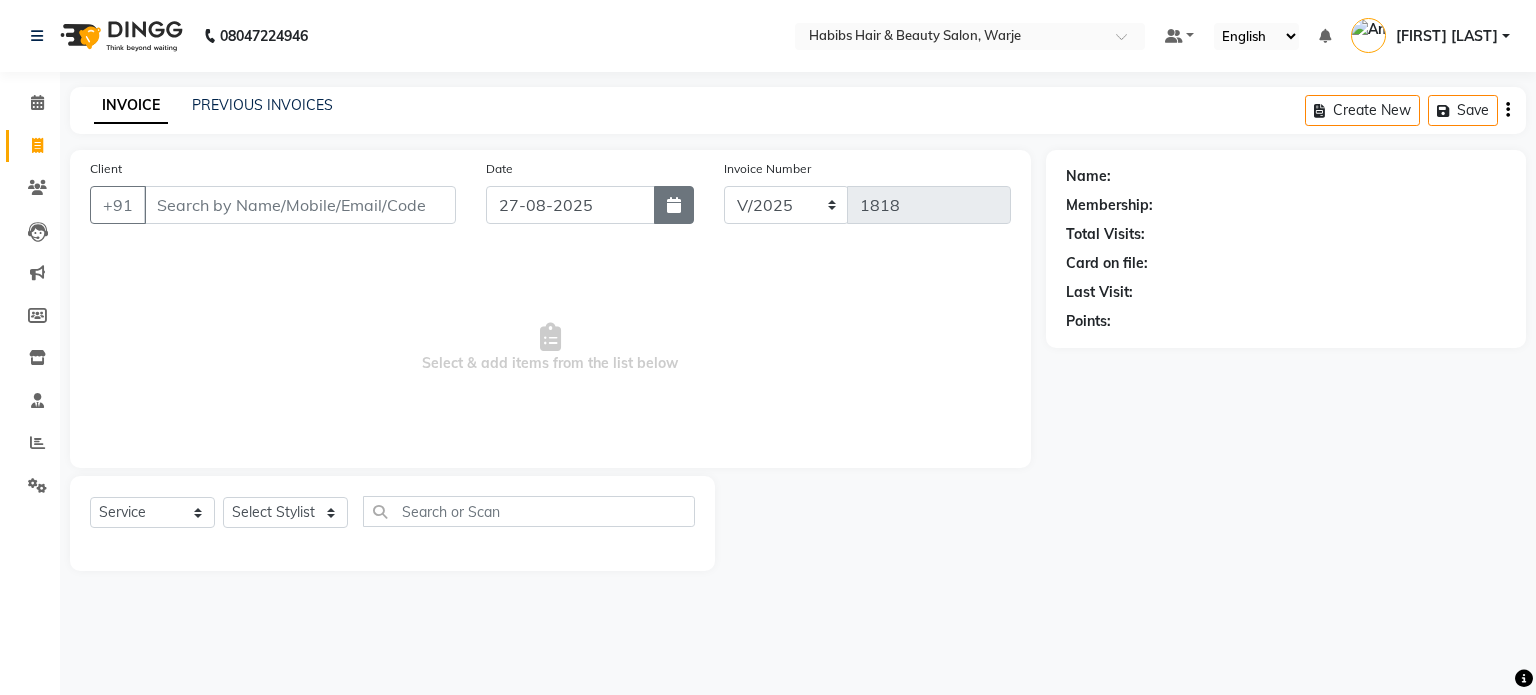 click 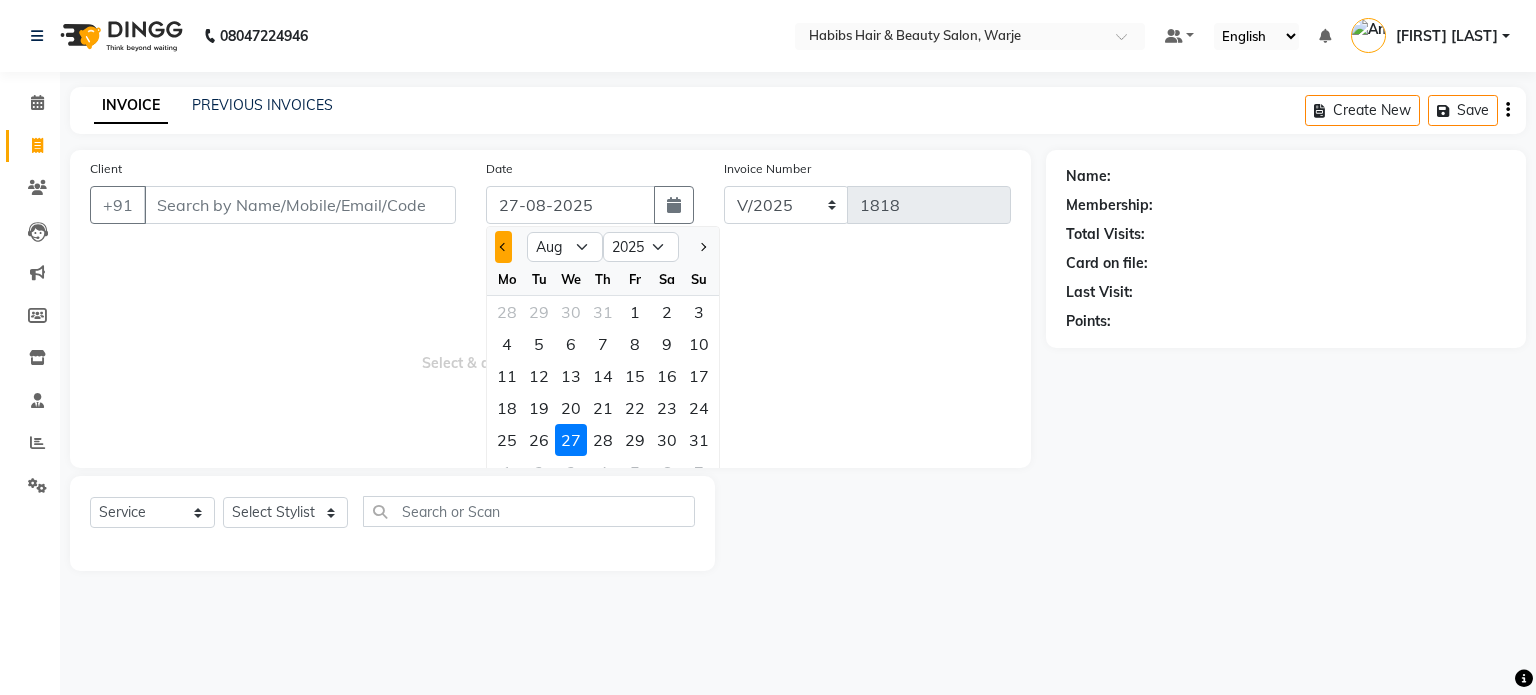 click 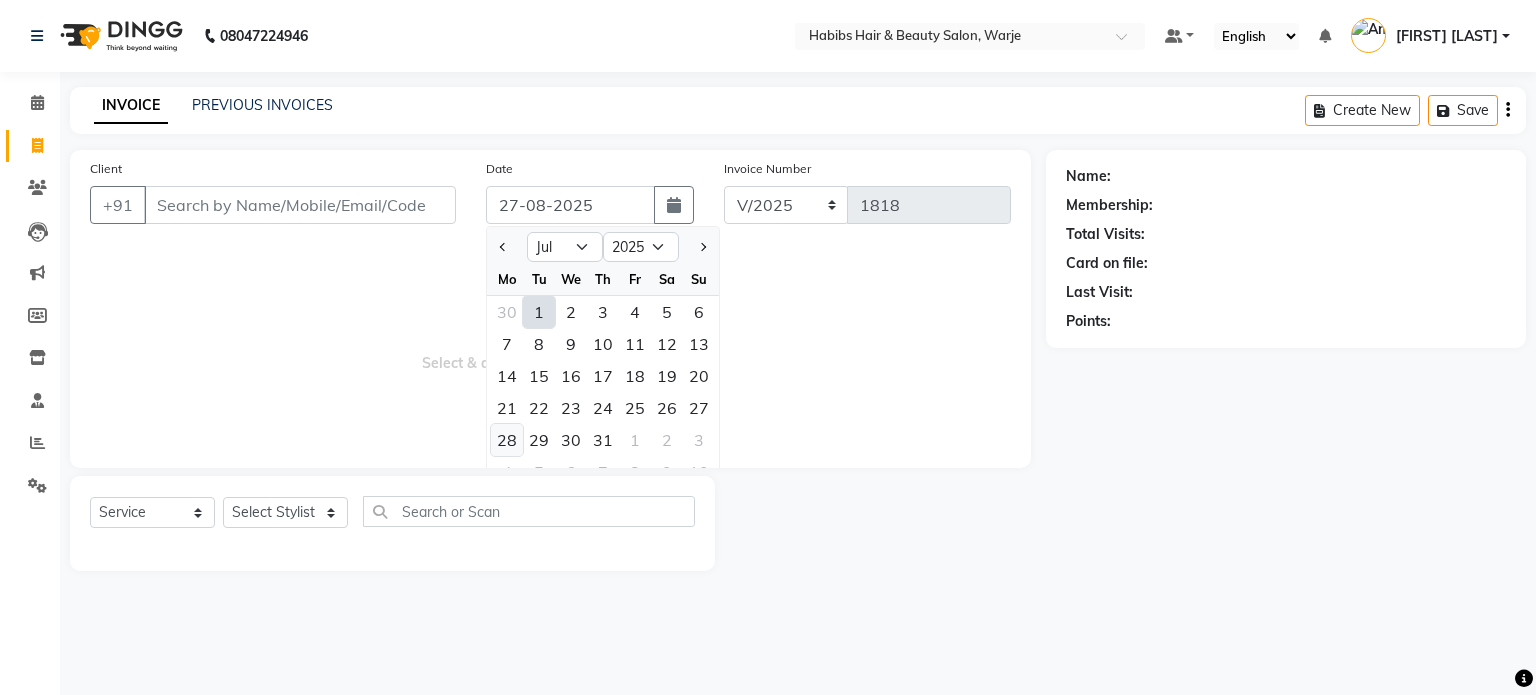 click on "28" 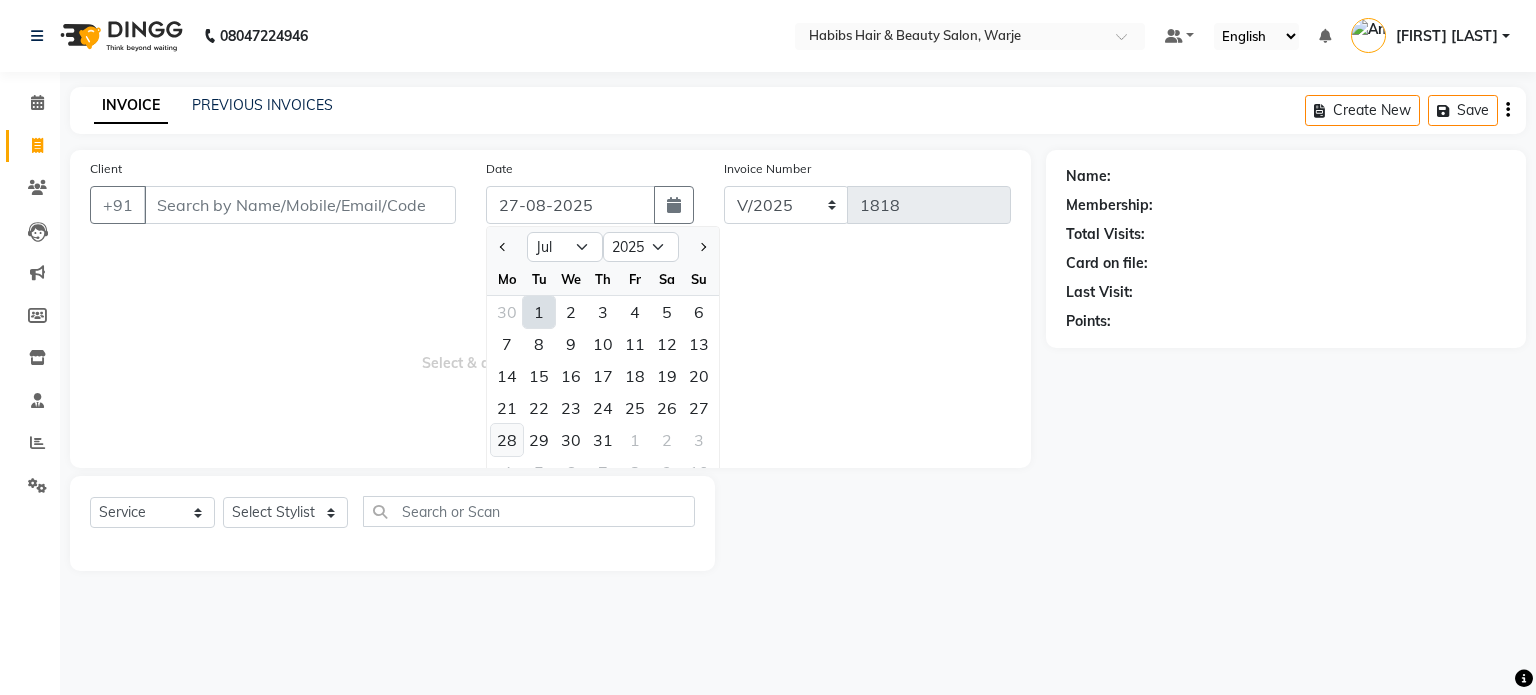 type on "28-07-2025" 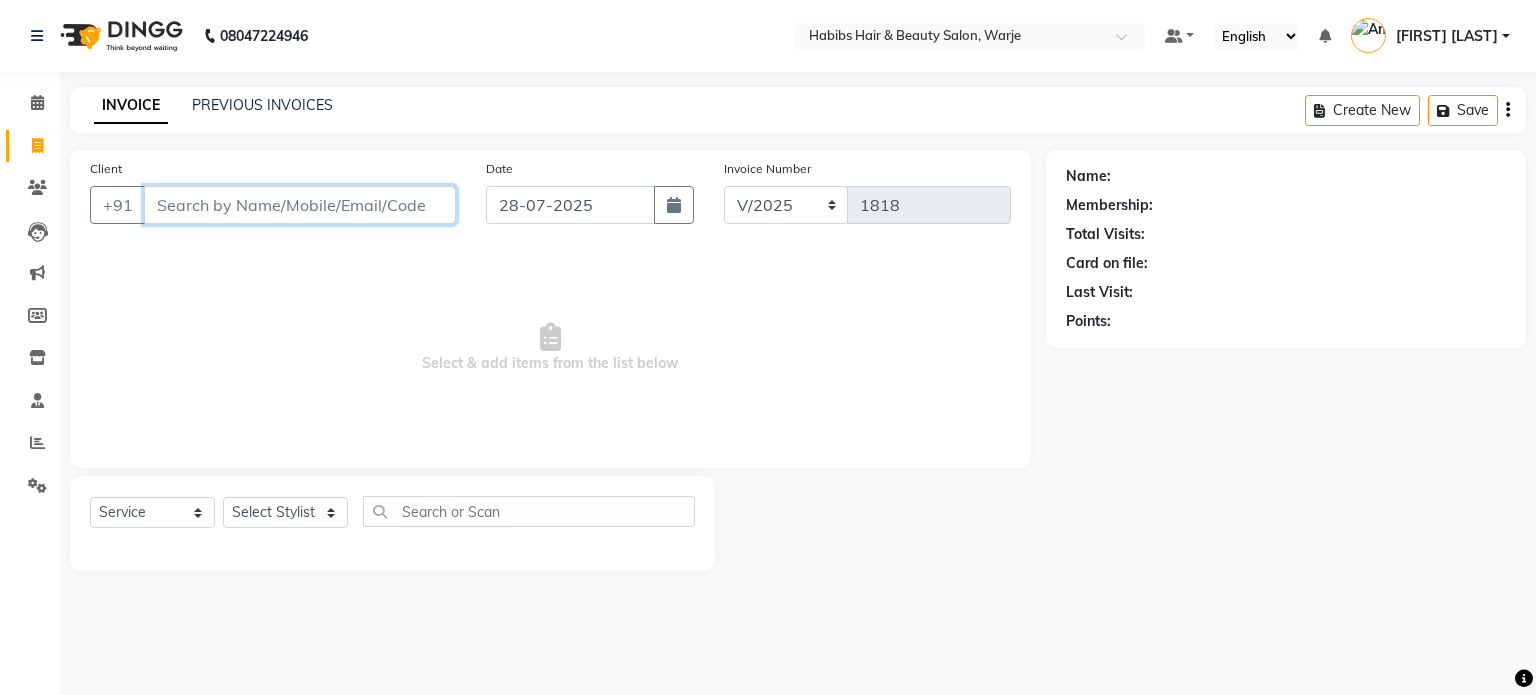 click on "Client" at bounding box center [300, 205] 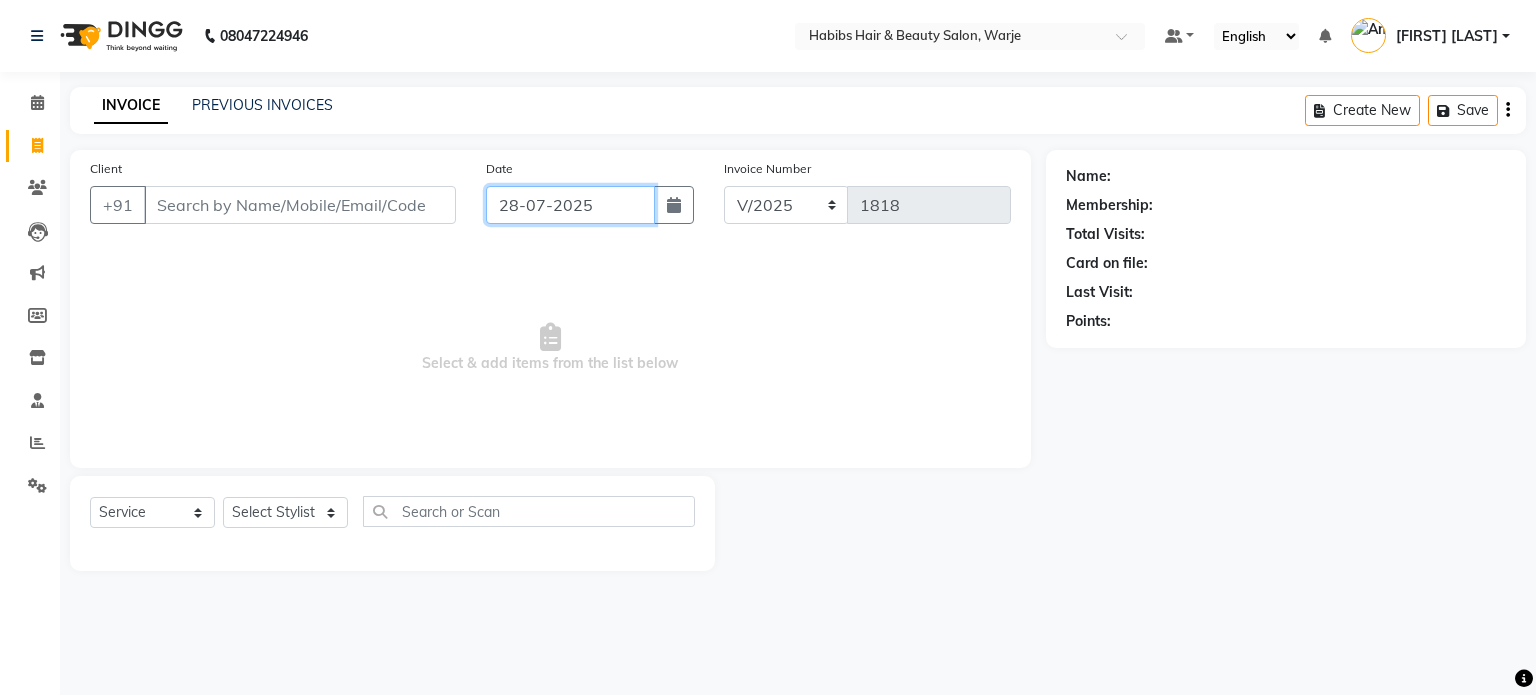 click on "28-07-2025" 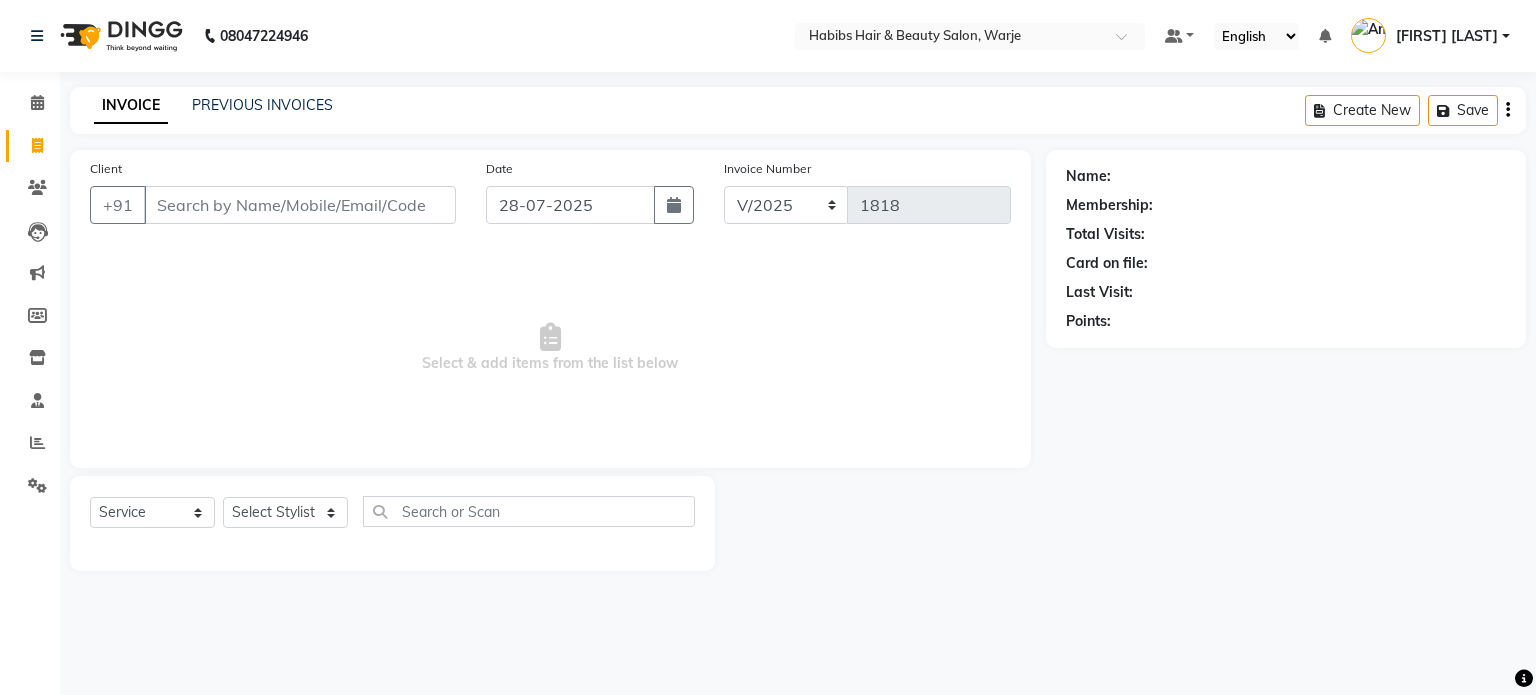 select on "7" 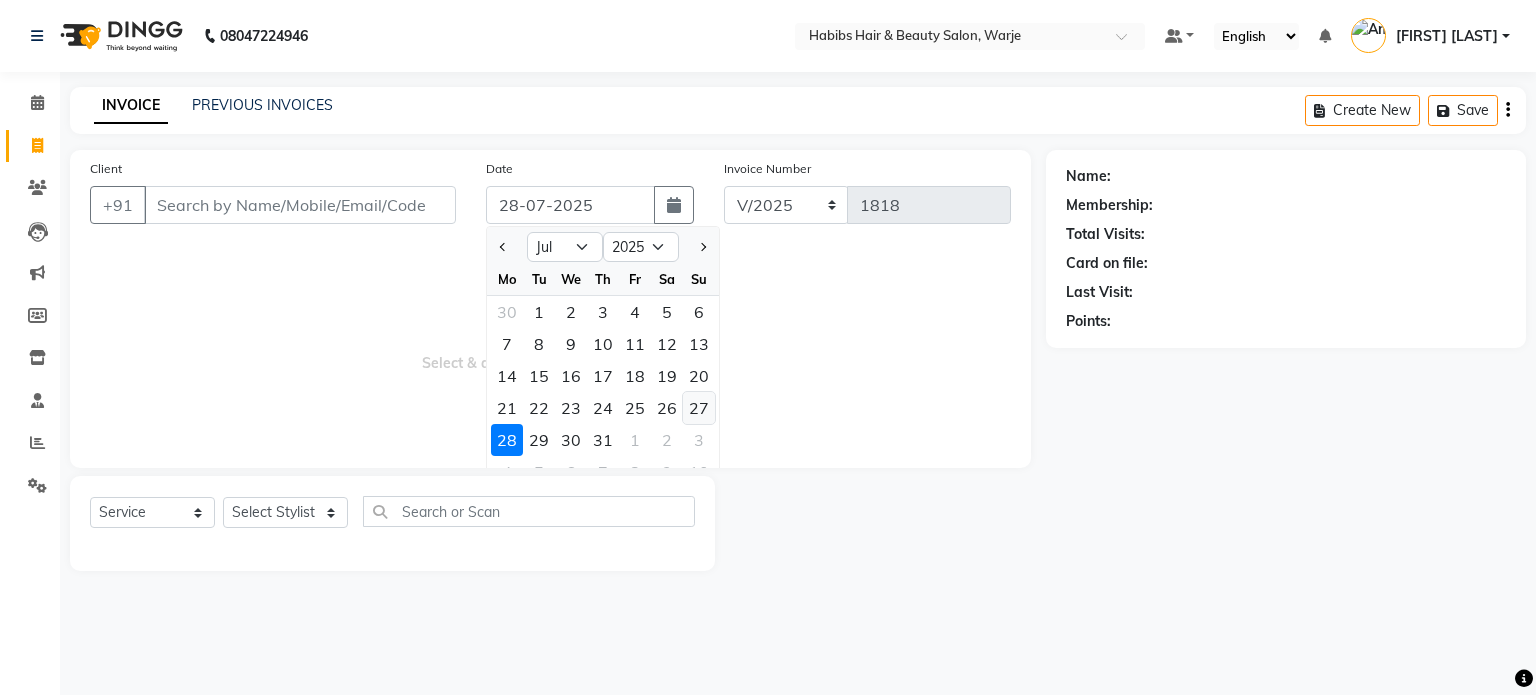 click on "27" 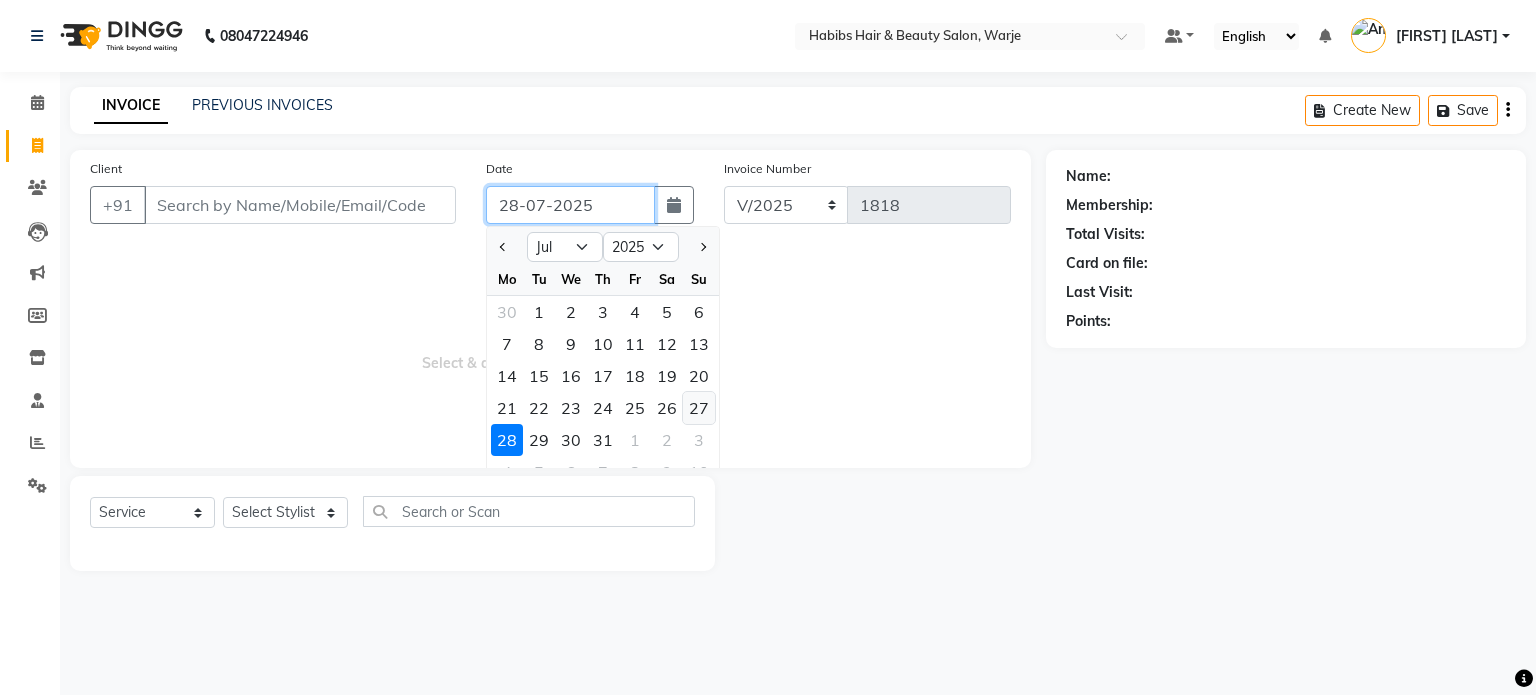 type on "27-07-2025" 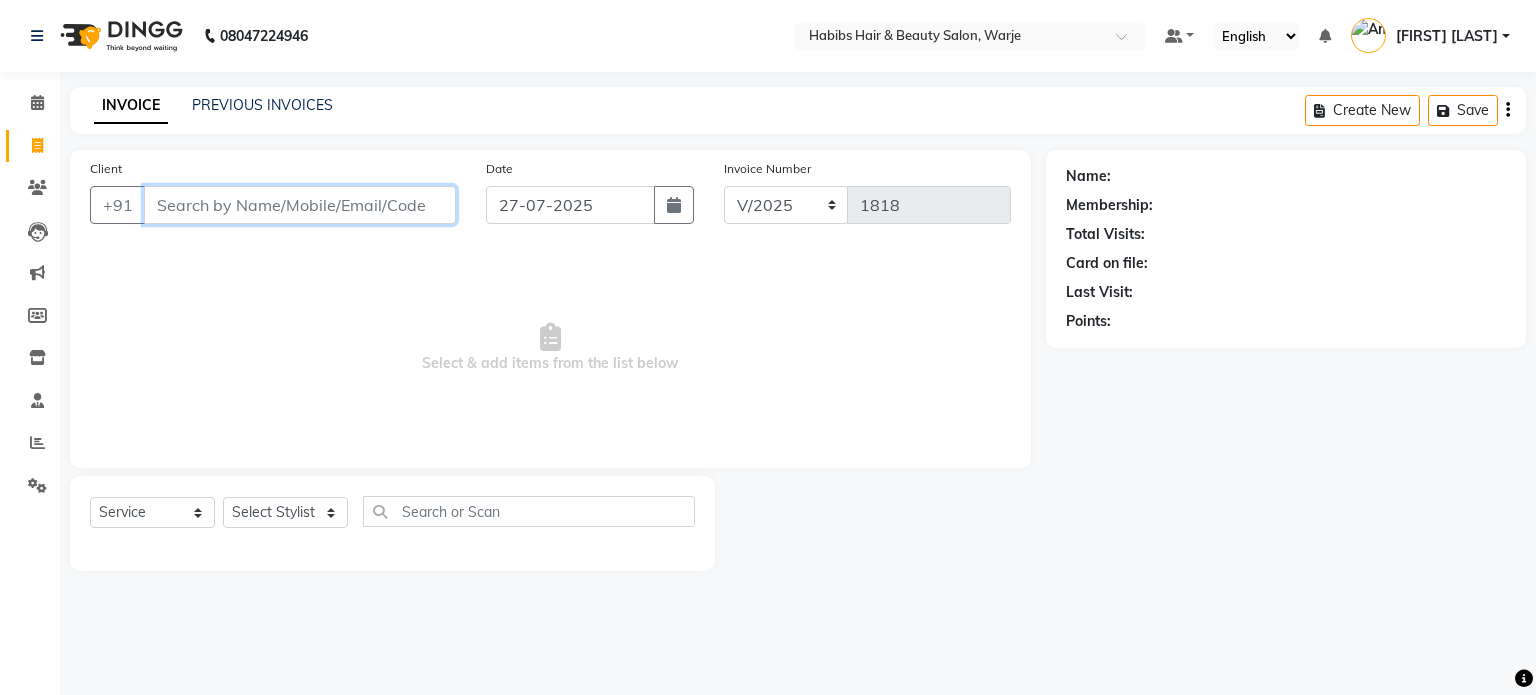 click on "Client" at bounding box center (300, 205) 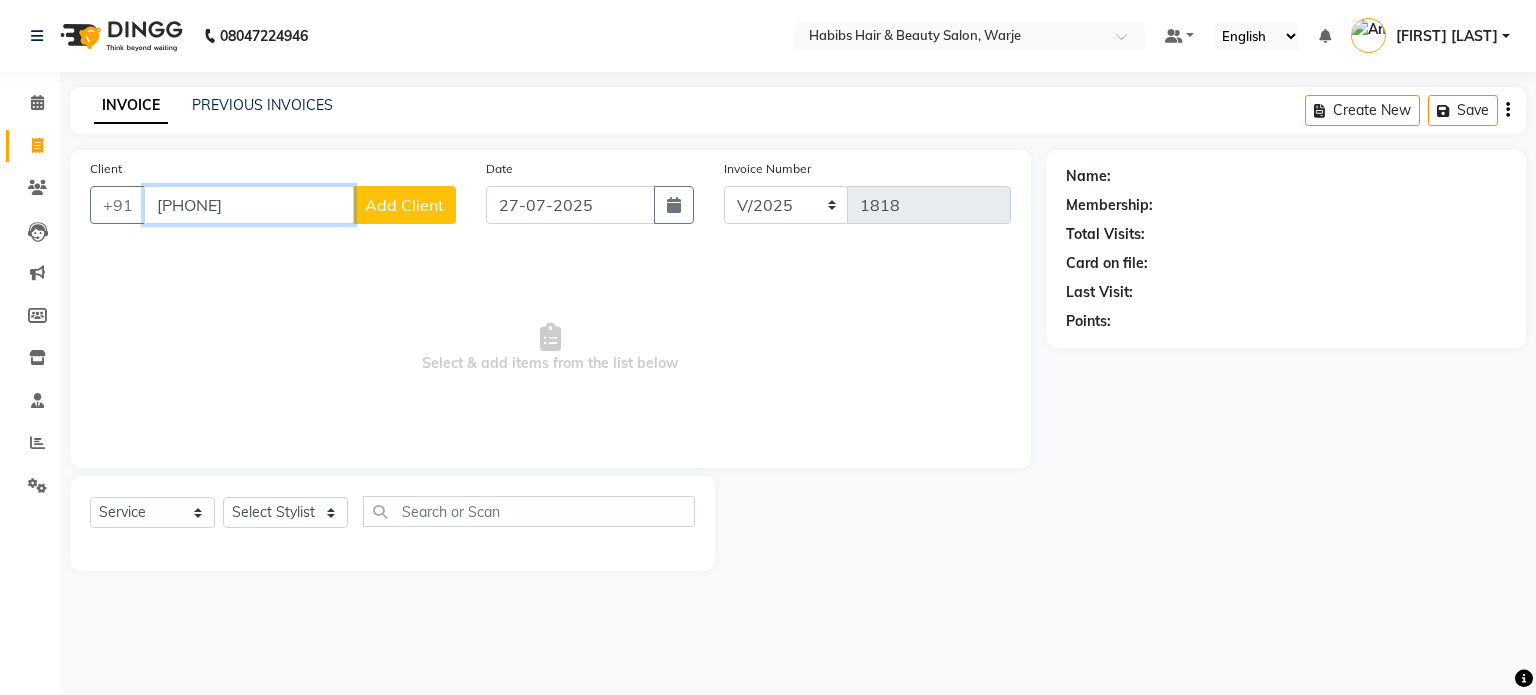 type on "[PHONE]" 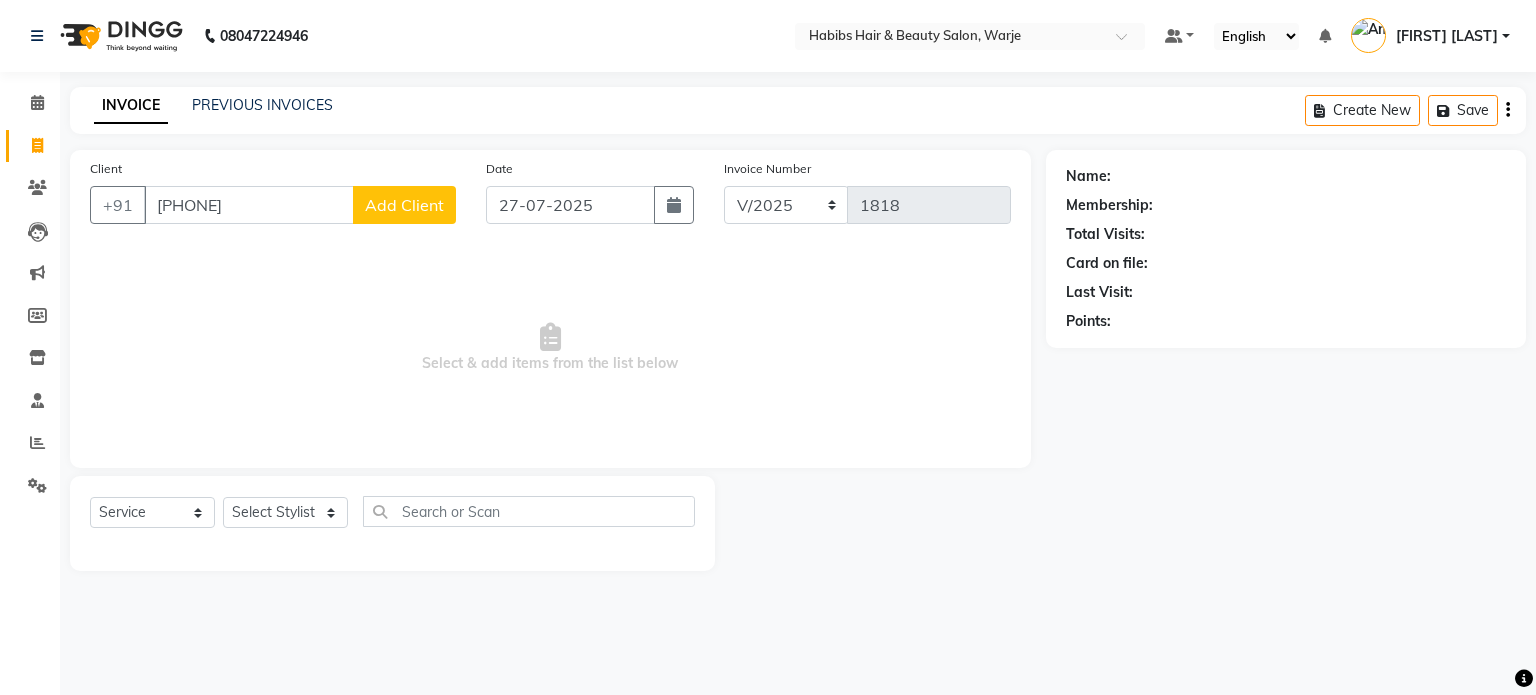 click on "Add Client" 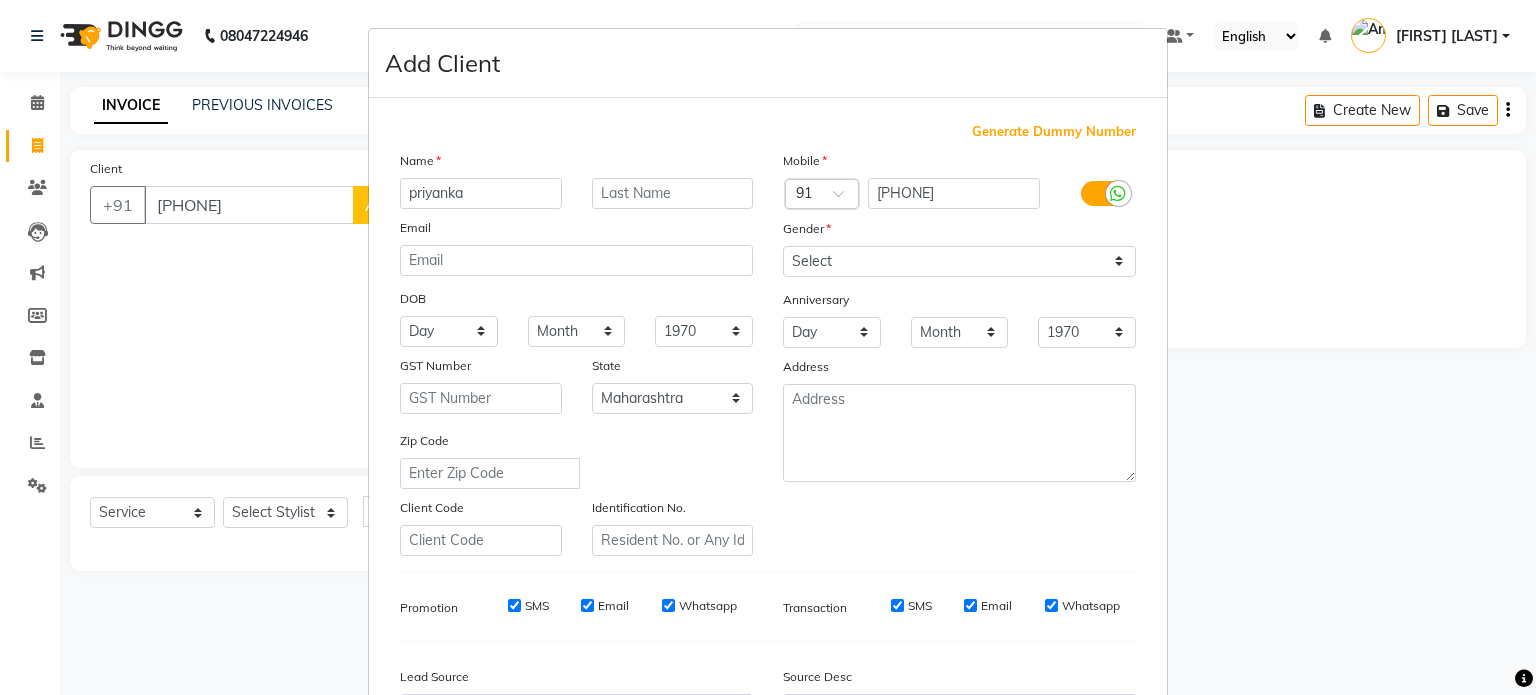 type on "priyanka" 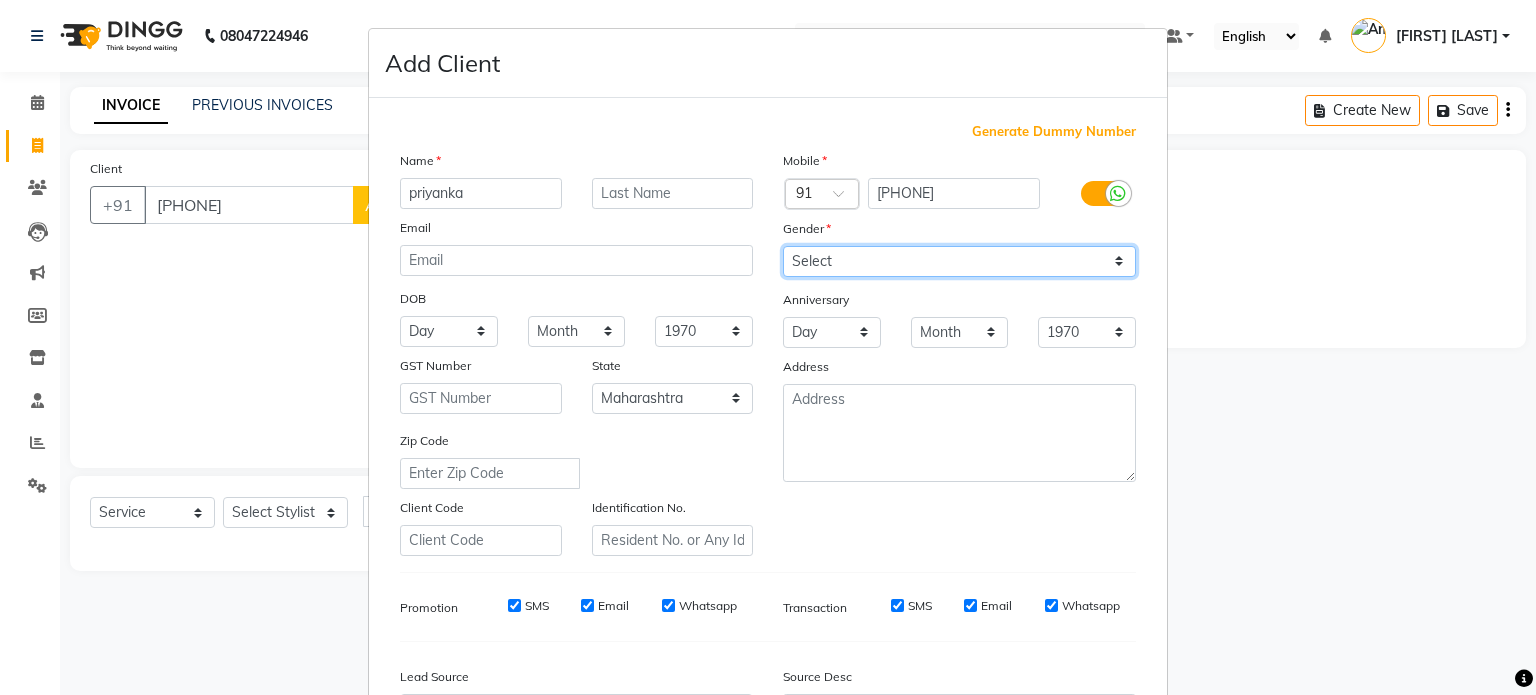 click on "Select Male Female Other Prefer Not To Say" at bounding box center (959, 261) 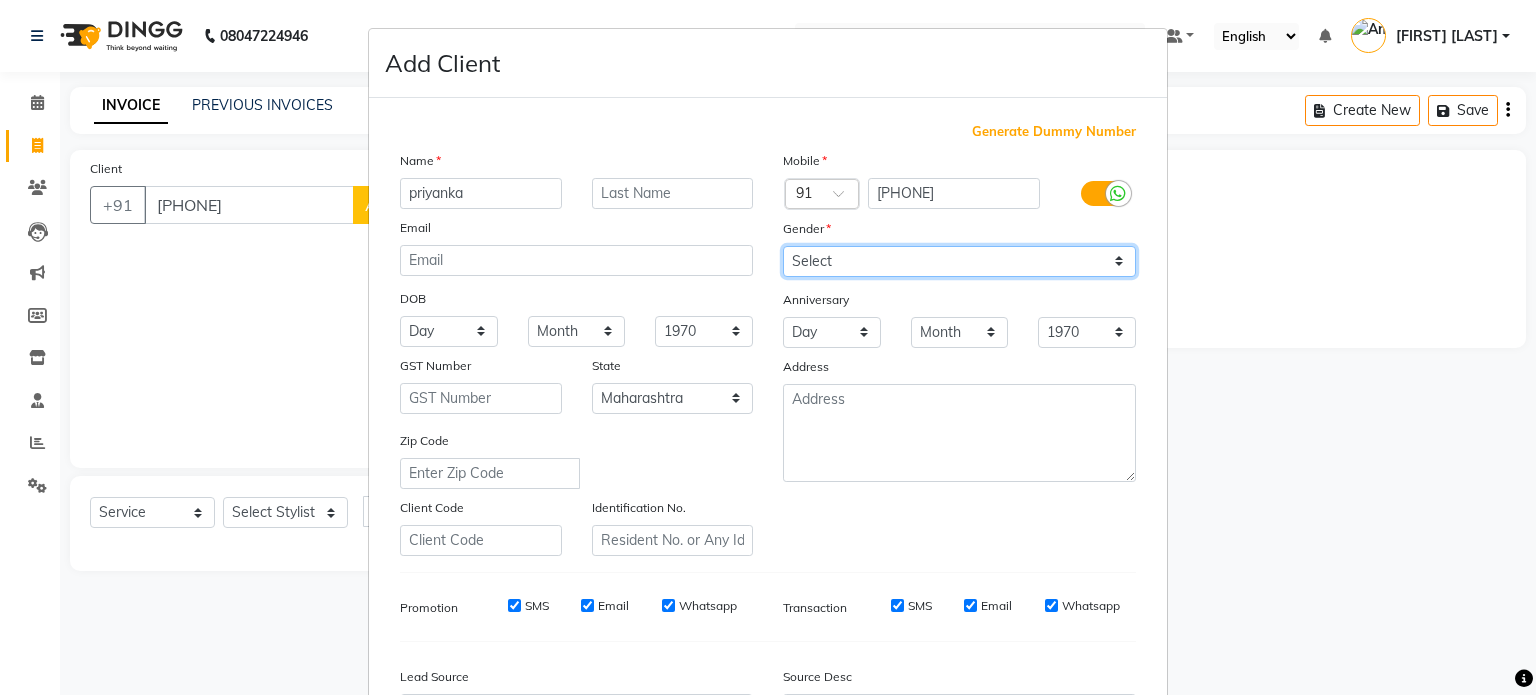 select on "female" 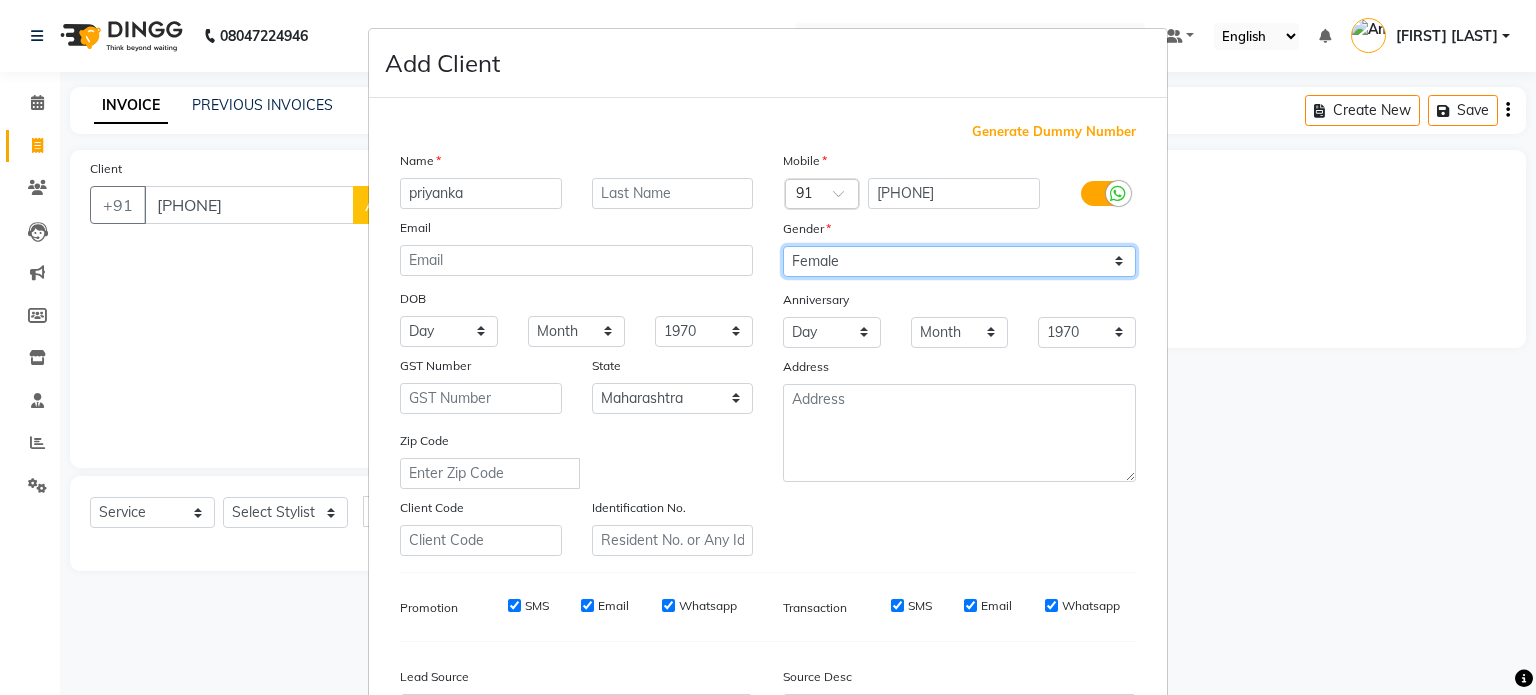 click on "Select Male Female Other Prefer Not To Say" at bounding box center (959, 261) 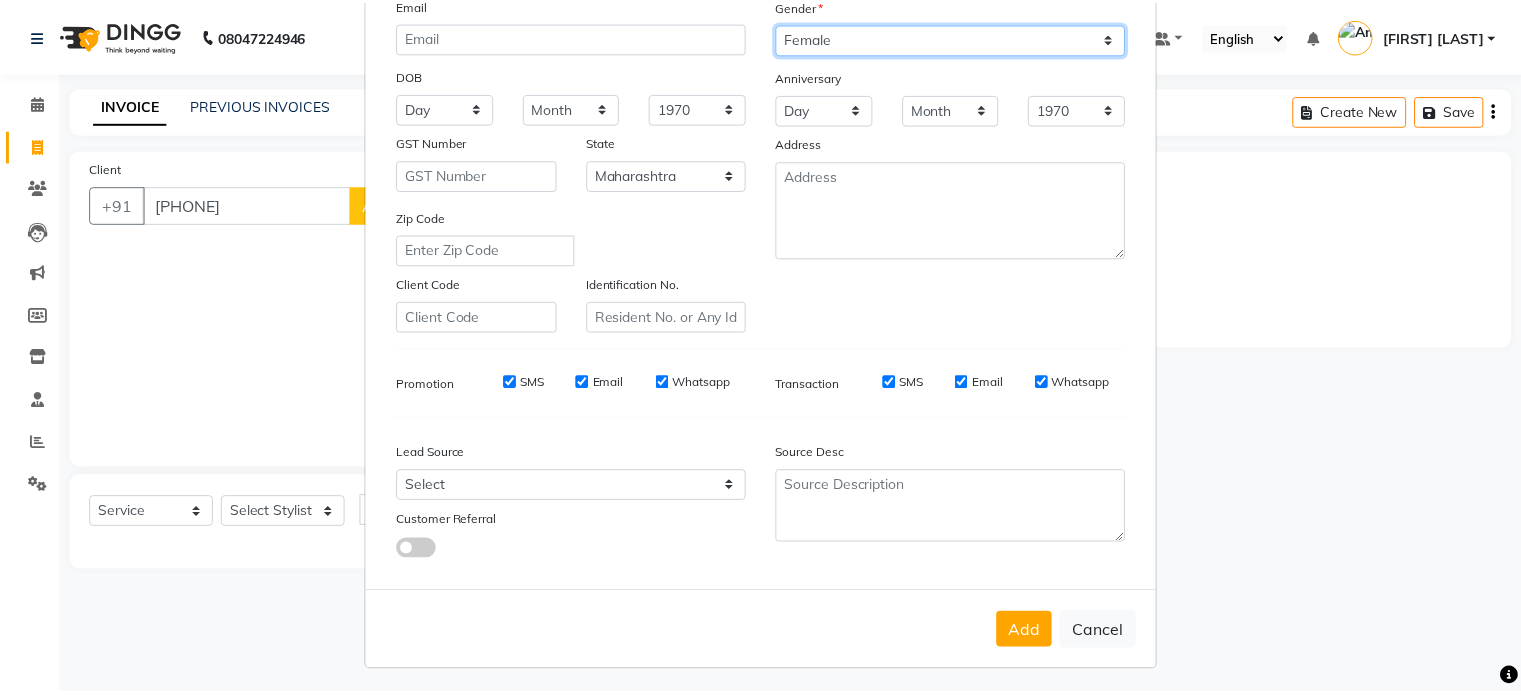 scroll, scrollTop: 224, scrollLeft: 0, axis: vertical 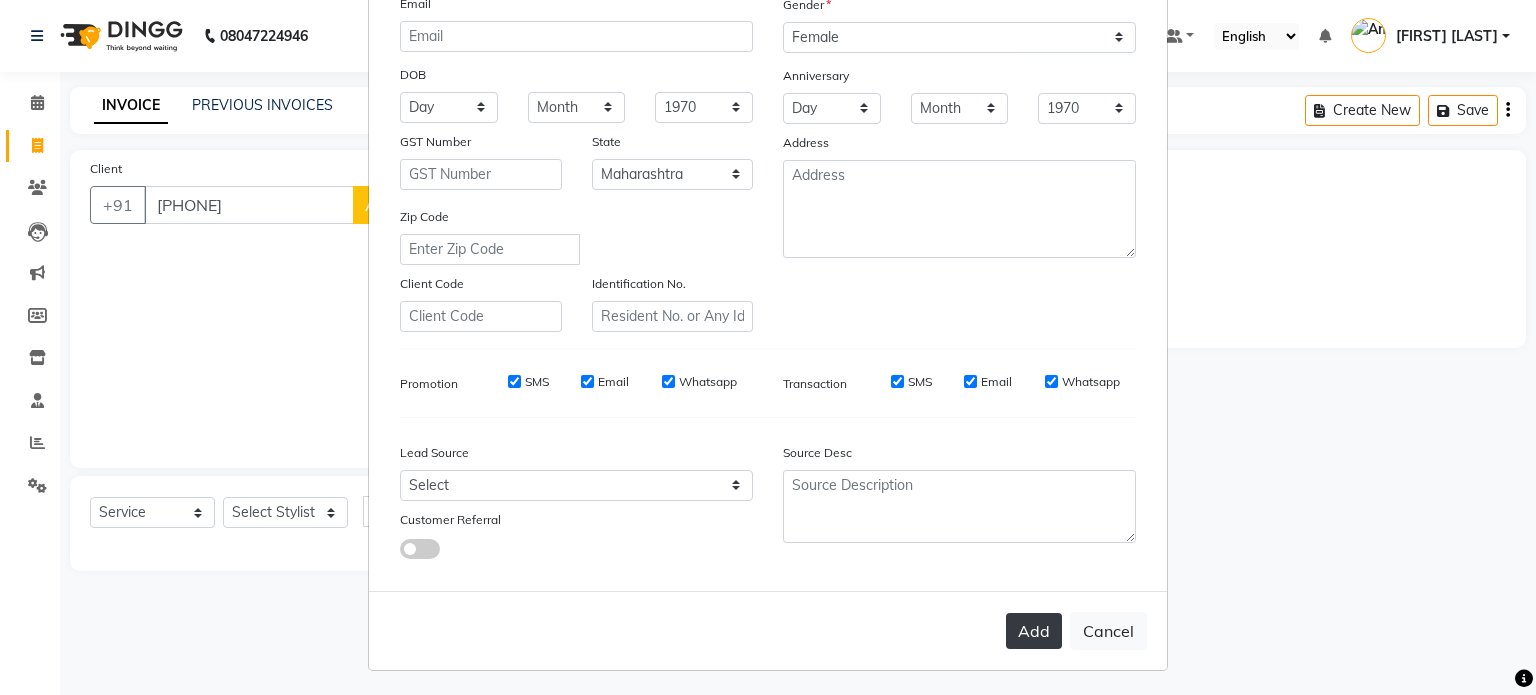 click on "Add" at bounding box center [1034, 631] 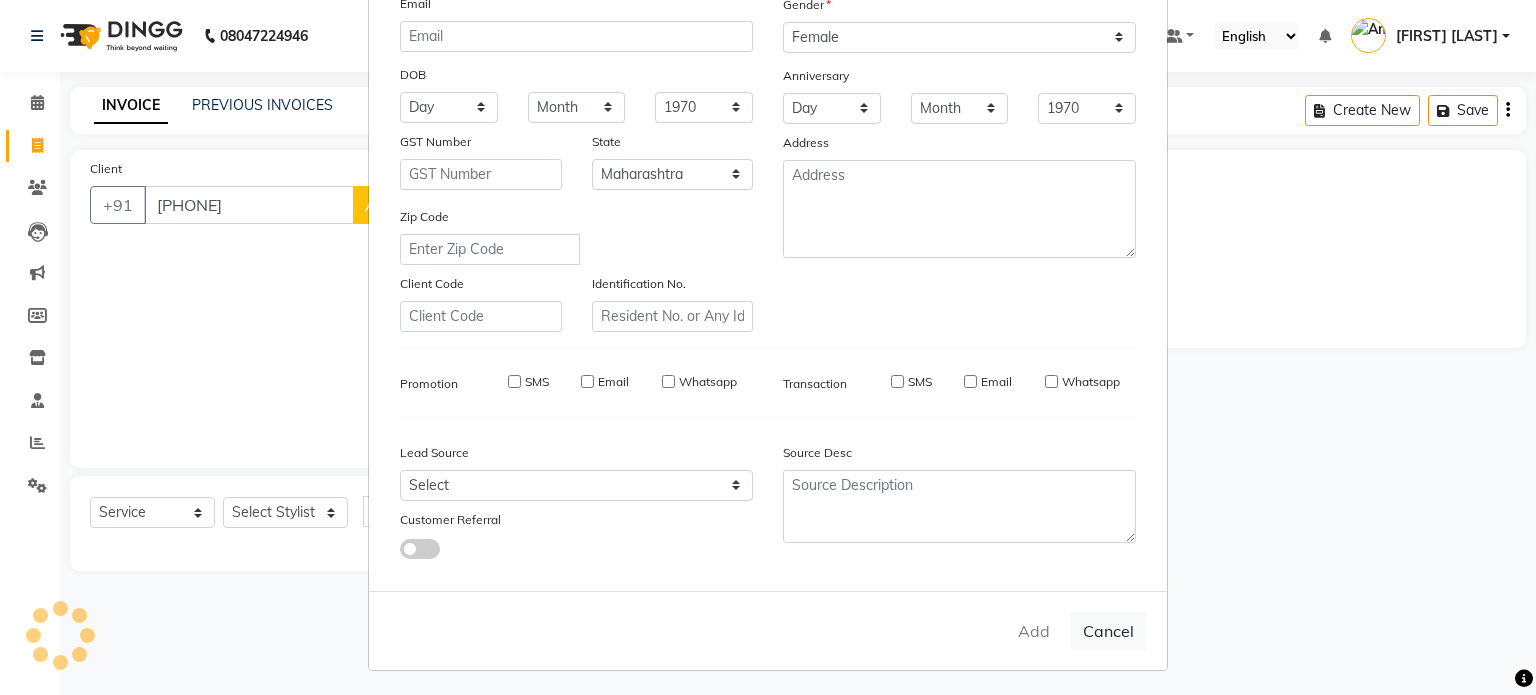 type 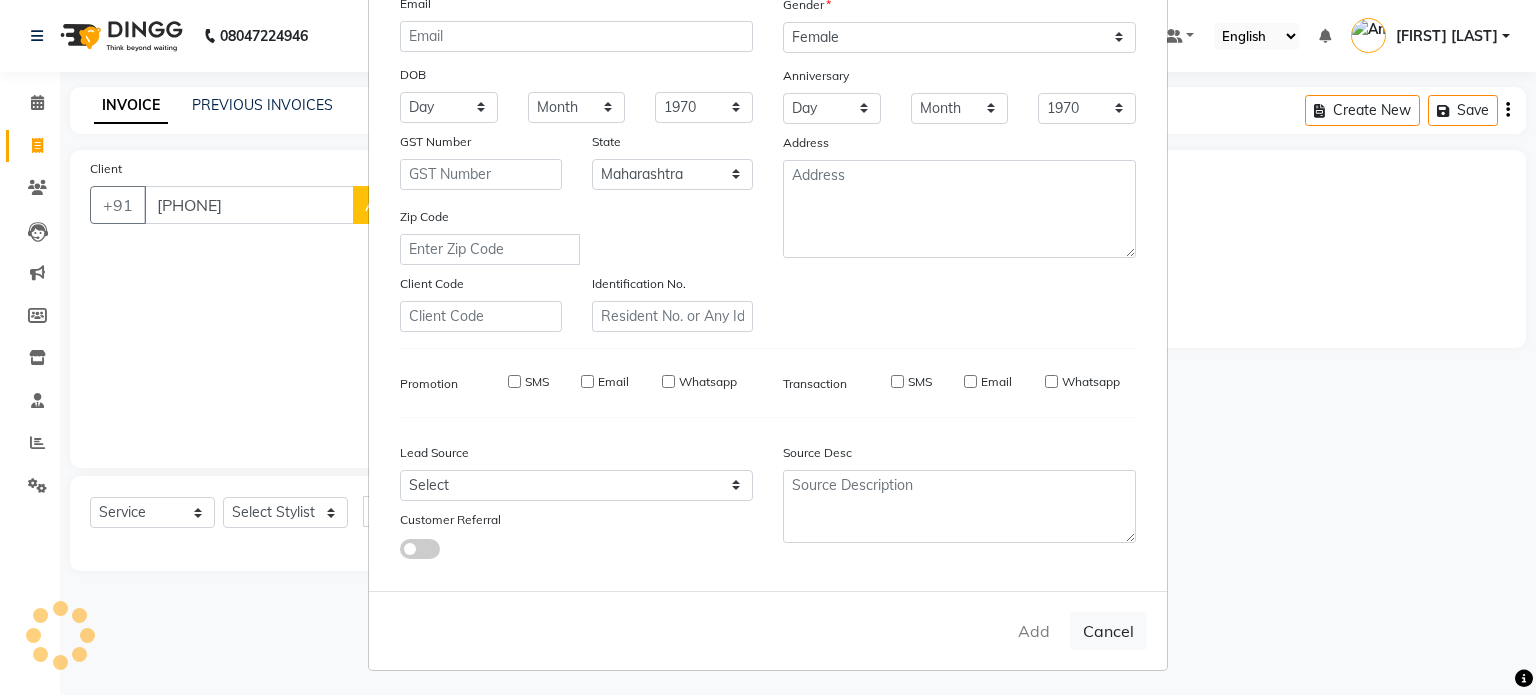 select 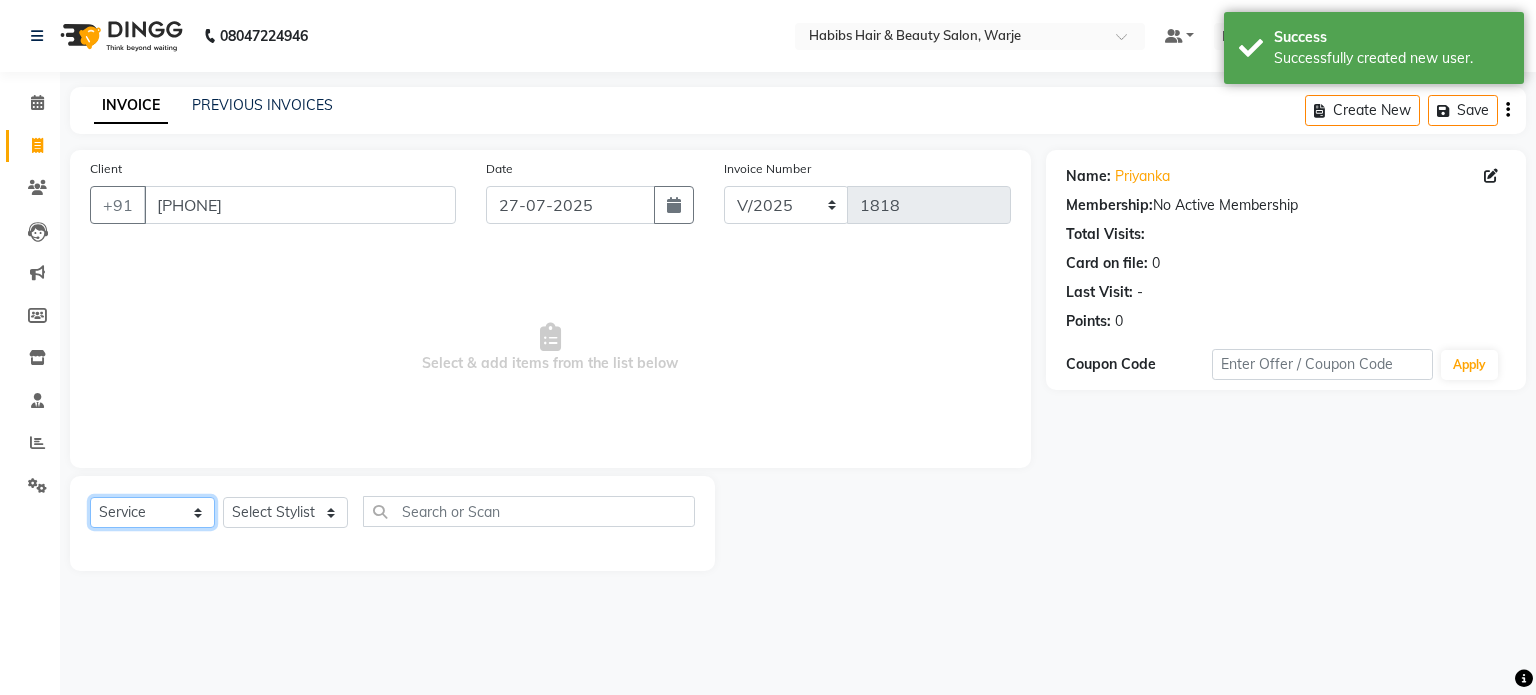 click on "Select  Service  Product  Membership  Package Voucher Prepaid Gift Card" 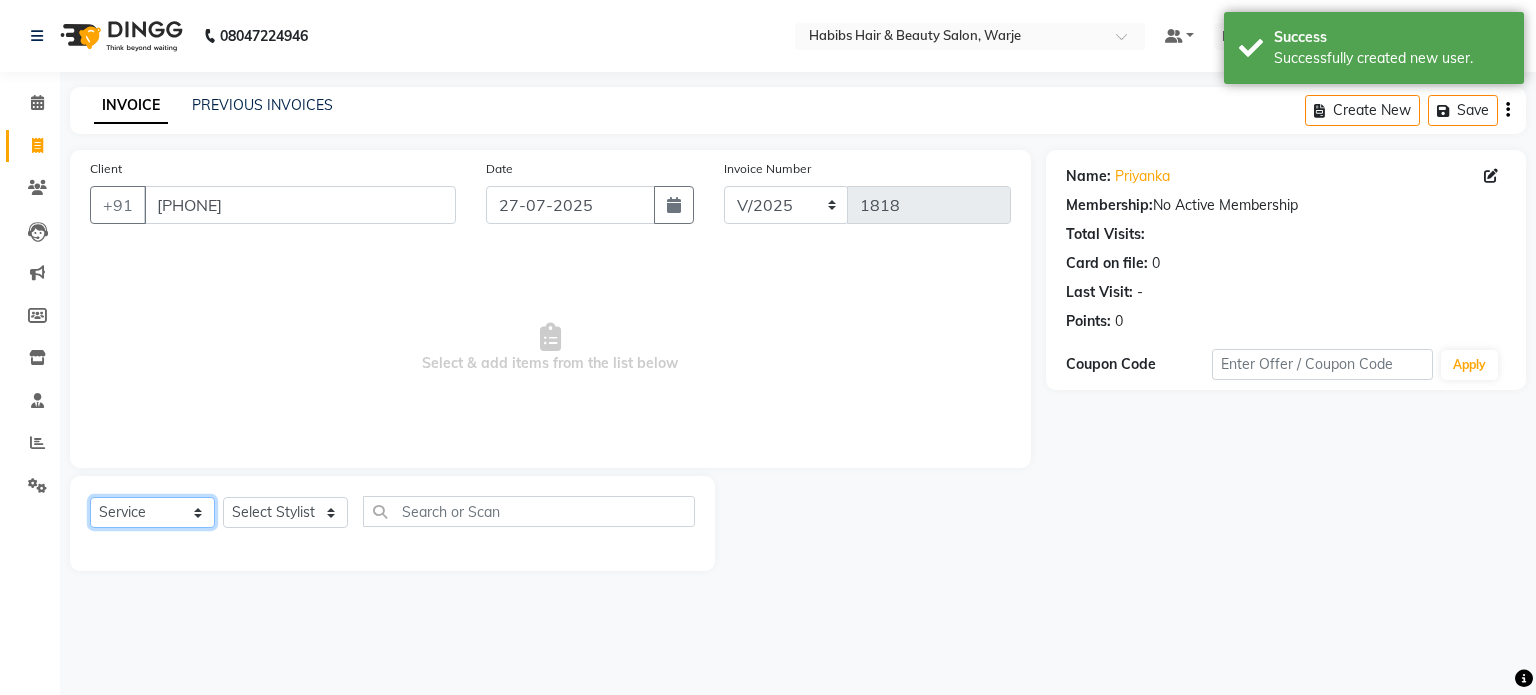 select on "membership" 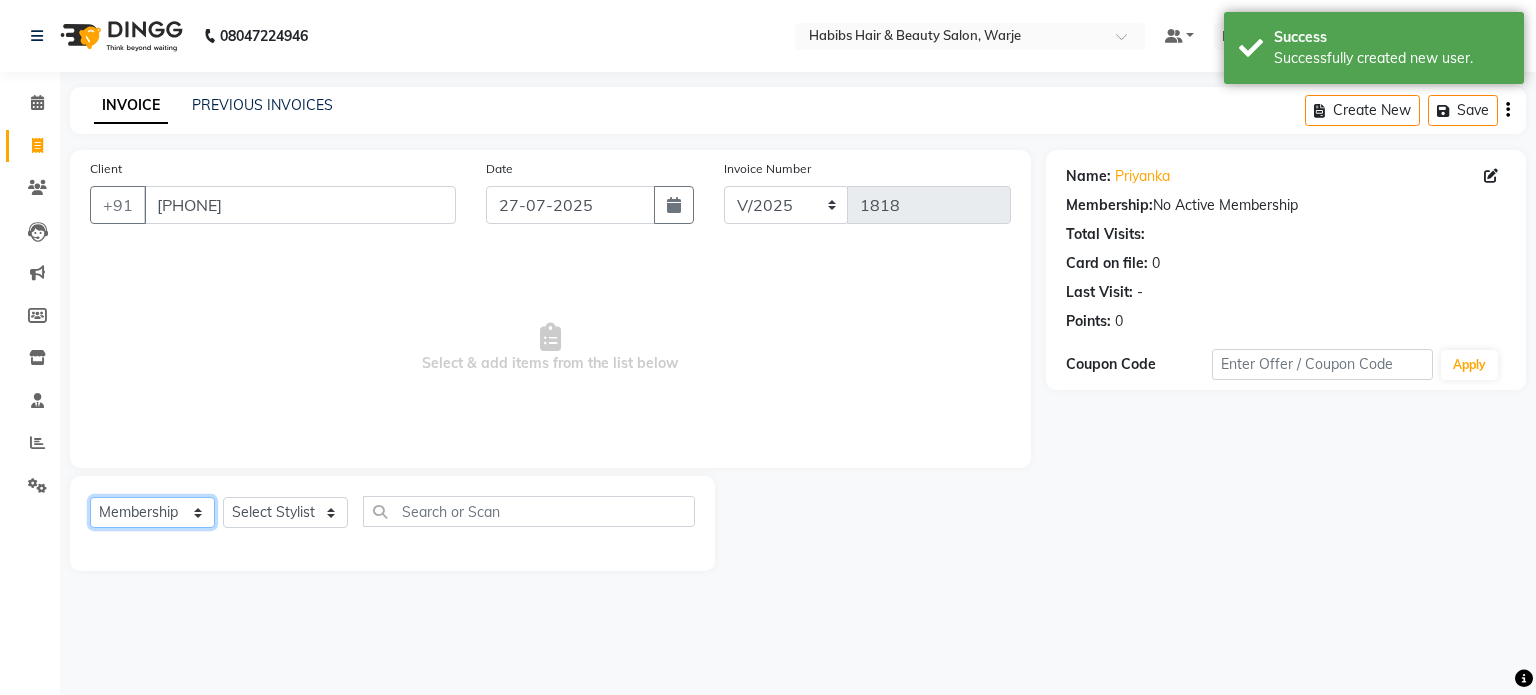click on "Select  Service  Product  Membership  Package Voucher Prepaid Gift Card" 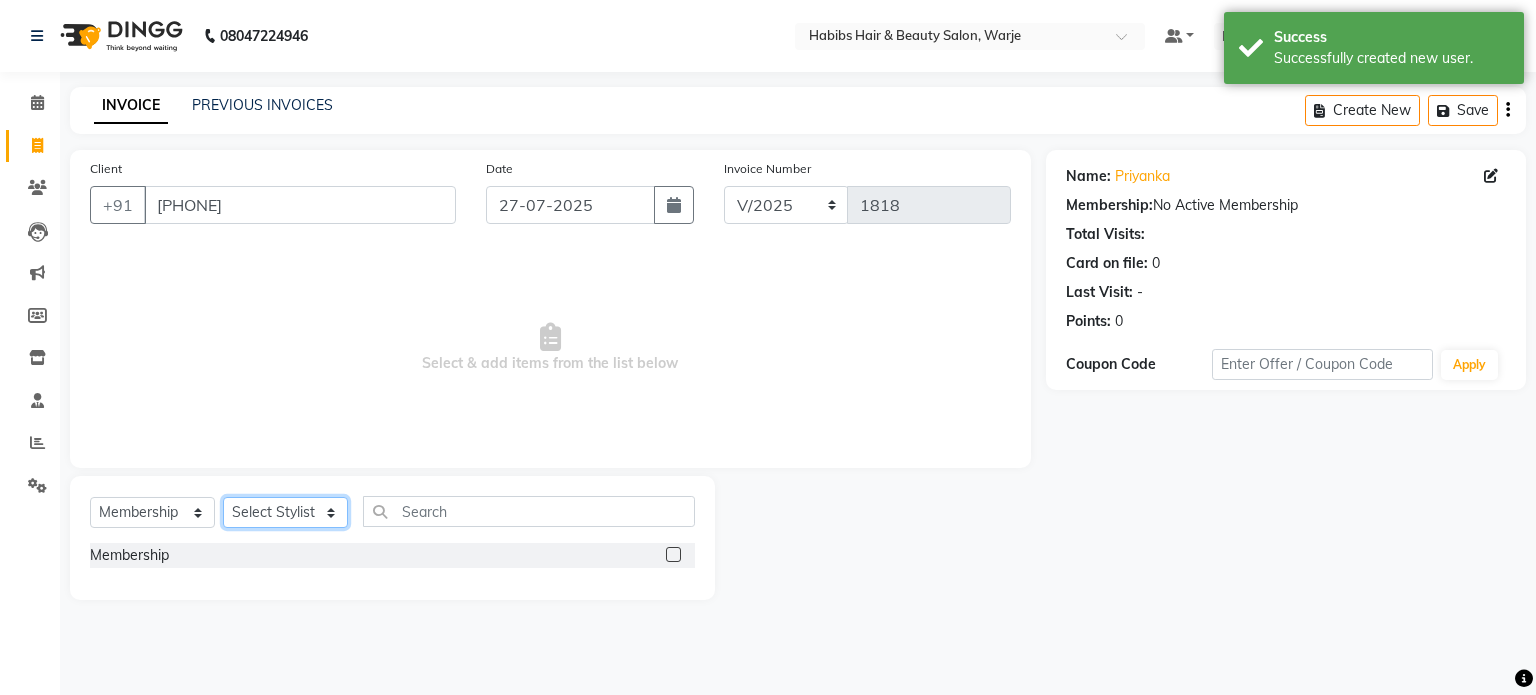 click on "Select Stylist Abhishek Akshay Amol Rathod JAYESH Mauli Ritik ruturaj Saniya  sayali (manager) shreyash shubham Swapnil" 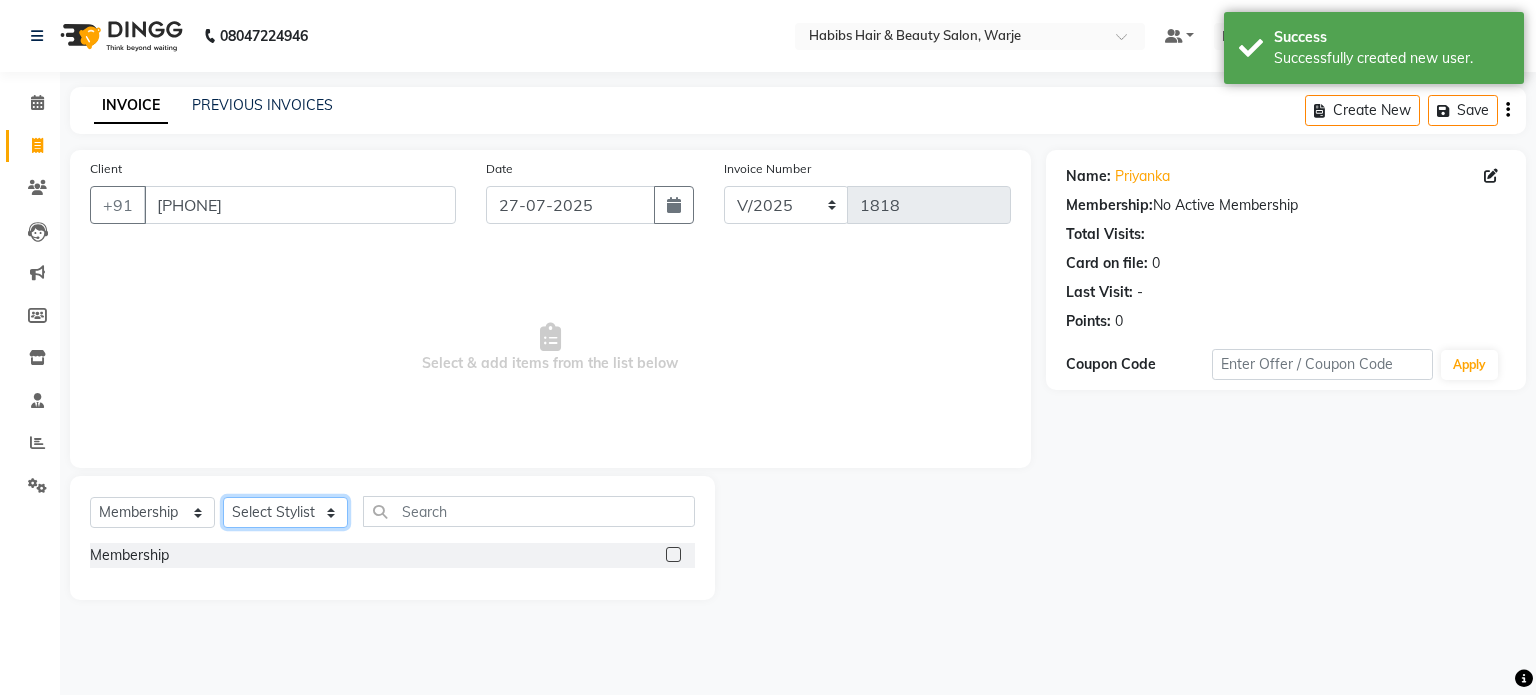 select on "27578" 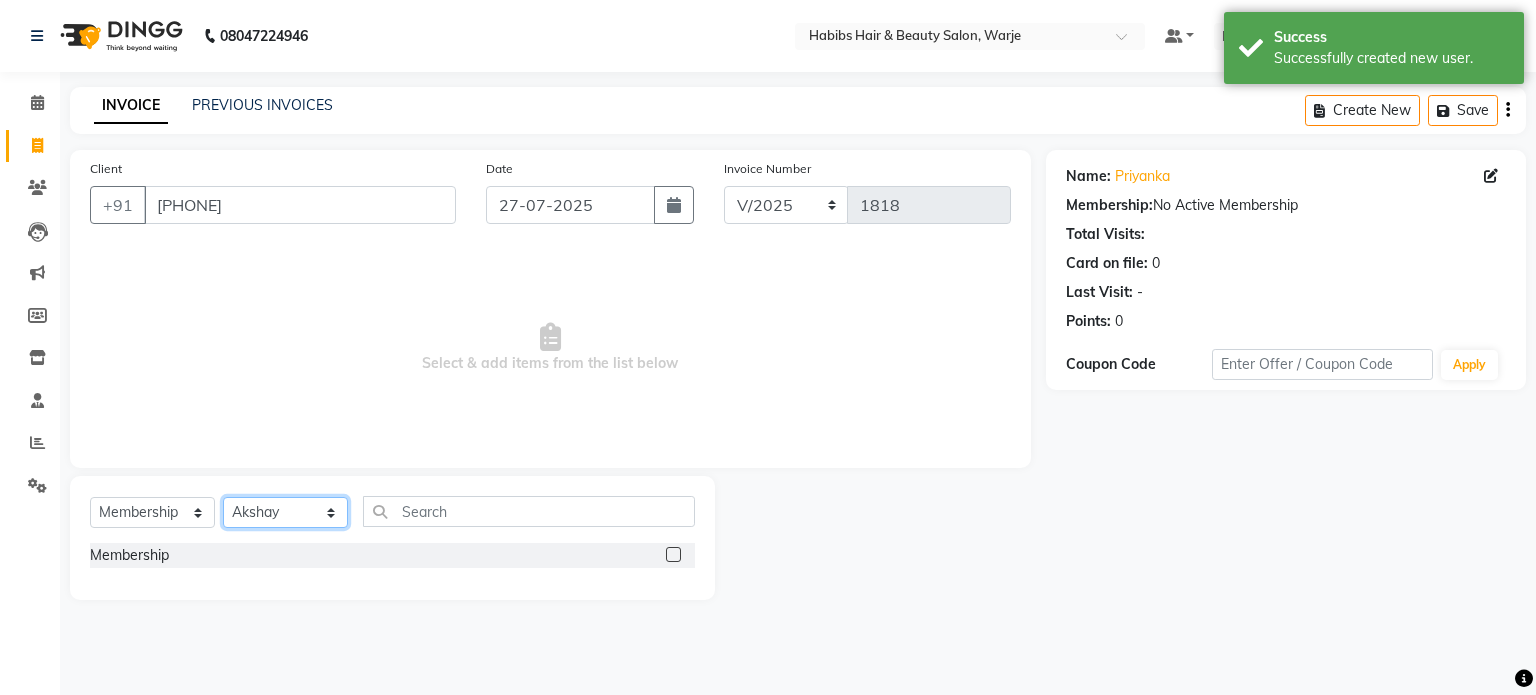 click on "Select Stylist Abhishek Akshay Amol Rathod JAYESH Mauli Ritik ruturaj Saniya  sayali (manager) shreyash shubham Swapnil" 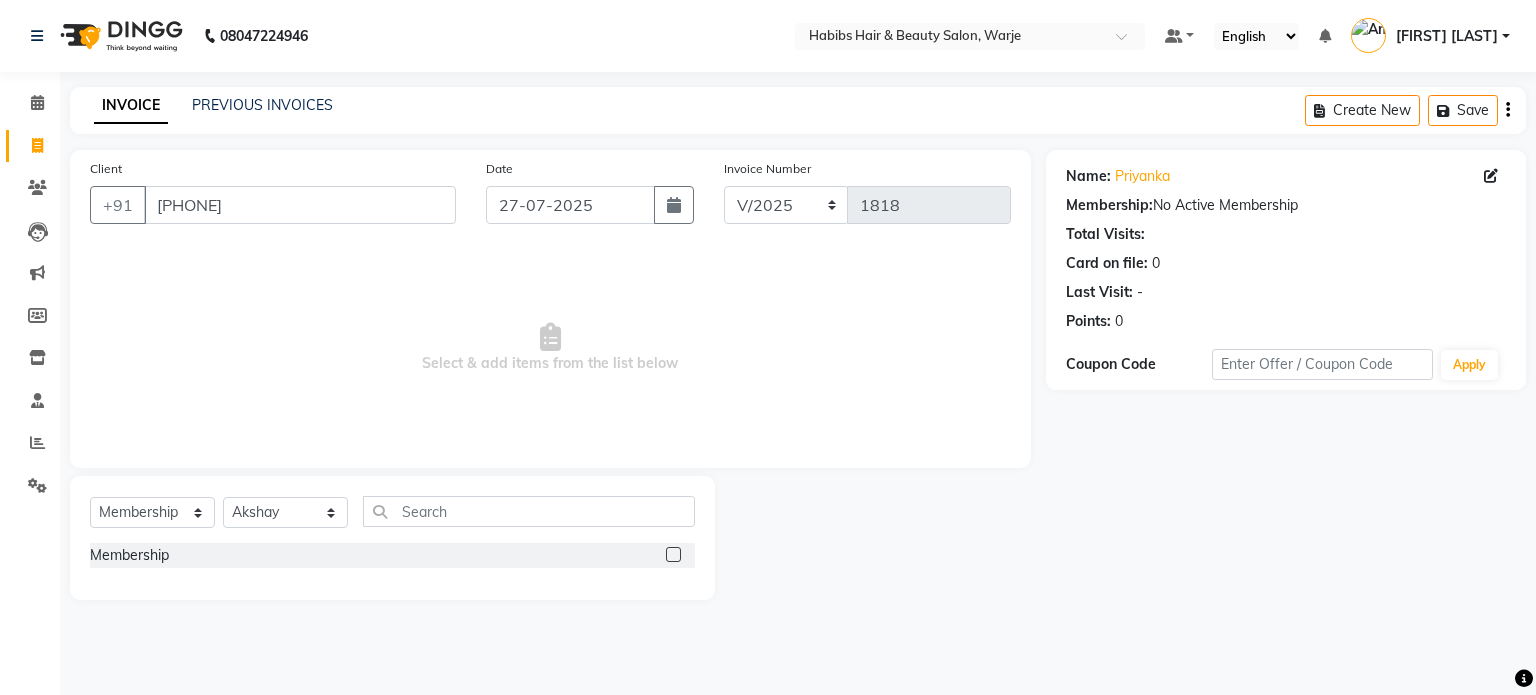 click 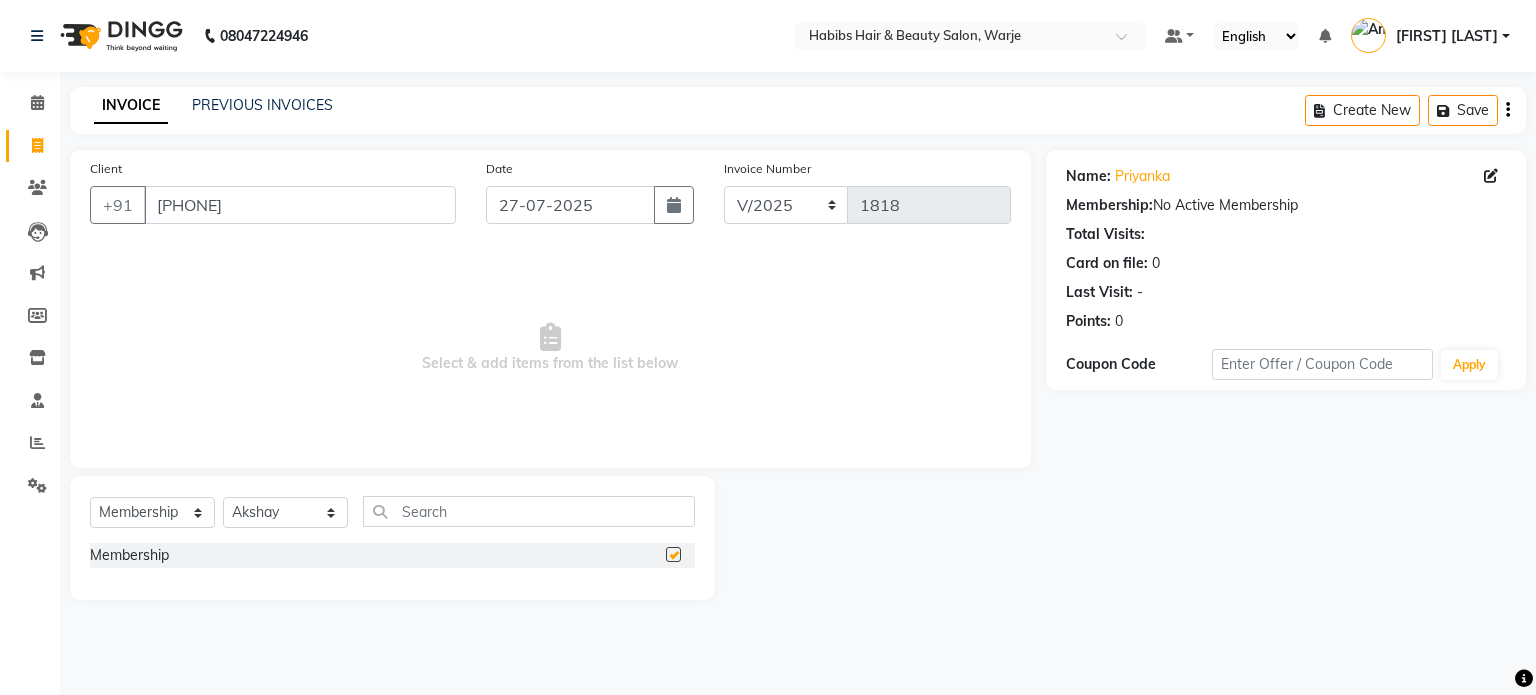 select on "select" 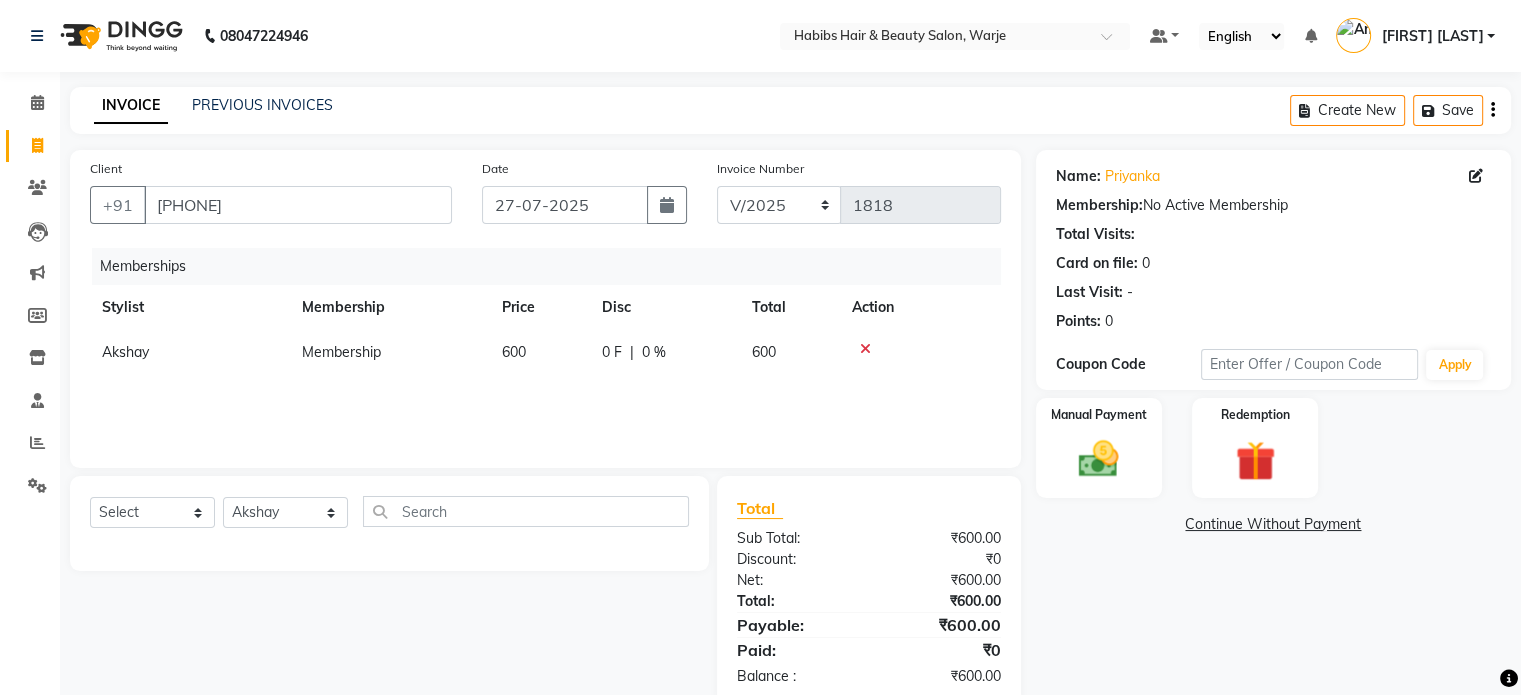 click on "600" 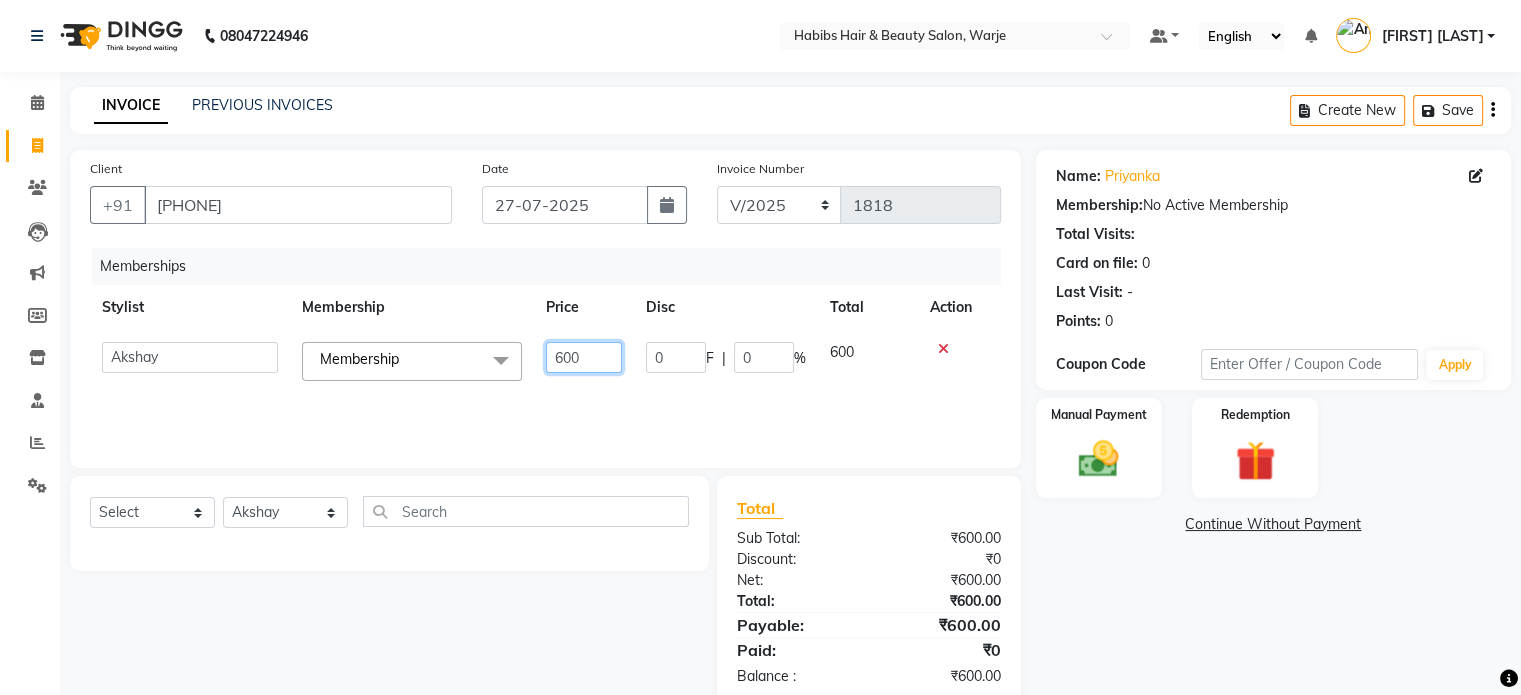 click on "600" 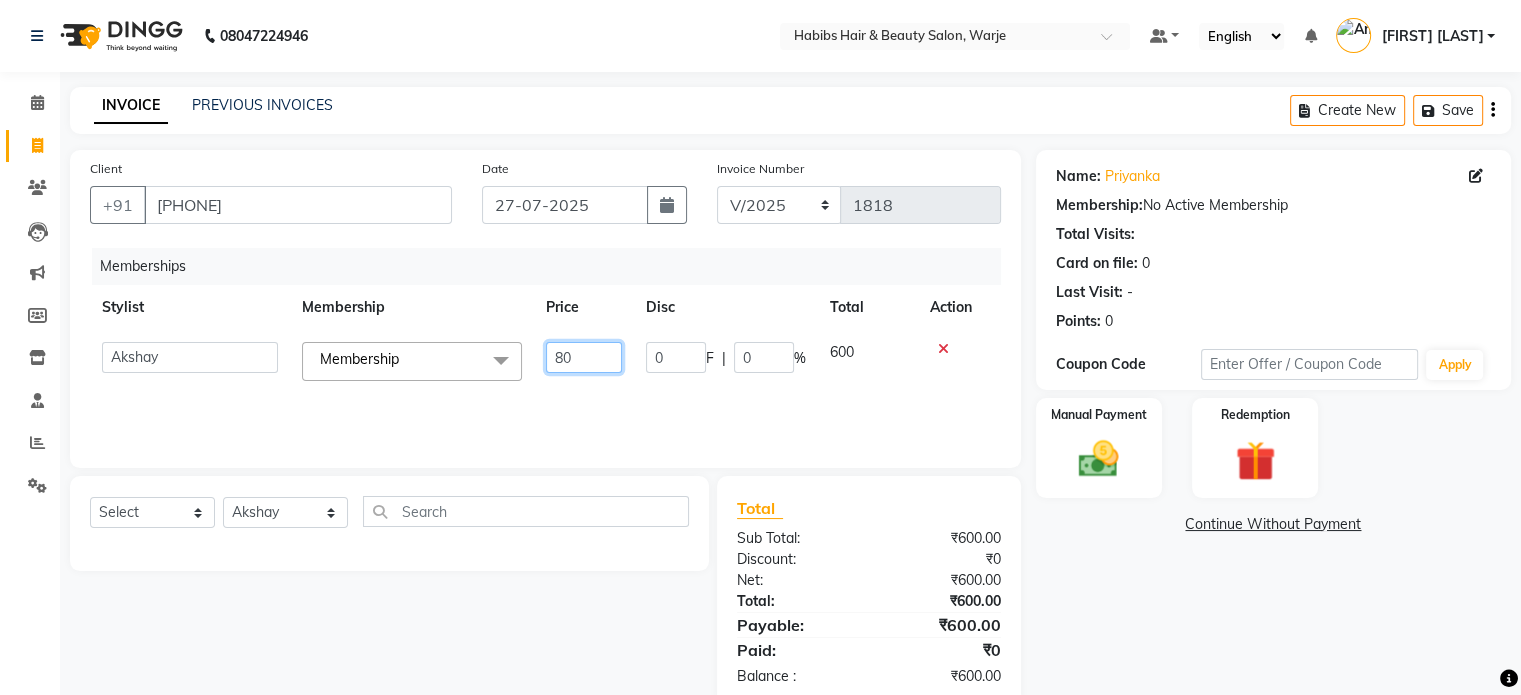 type on "800" 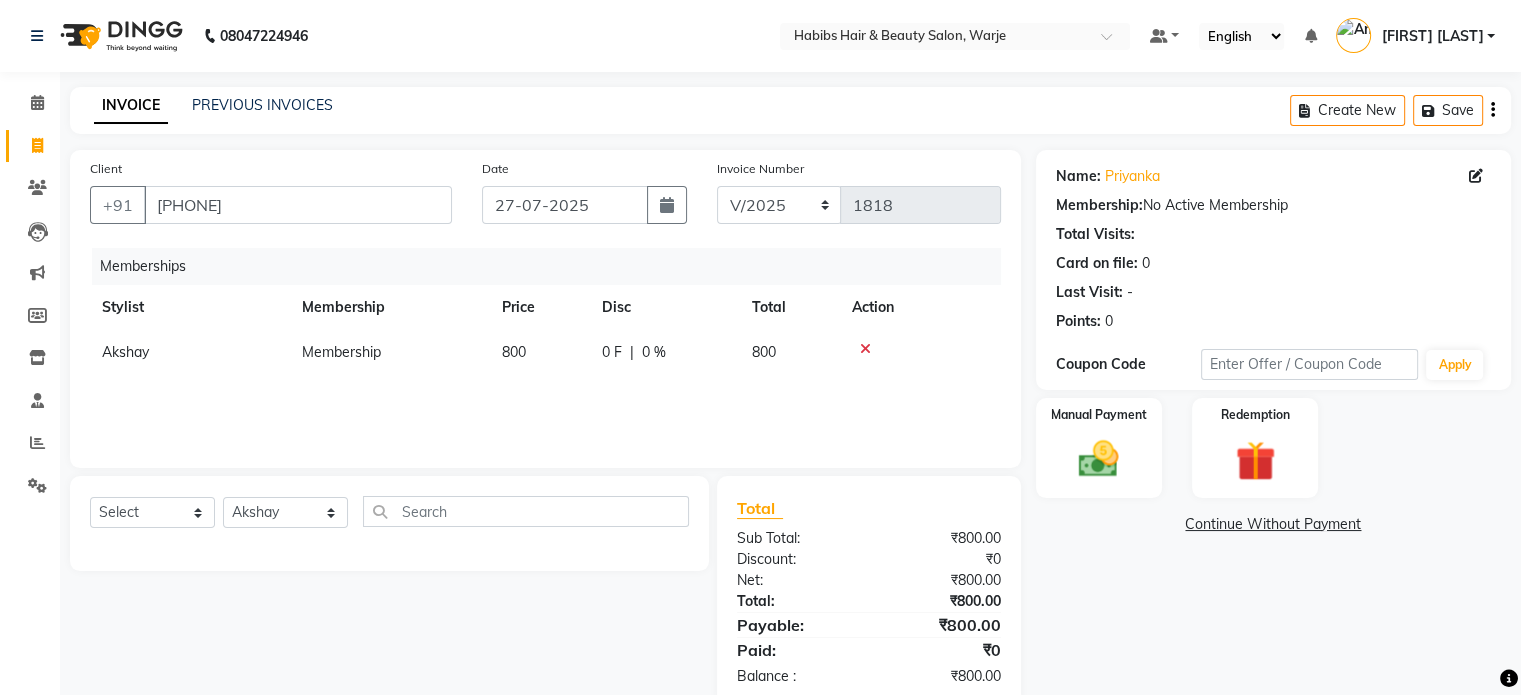 click on "Akshay Membership 800 0 F | 0 % 800" 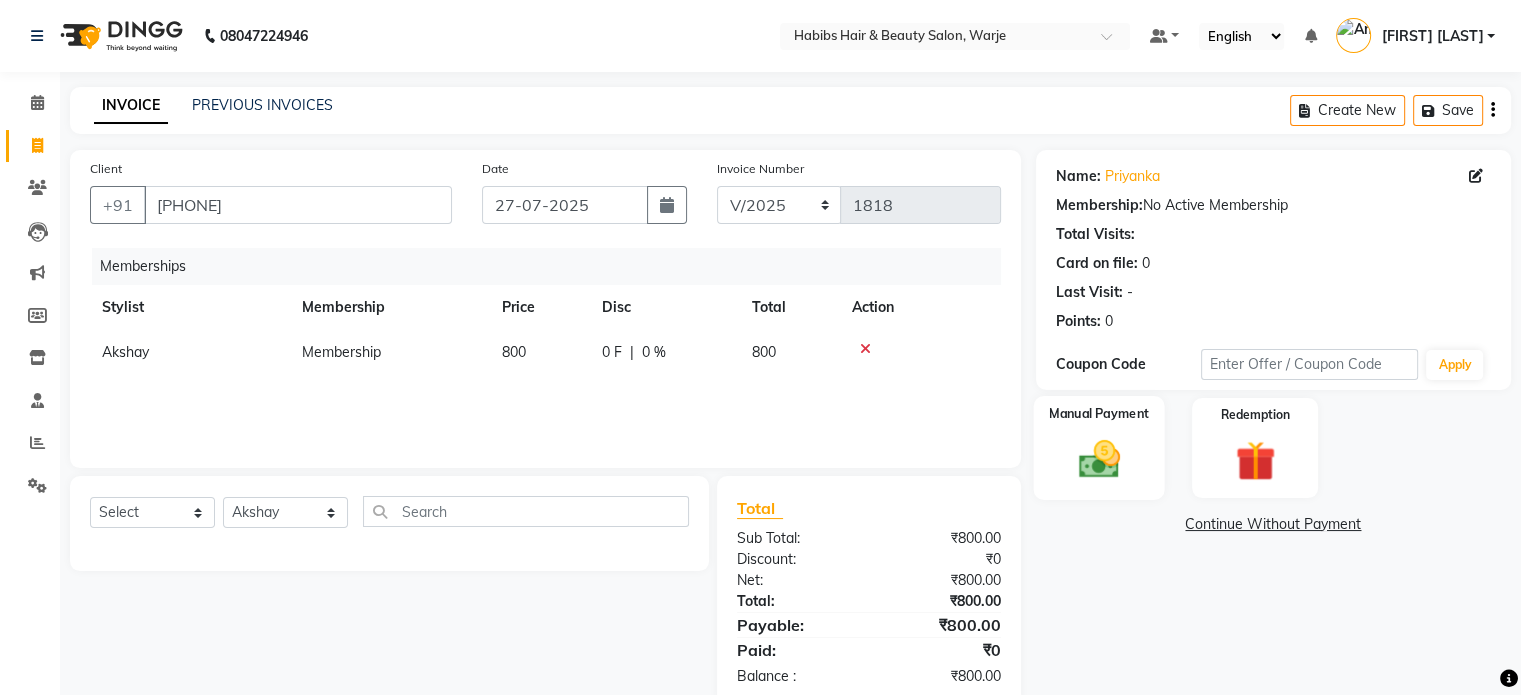 click 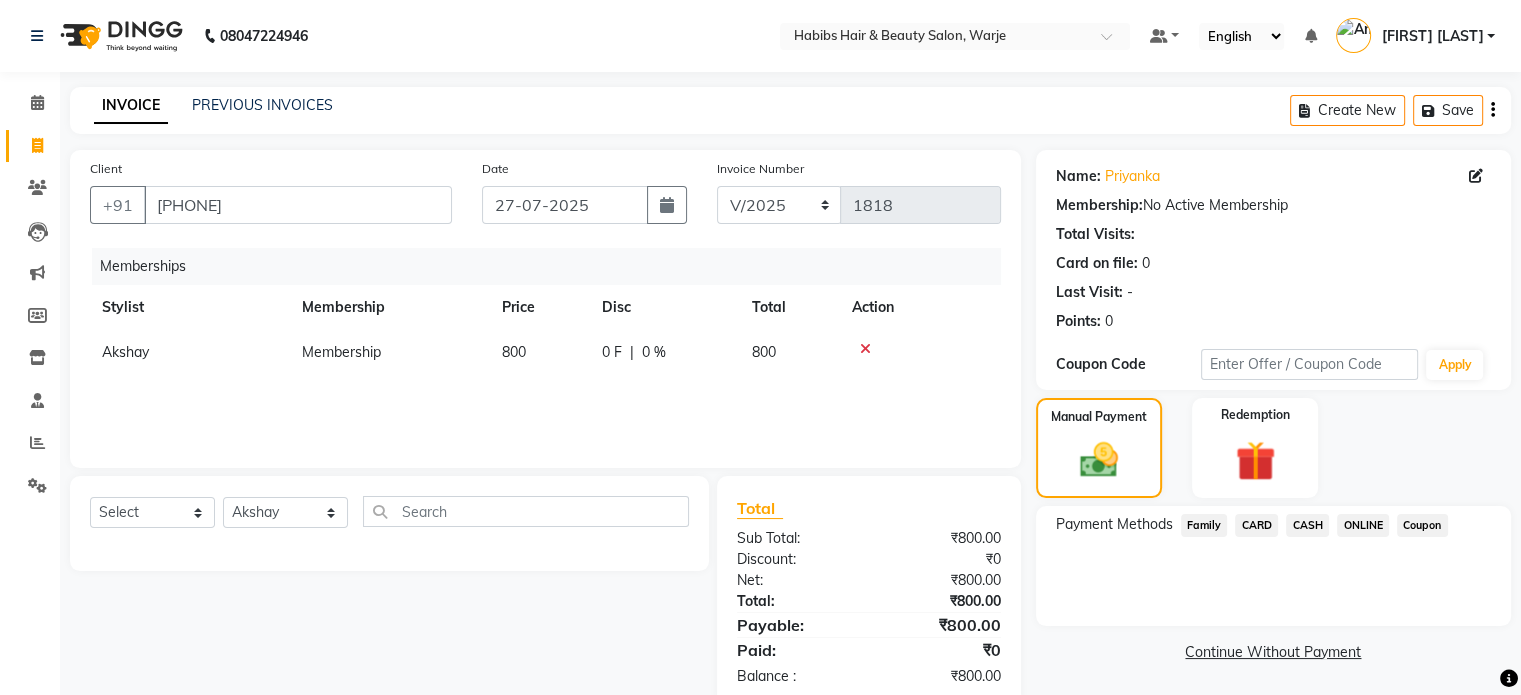 click on "ONLINE" 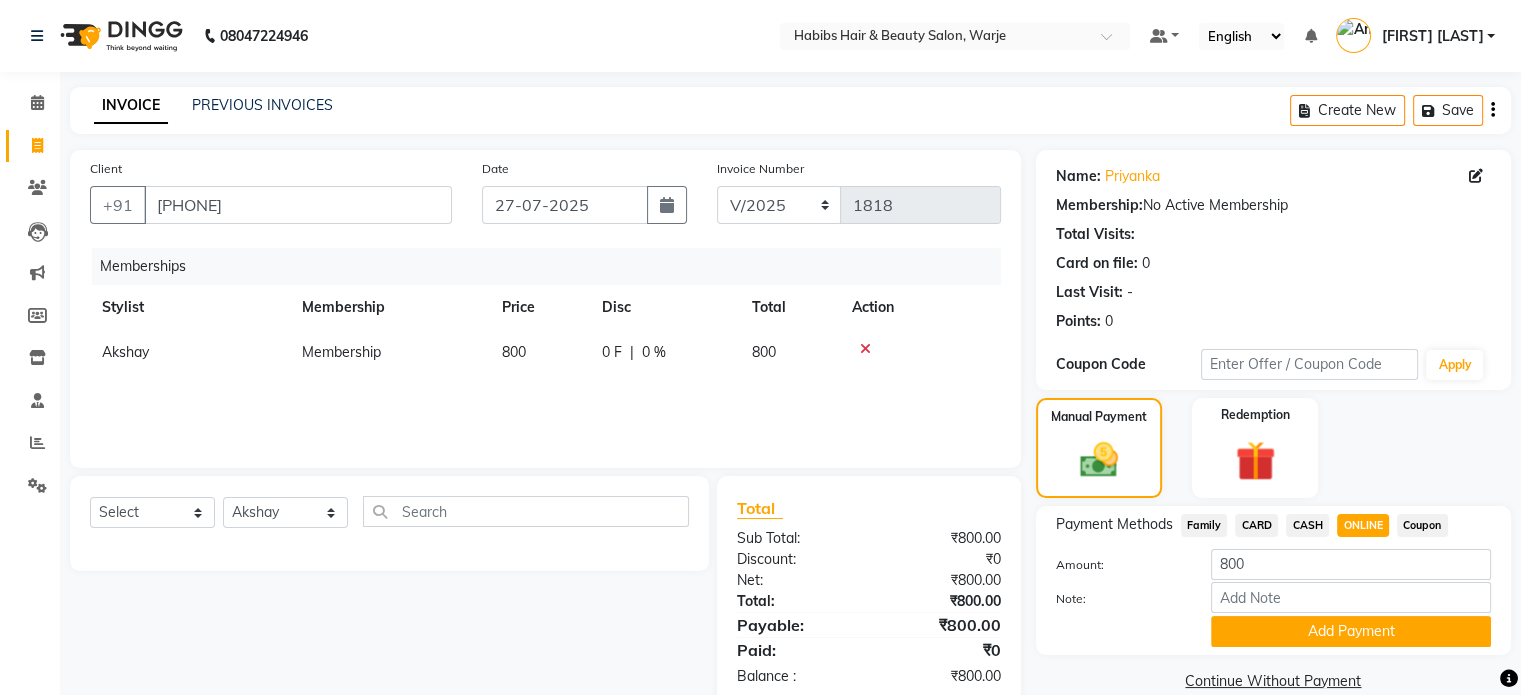 scroll, scrollTop: 42, scrollLeft: 0, axis: vertical 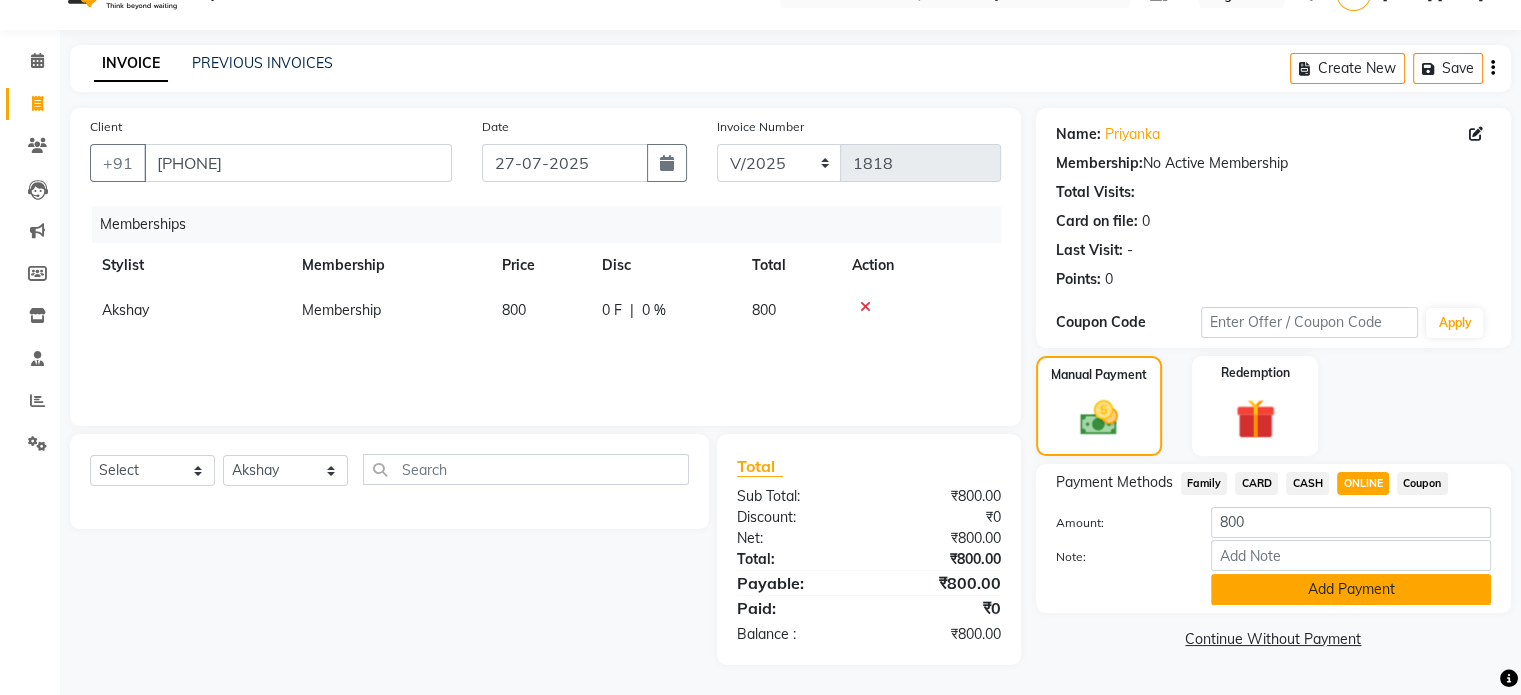 click on "Add Payment" 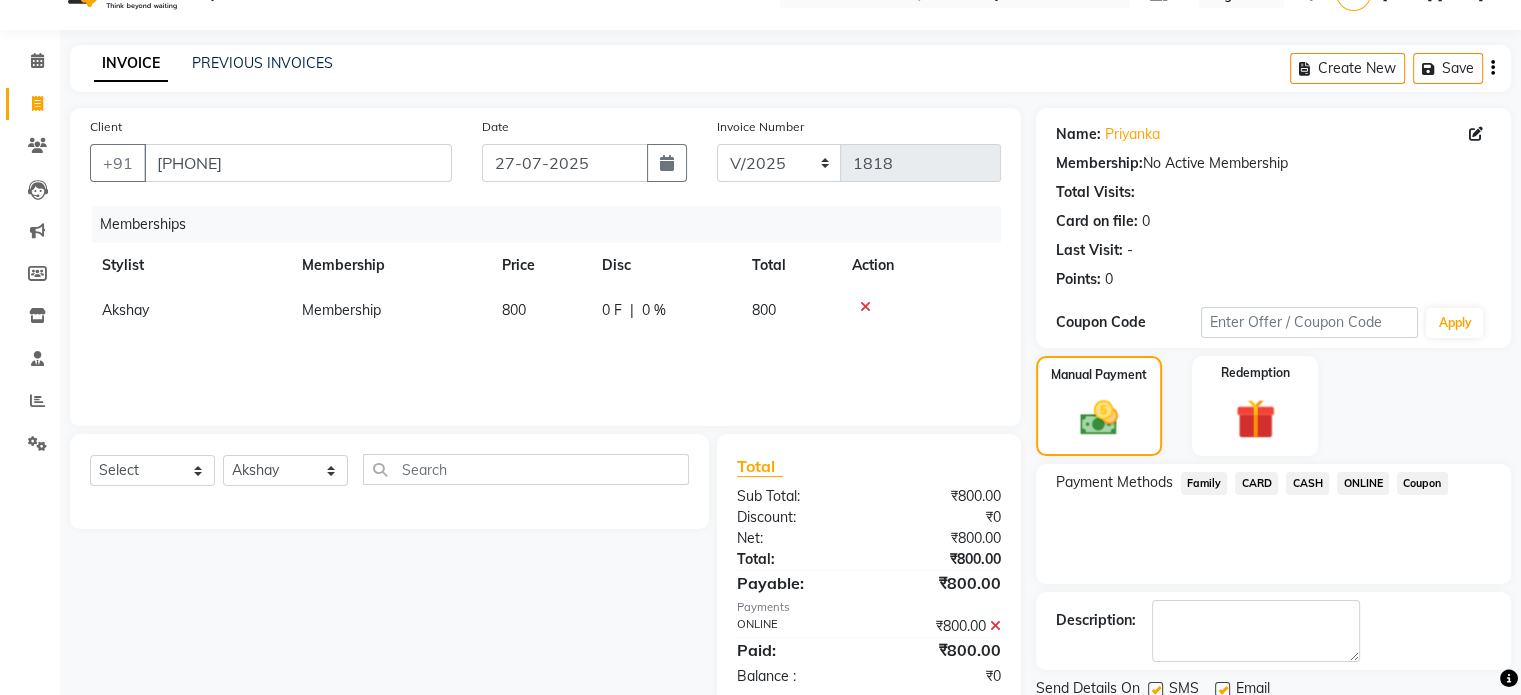 scroll, scrollTop: 113, scrollLeft: 0, axis: vertical 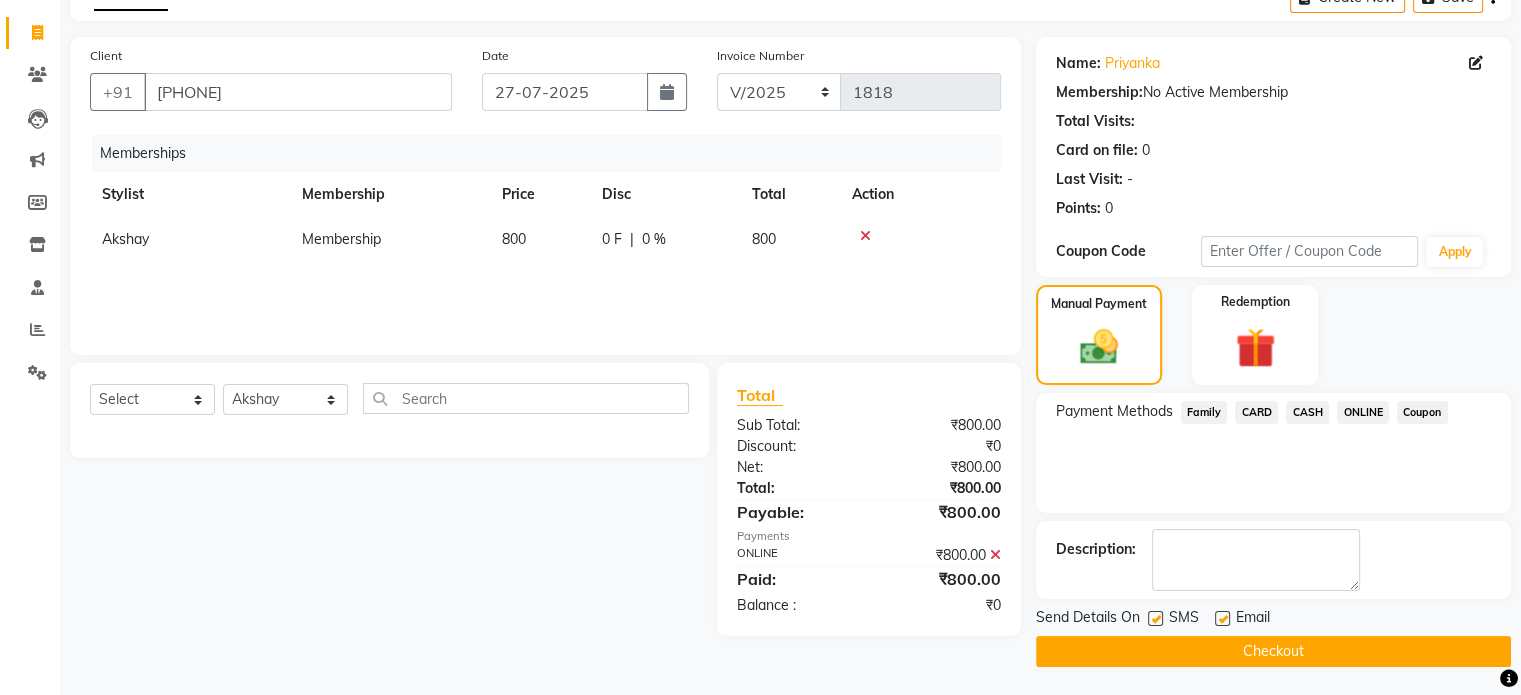 click on "Checkout" 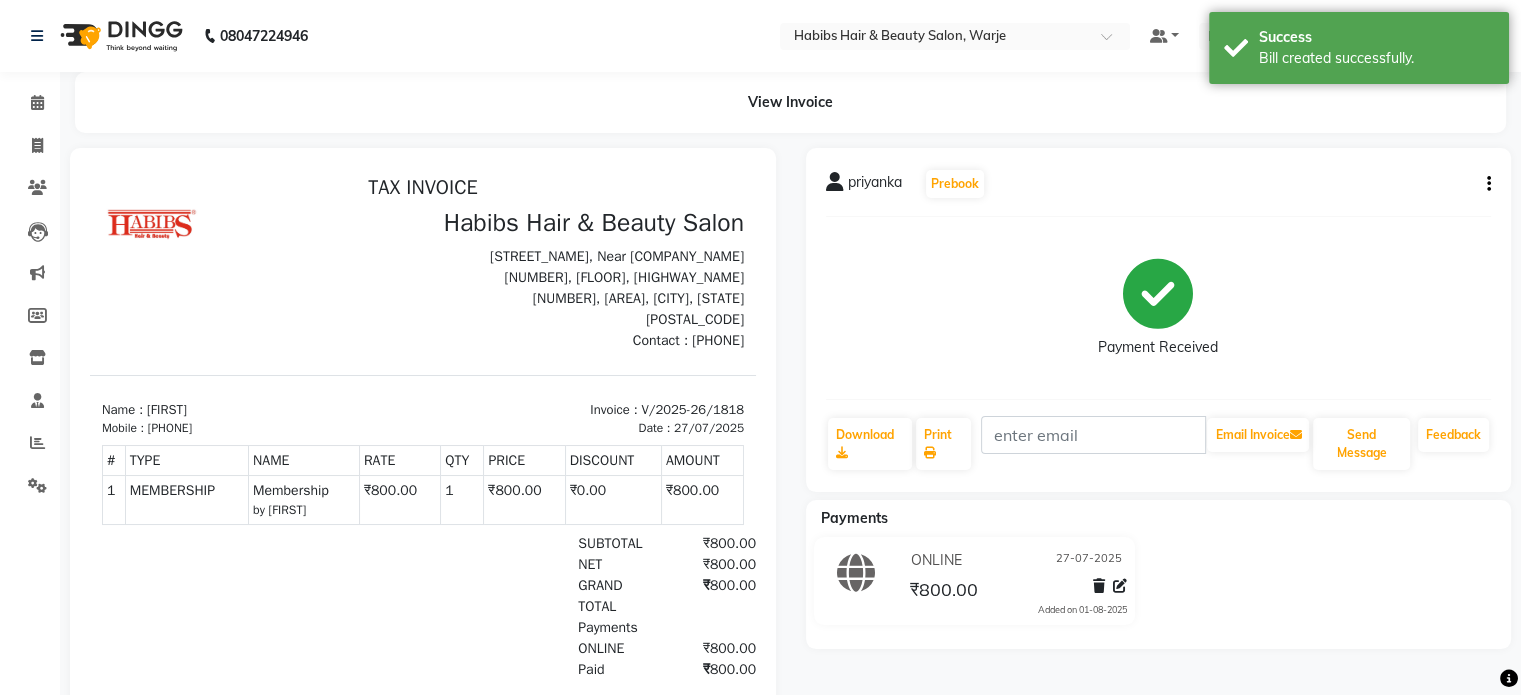 scroll, scrollTop: 0, scrollLeft: 0, axis: both 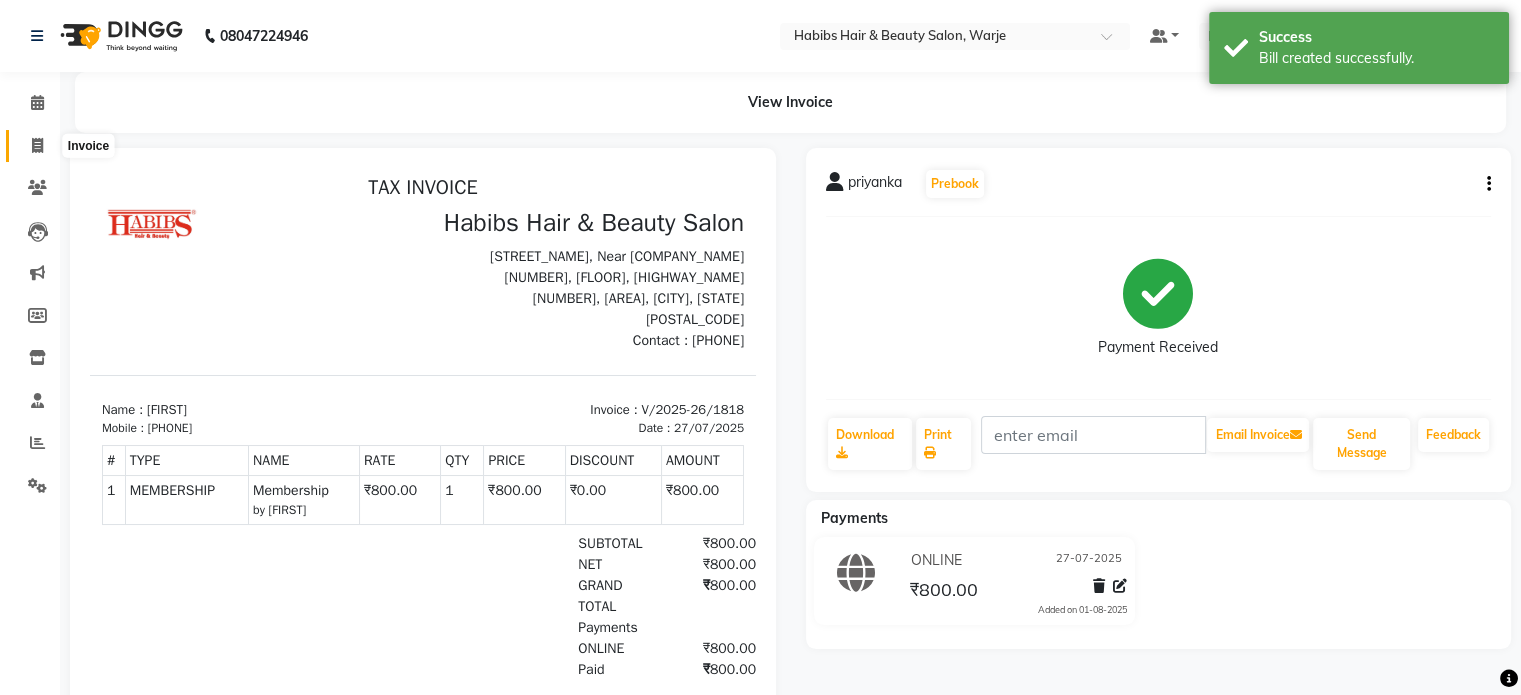 click 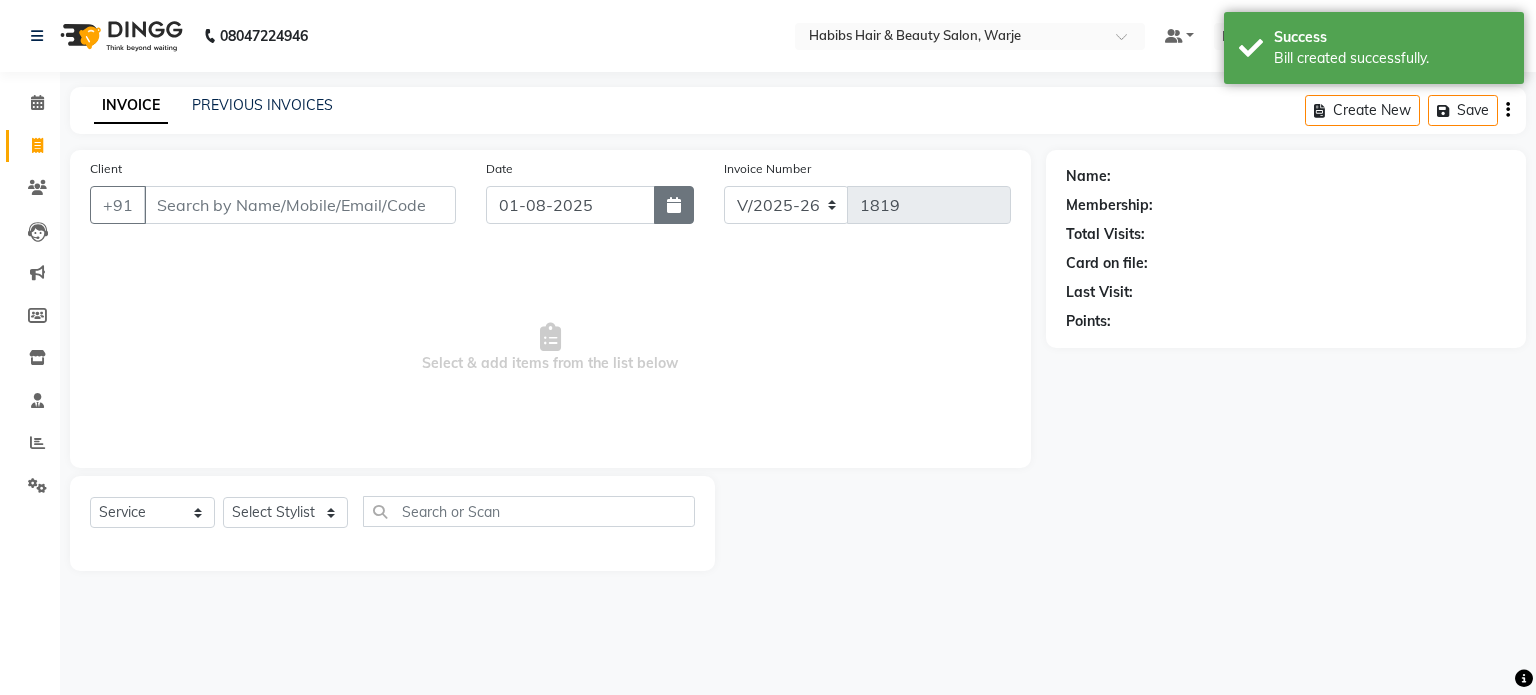 click 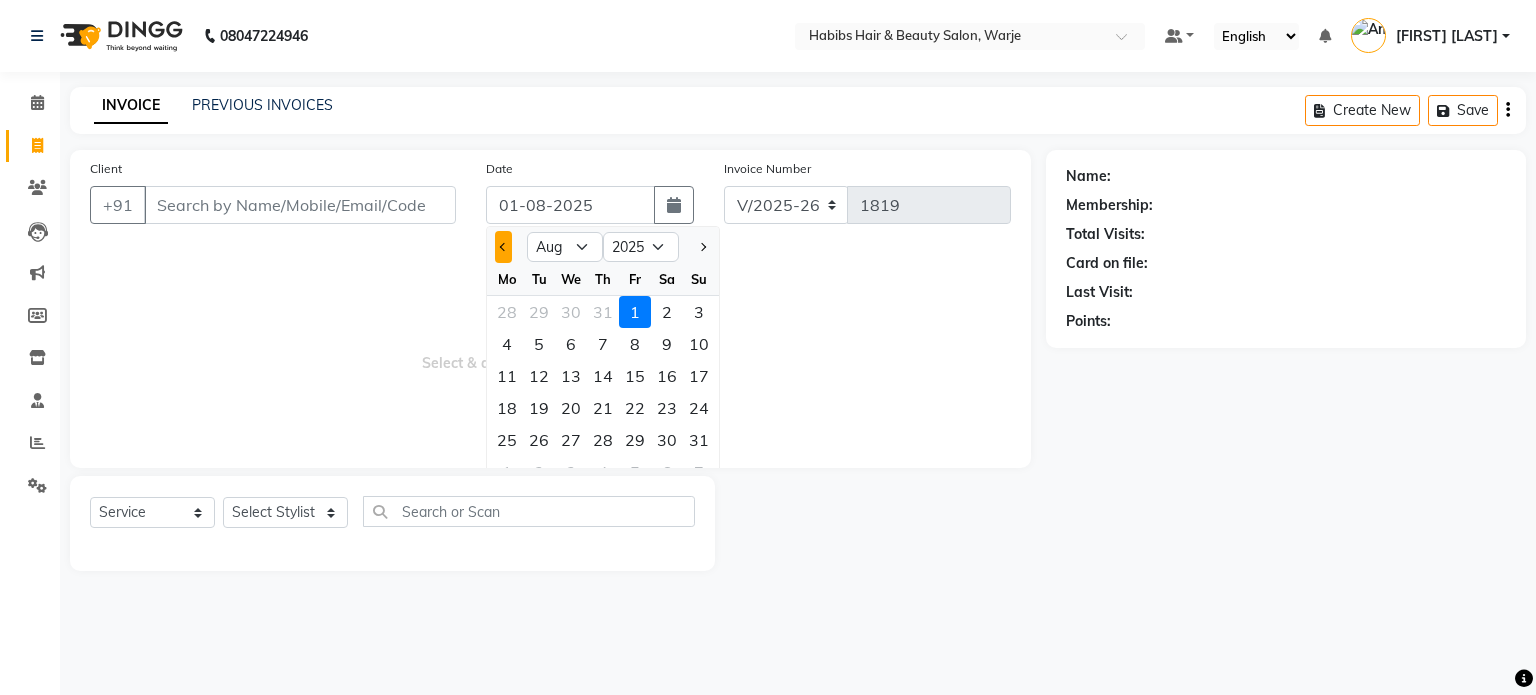 click 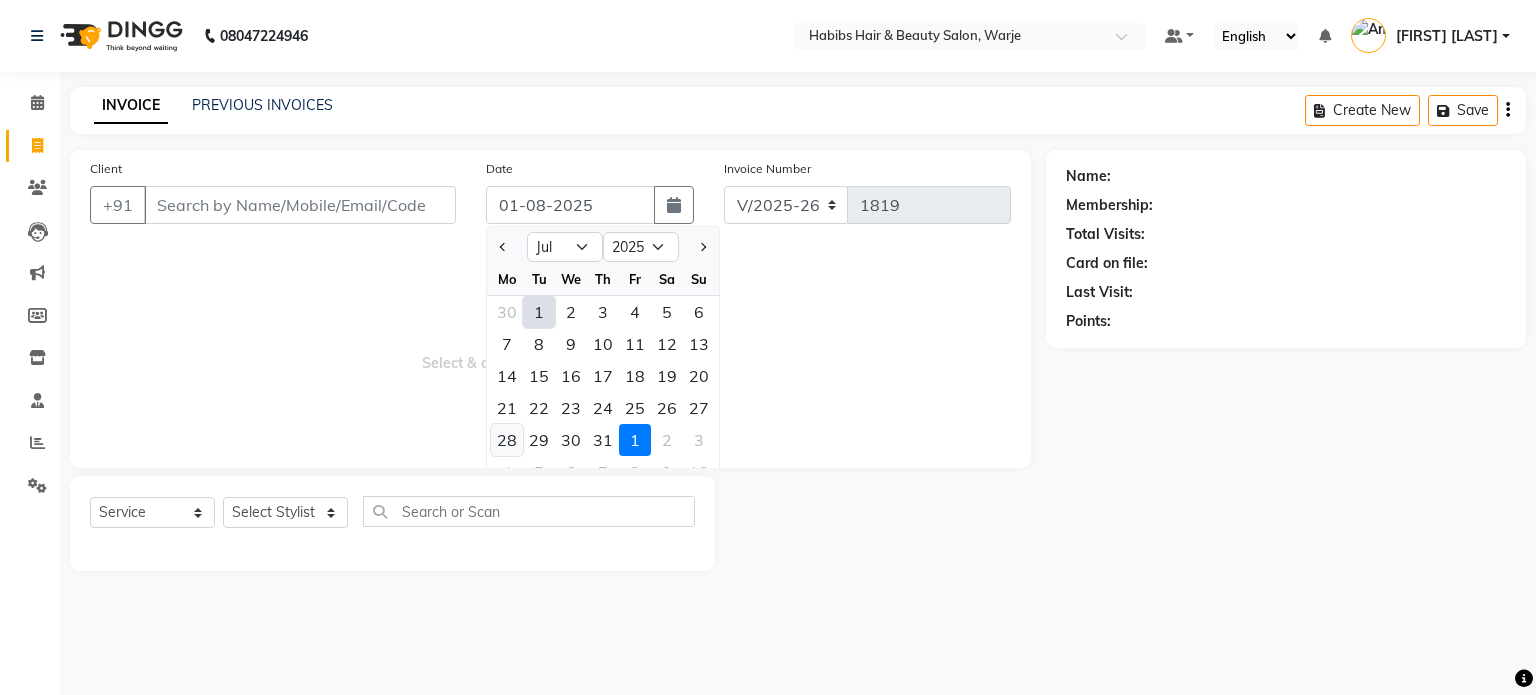 click on "28" 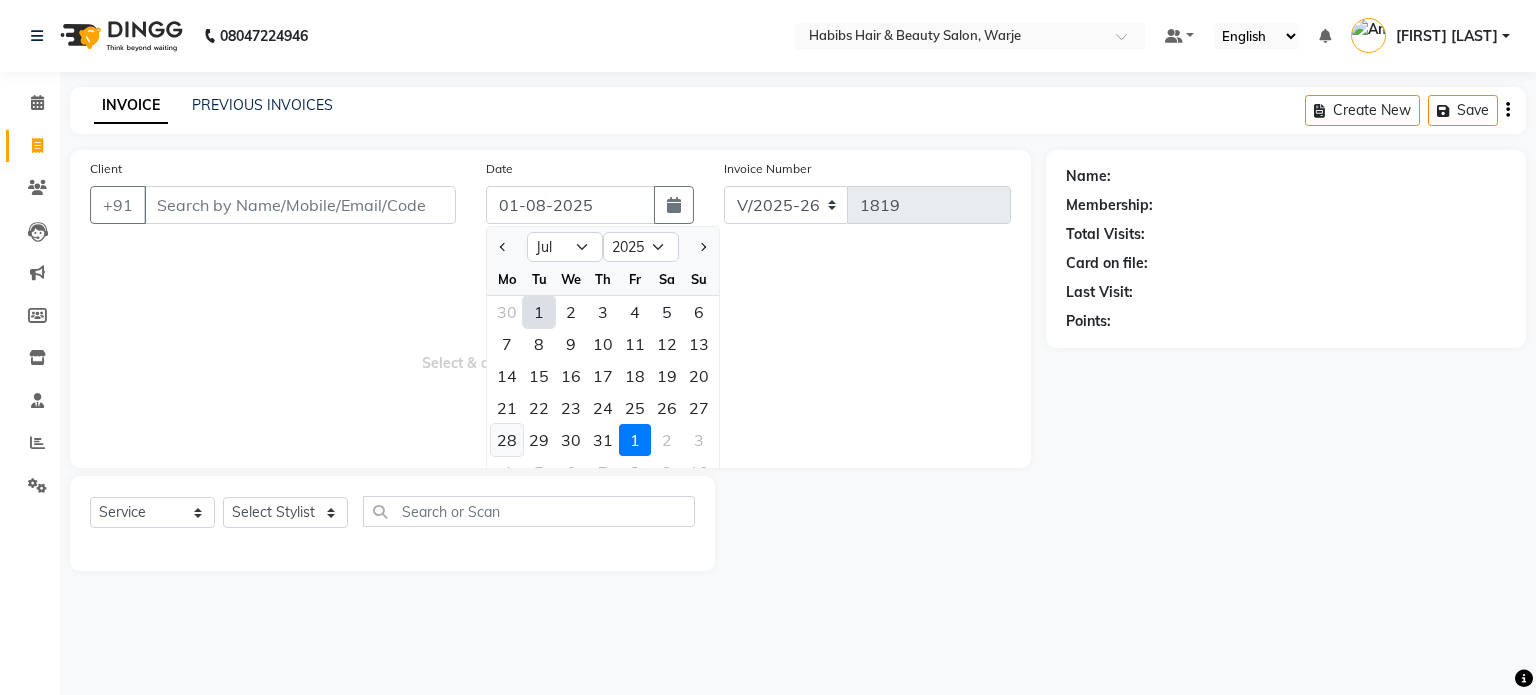 type on "28-07-2025" 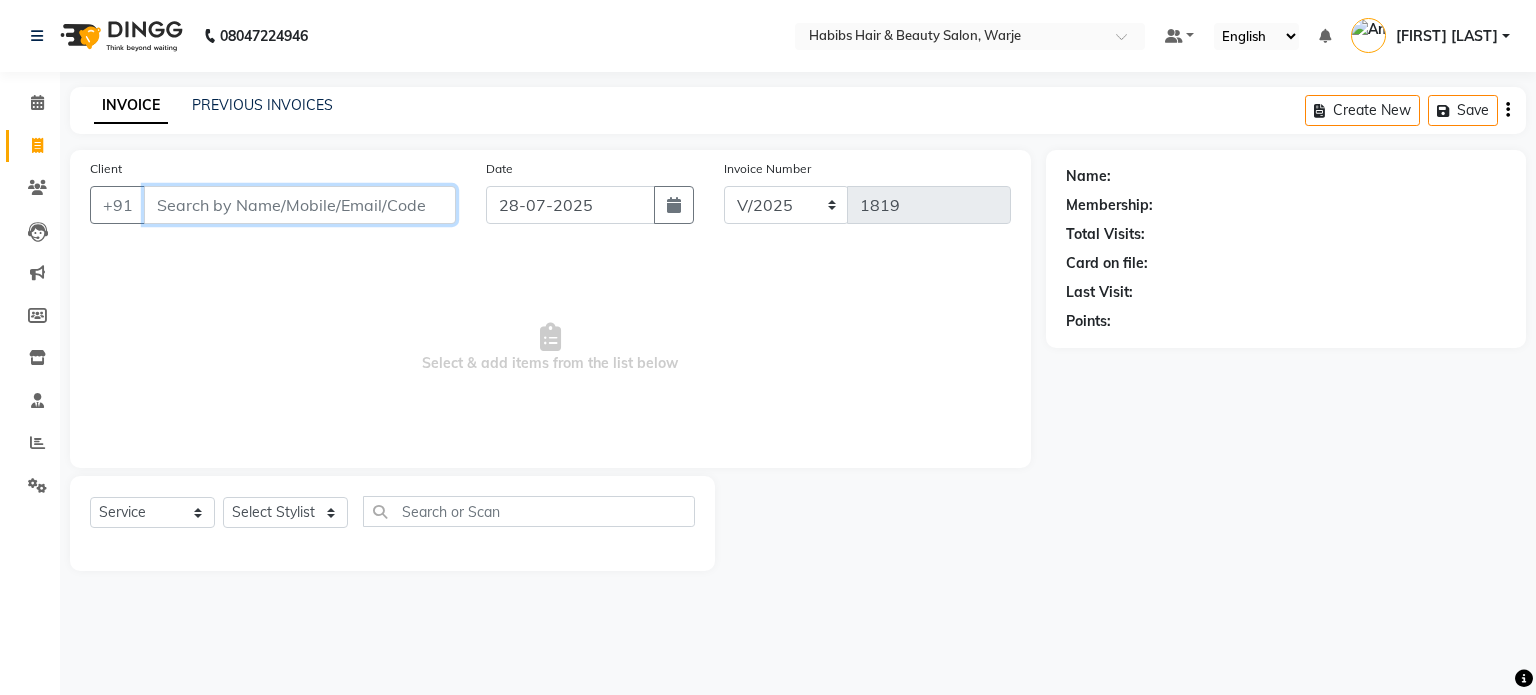 click on "Client" at bounding box center [300, 205] 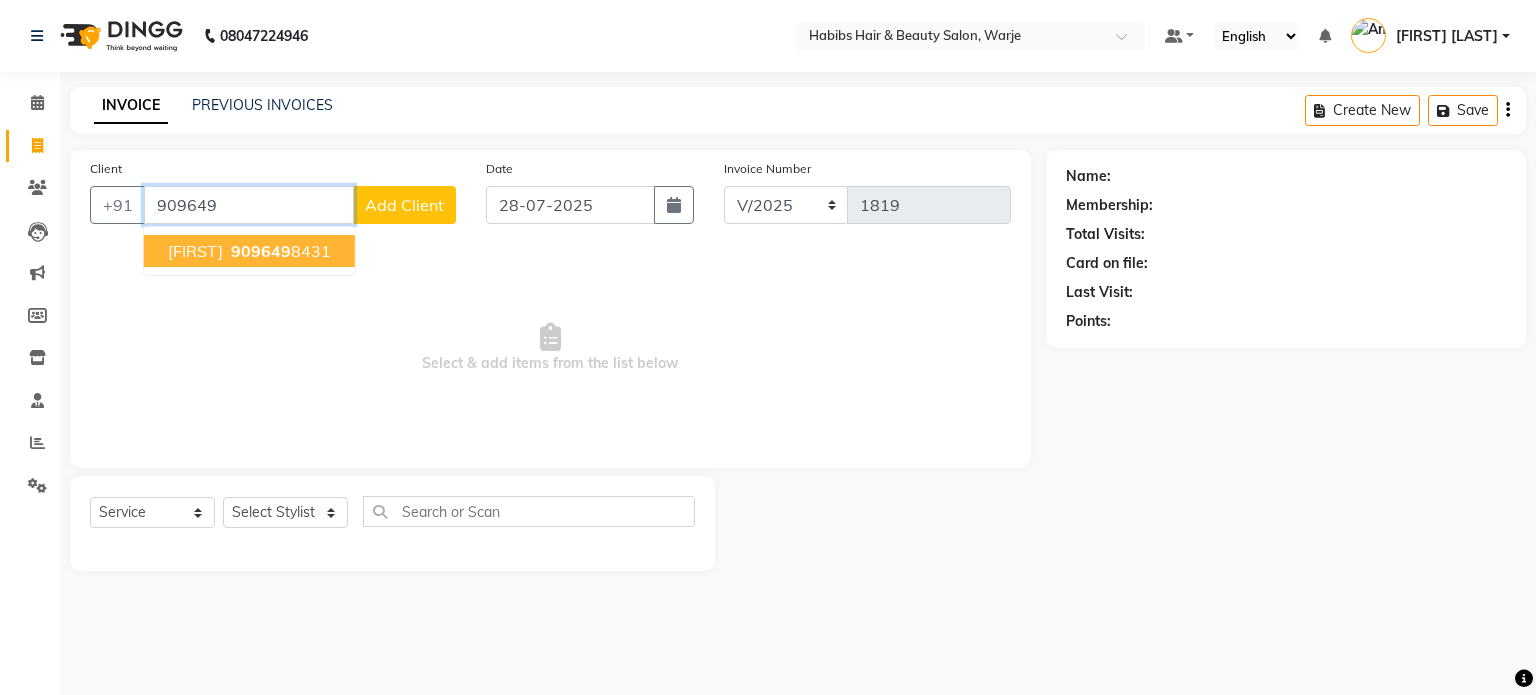 click on "[PHONE]" at bounding box center (279, 251) 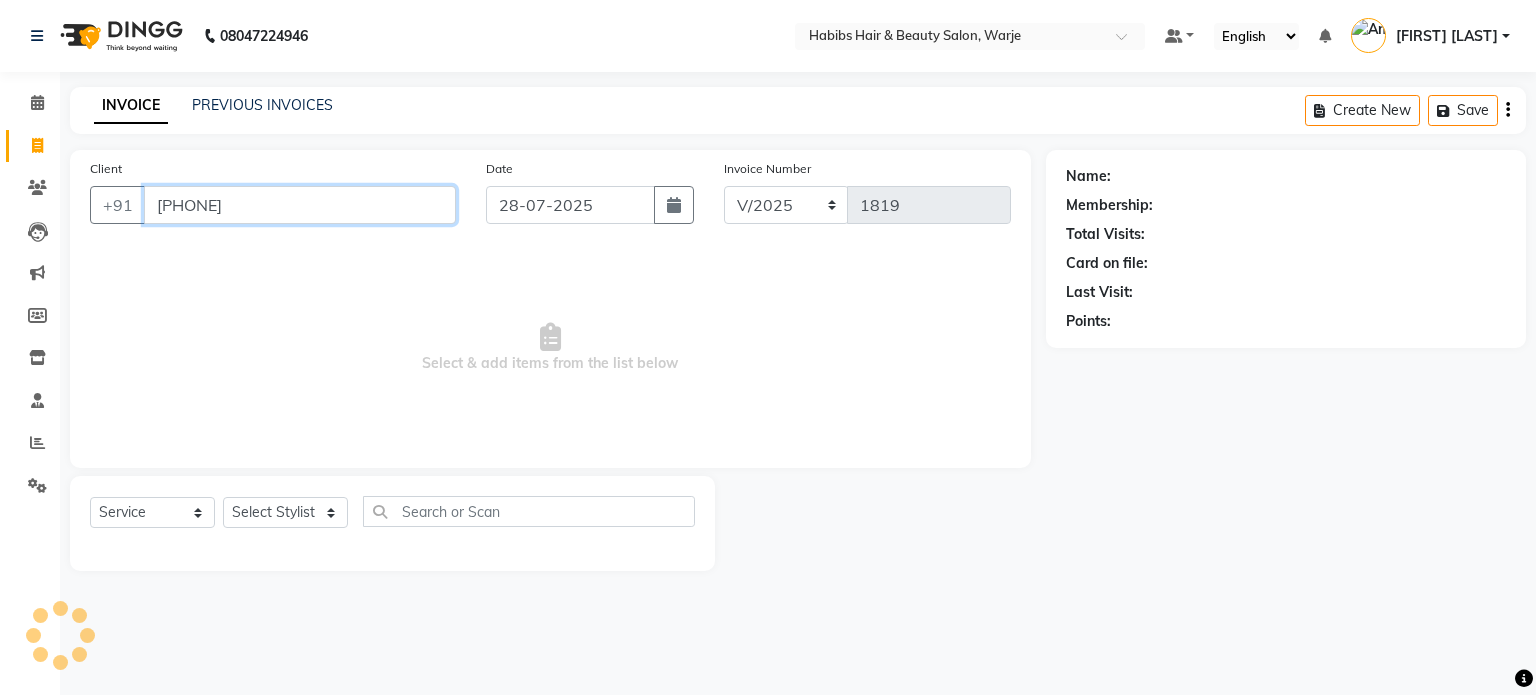 type on "[PHONE]" 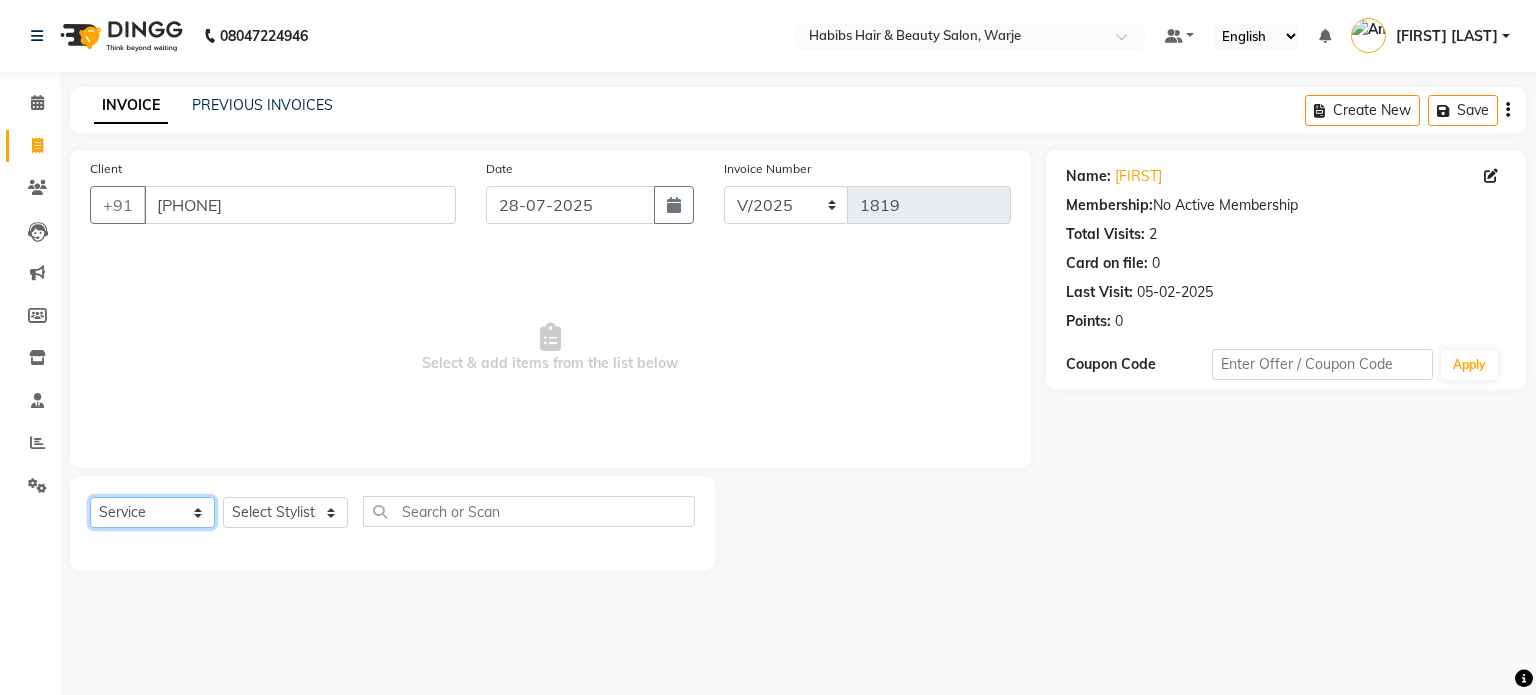 click on "Select  Service  Product  Membership  Package Voucher Prepaid Gift Card" 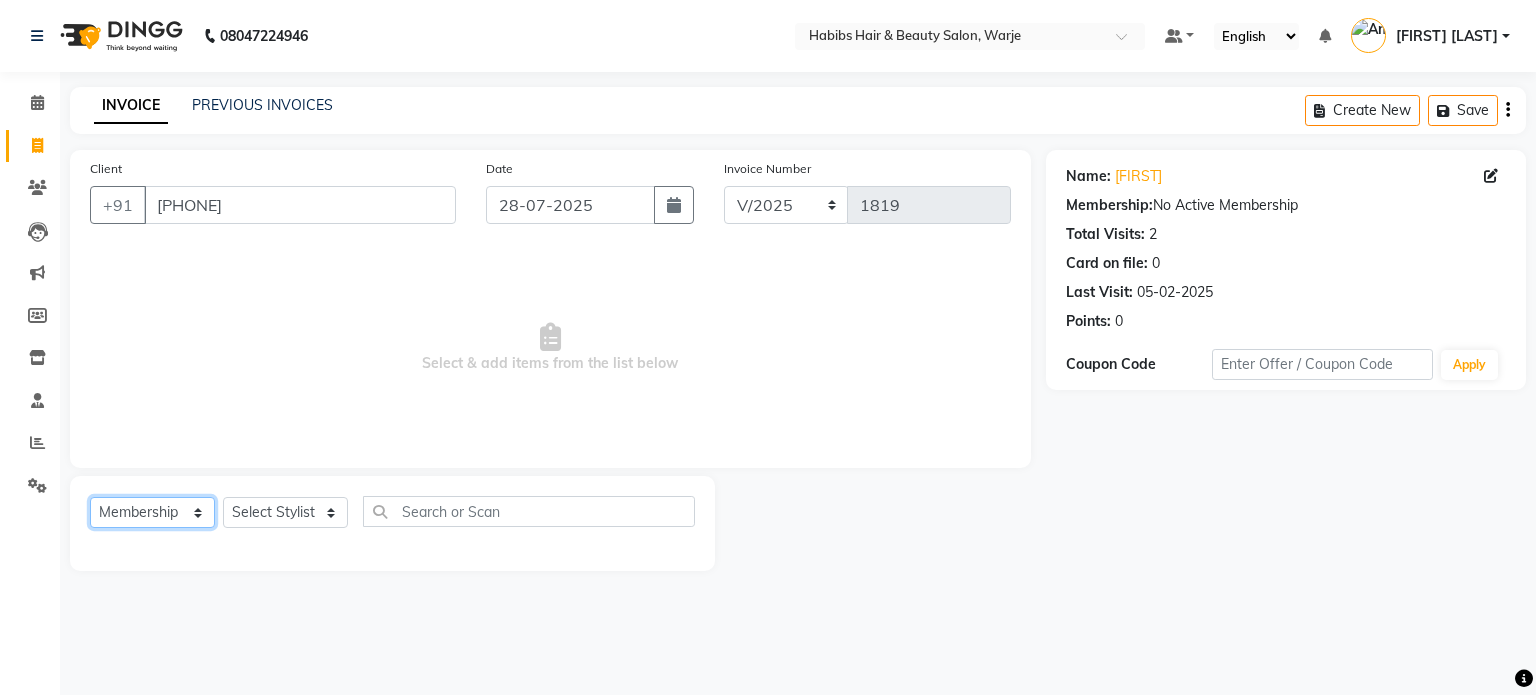 click on "Select  Service  Product  Membership  Package Voucher Prepaid Gift Card" 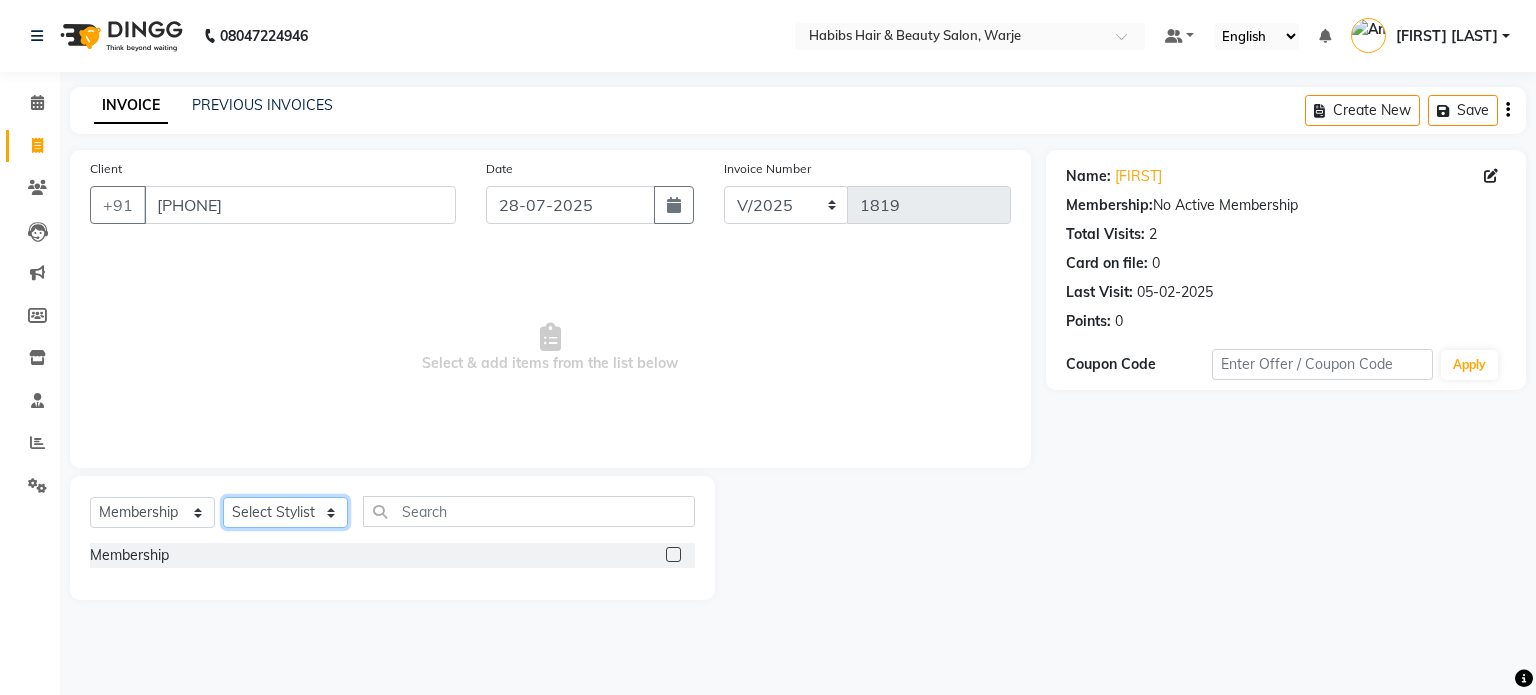 click on "Select Stylist Abhishek Akshay Amol Rathod JAYESH Mauli Ritik ruturaj Saniya  sayali (manager) shreyash shubham Swapnil" 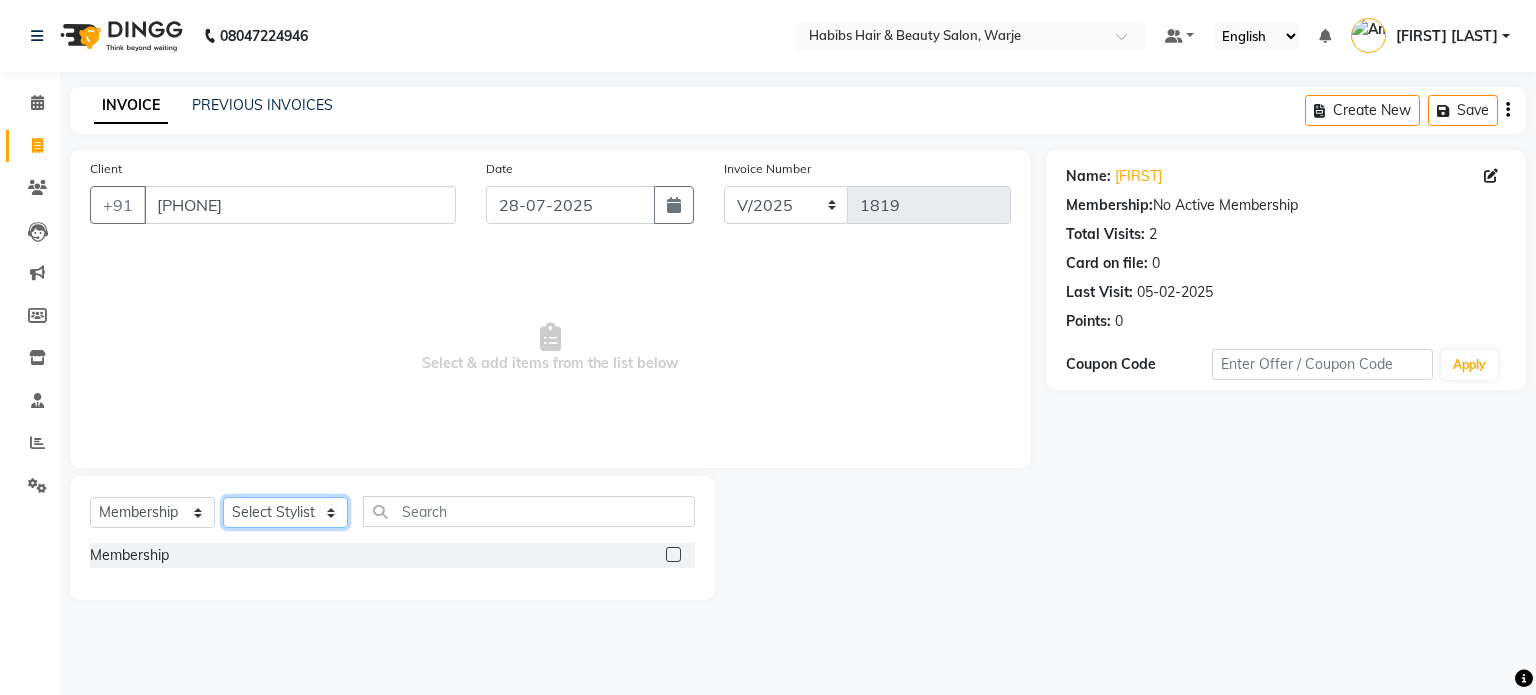select on "27578" 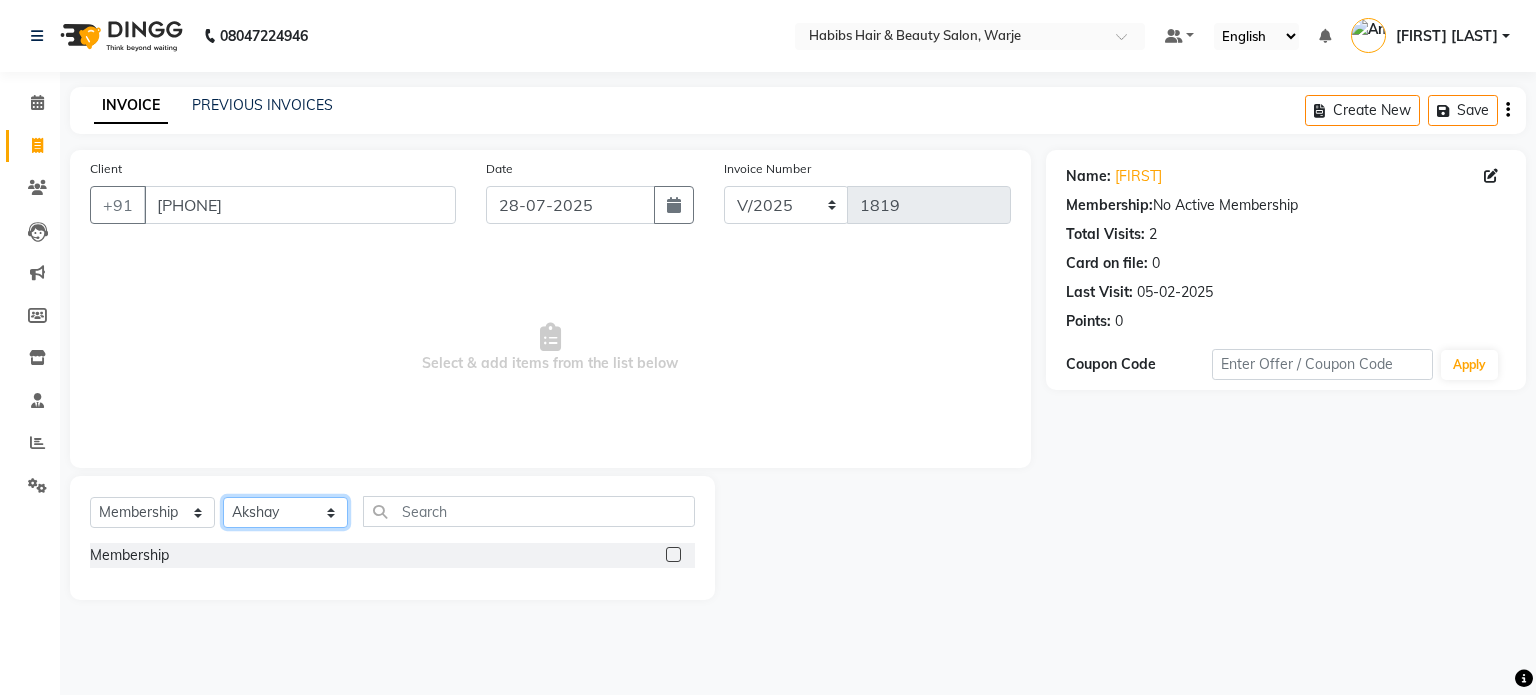 click on "Select Stylist Abhishek Akshay Amol Rathod JAYESH Mauli Ritik ruturaj Saniya  sayali (manager) shreyash shubham Swapnil" 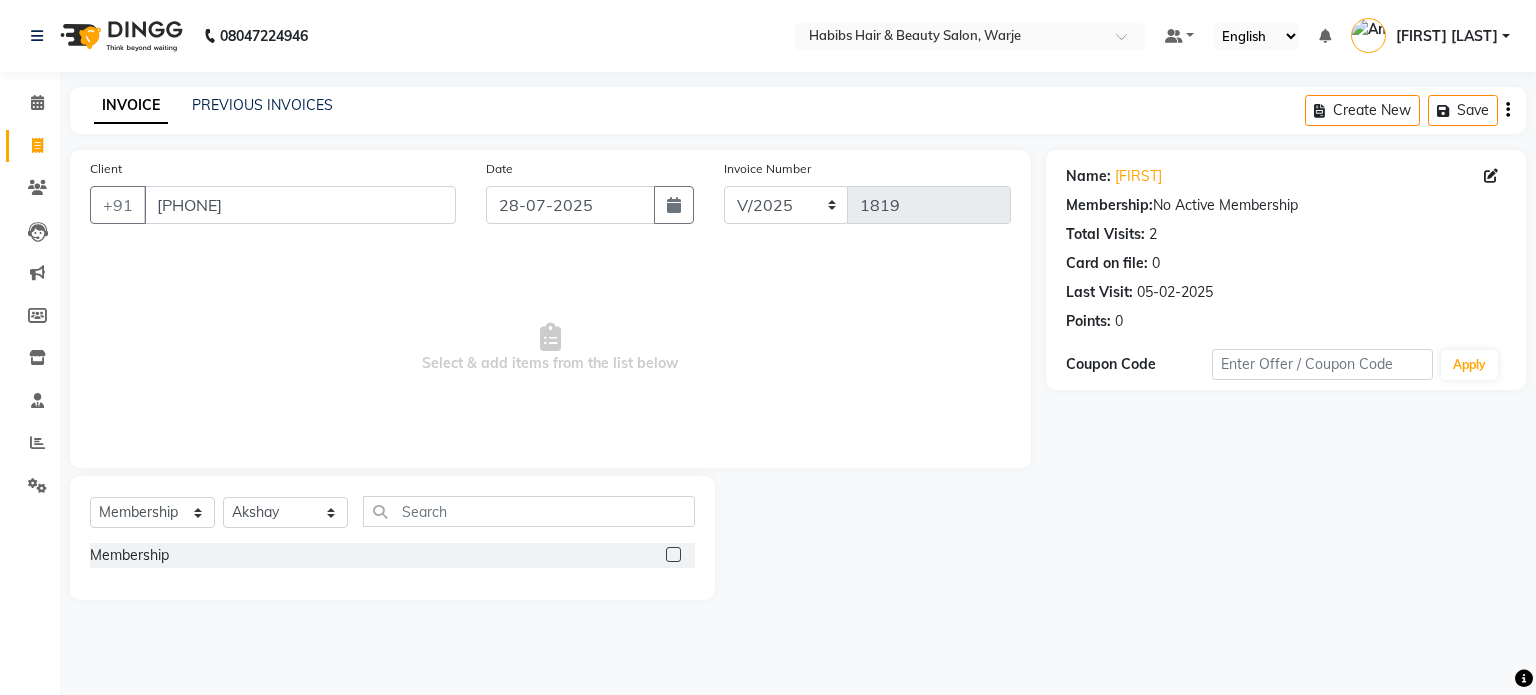 click 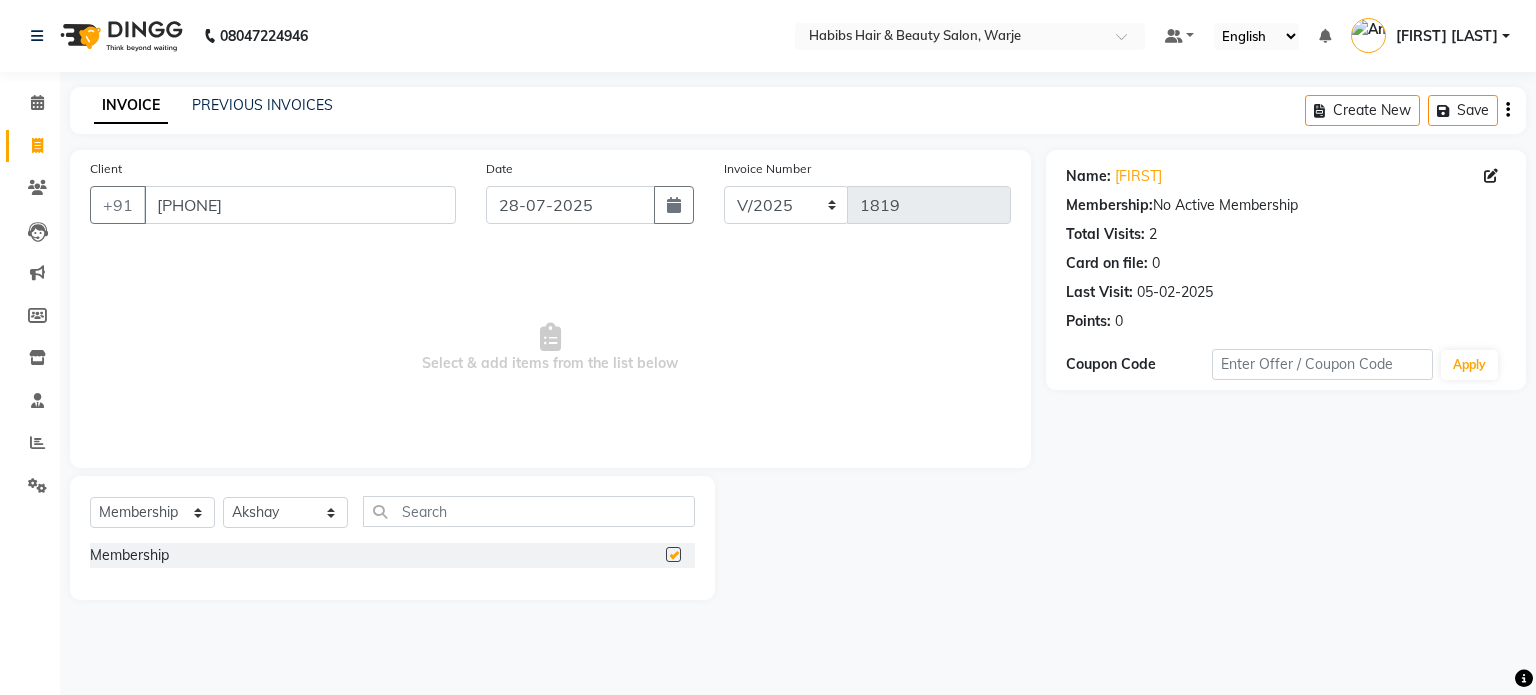 select on "select" 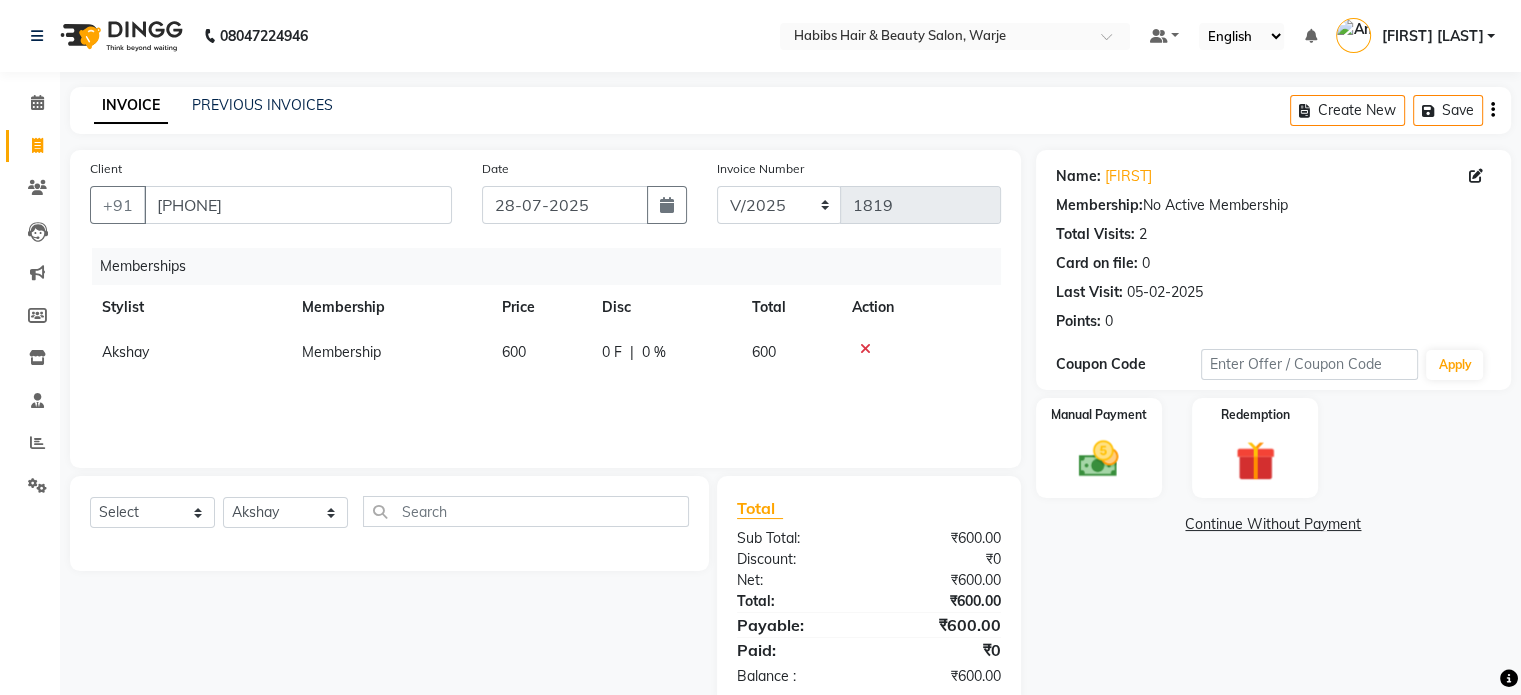 click on "600" 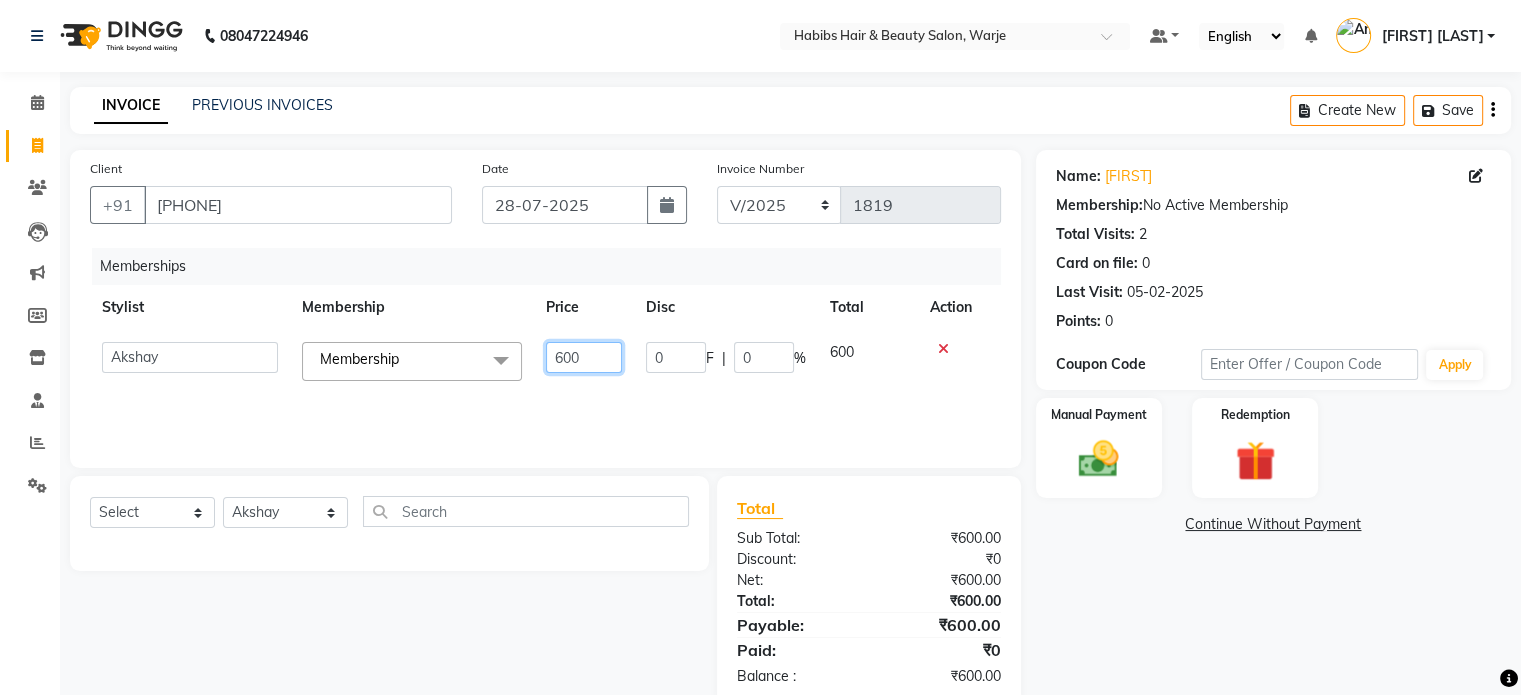 click on "600" 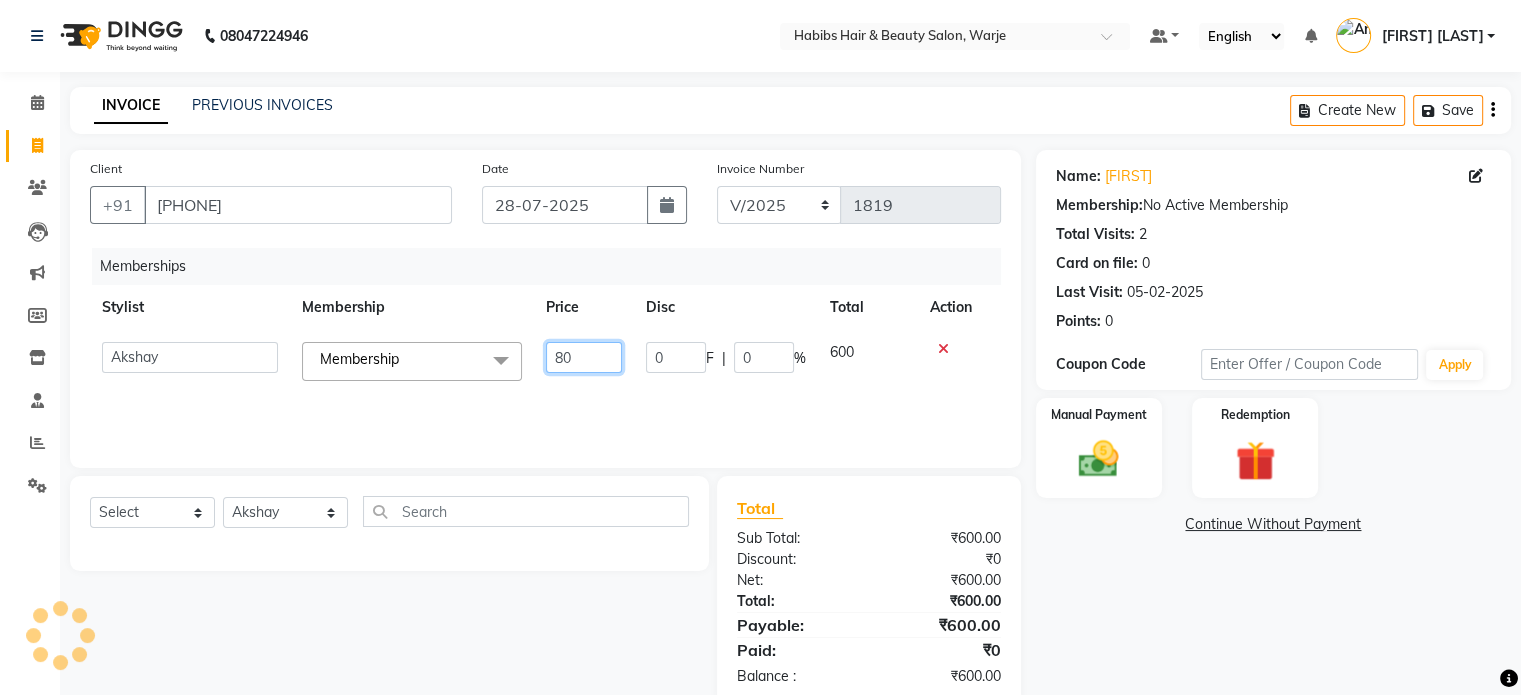 type on "800" 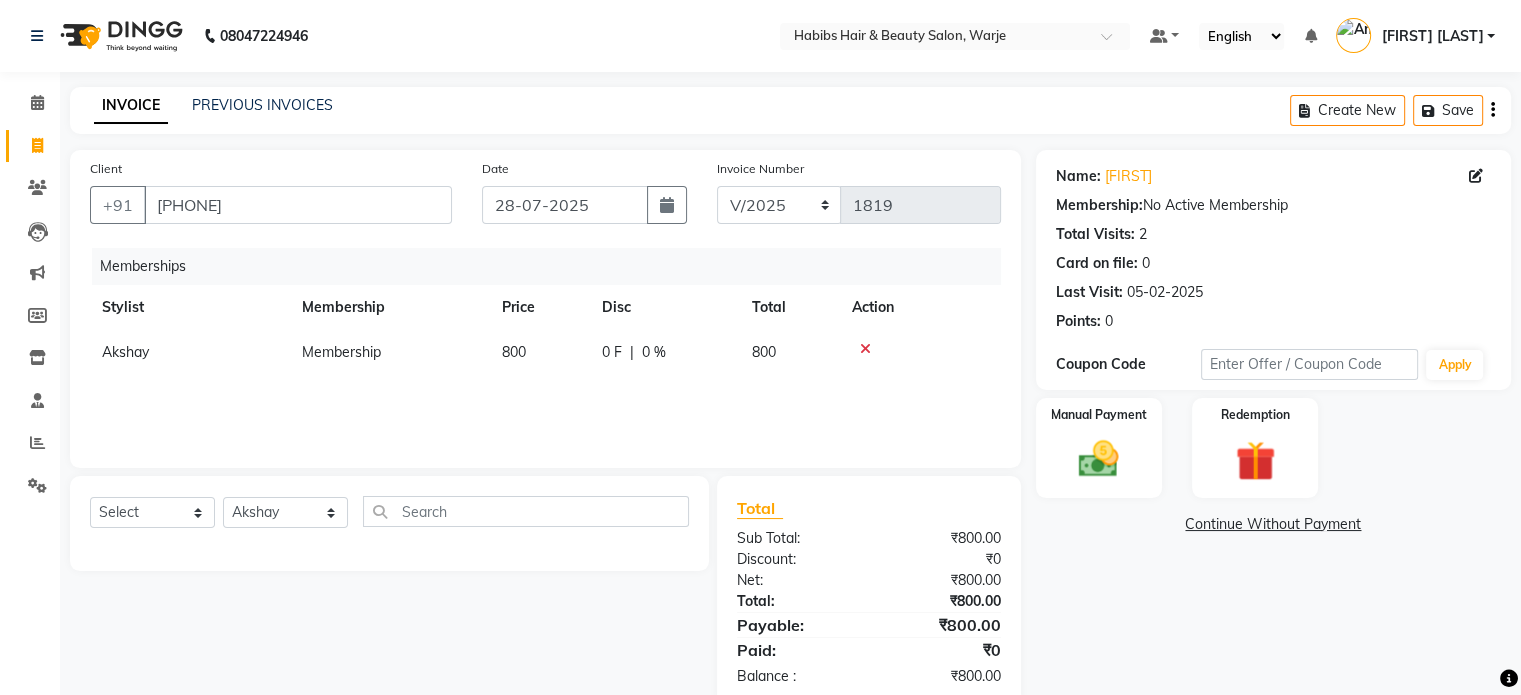 click on "Akshay Membership 800 0 F | 0 % 800" 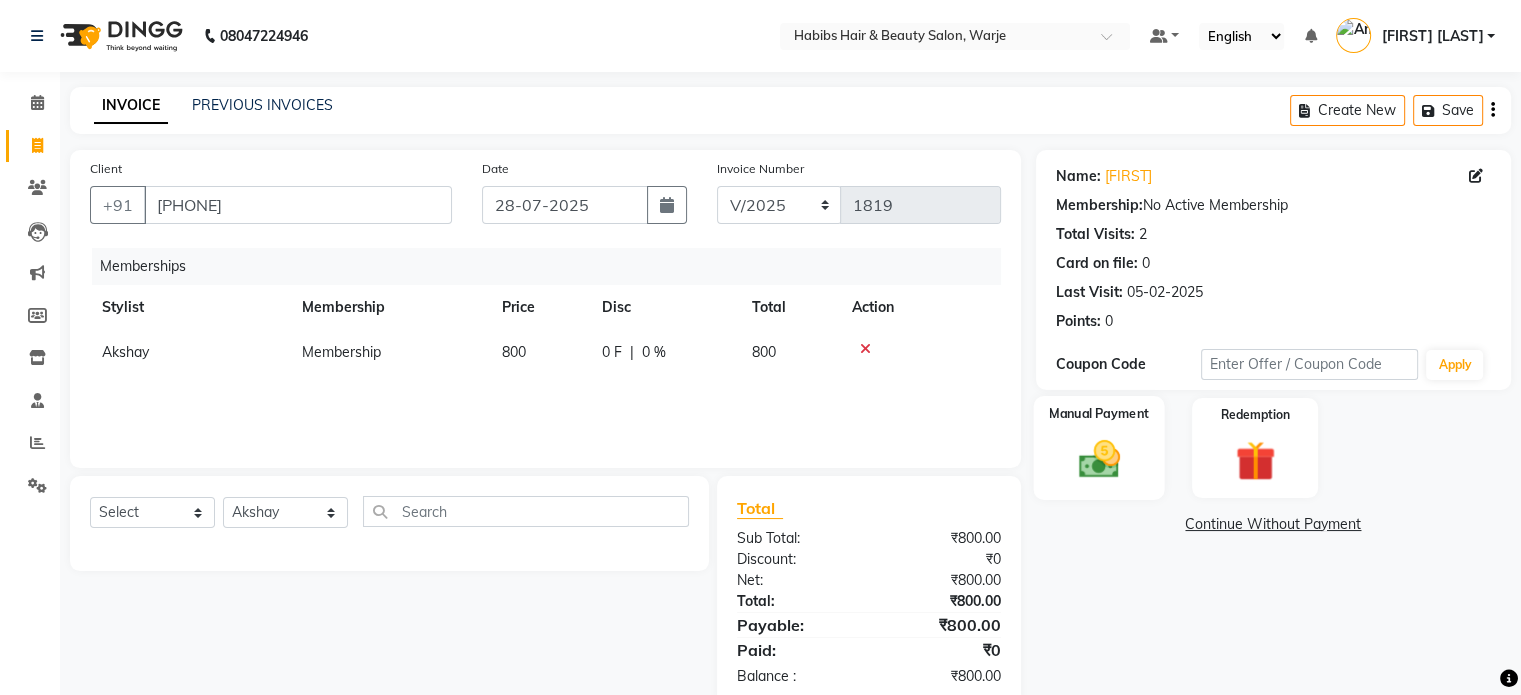 click 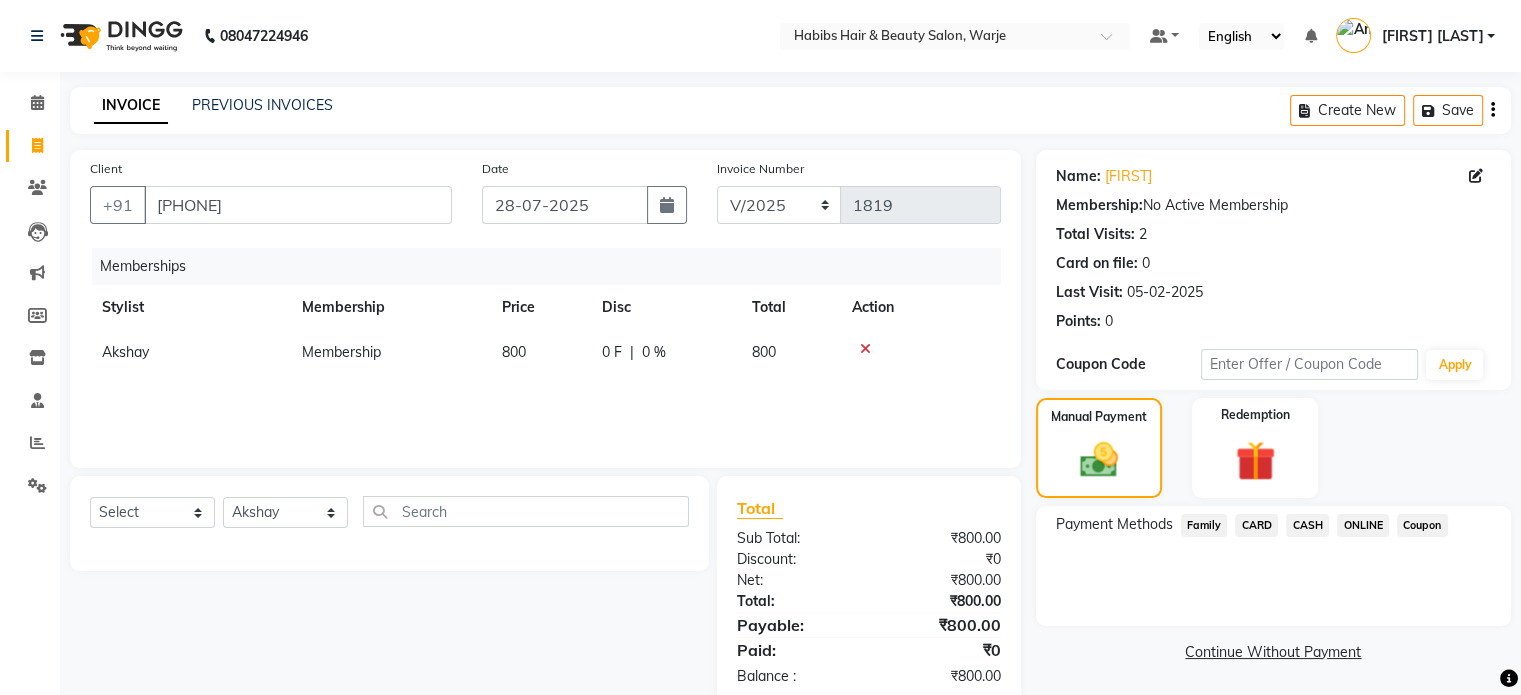 click on "ONLINE" 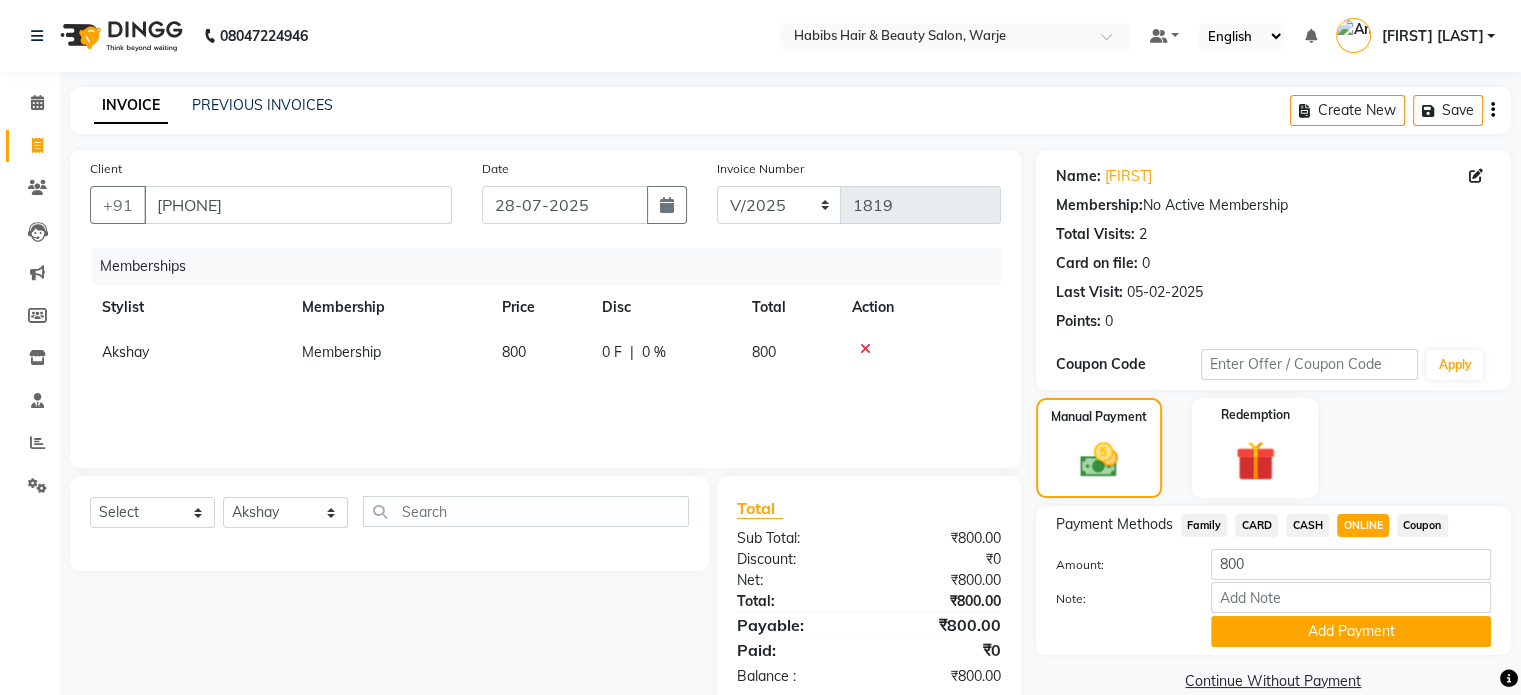 scroll, scrollTop: 42, scrollLeft: 0, axis: vertical 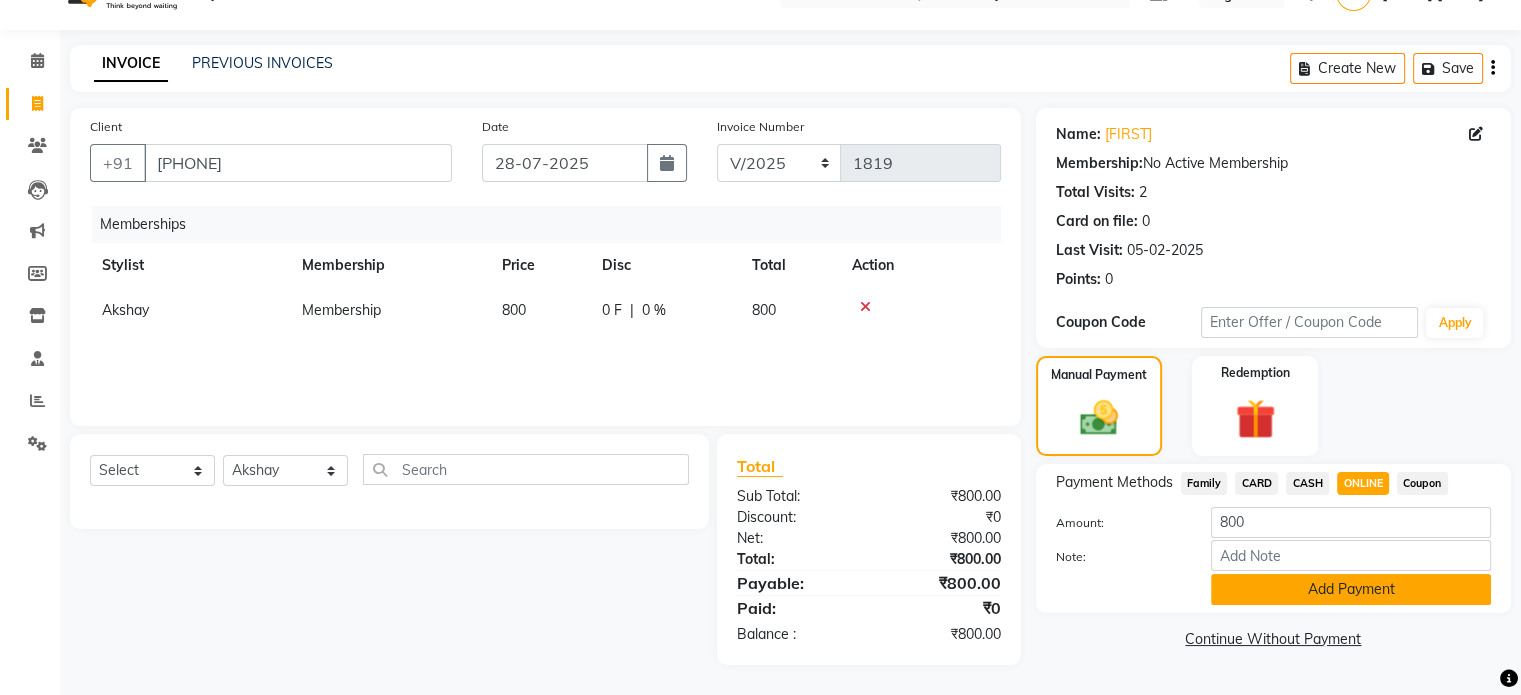 click on "Add Payment" 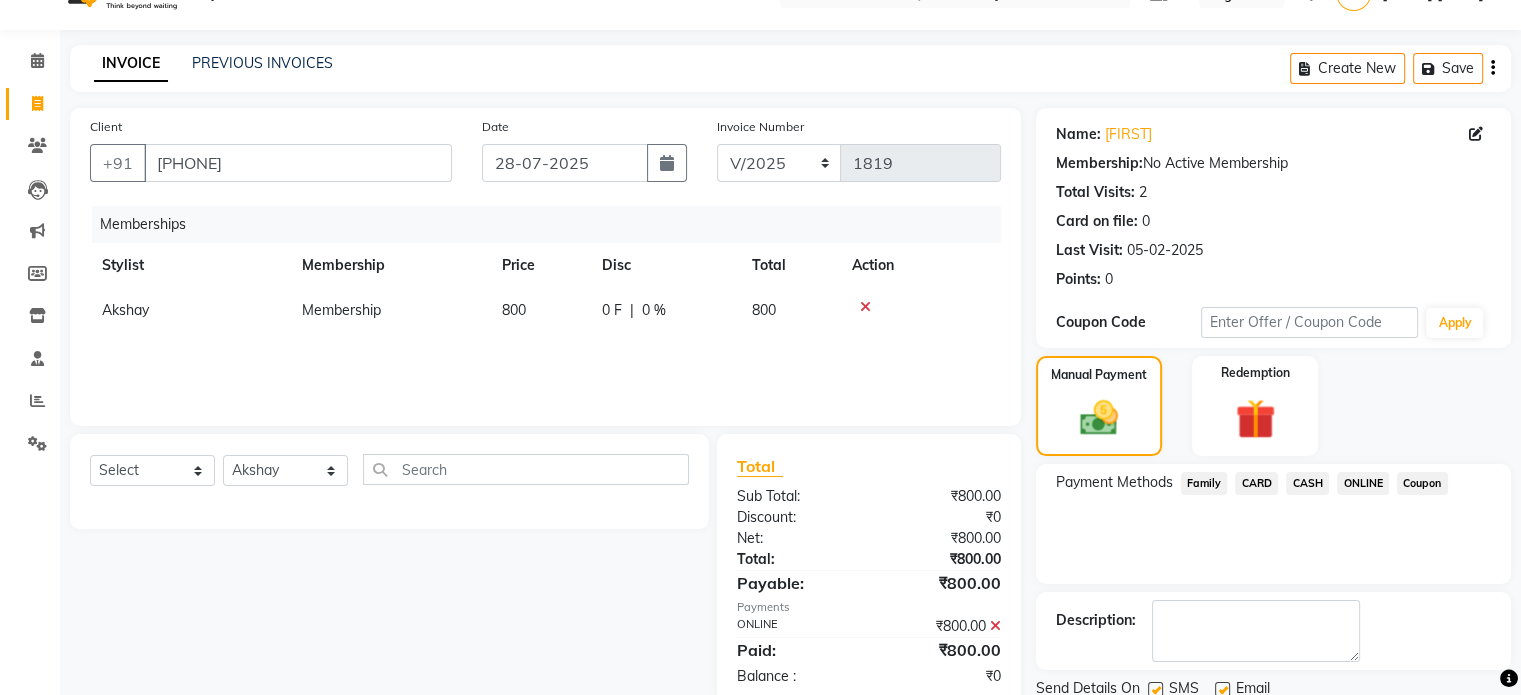 scroll, scrollTop: 113, scrollLeft: 0, axis: vertical 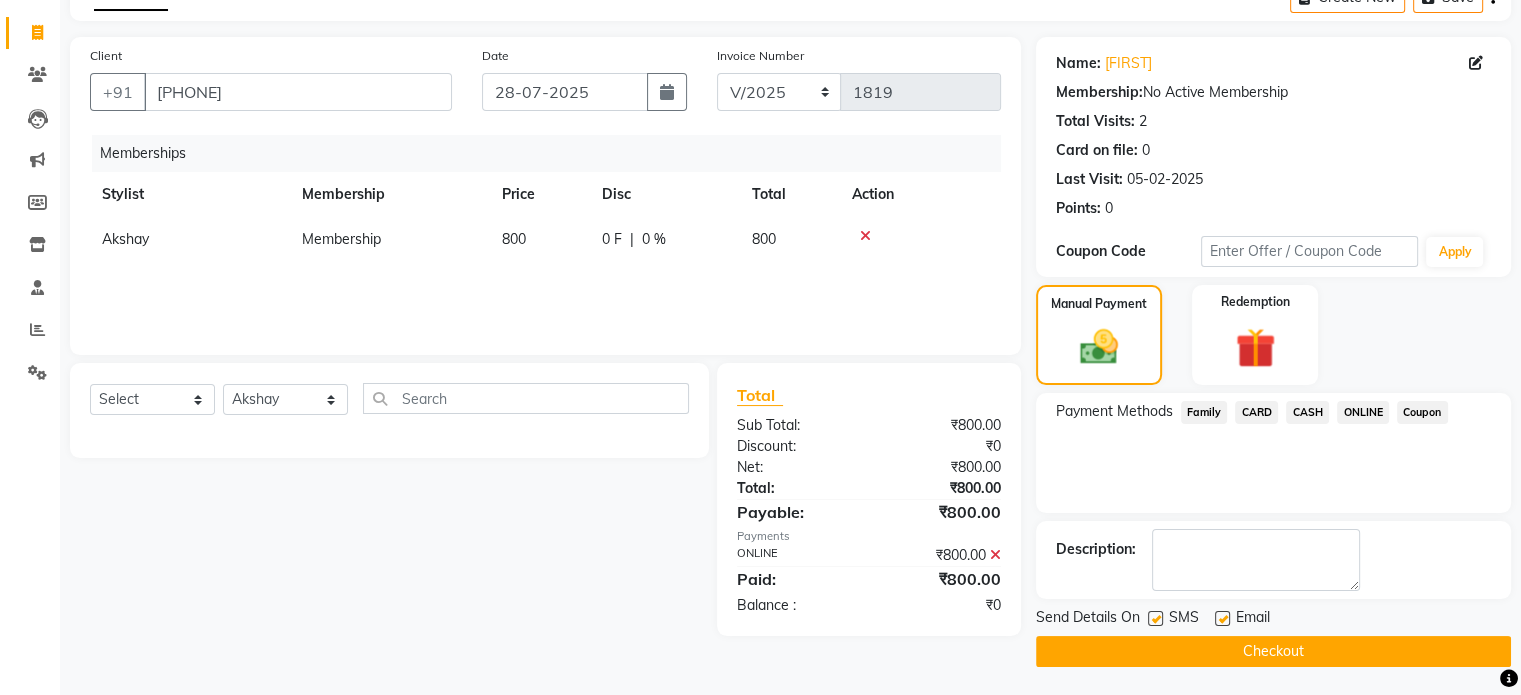 click on "Checkout" 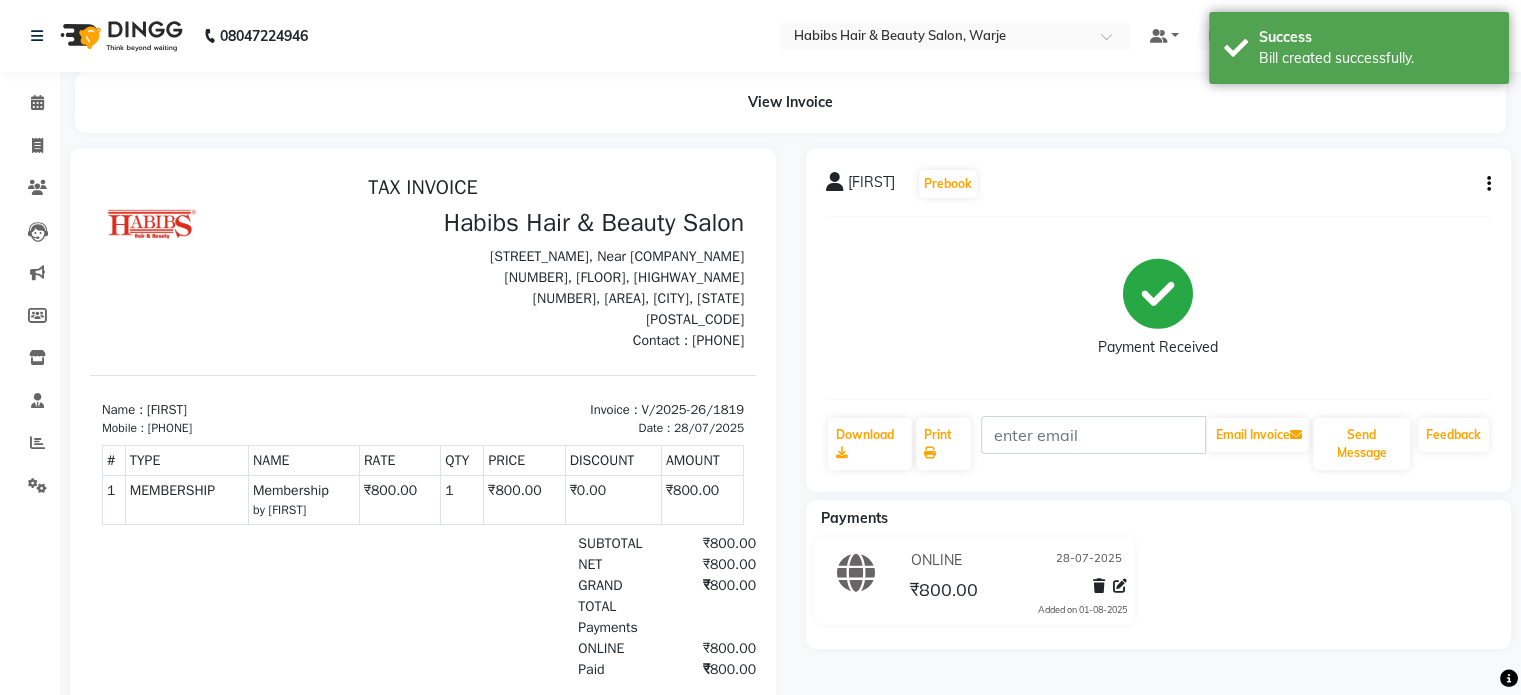 scroll, scrollTop: 0, scrollLeft: 0, axis: both 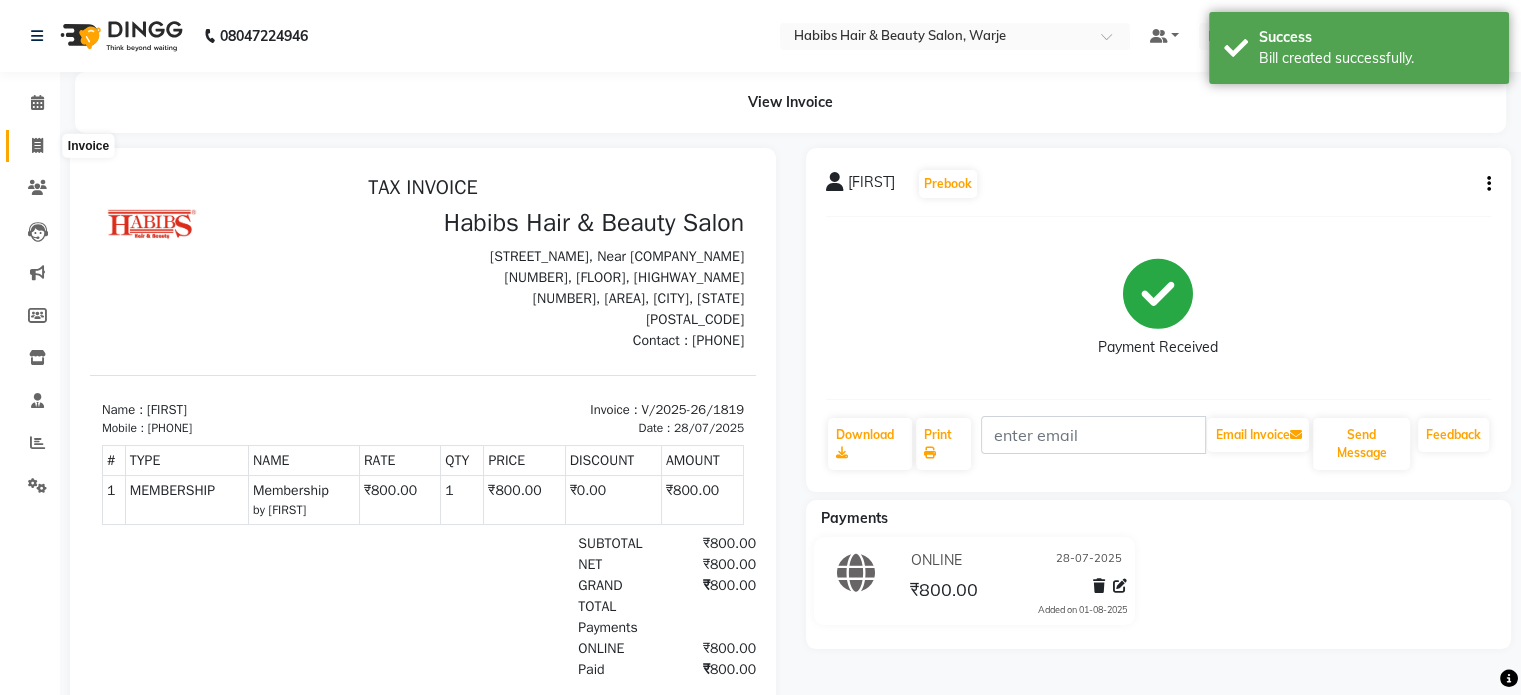 click 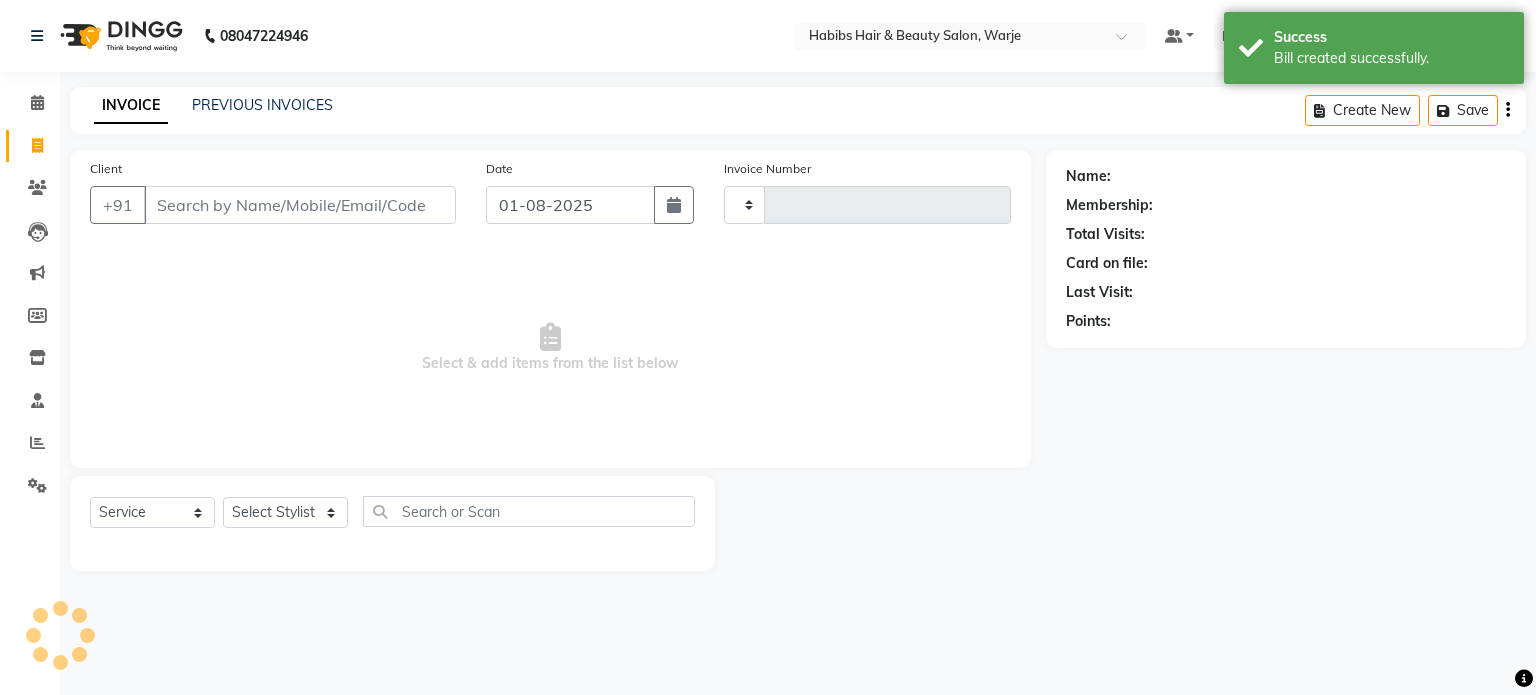 type on "1820" 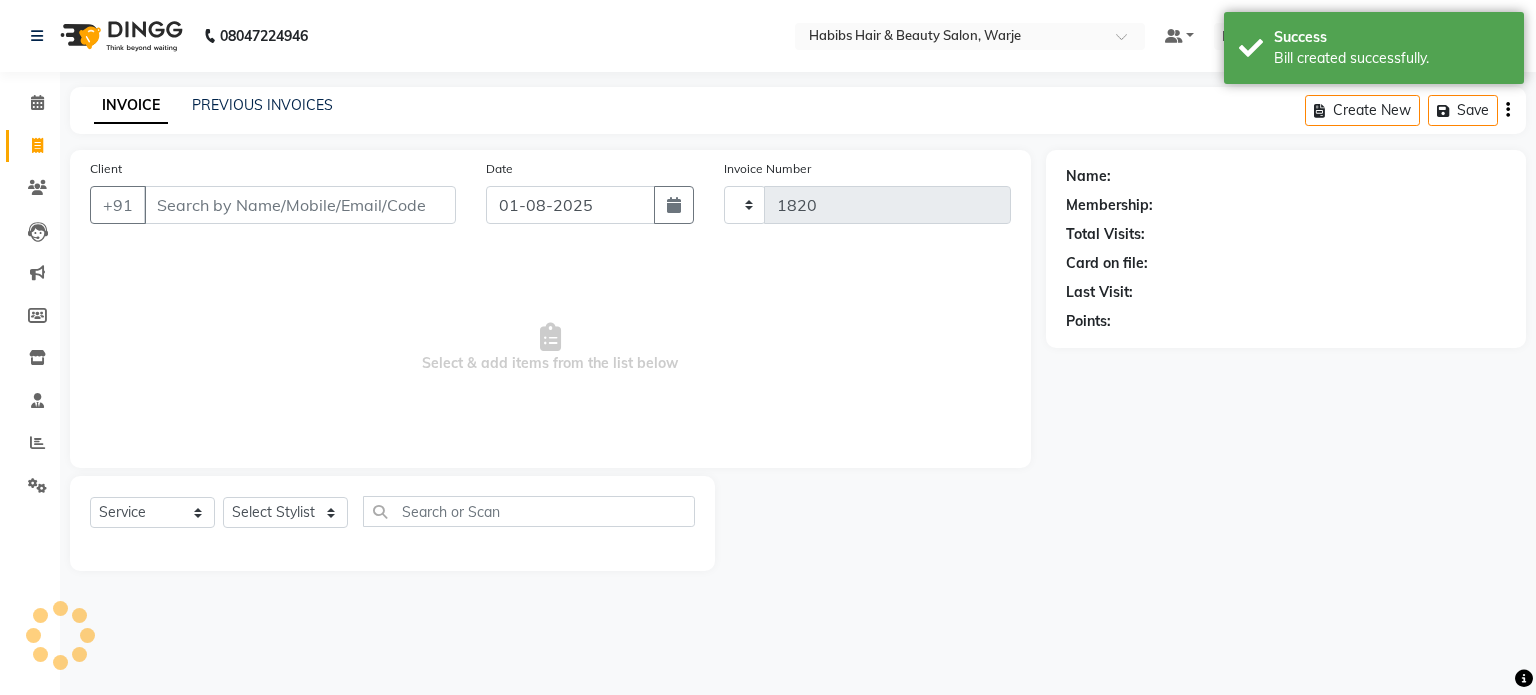 select on "3753" 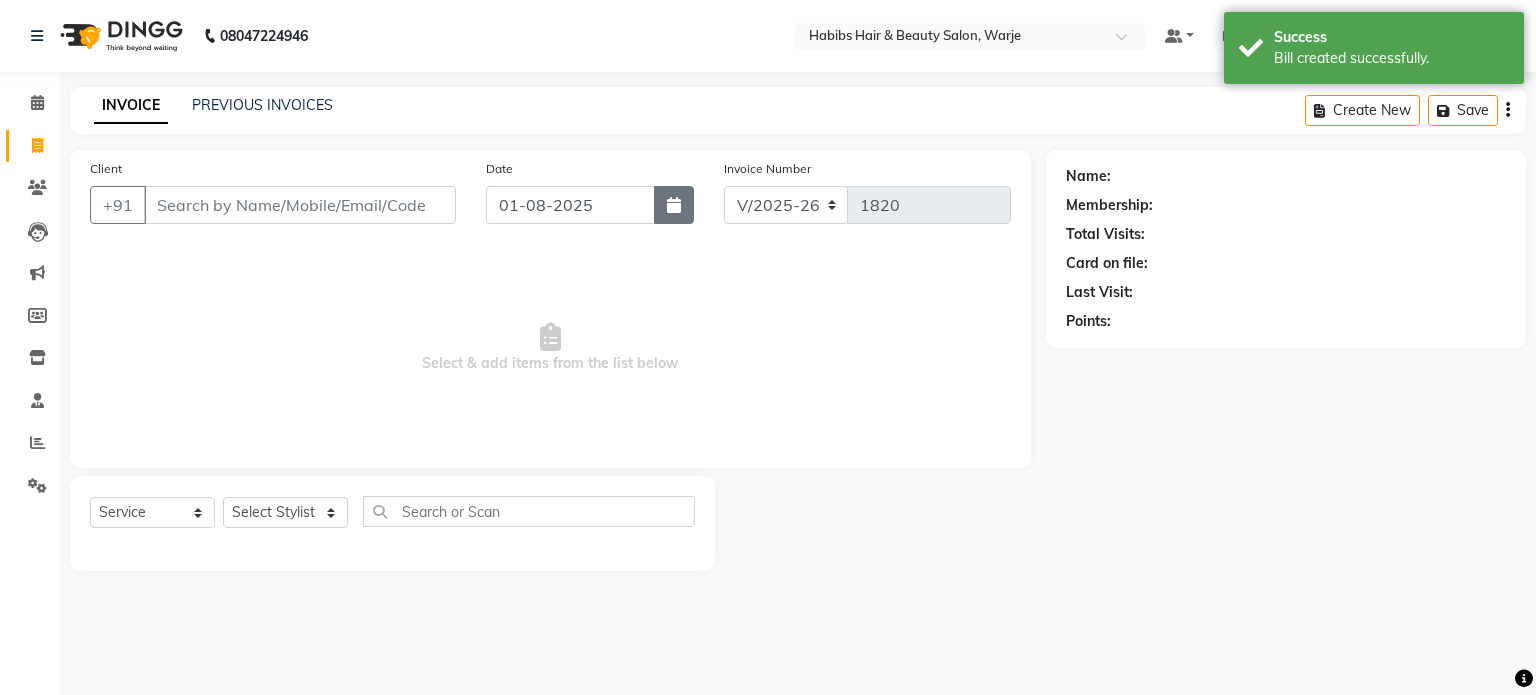click 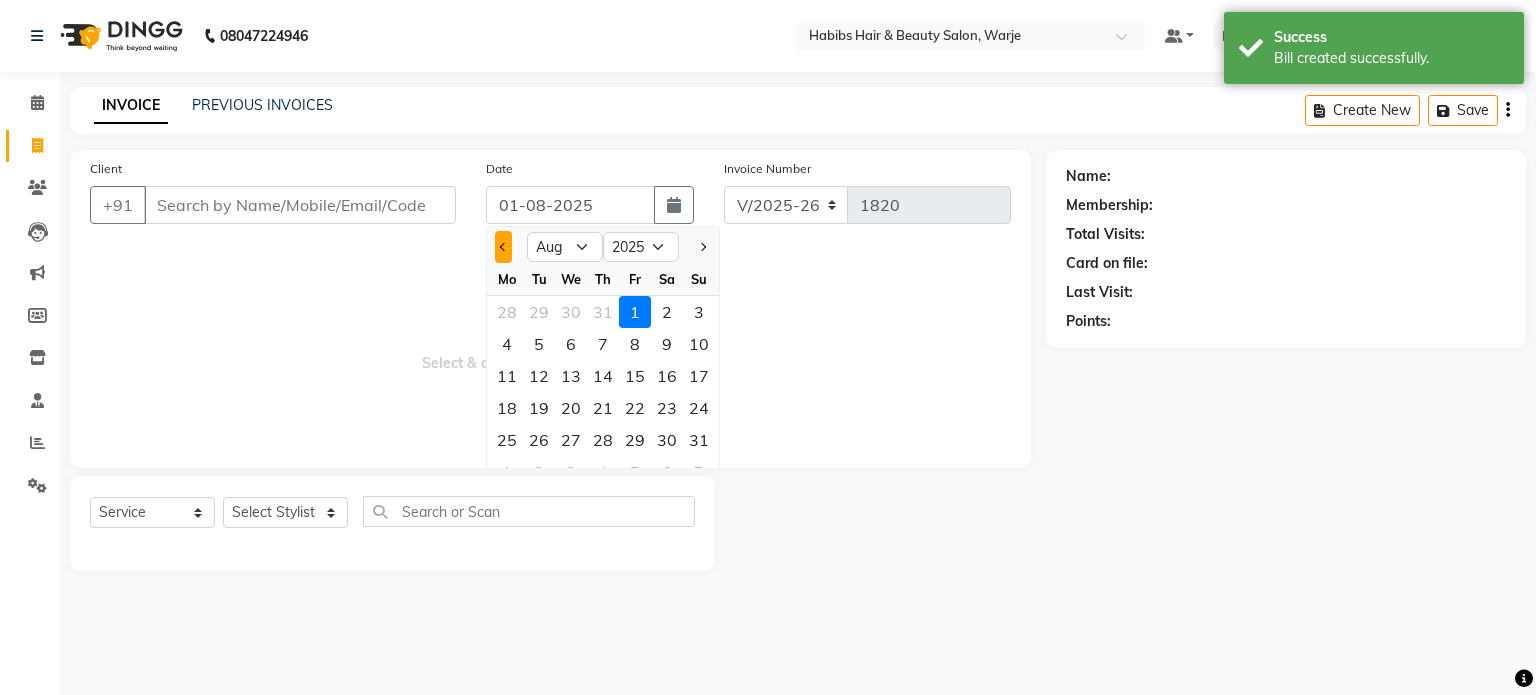 click 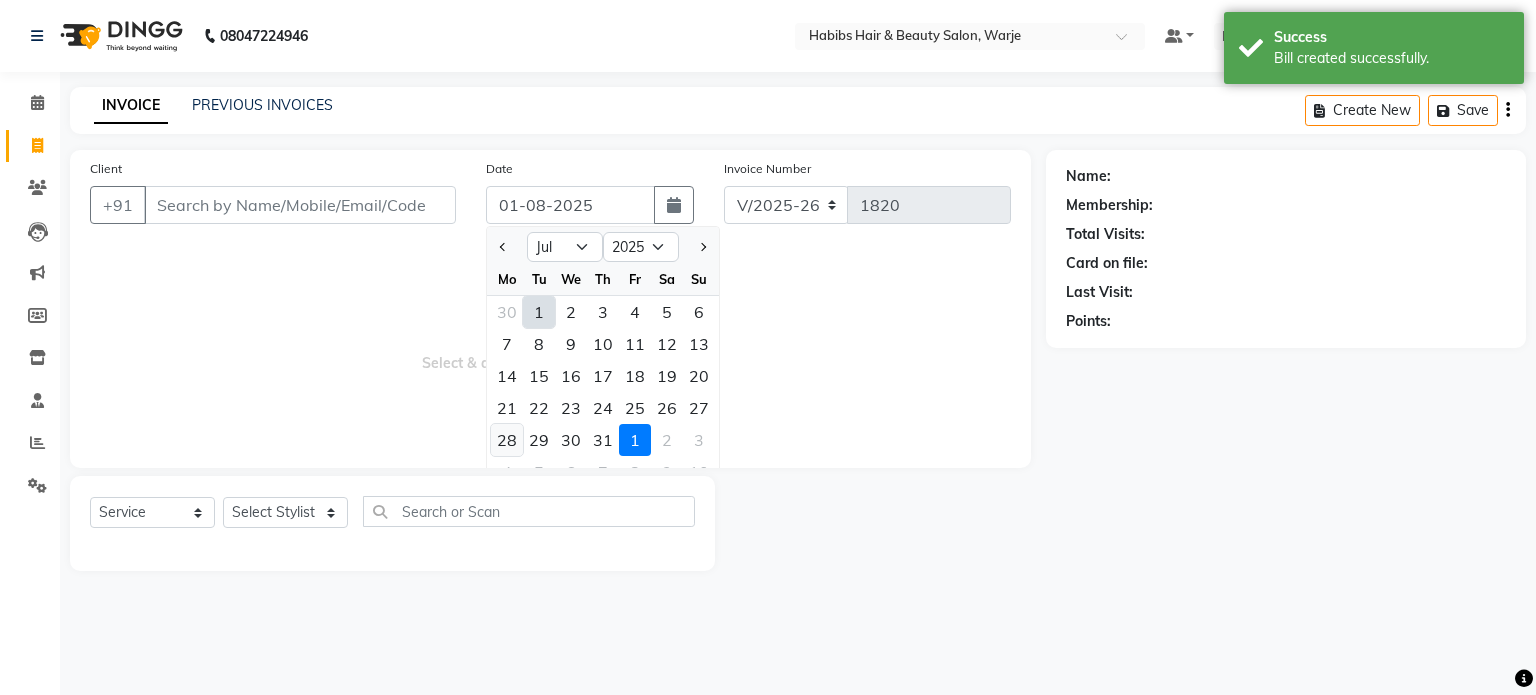 click on "28" 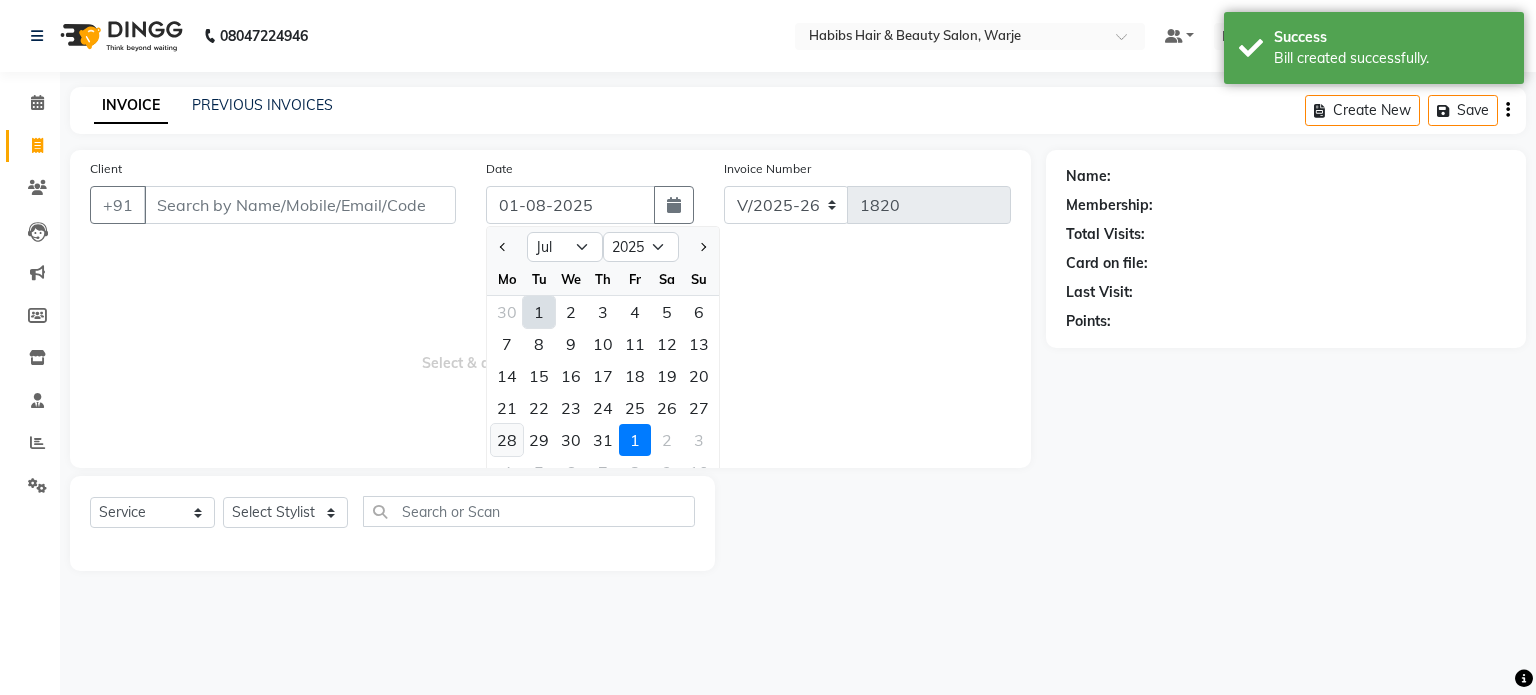 type on "28-07-2025" 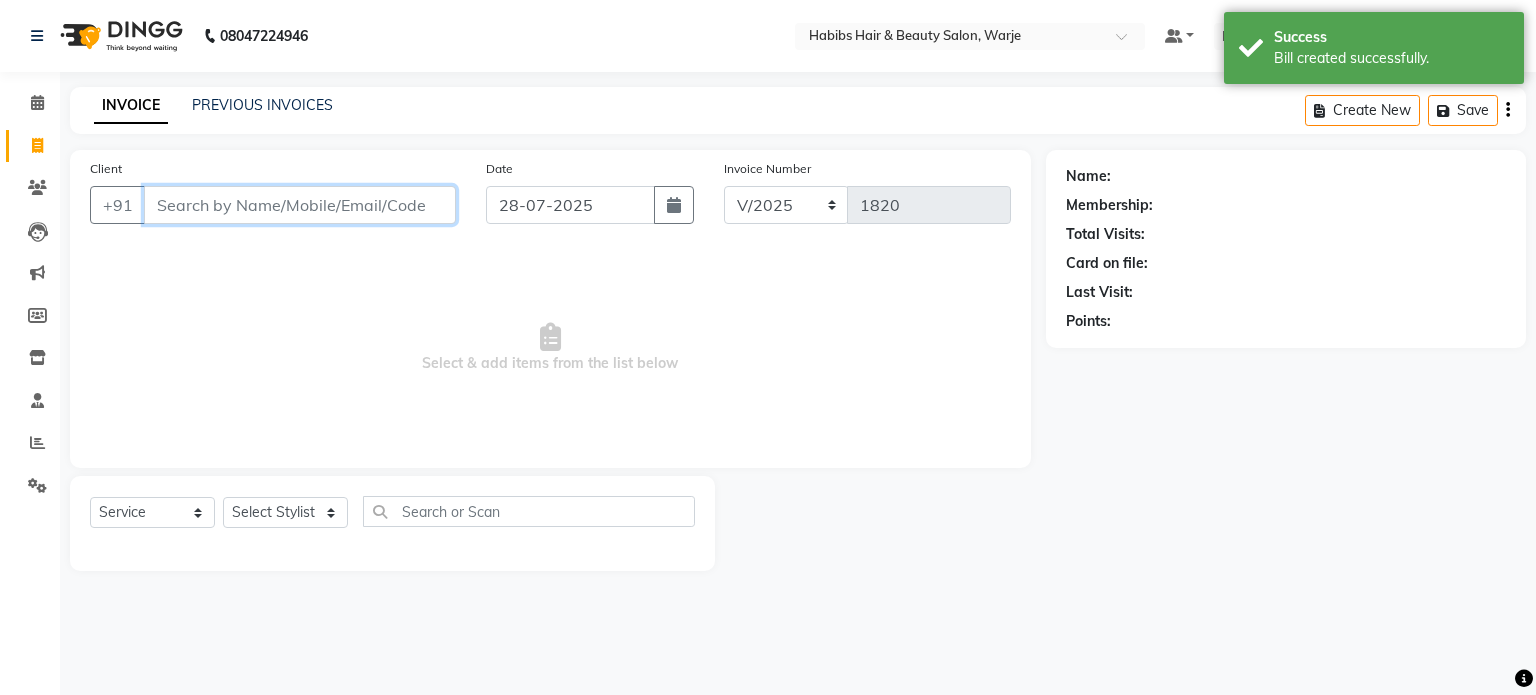click on "Client" at bounding box center [300, 205] 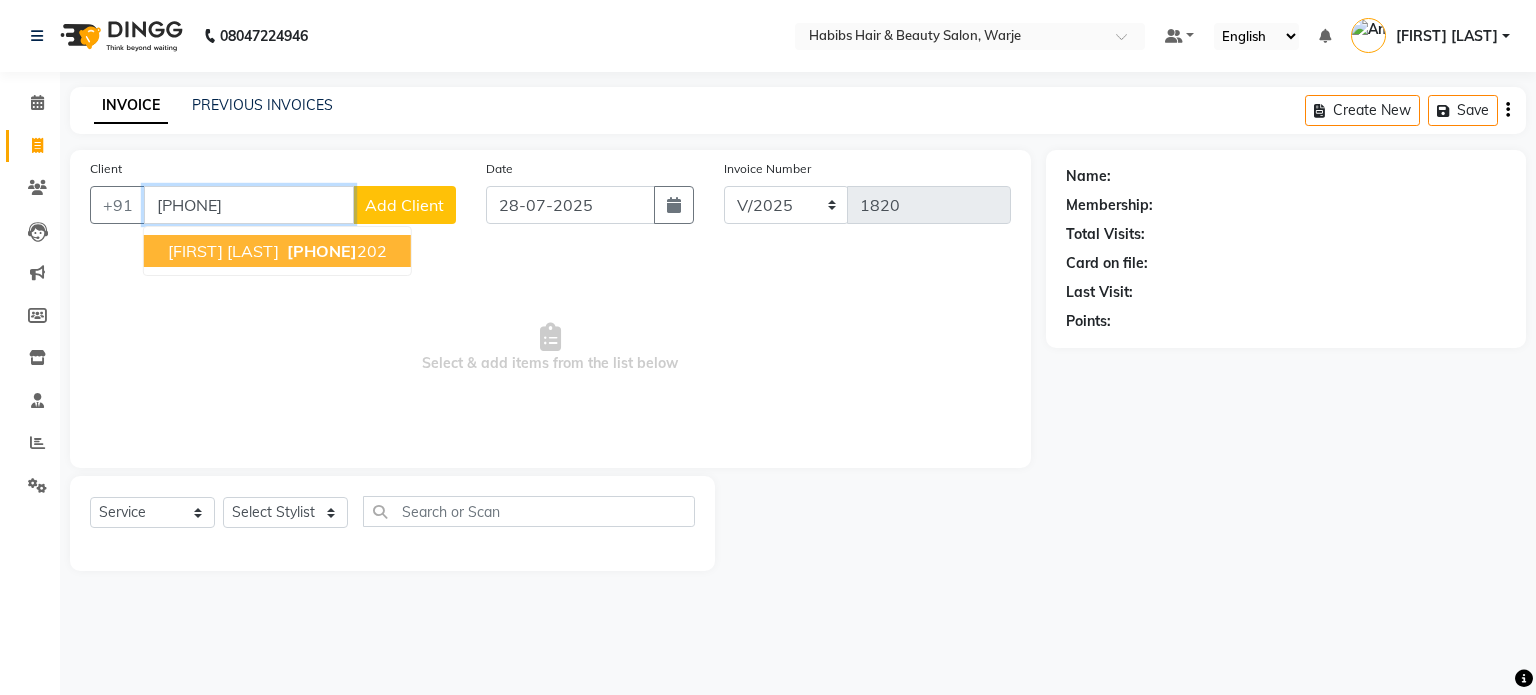 click on "[PHONE]" at bounding box center (322, 251) 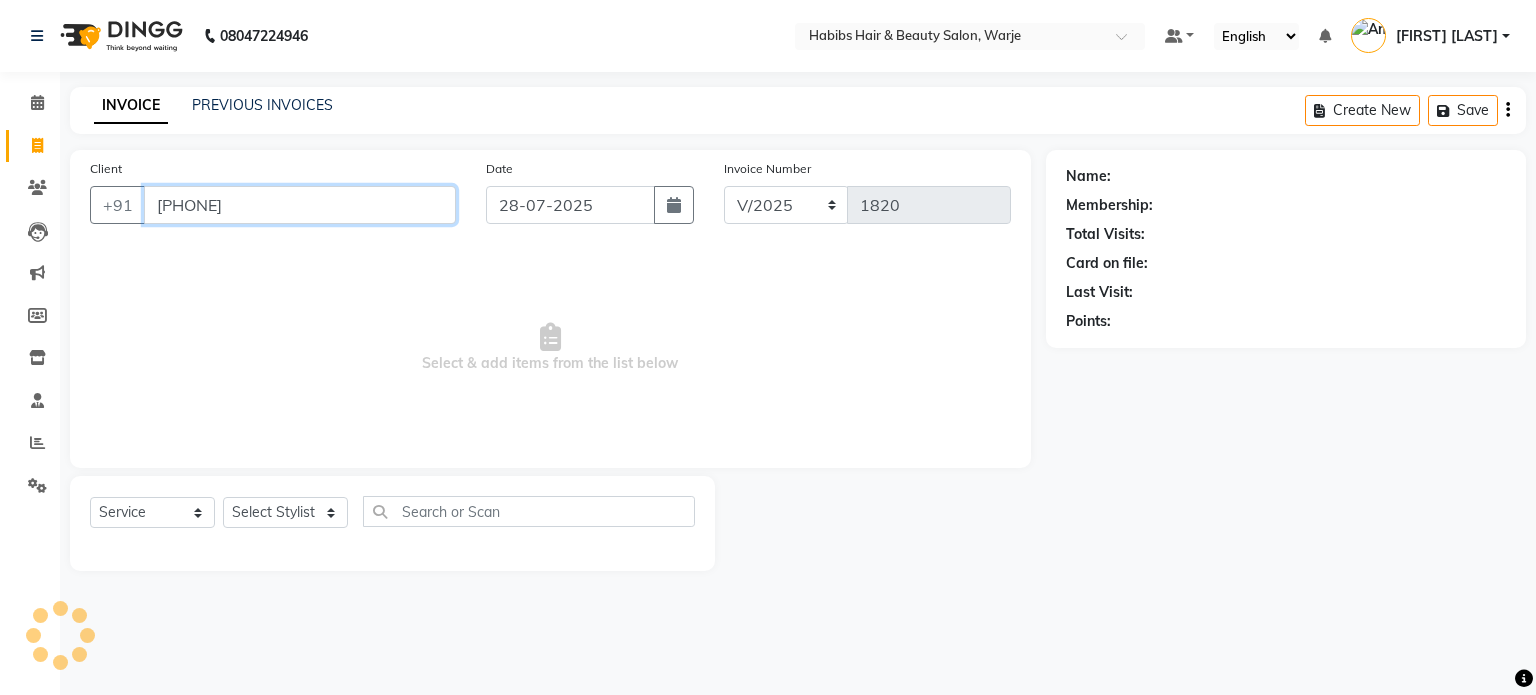 type on "[PHONE]" 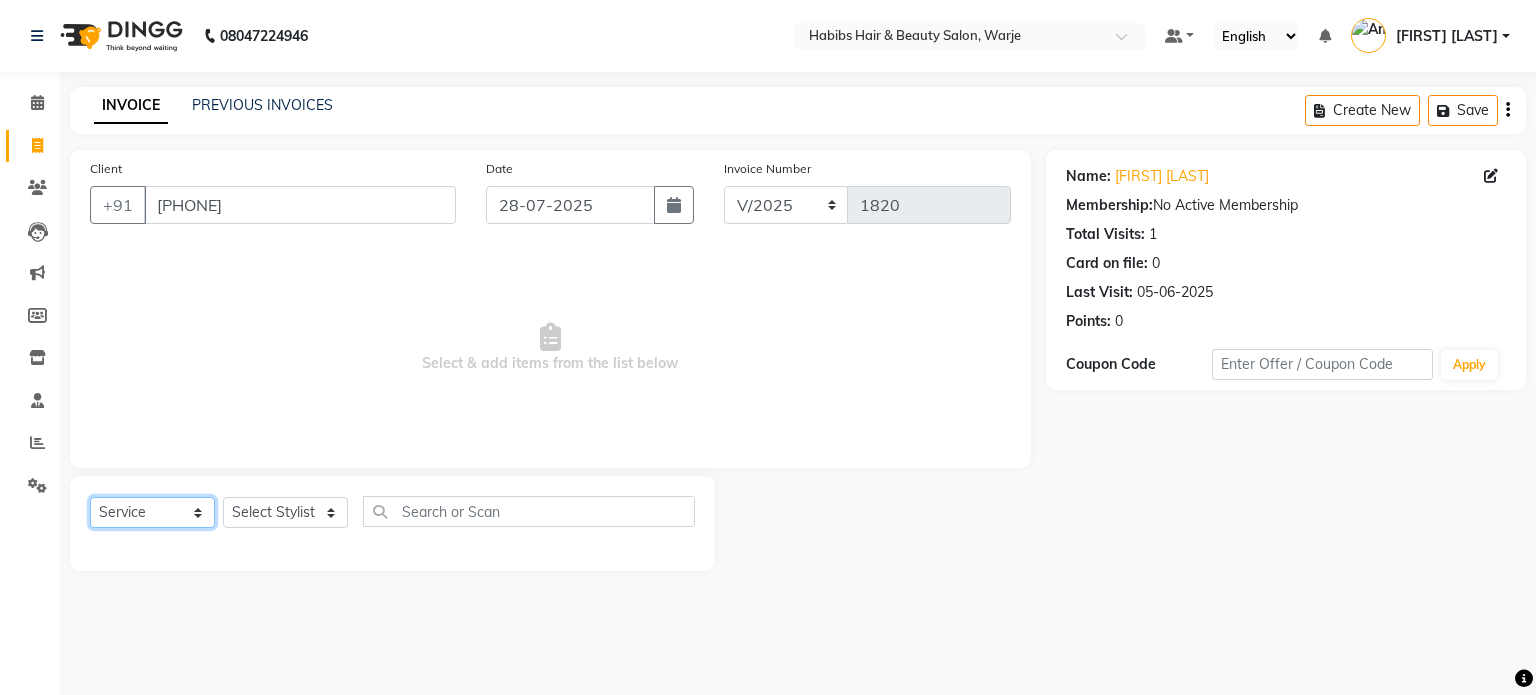 click on "Select  Service  Product  Membership  Package Voucher Prepaid Gift Card" 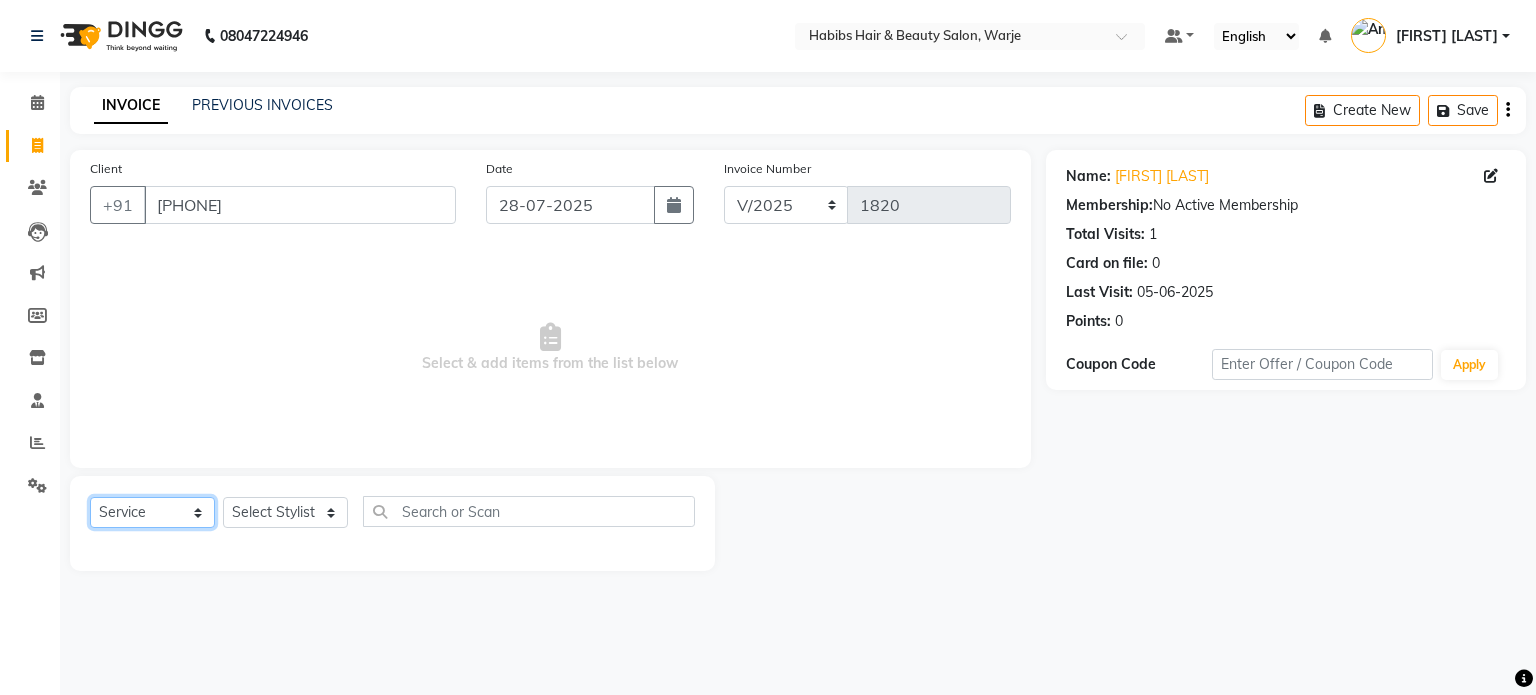 select on "membership" 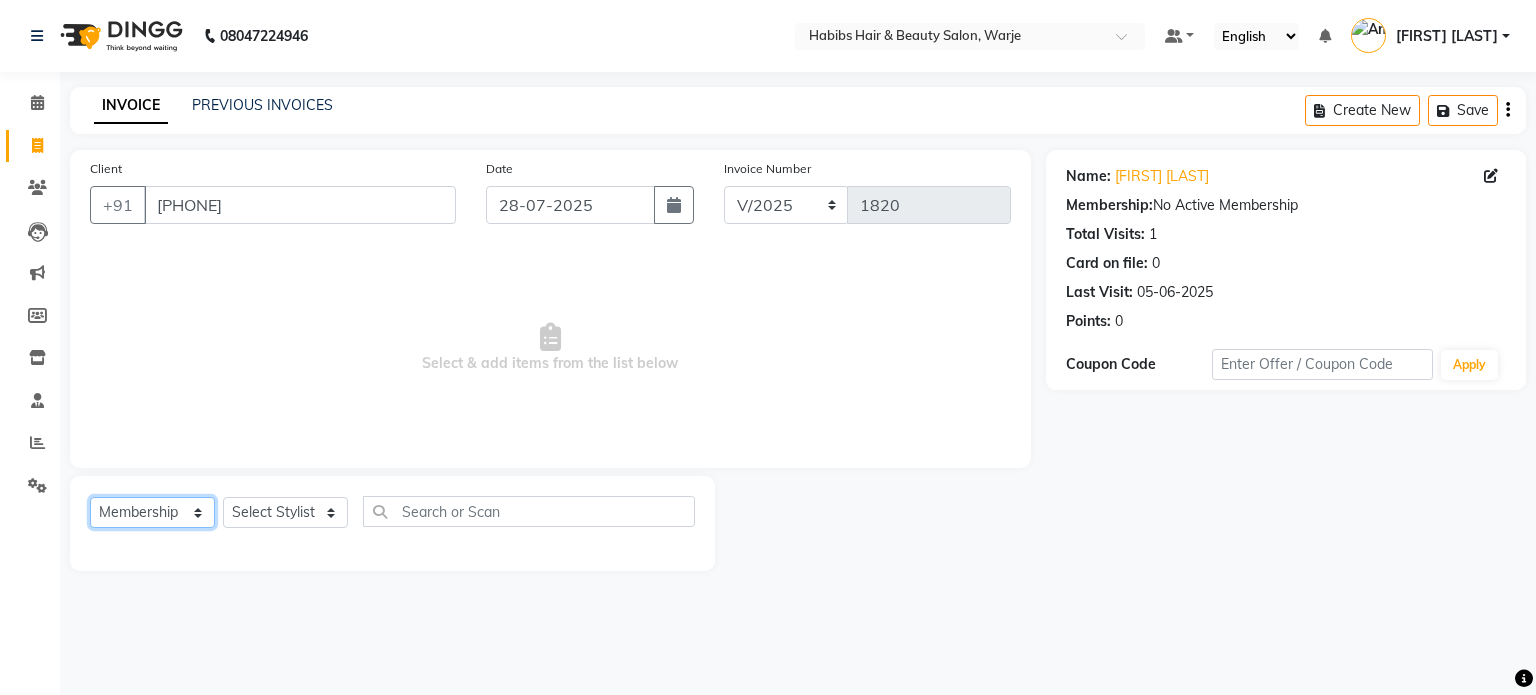 click on "Select  Service  Product  Membership  Package Voucher Prepaid Gift Card" 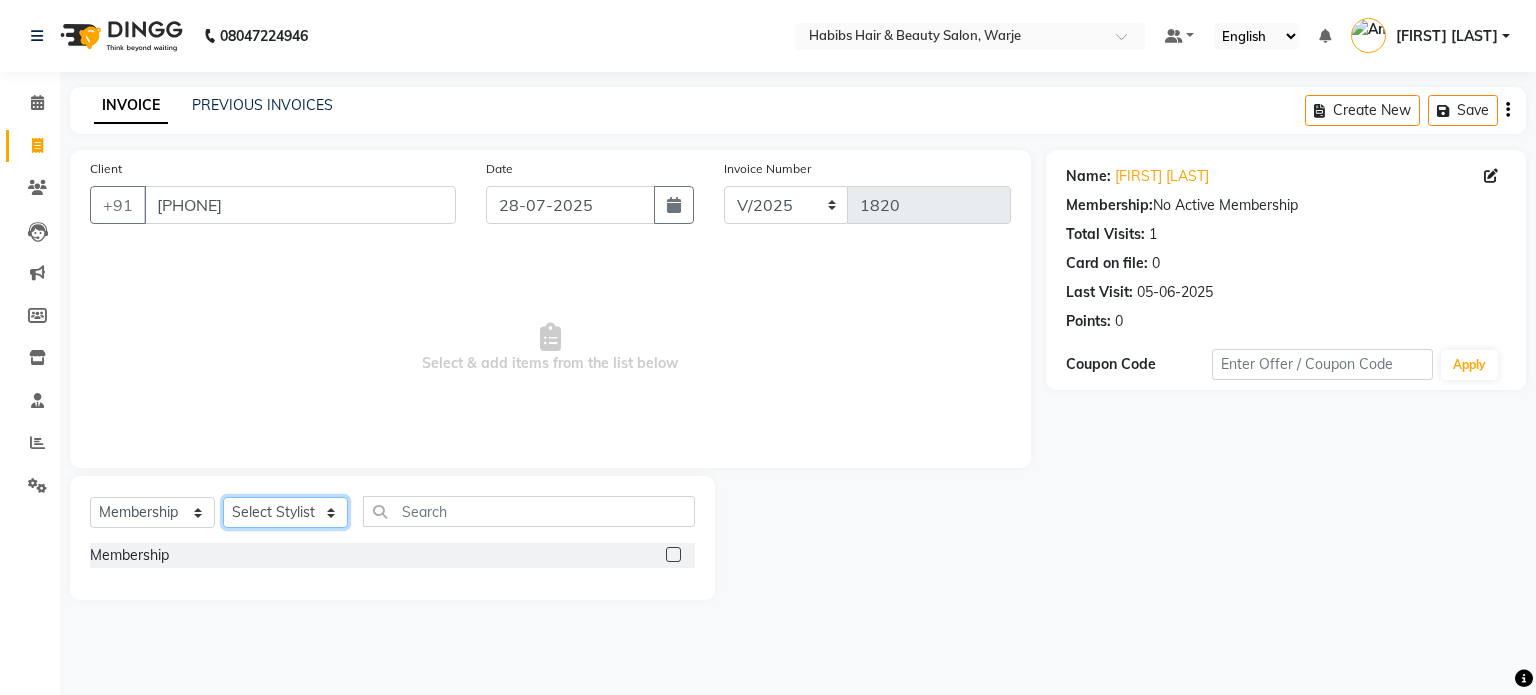 click on "Select Stylist Abhishek Akshay Amol Rathod JAYESH Mauli Ritik ruturaj Saniya  sayali (manager) shreyash shubham Swapnil" 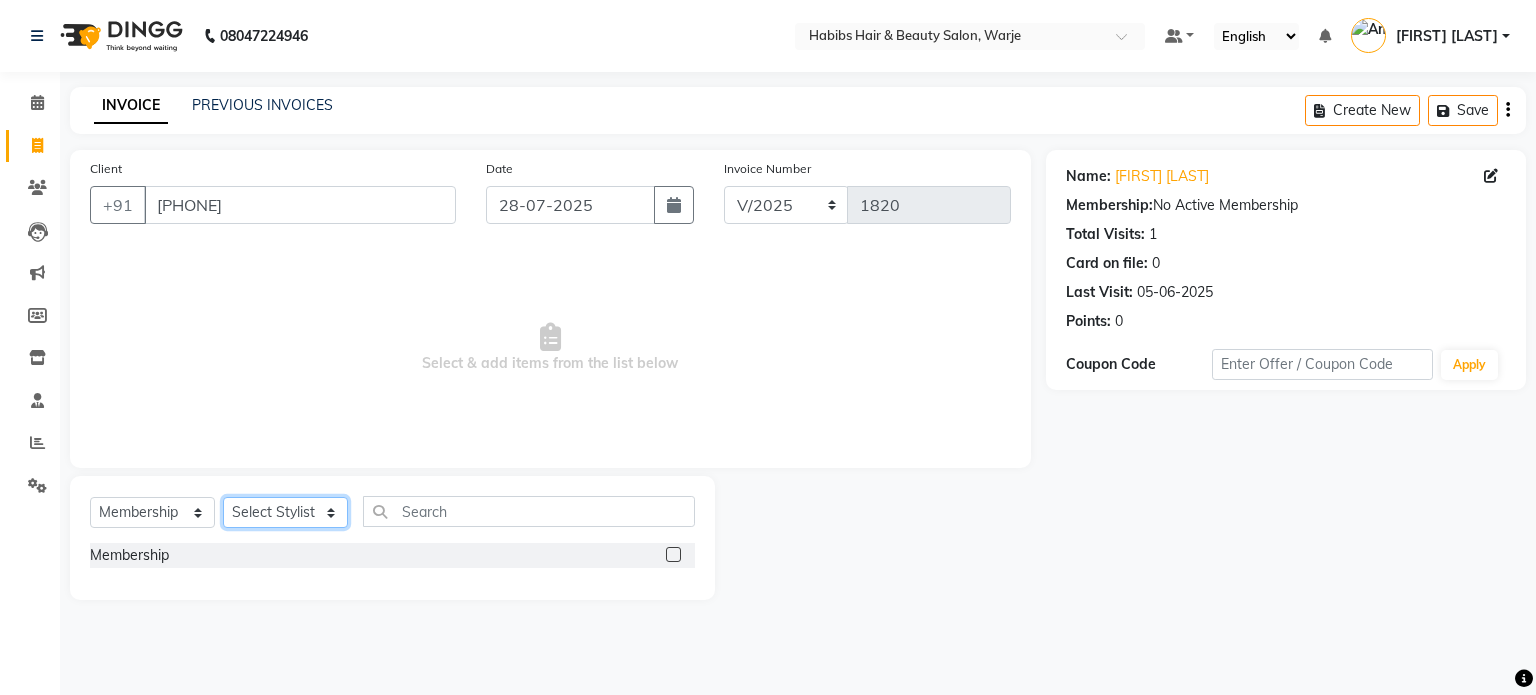 select on "48479" 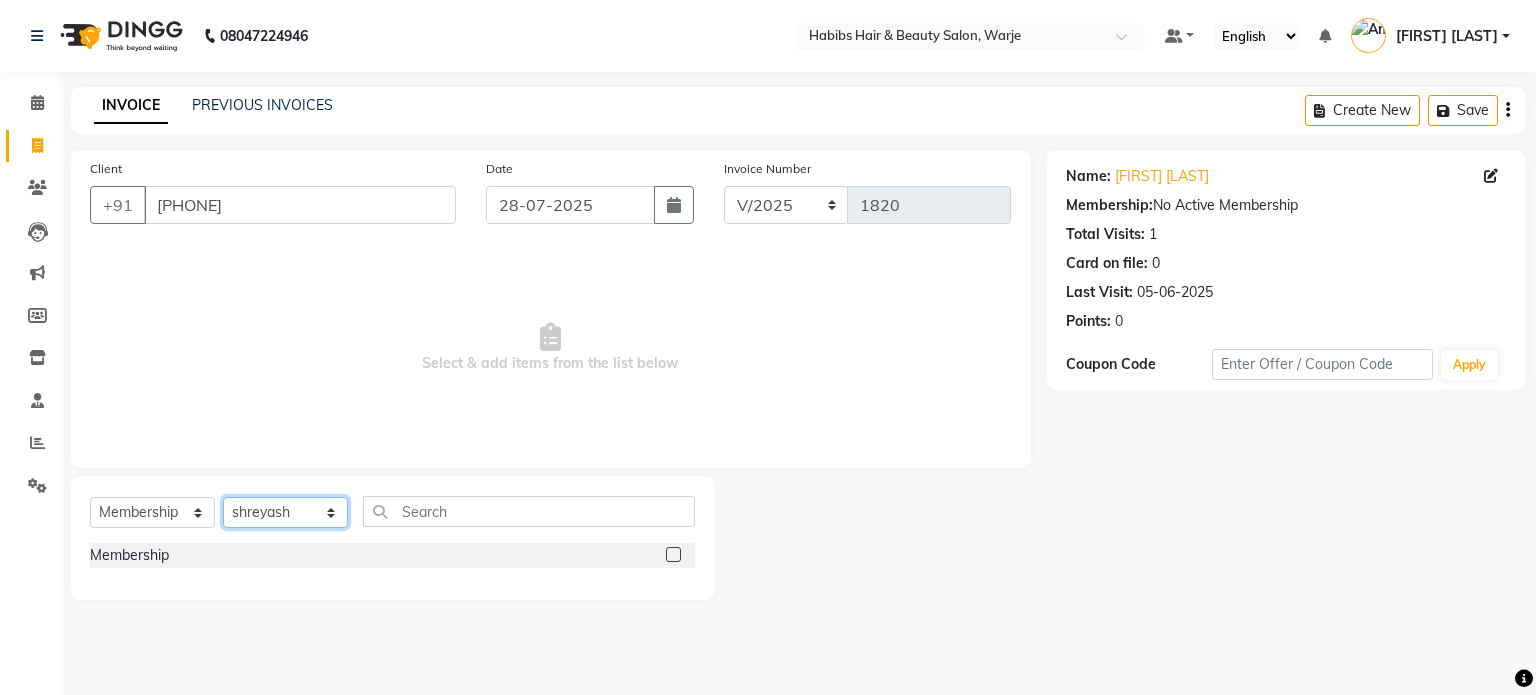 click on "Select Stylist Abhishek Akshay Amol Rathod JAYESH Mauli Ritik ruturaj Saniya  sayali (manager) shreyash shubham Swapnil" 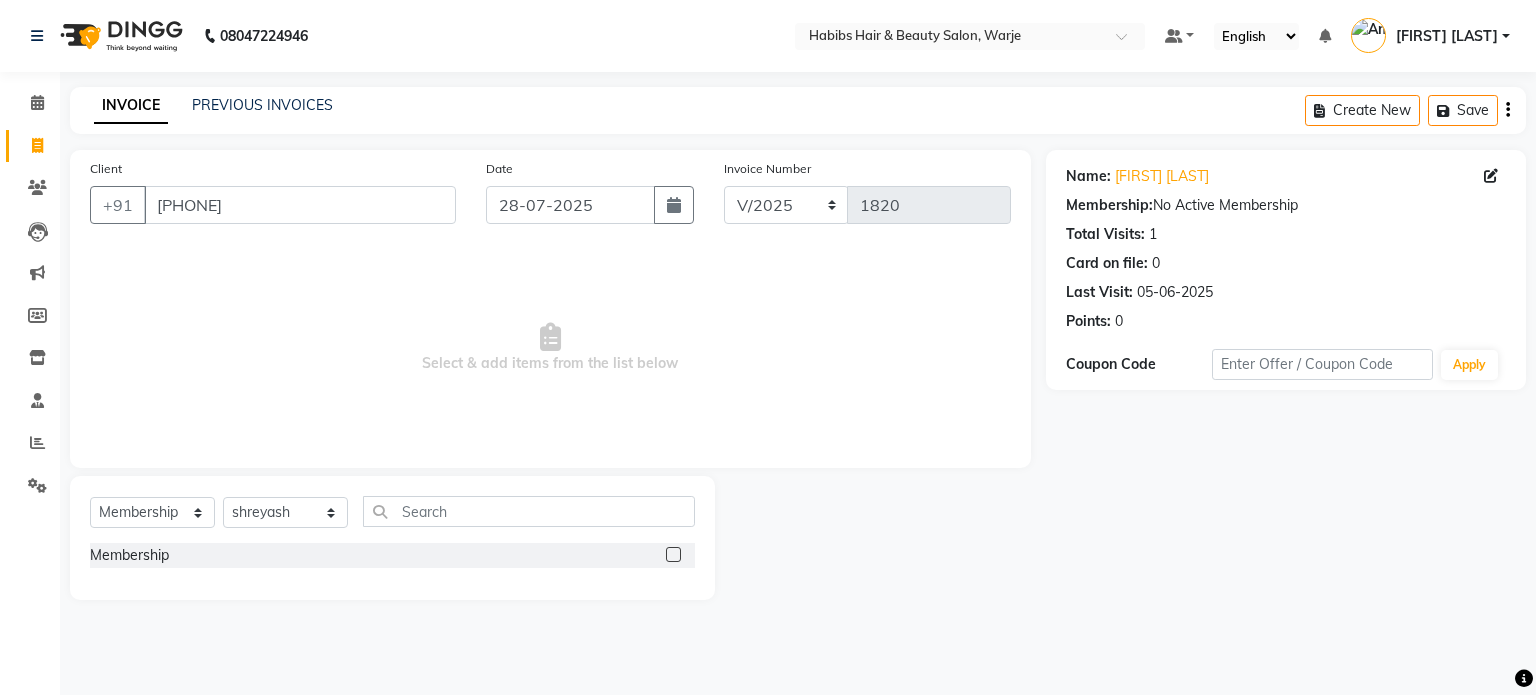 click 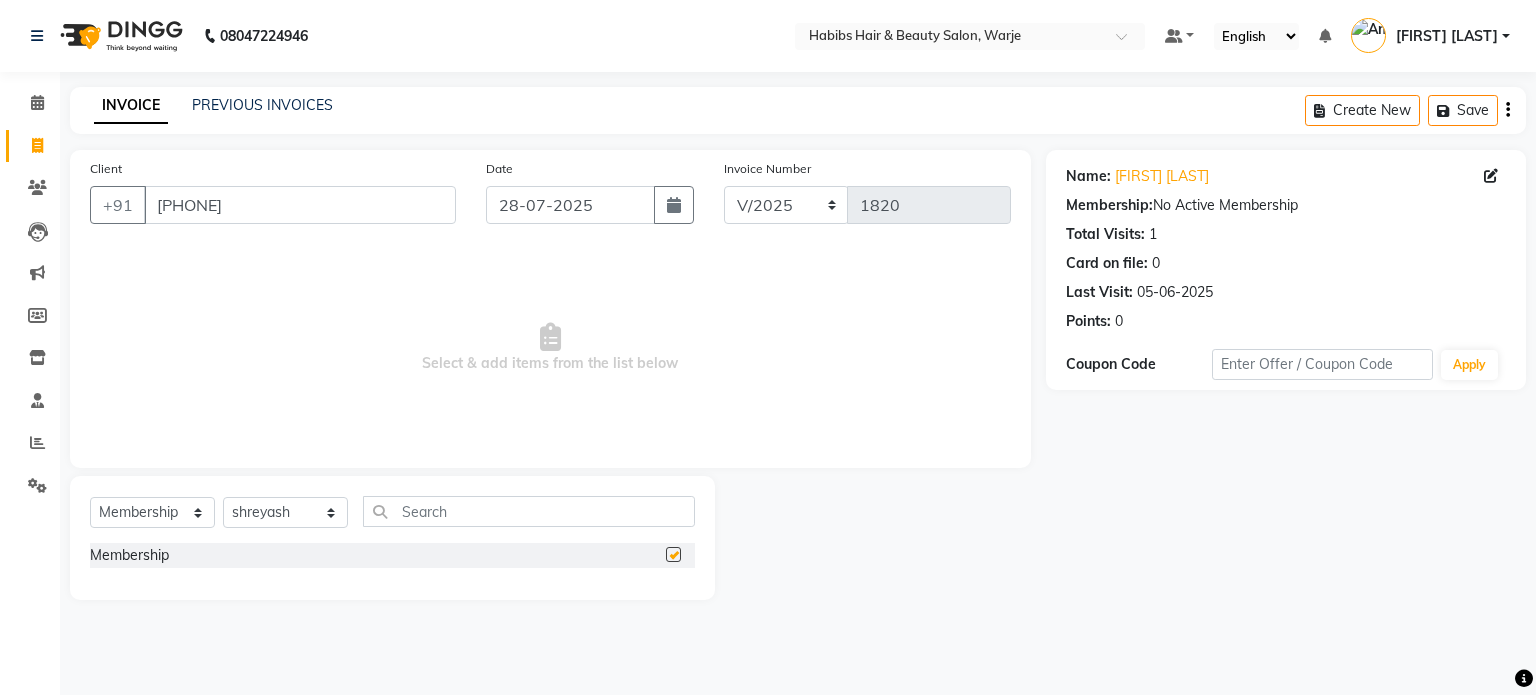 select on "select" 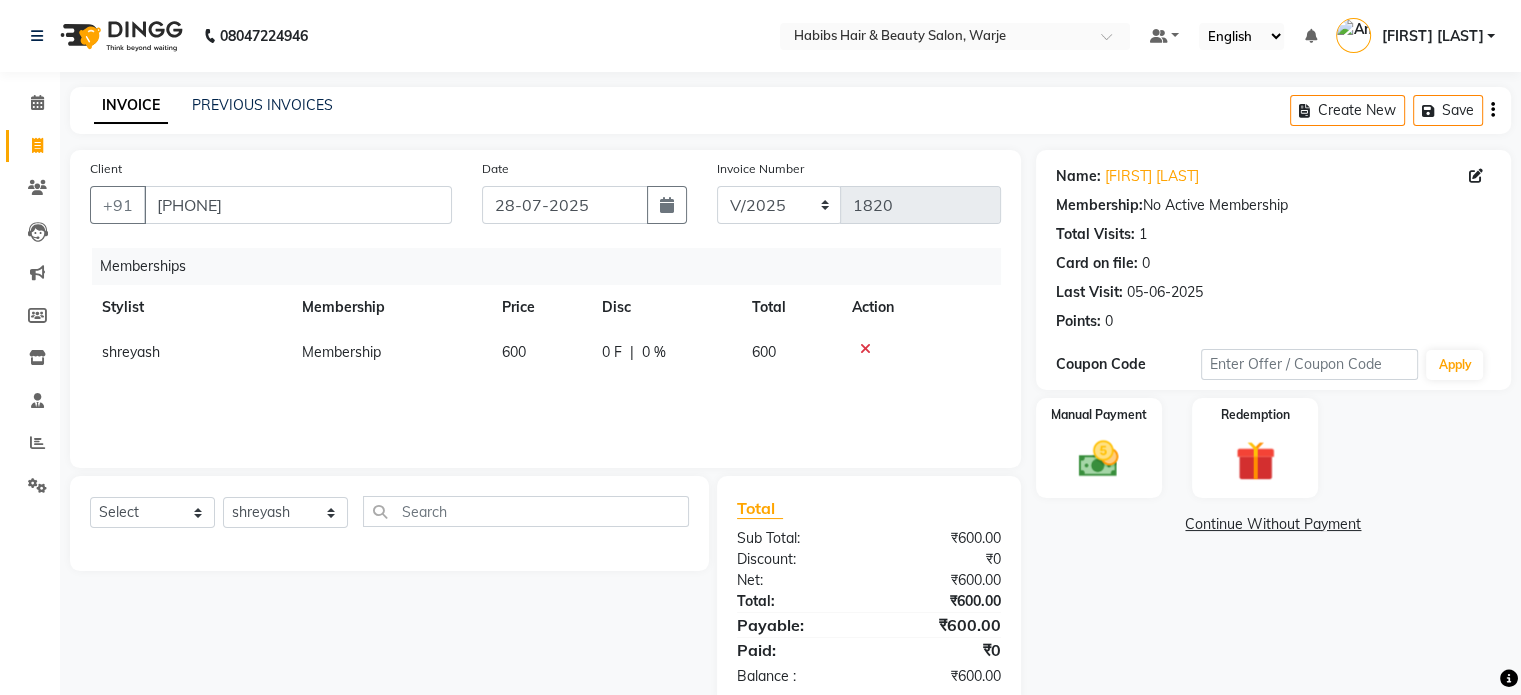 click on "600" 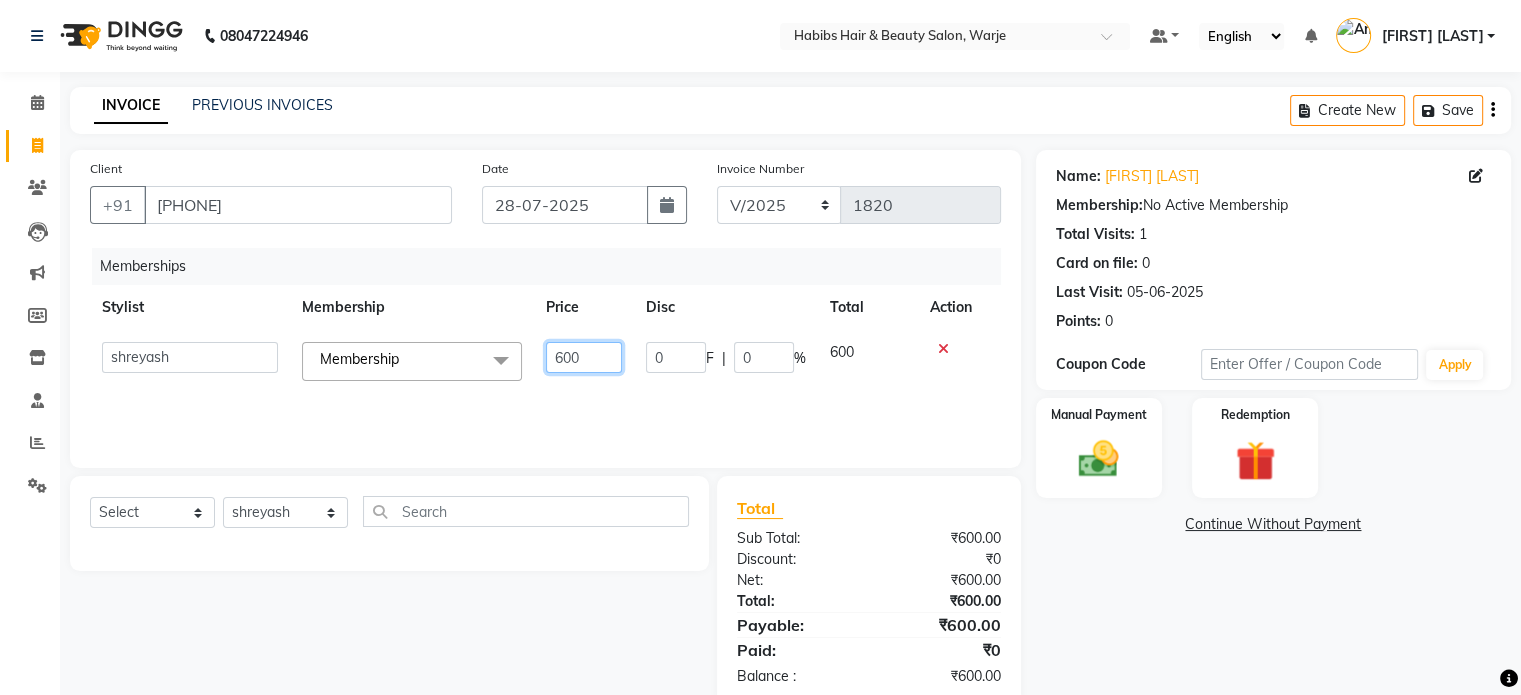 click on "600" 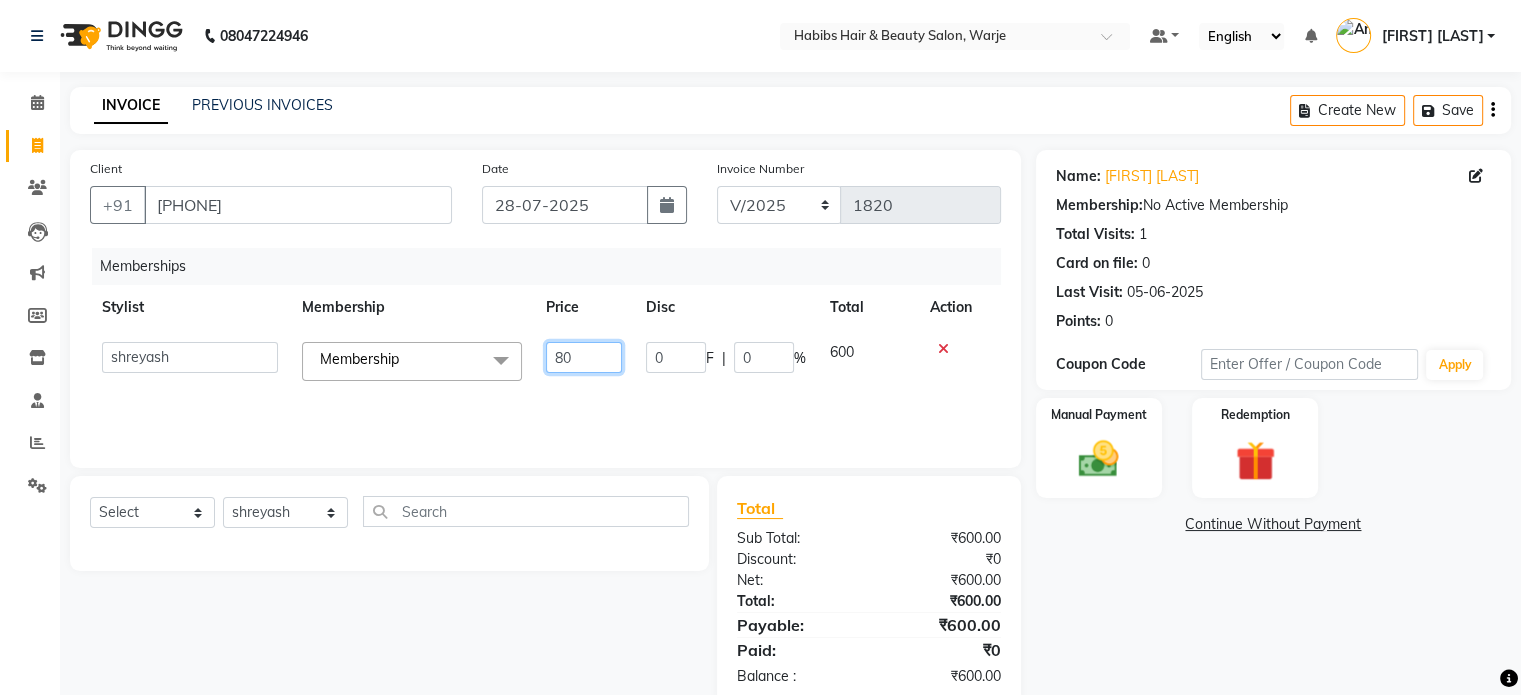 type on "800" 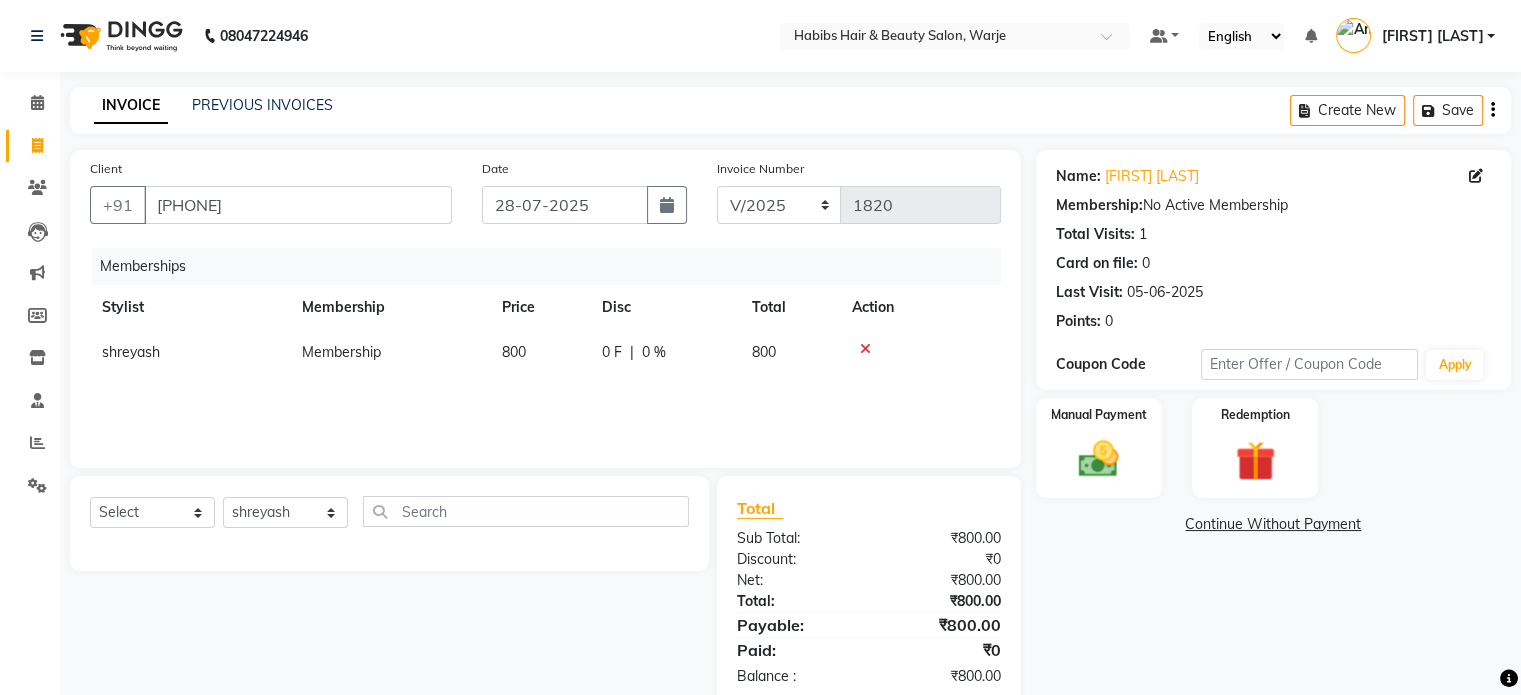 click on "[FIRST] Membership [NUMBER] [NUMBER] [NUMBER] [NUMBER]" 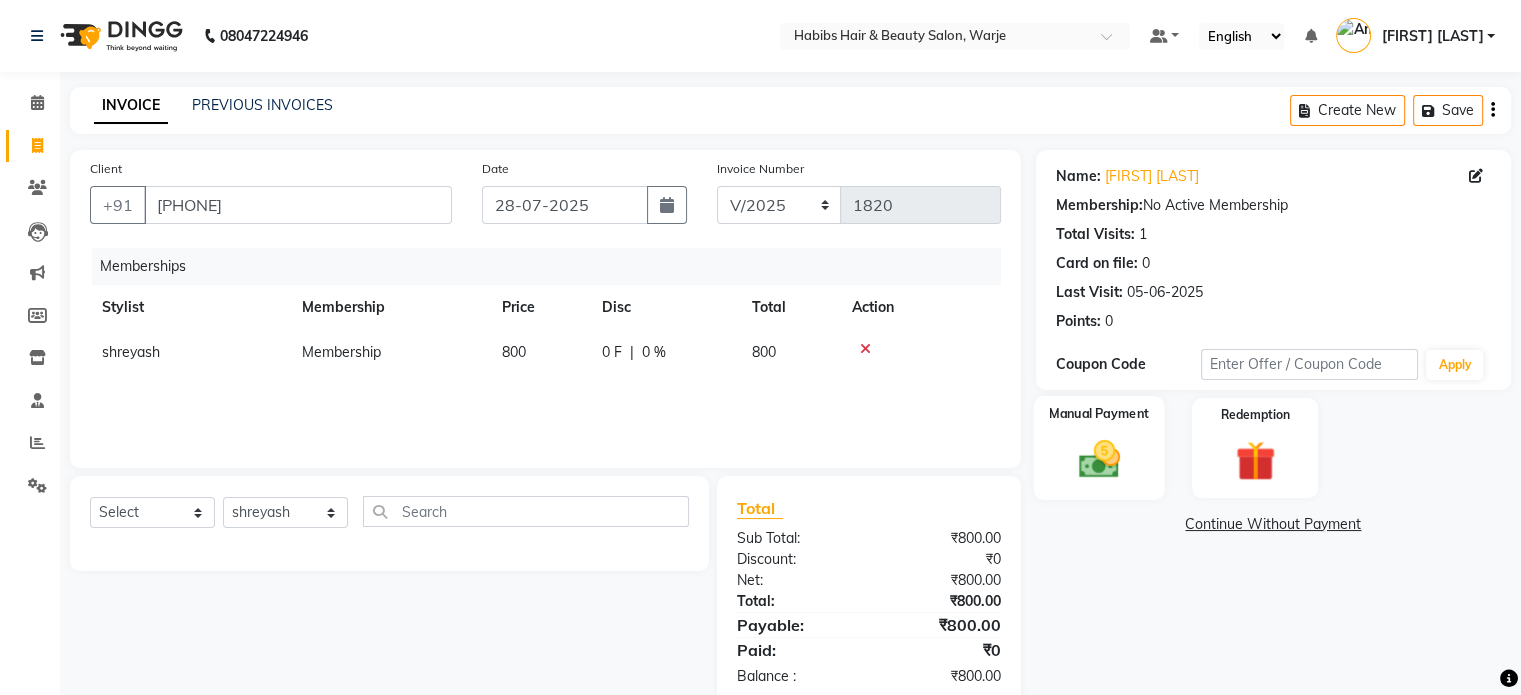 click 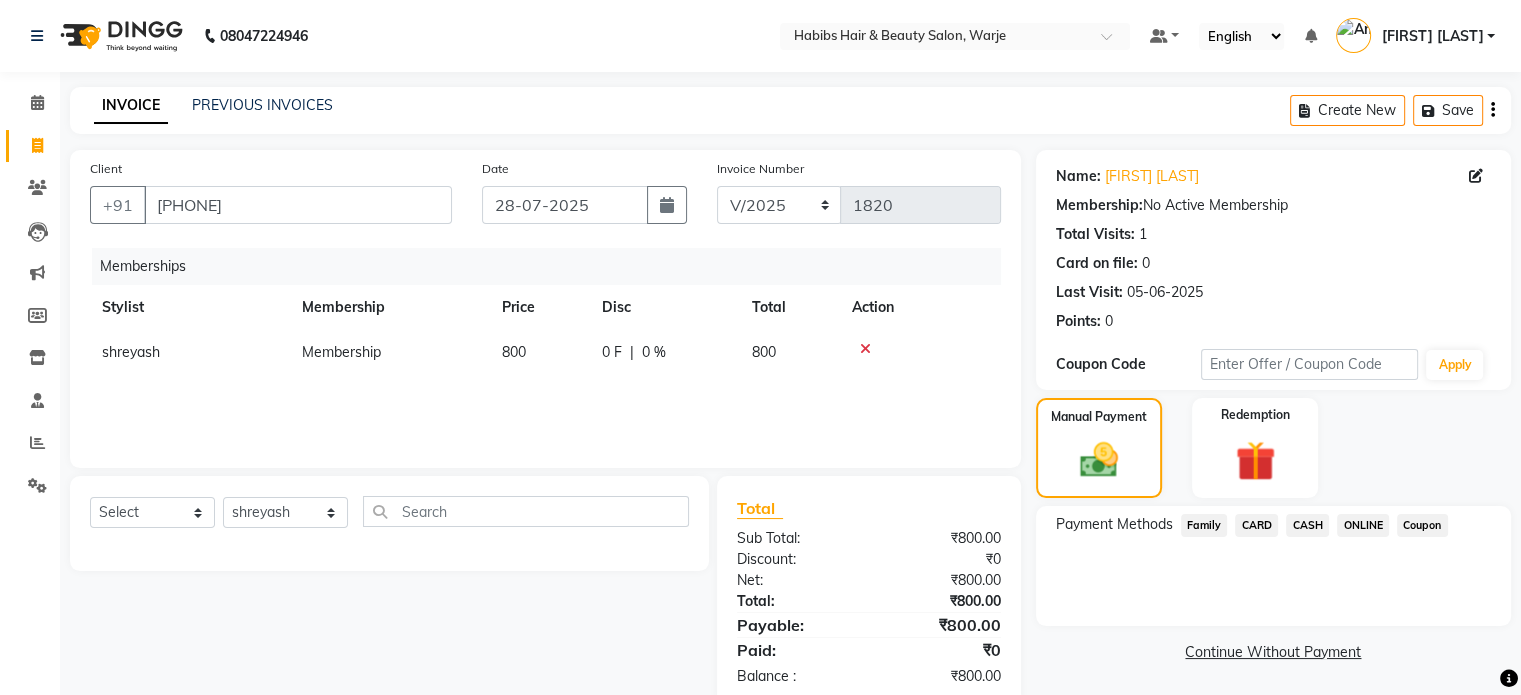 click on "CARD" 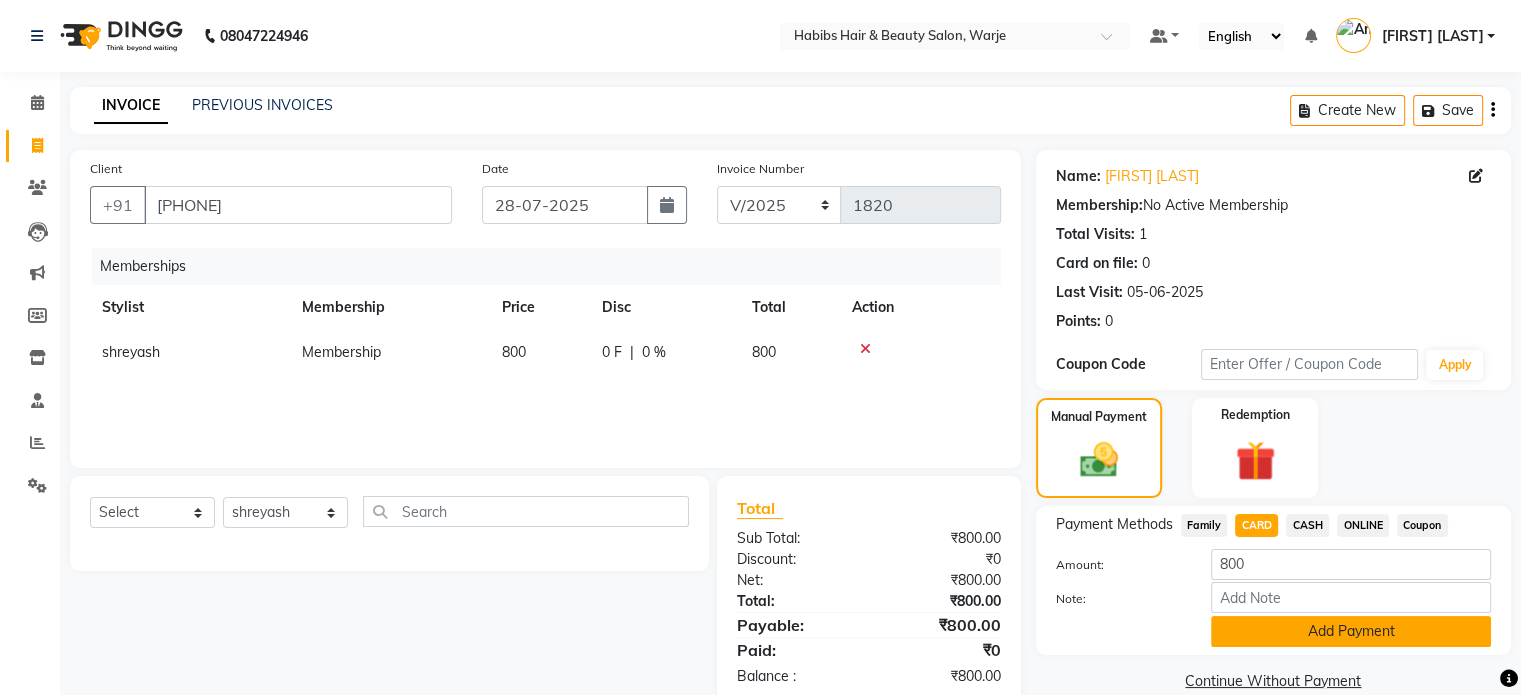 click on "Add Payment" 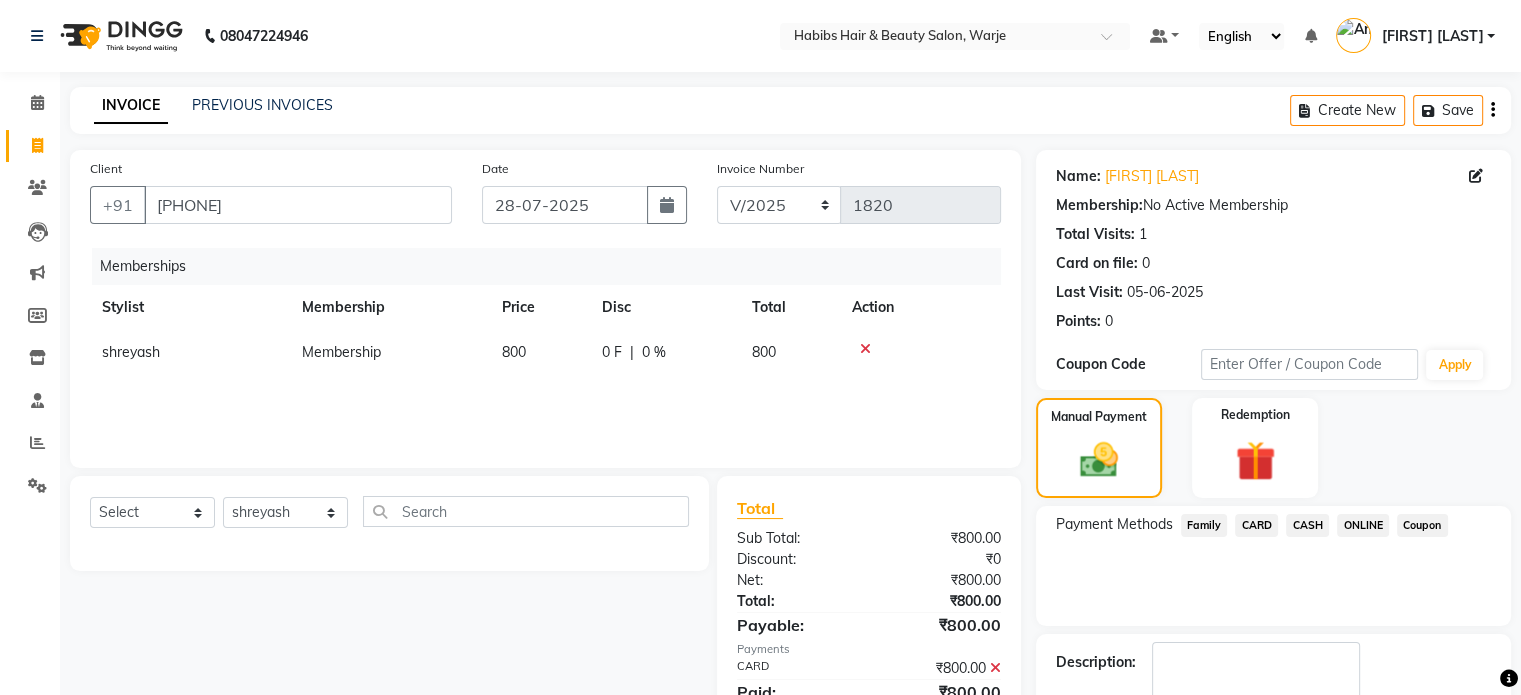scroll, scrollTop: 113, scrollLeft: 0, axis: vertical 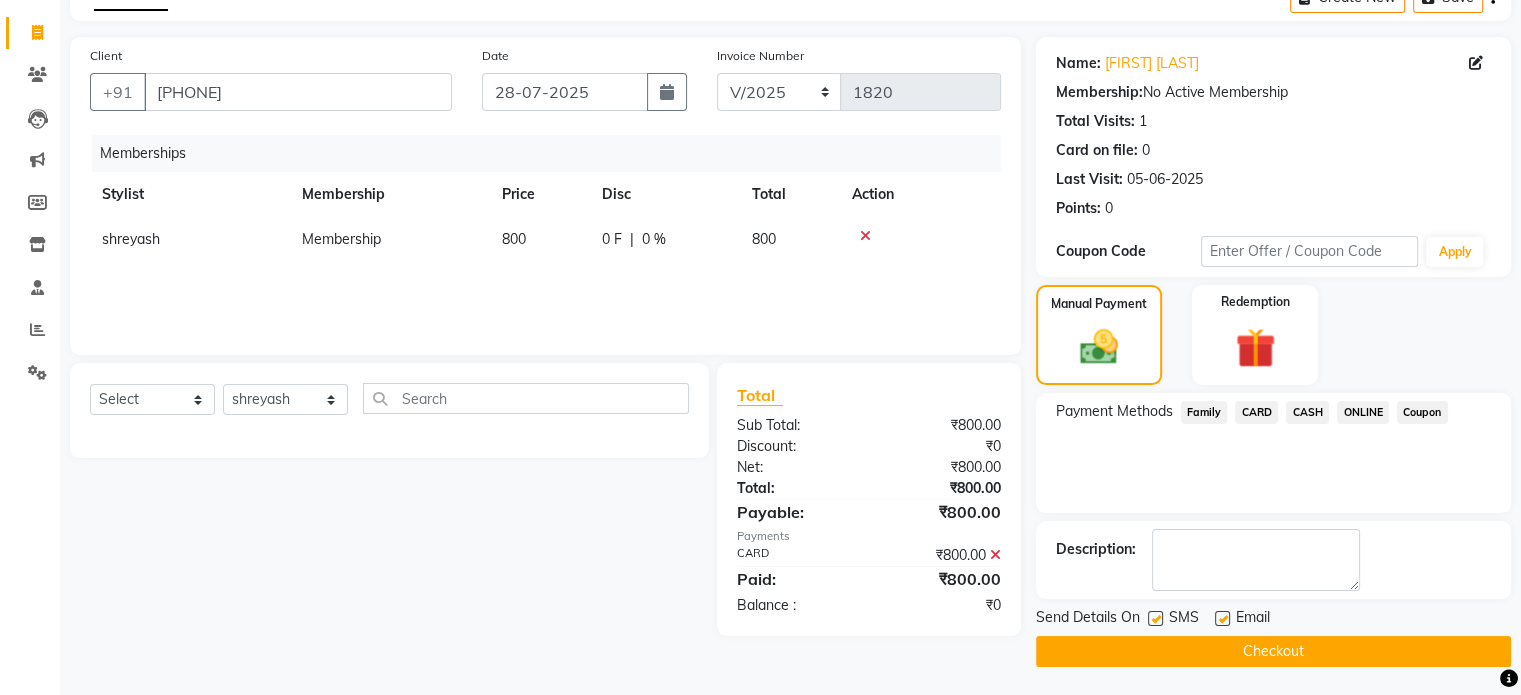 click on "Checkout" 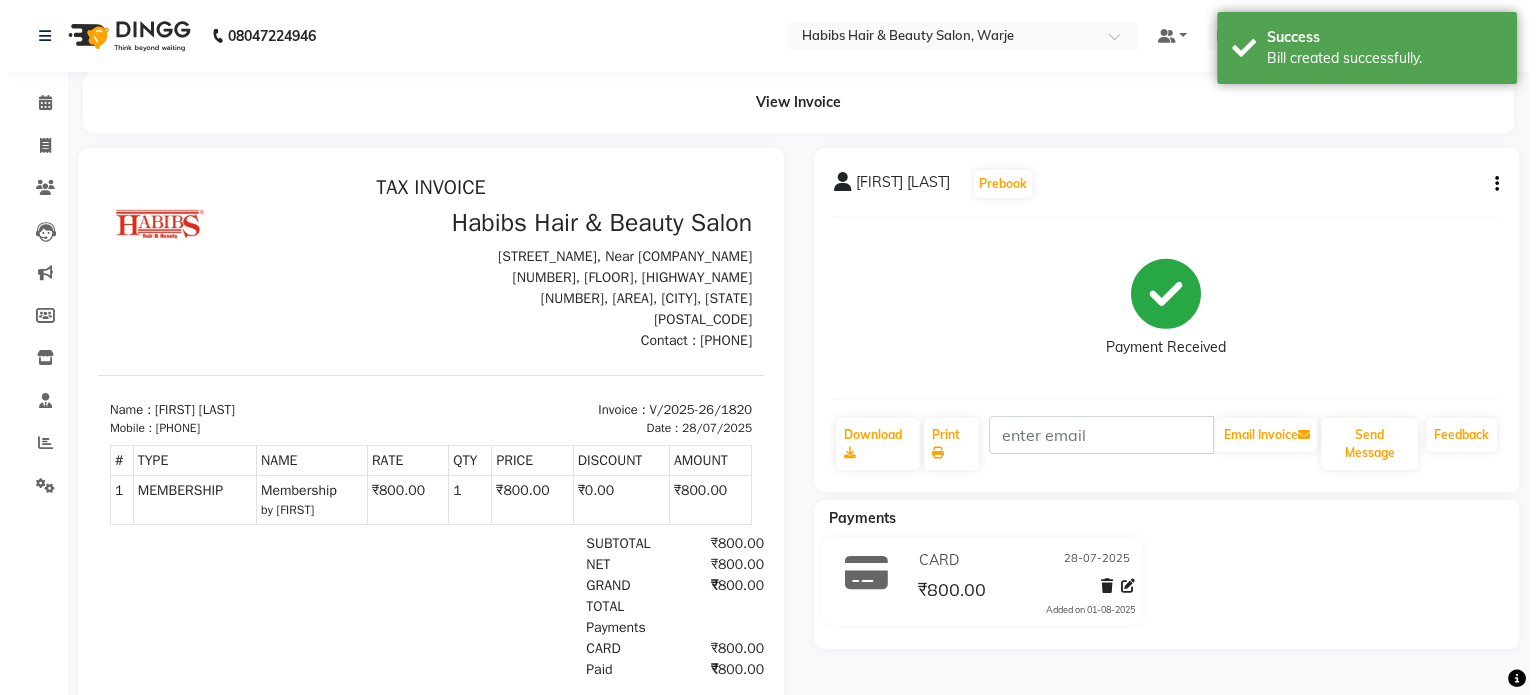 scroll, scrollTop: 0, scrollLeft: 0, axis: both 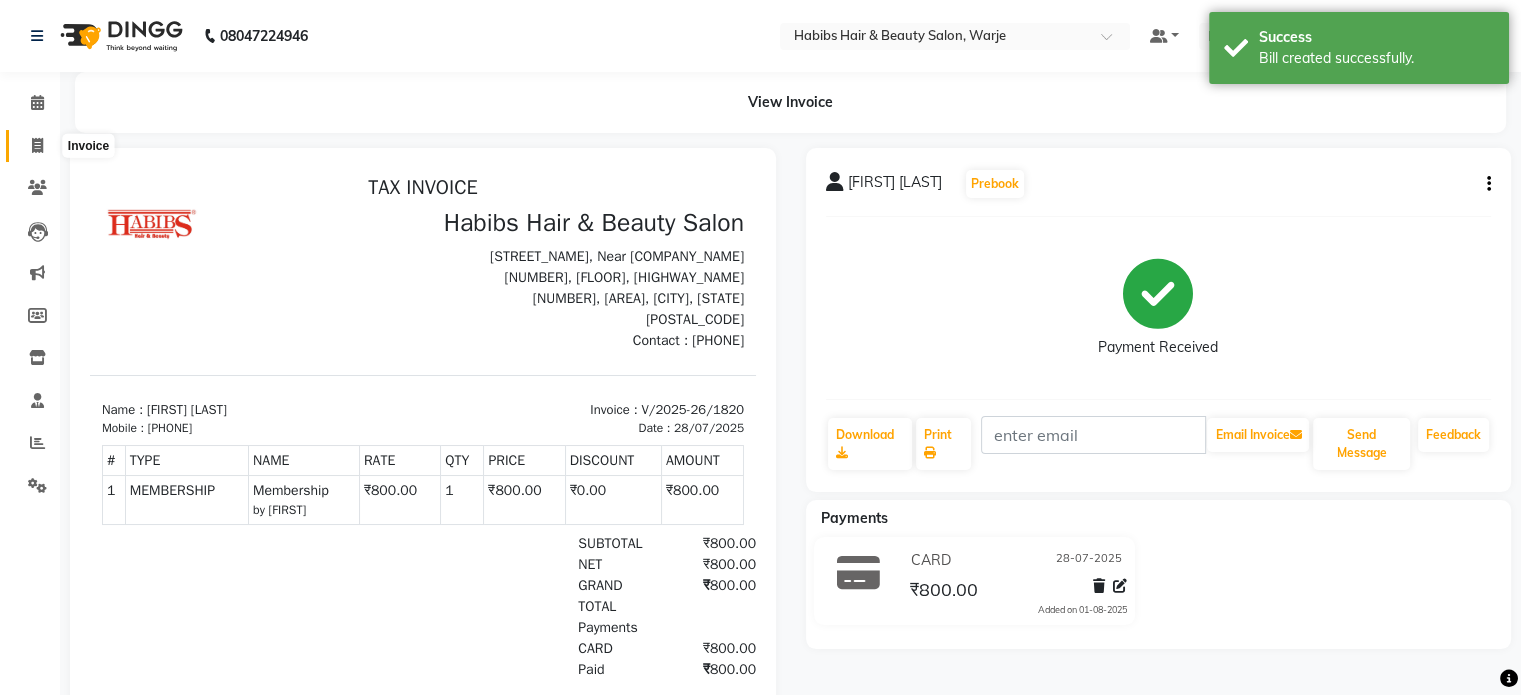click 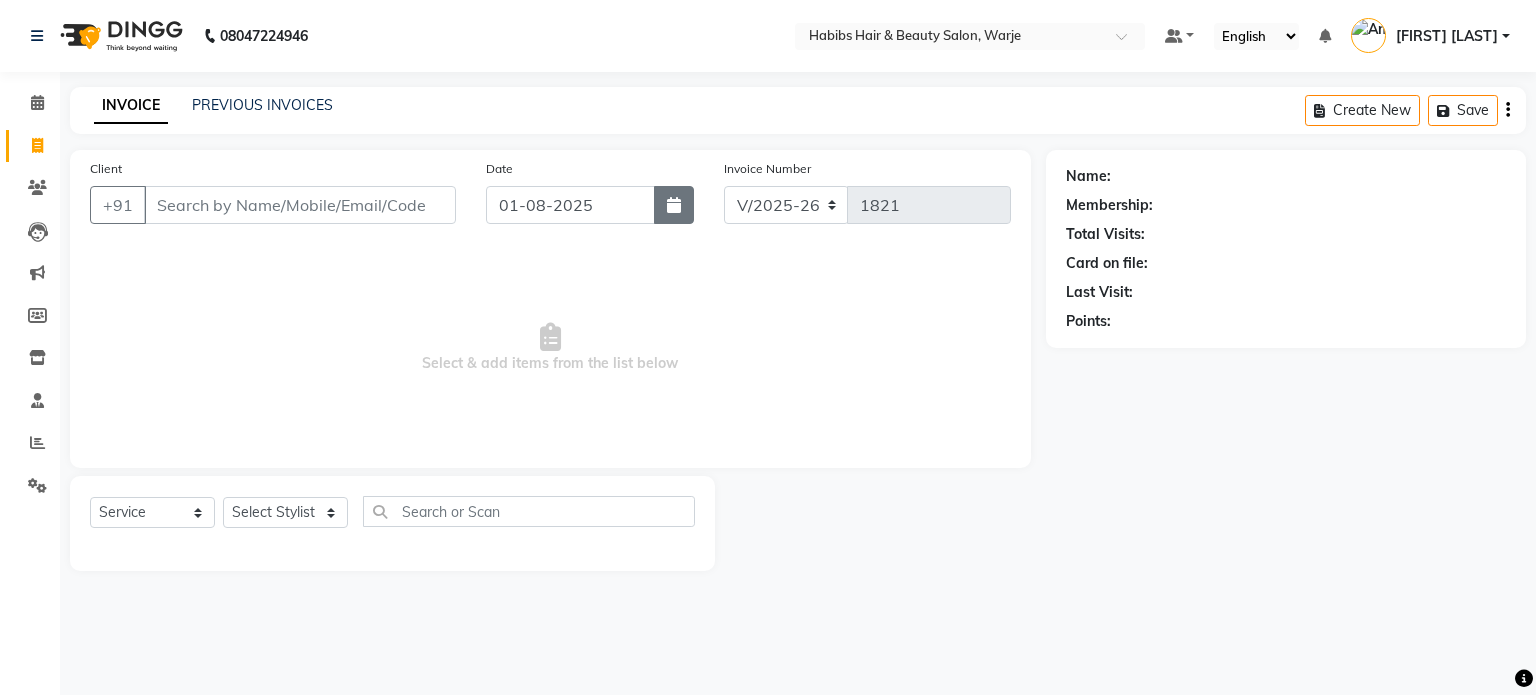 click 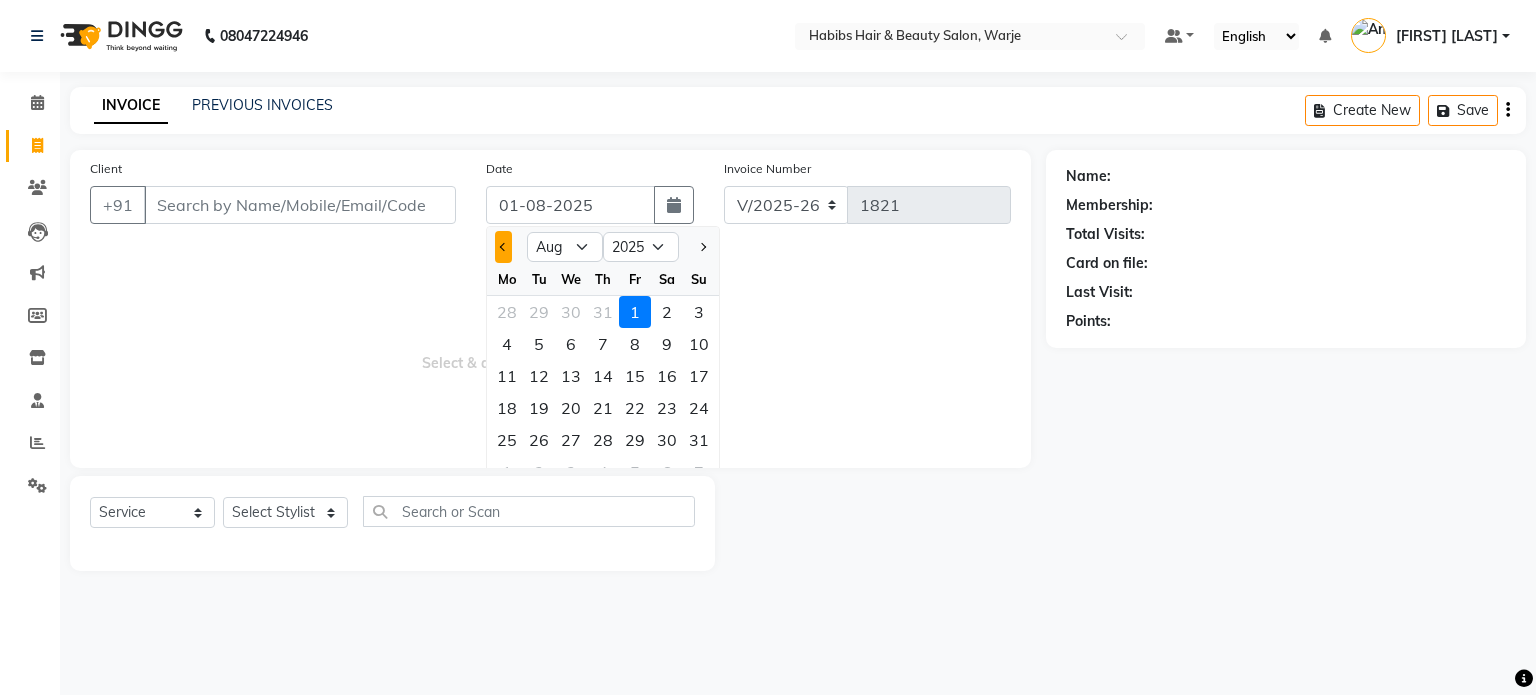 click 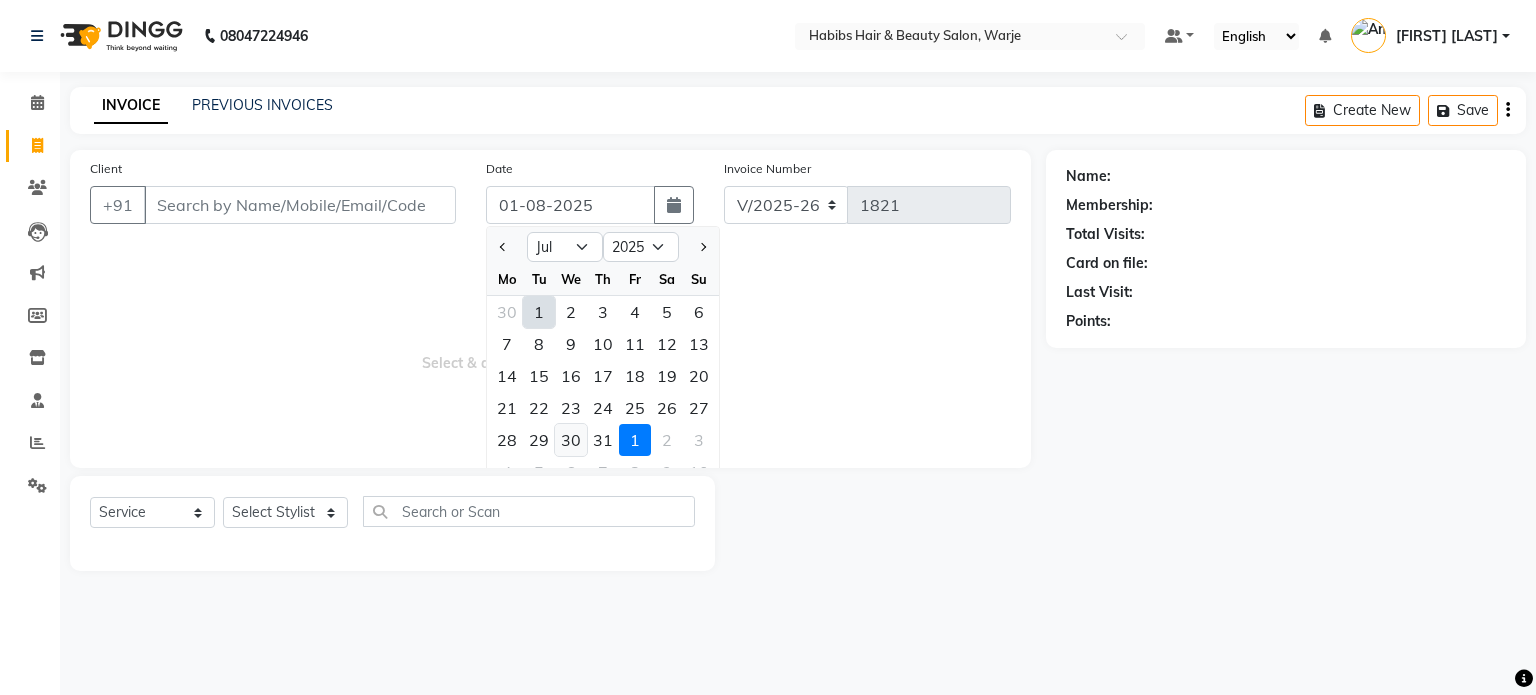 click on "30" 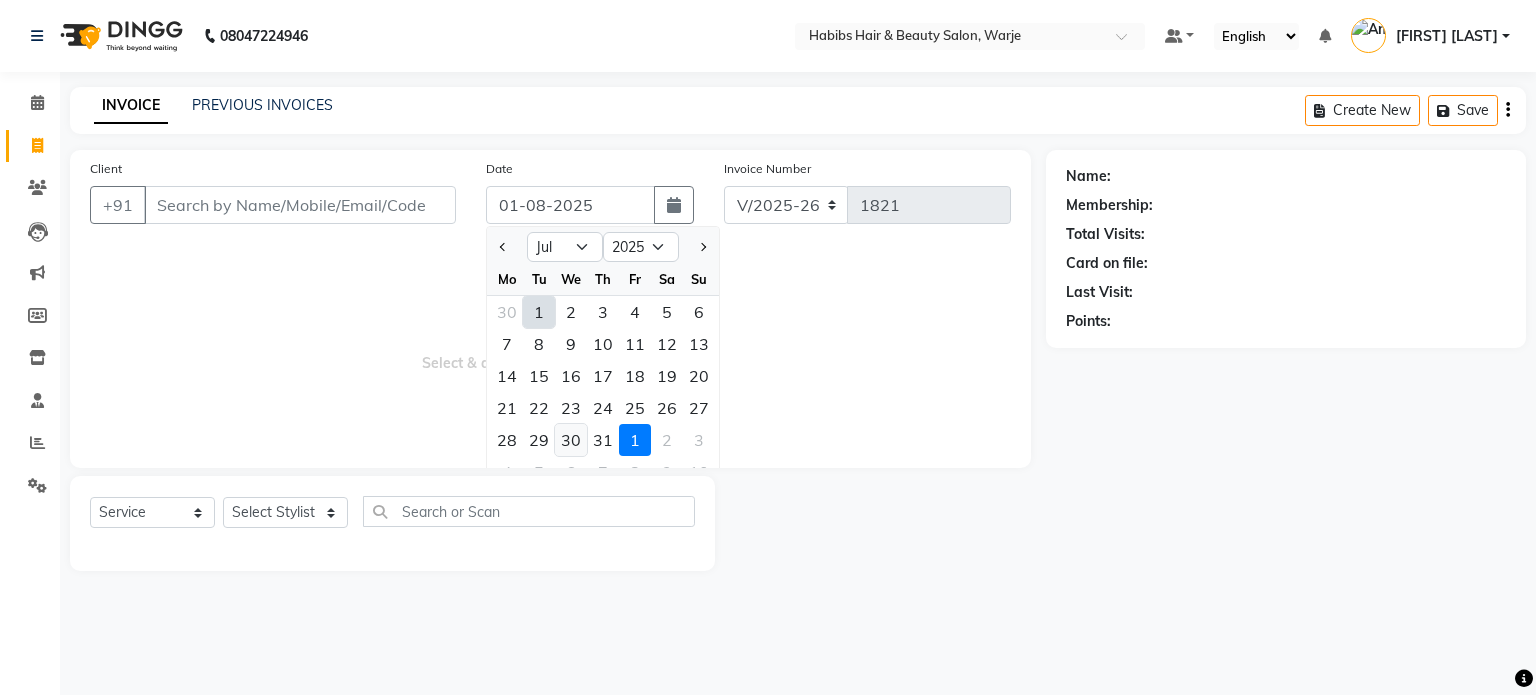 type on "30-07-2025" 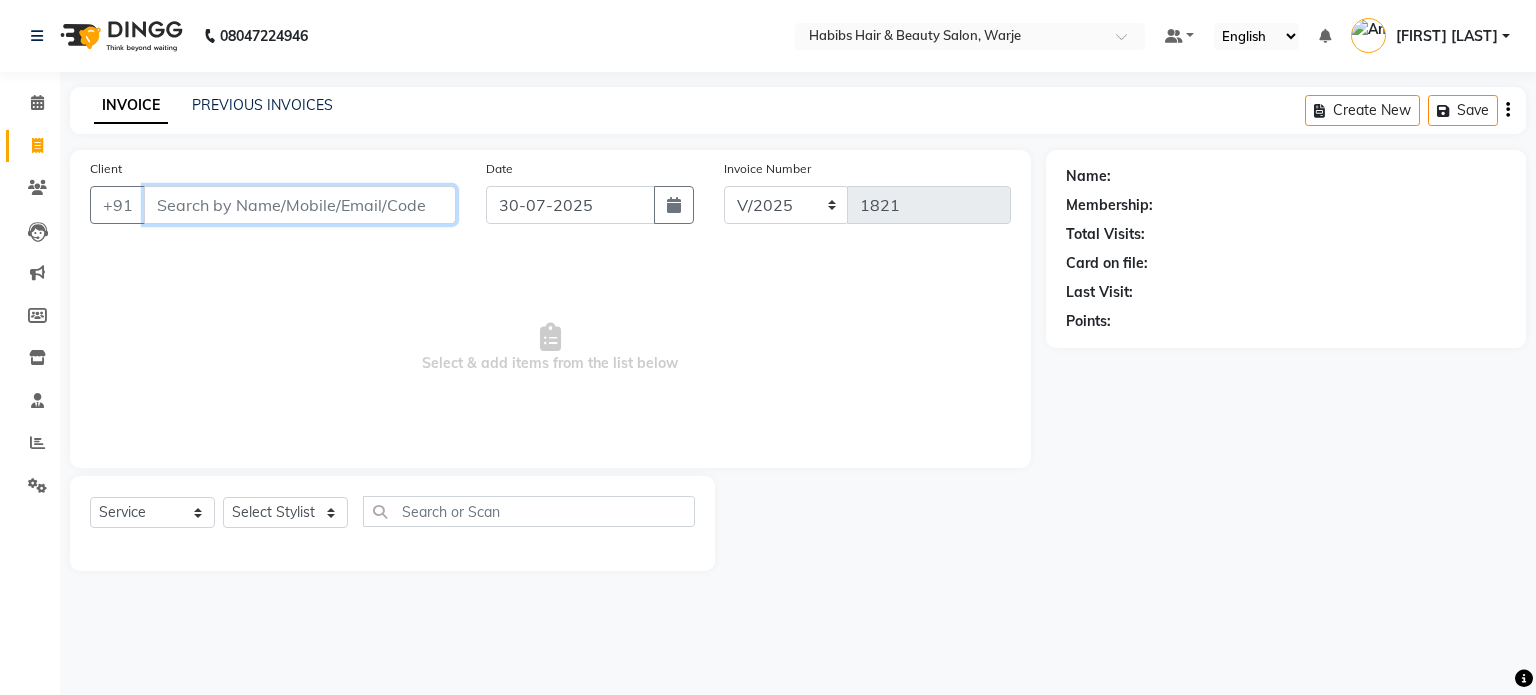 click on "Client" at bounding box center (300, 205) 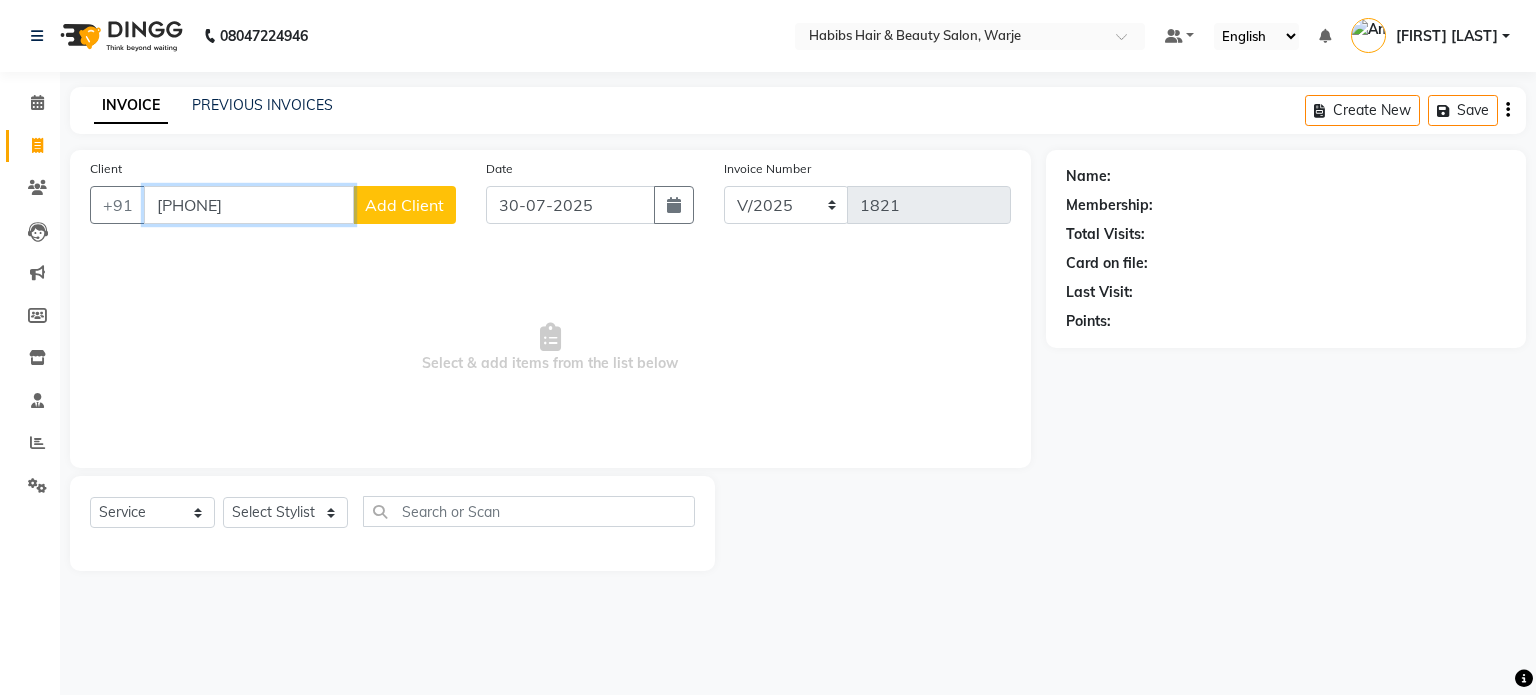 type on "[PHONE]" 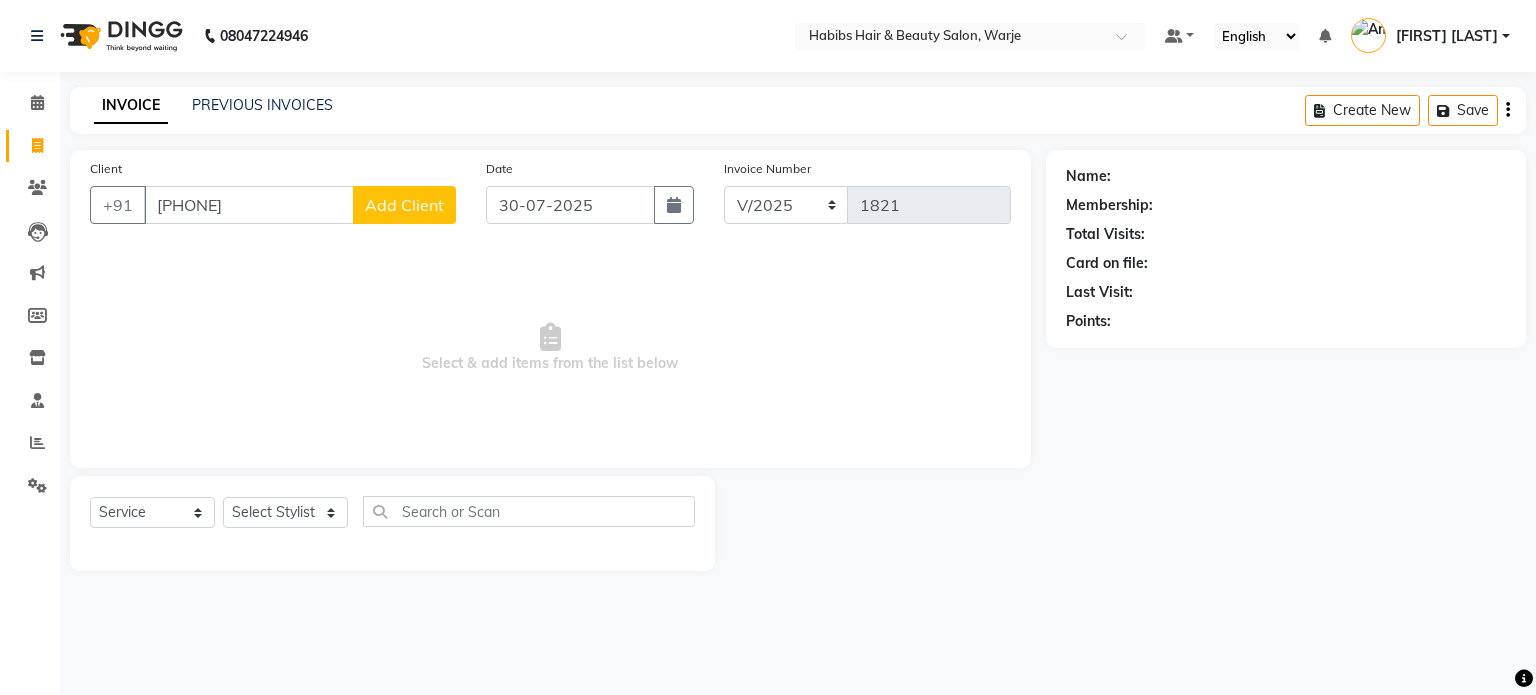 click on "Add Client" 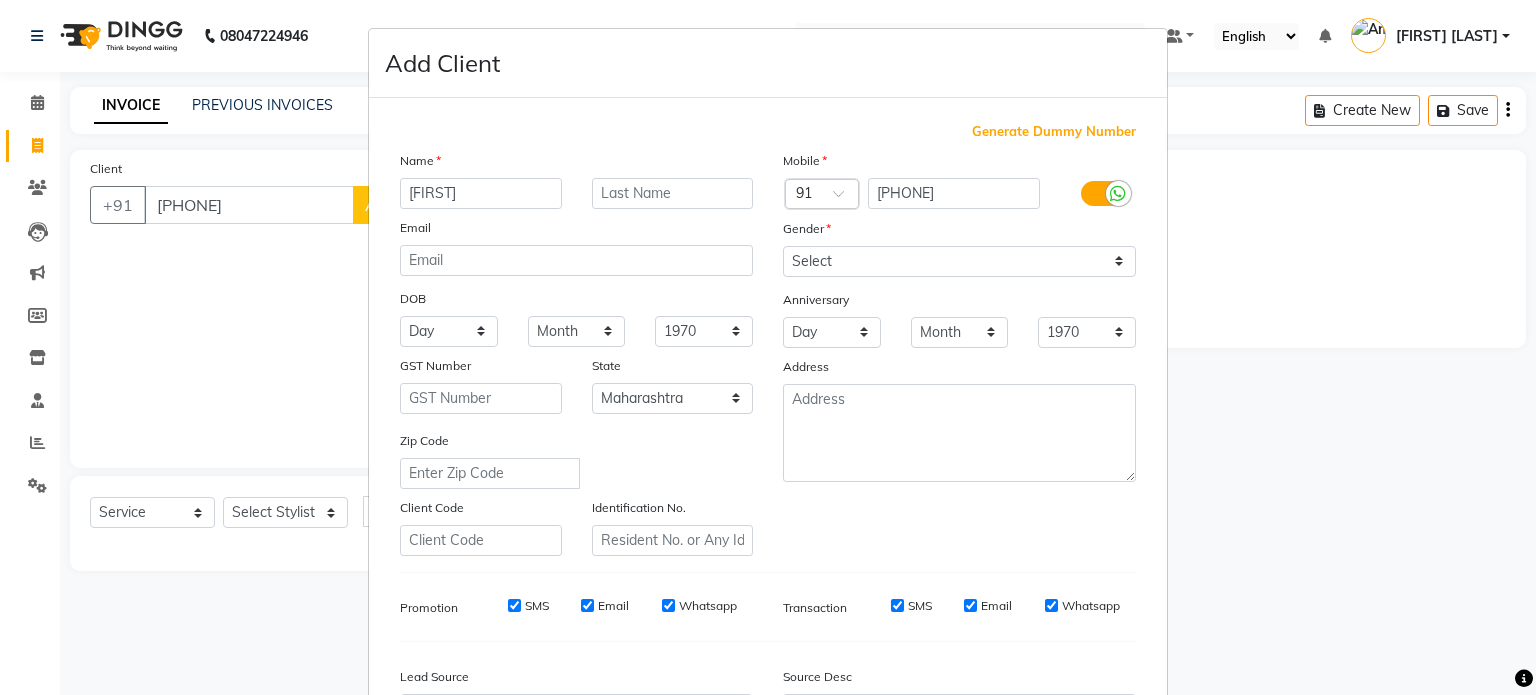 type on "[FIRST]" 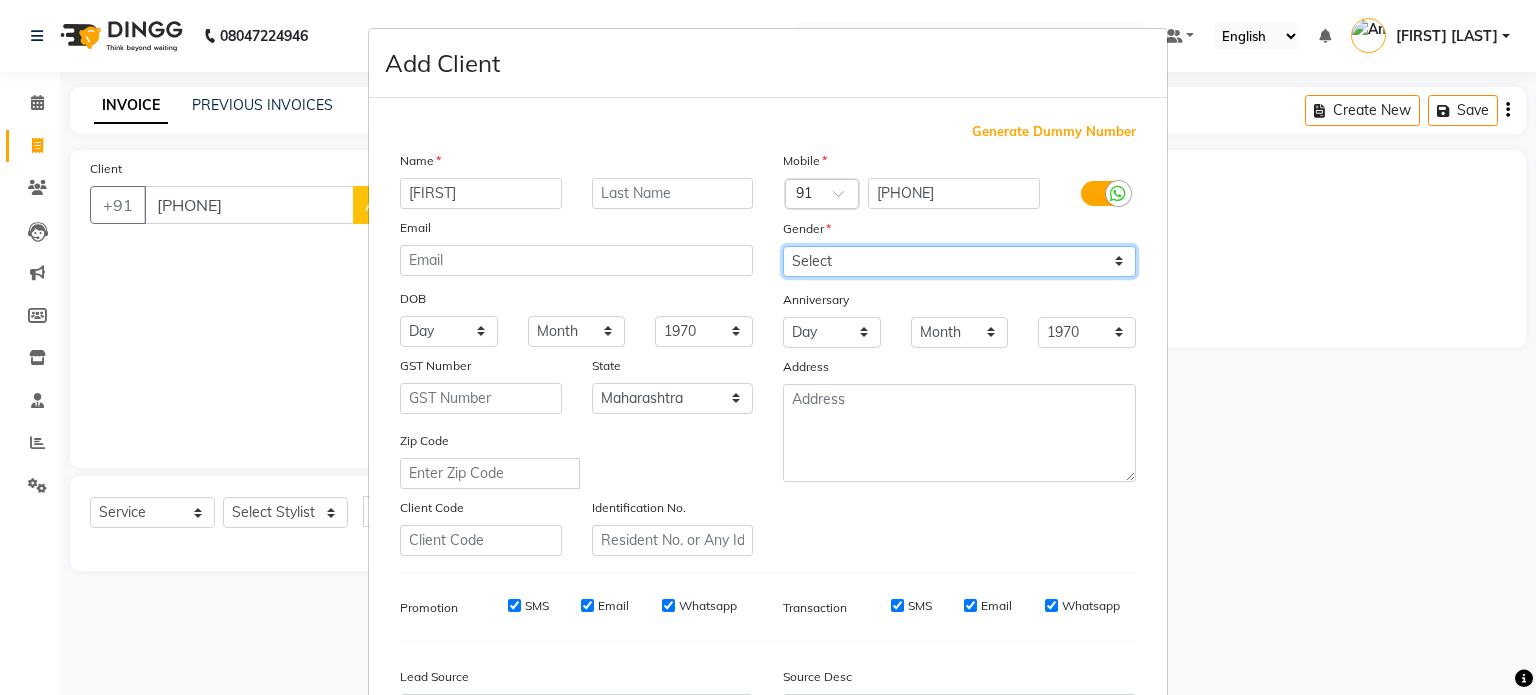 click on "Select Male Female Other Prefer Not To Say" at bounding box center [959, 261] 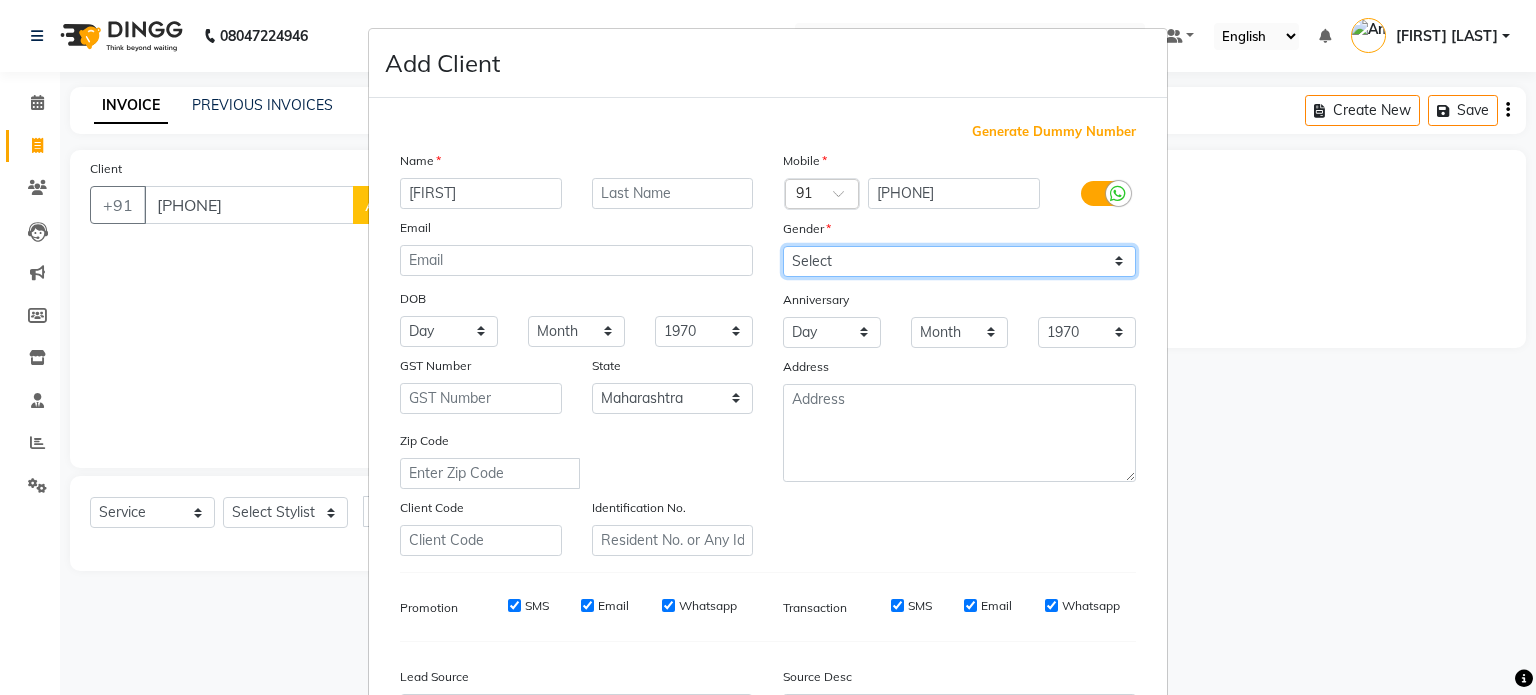 select on "female" 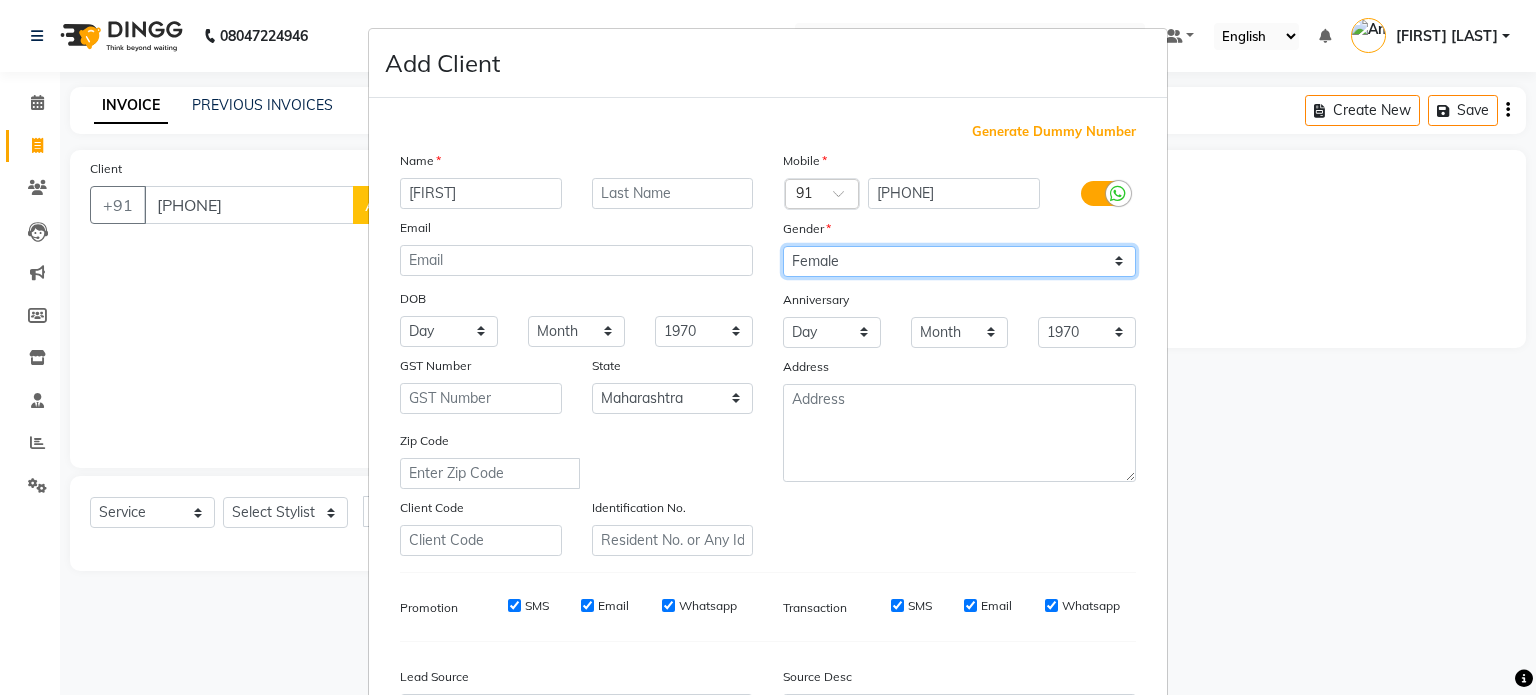 click on "Select Male Female Other Prefer Not To Say" at bounding box center (959, 261) 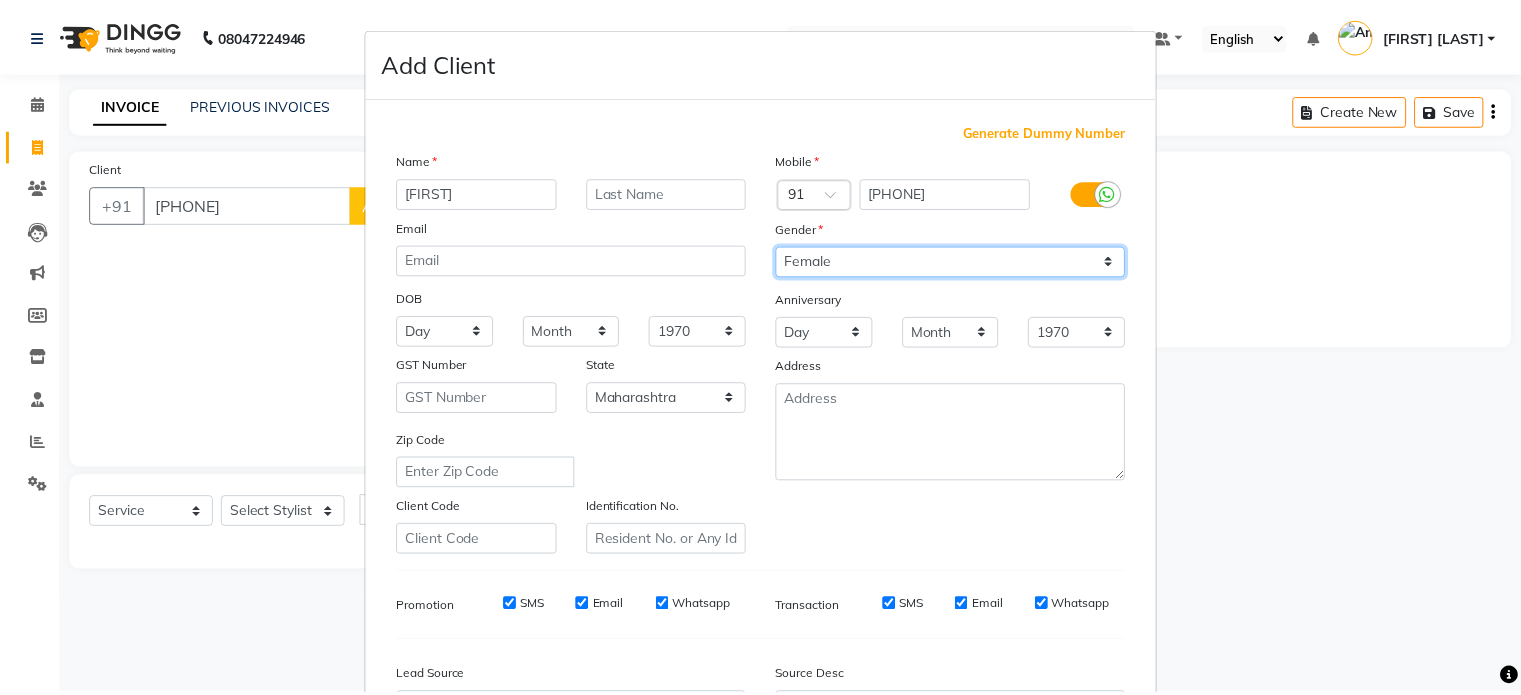 scroll, scrollTop: 237, scrollLeft: 0, axis: vertical 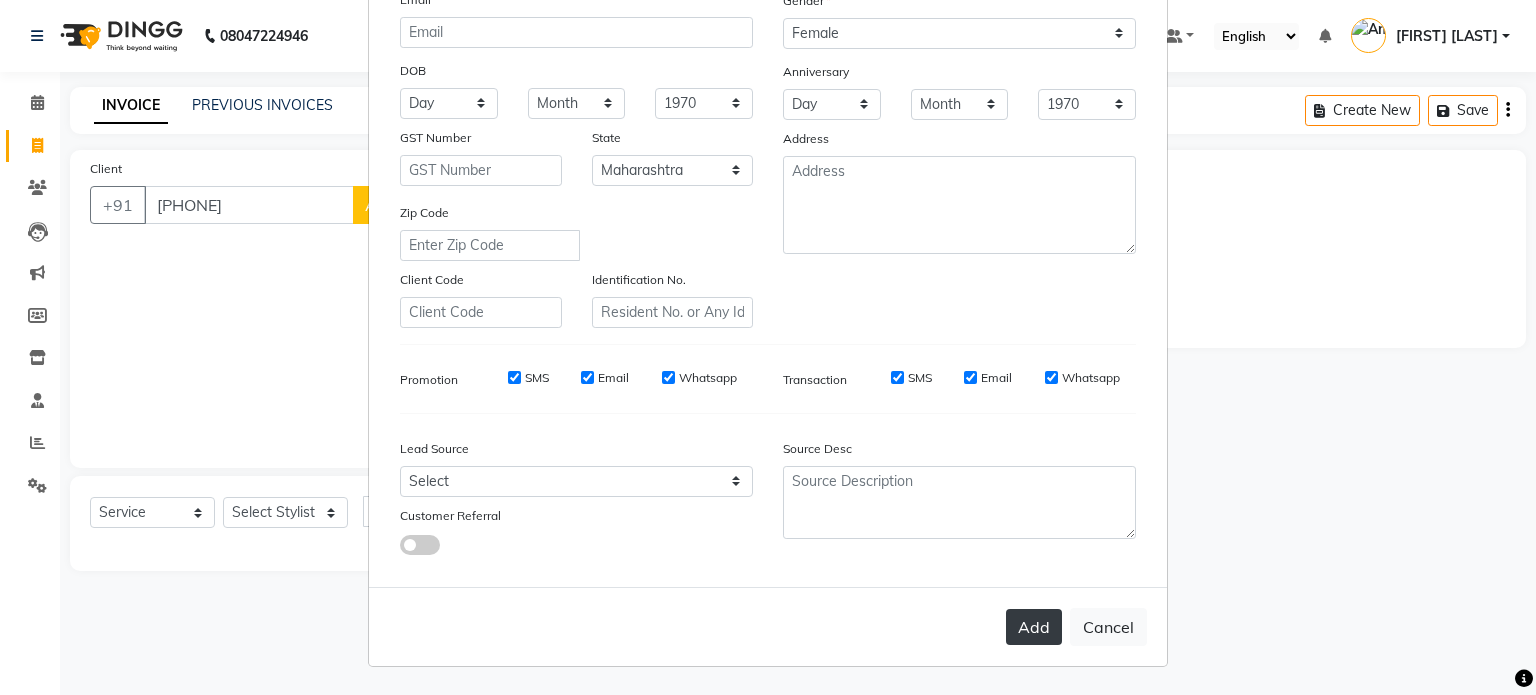 click on "Add" at bounding box center [1034, 627] 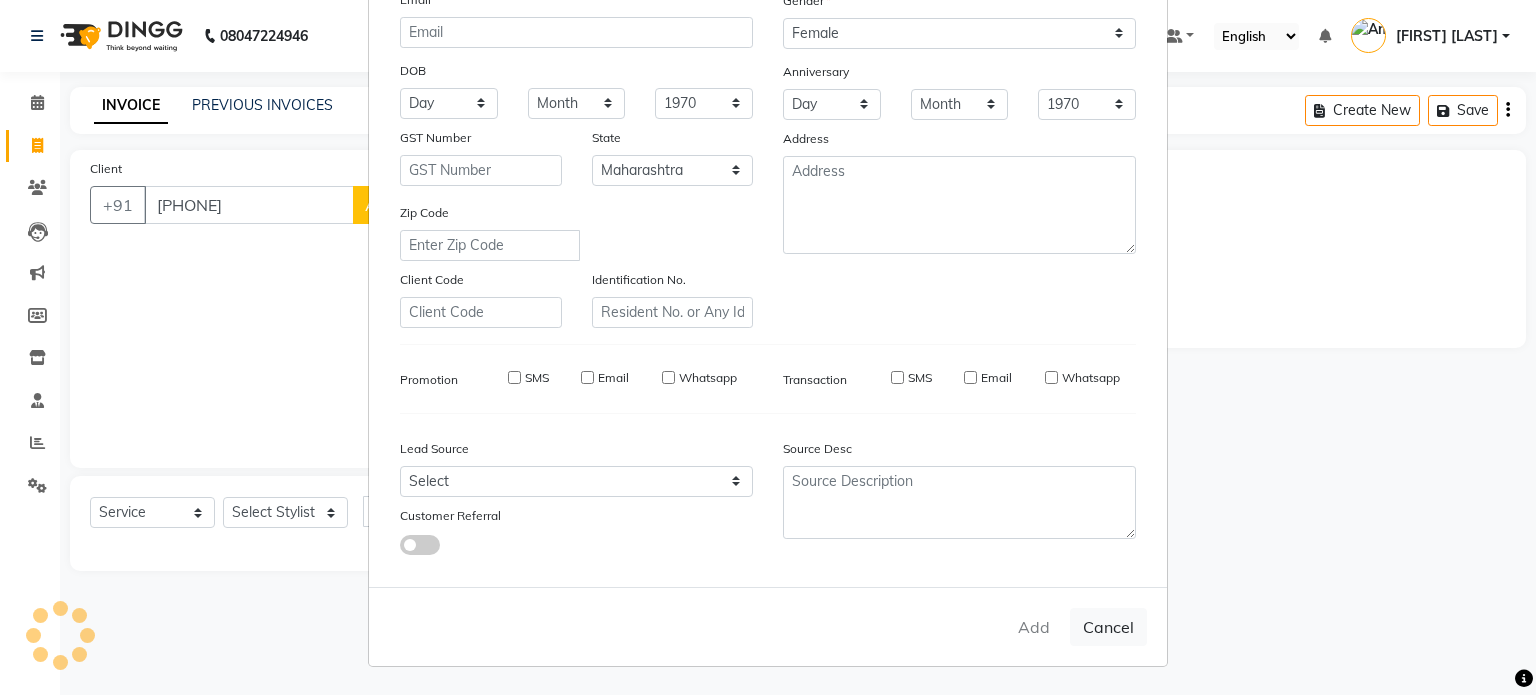 type 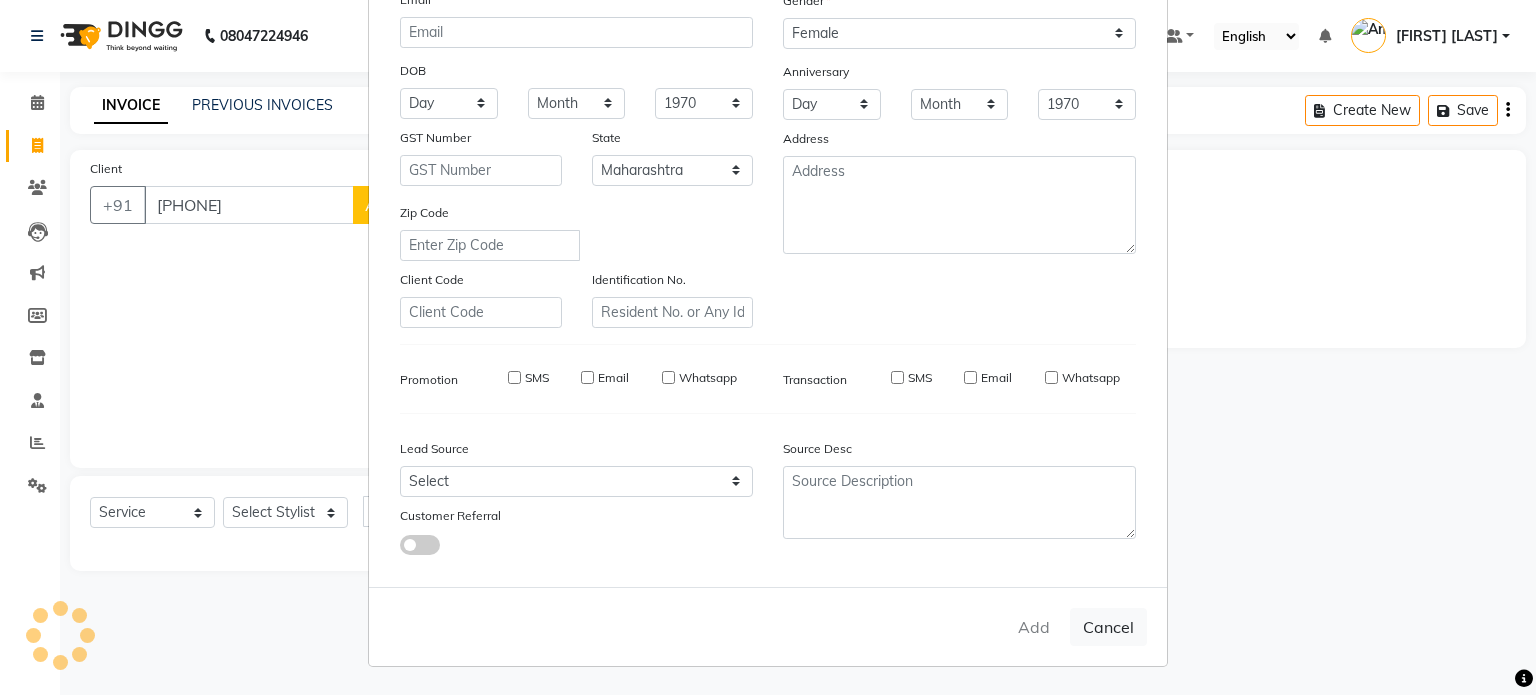 select 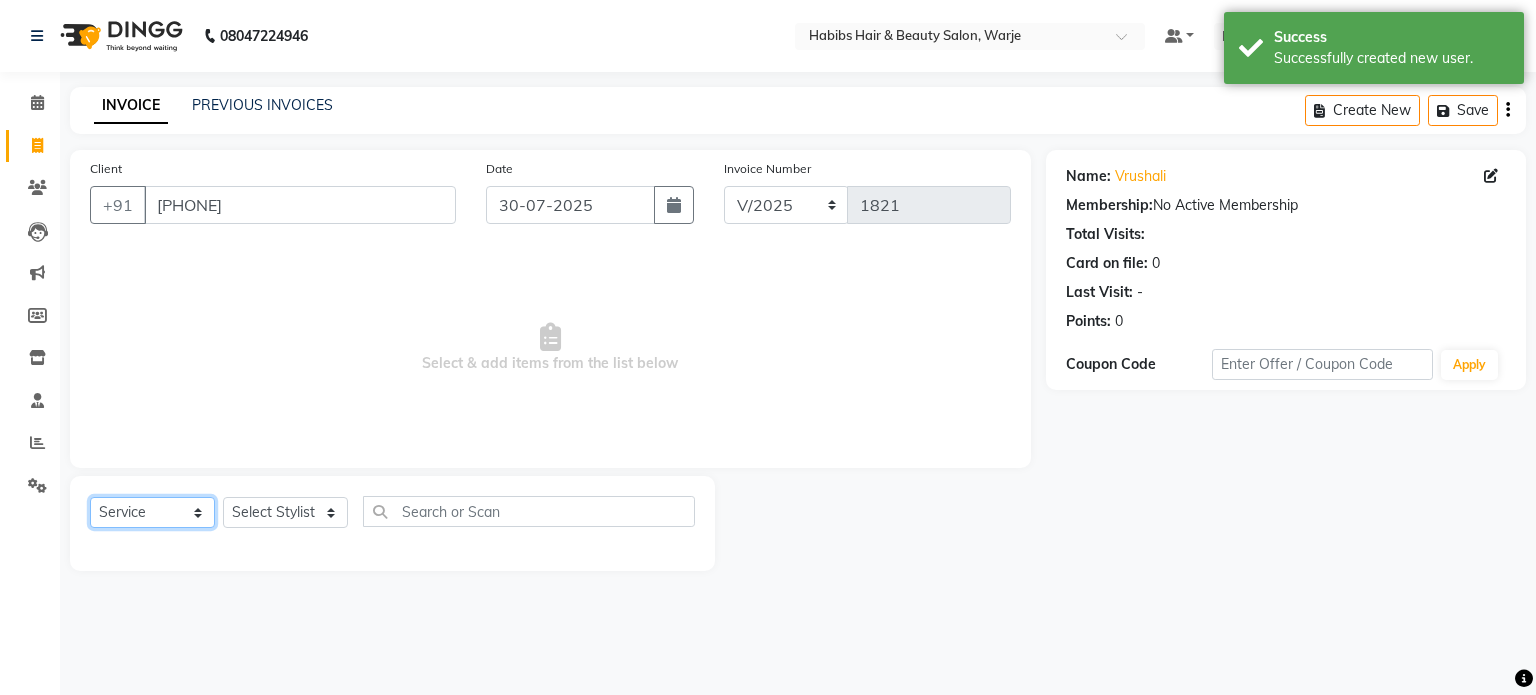 click on "Select  Service  Product  Membership  Package Voucher Prepaid Gift Card" 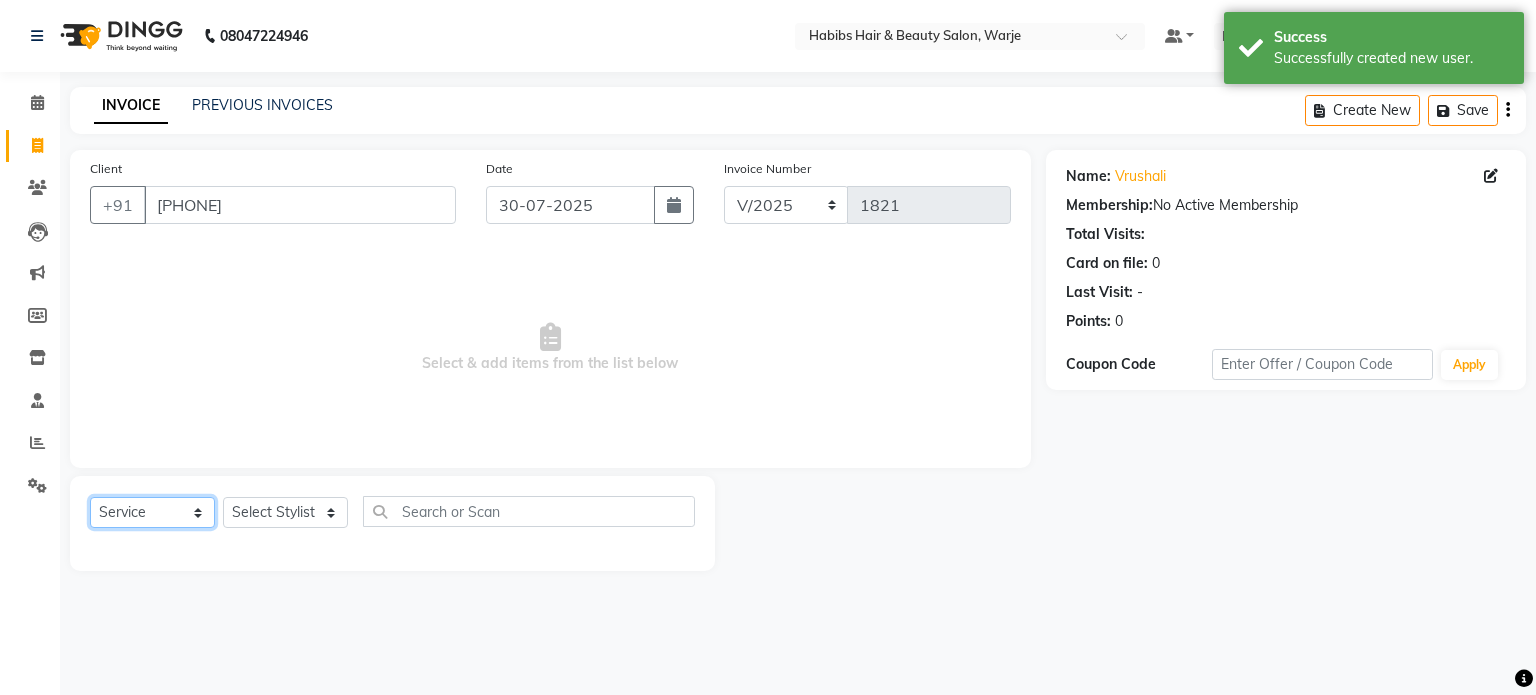 select on "membership" 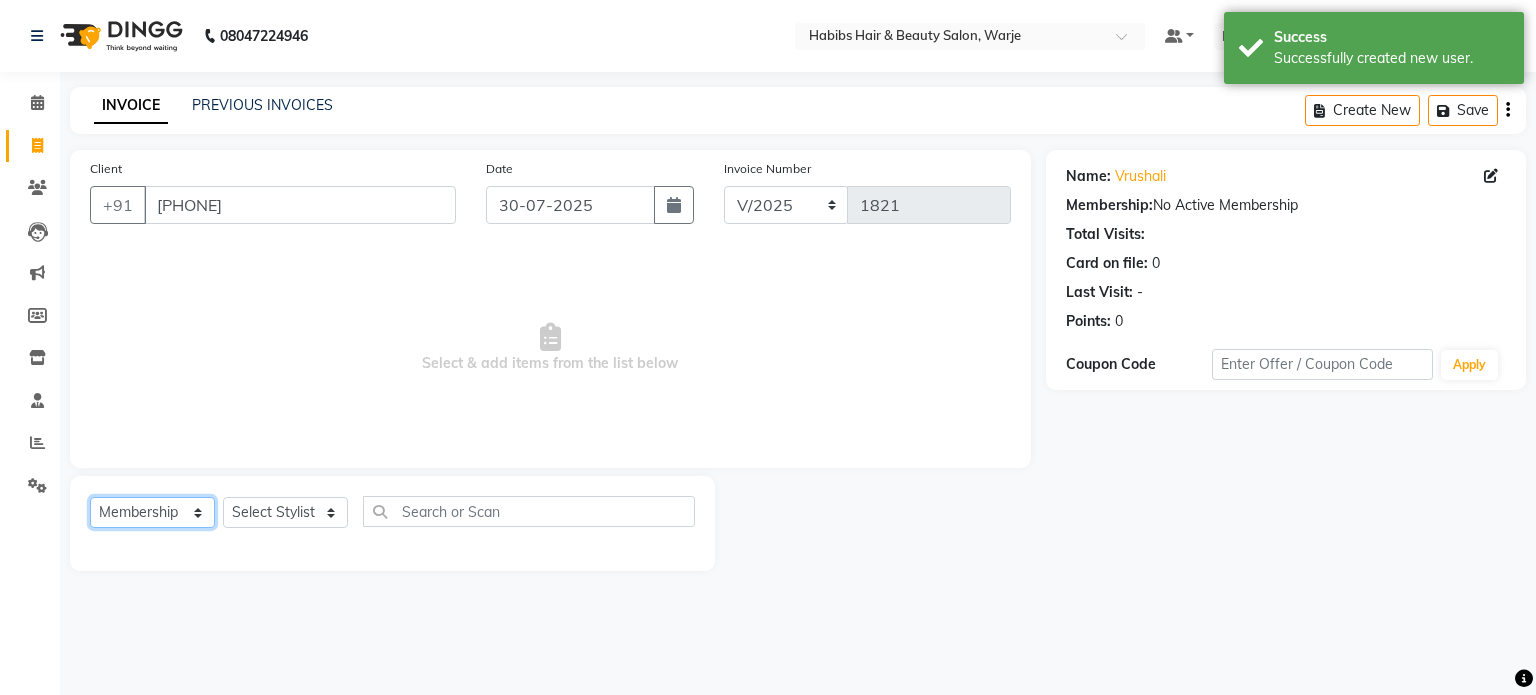 click on "Select  Service  Product  Membership  Package Voucher Prepaid Gift Card" 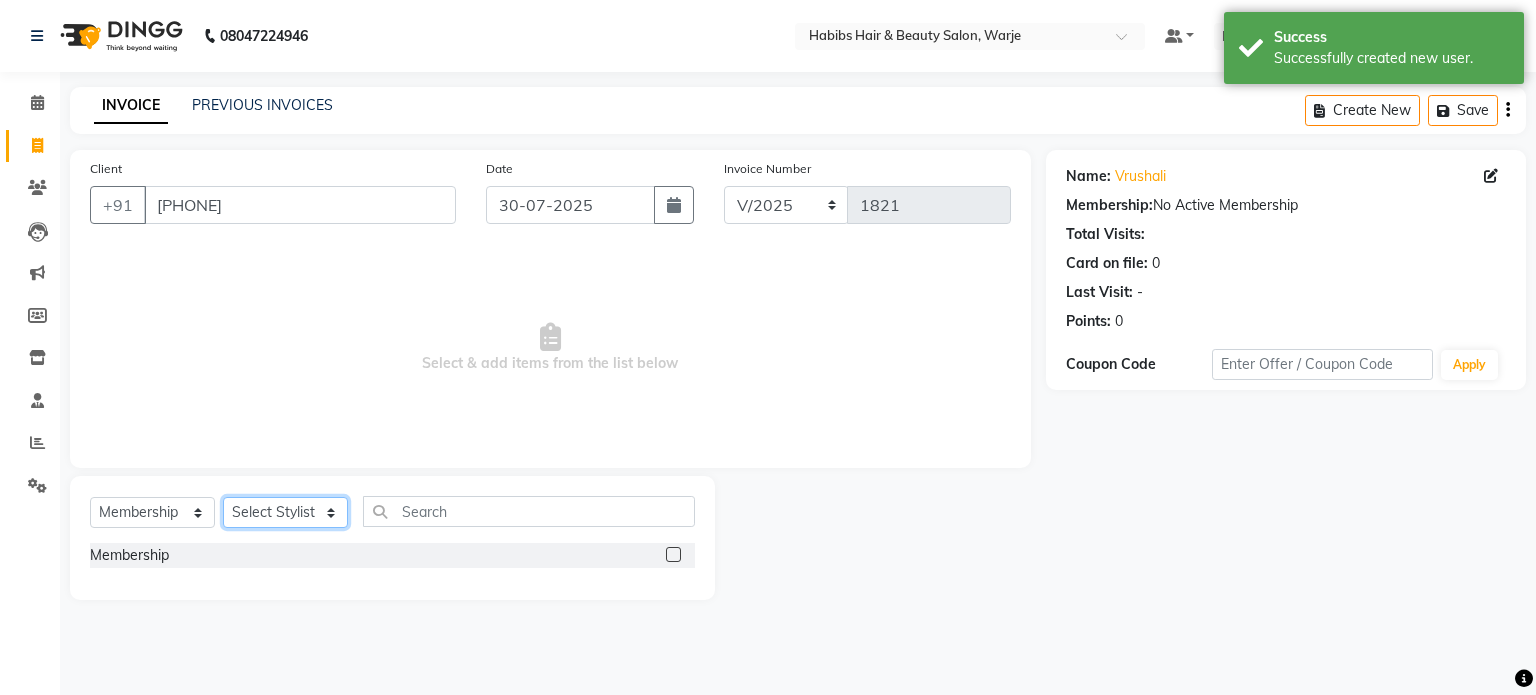 click on "Select Stylist Abhishek Akshay Amol Rathod JAYESH Mauli Ritik ruturaj Saniya  sayali (manager) shreyash shubham Swapnil" 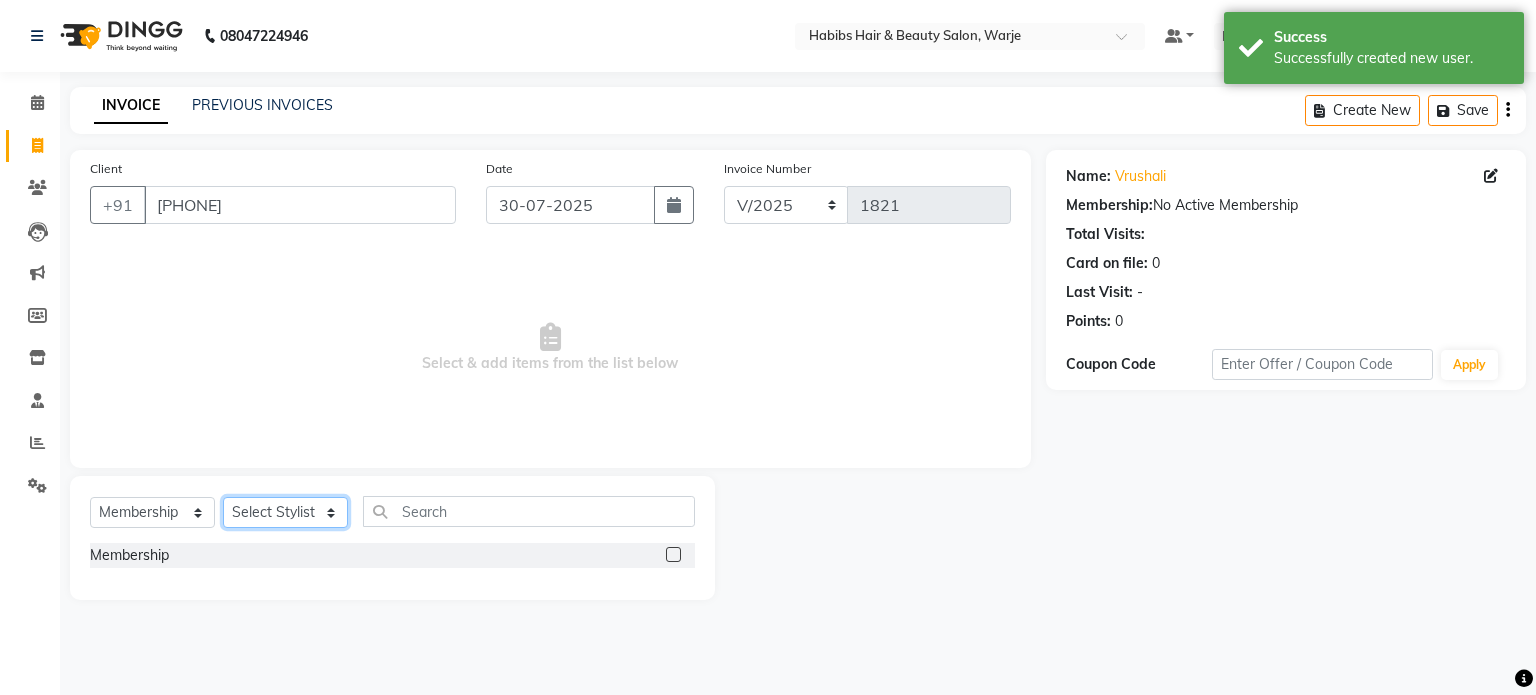 select on "[NUMBER]" 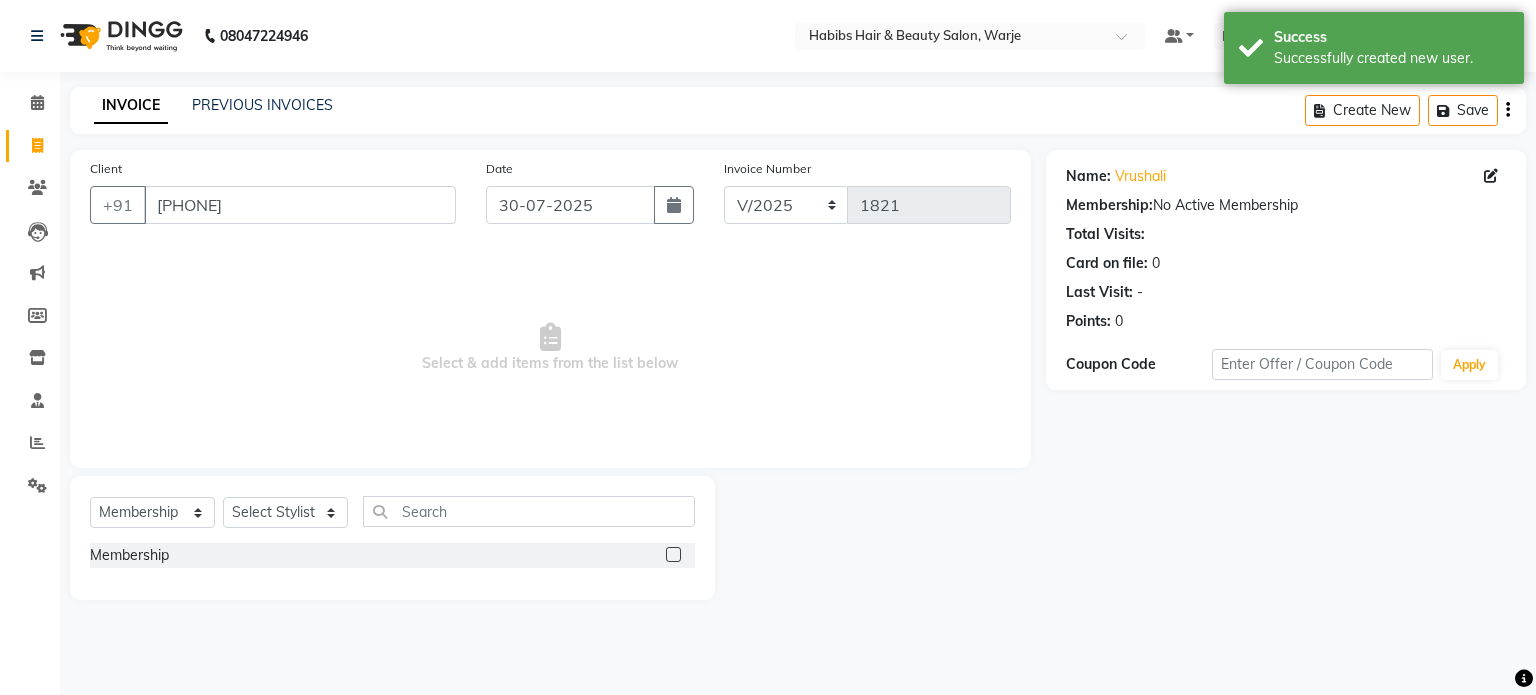 click 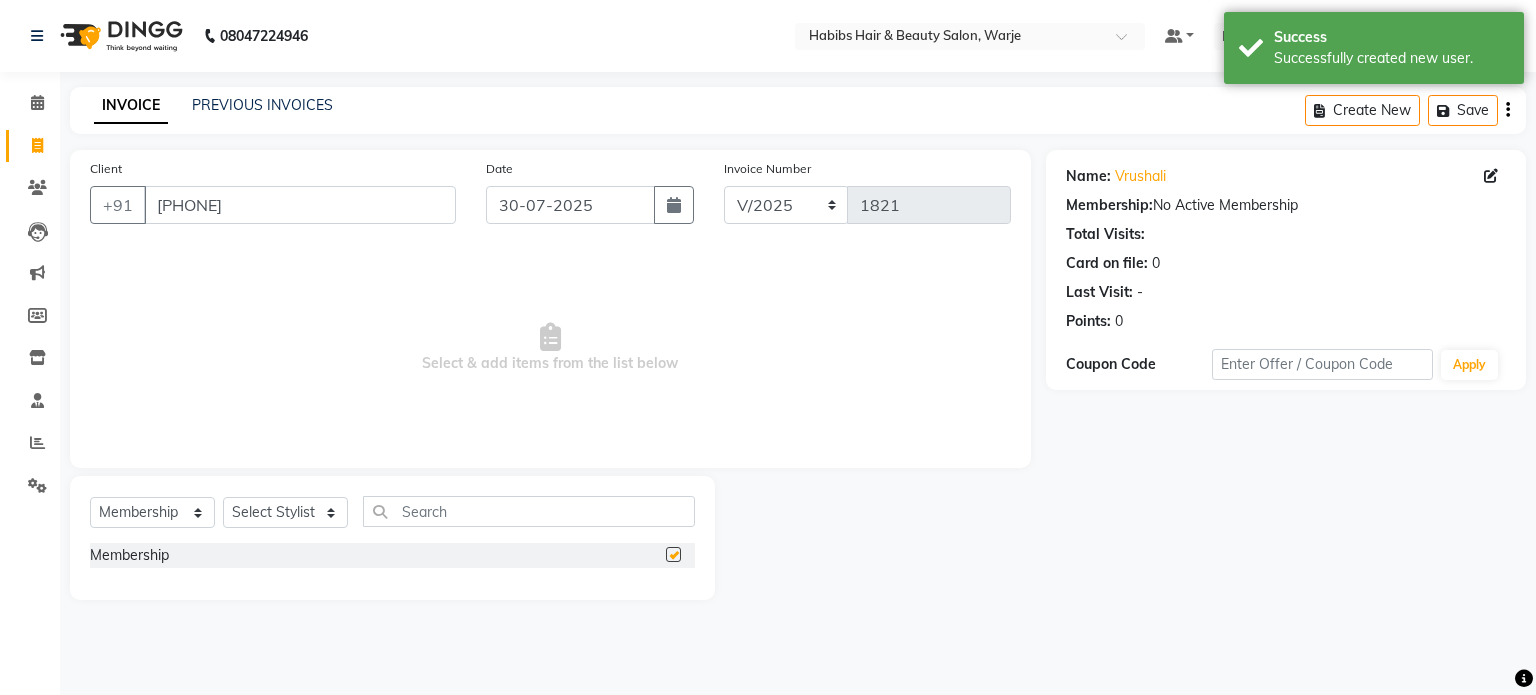select on "select" 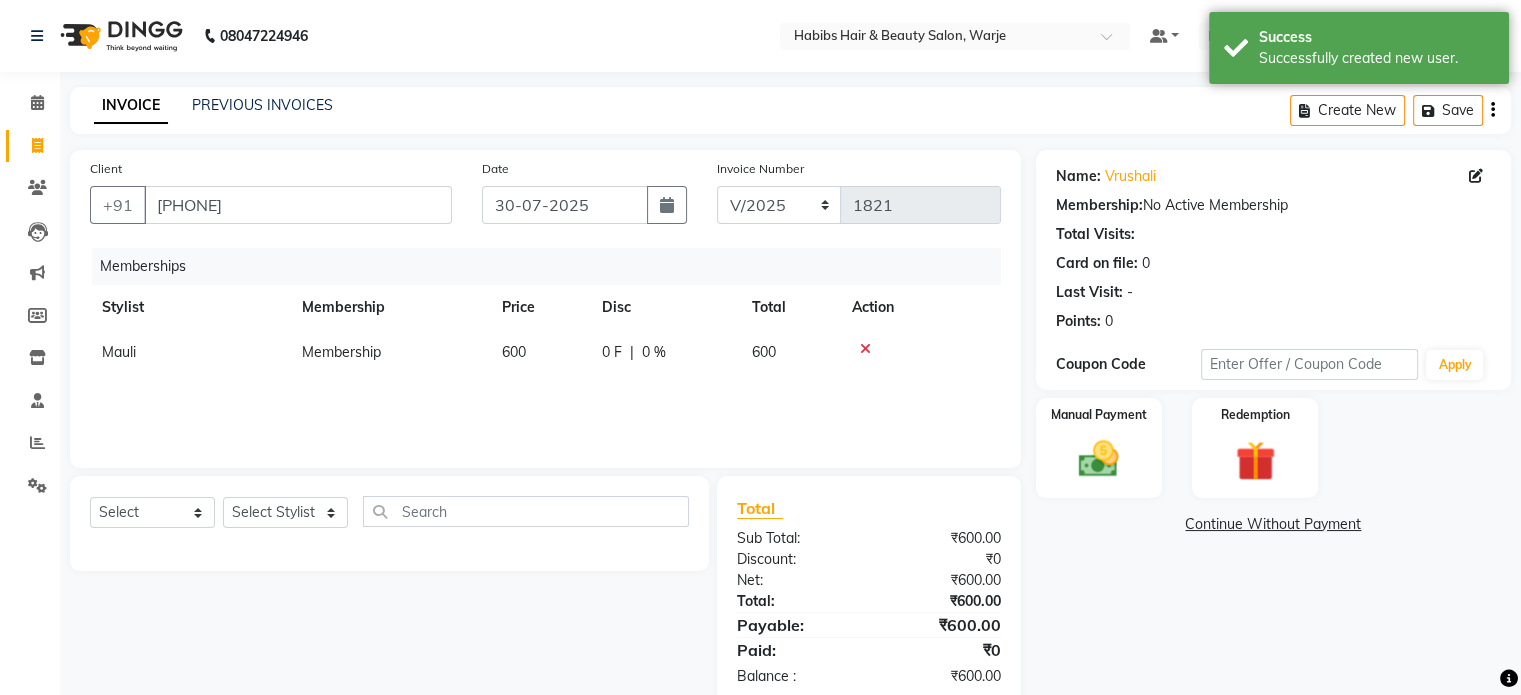 click on "600" 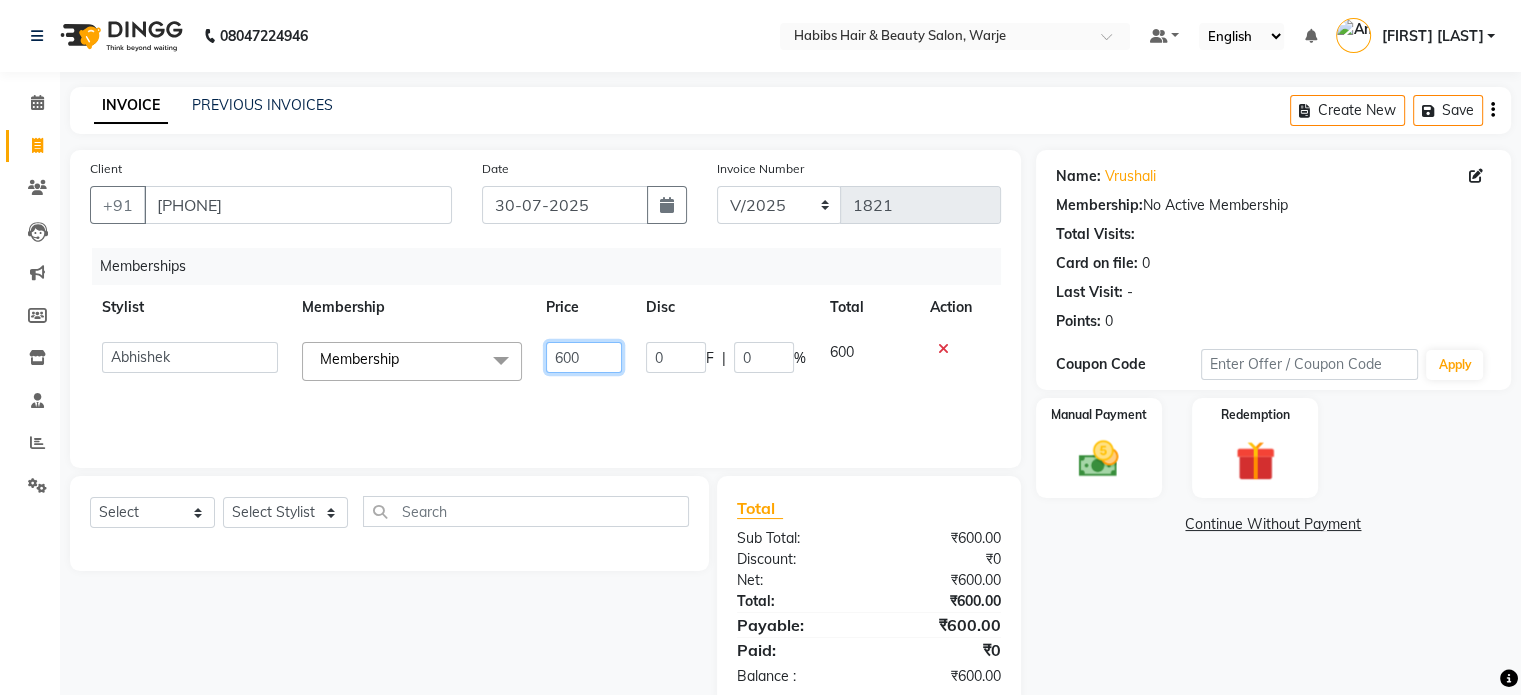 click on "600" 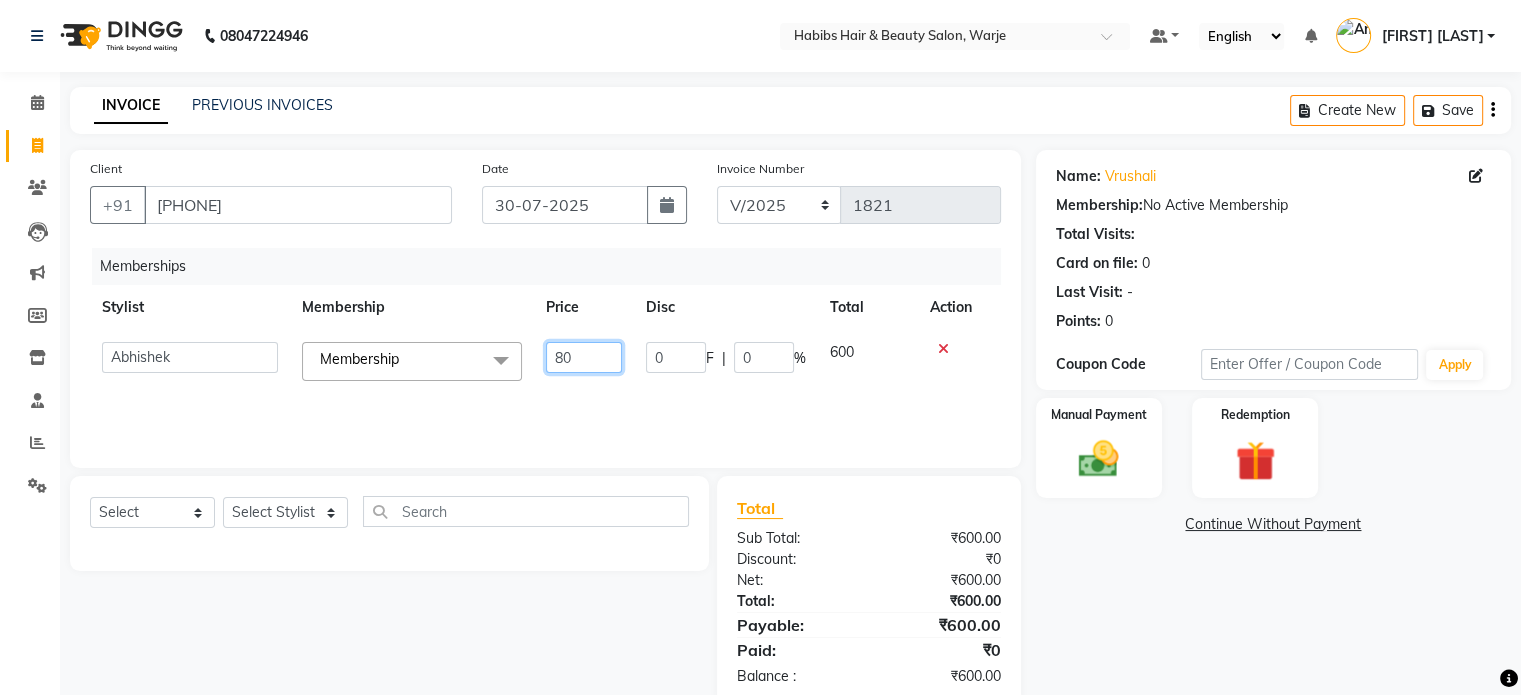 type on "800" 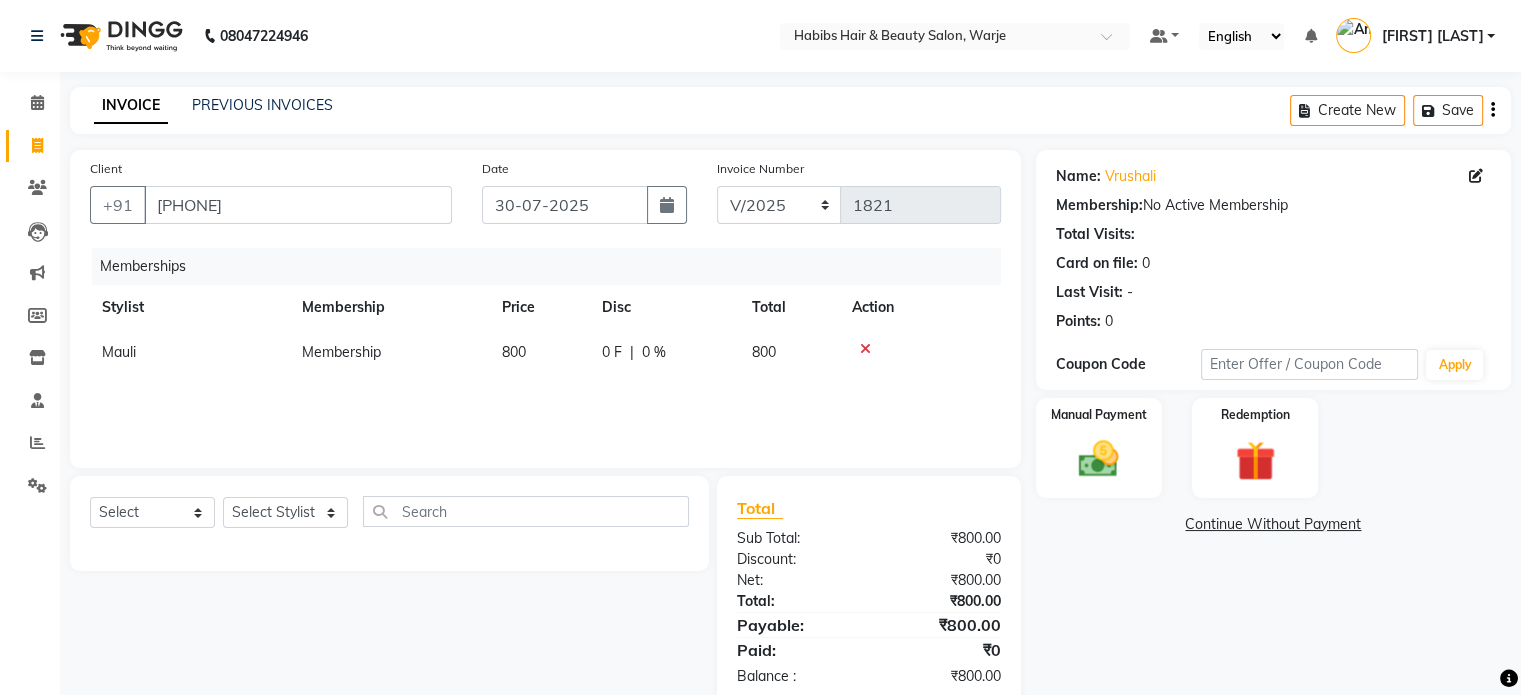 click on "800" 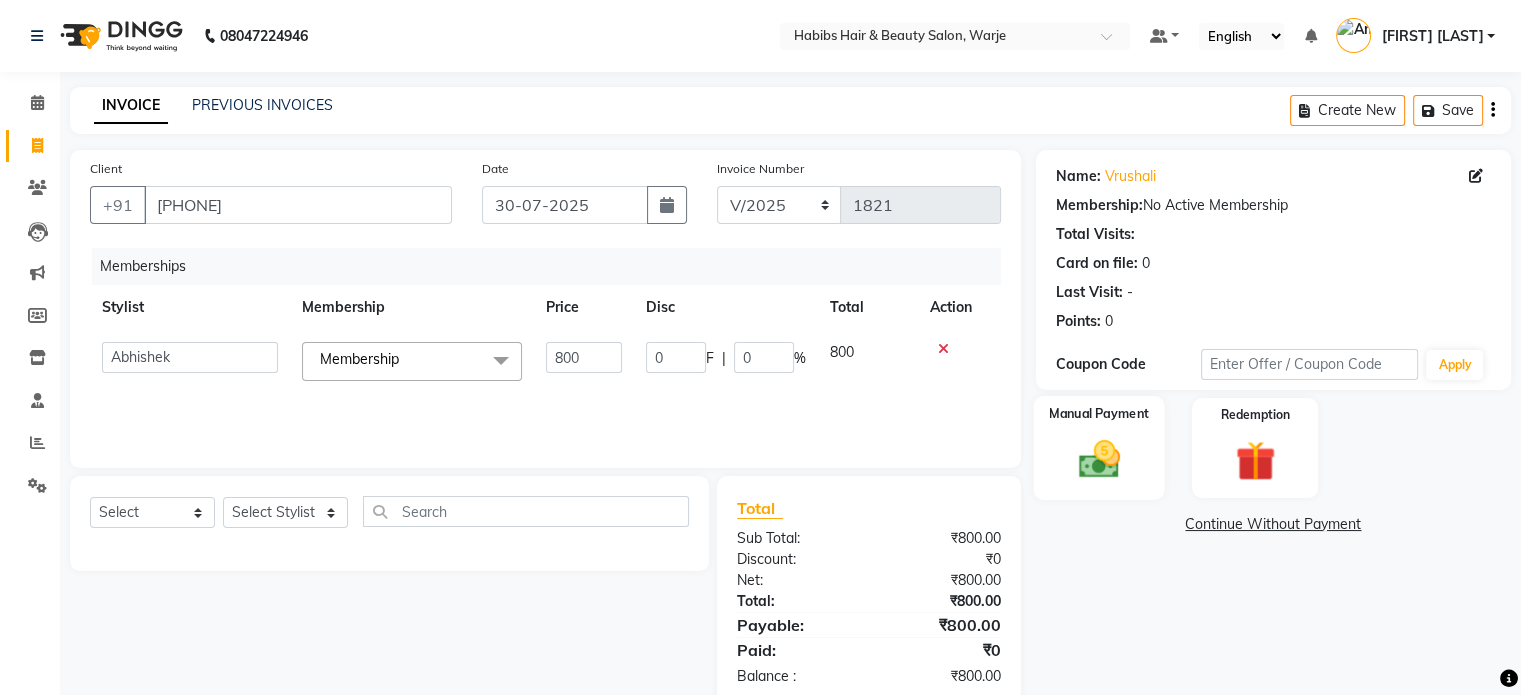 click on "Manual Payment" 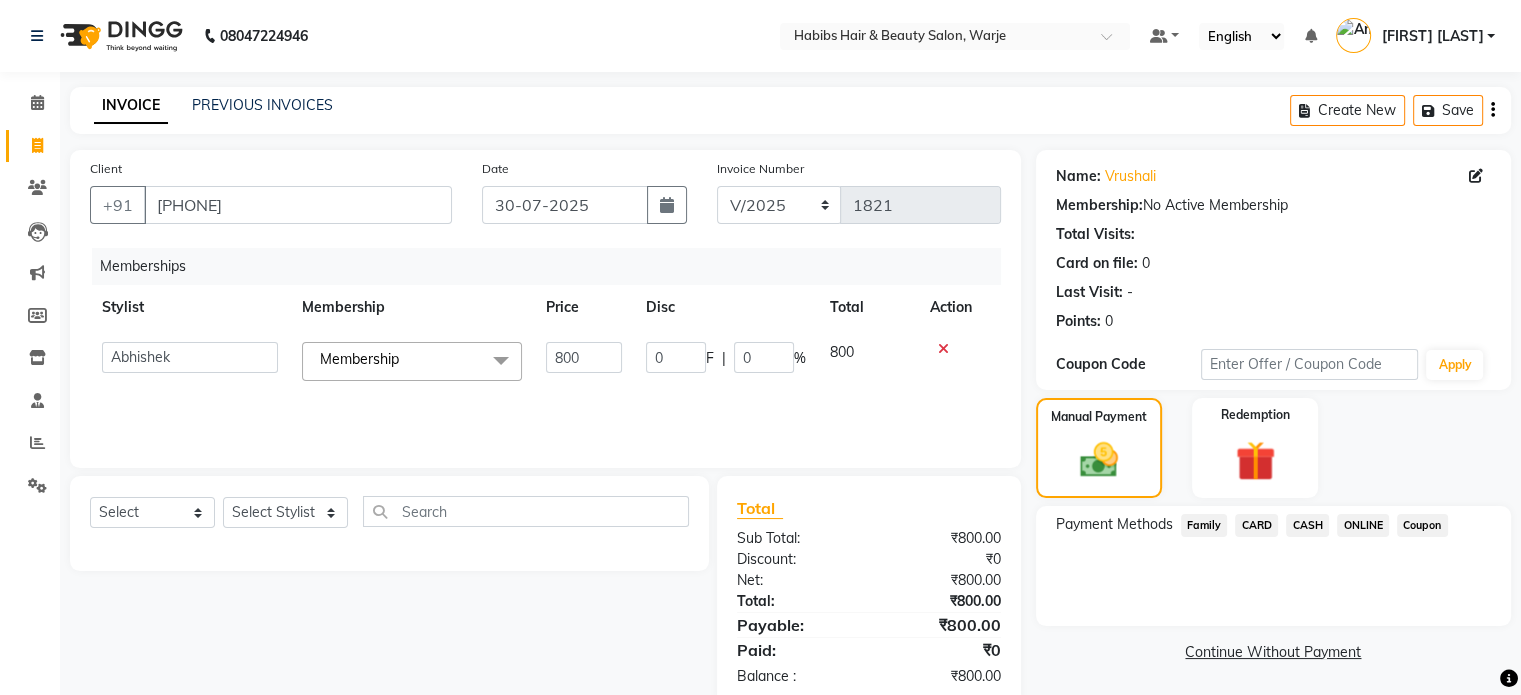click on "ONLINE" 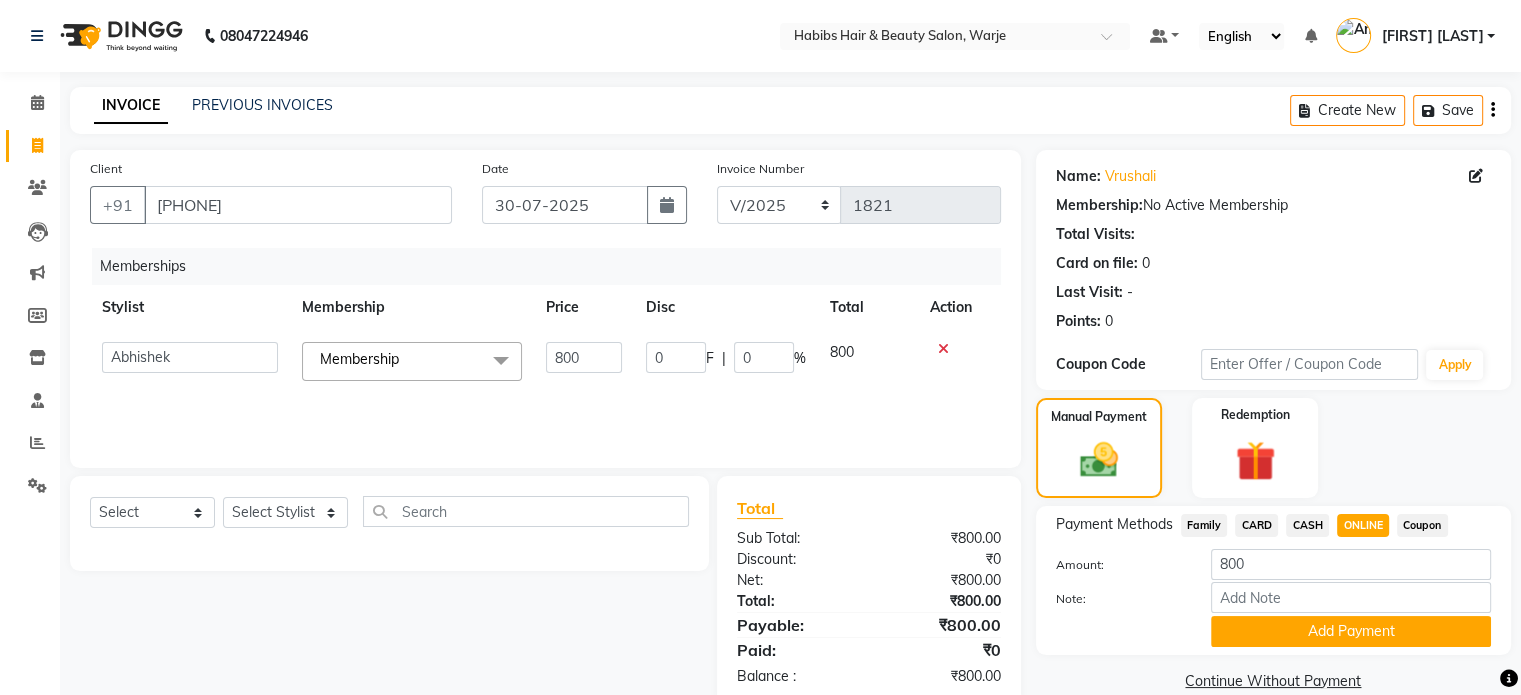 scroll, scrollTop: 42, scrollLeft: 0, axis: vertical 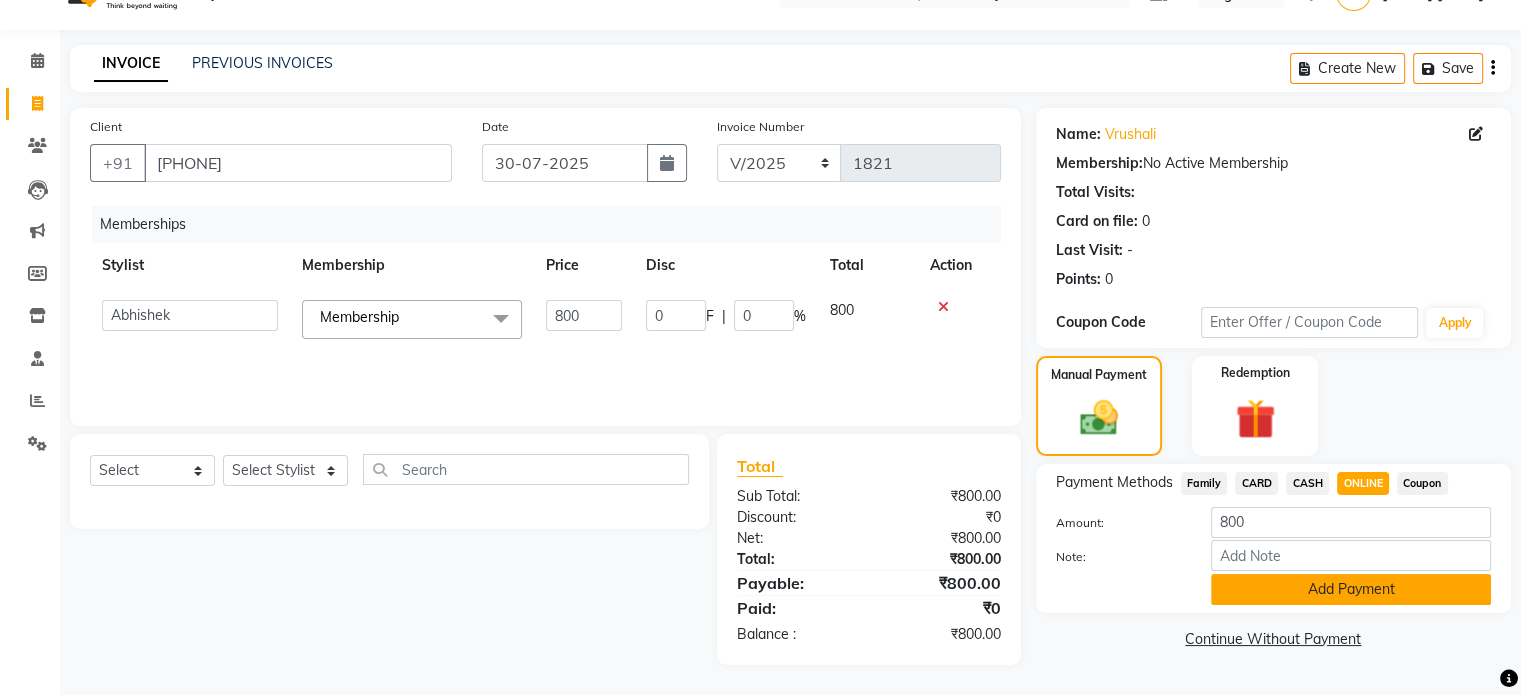 click on "Add Payment" 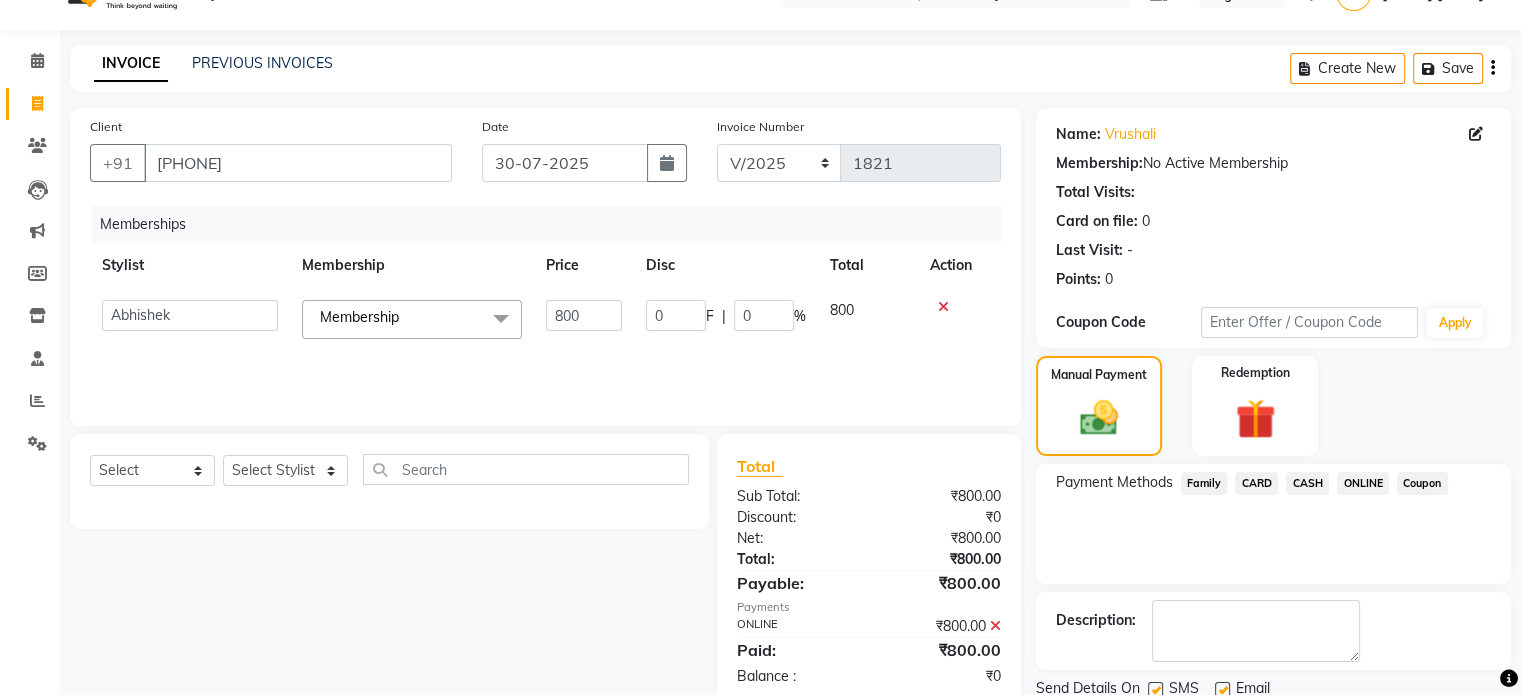 click on "Description:" 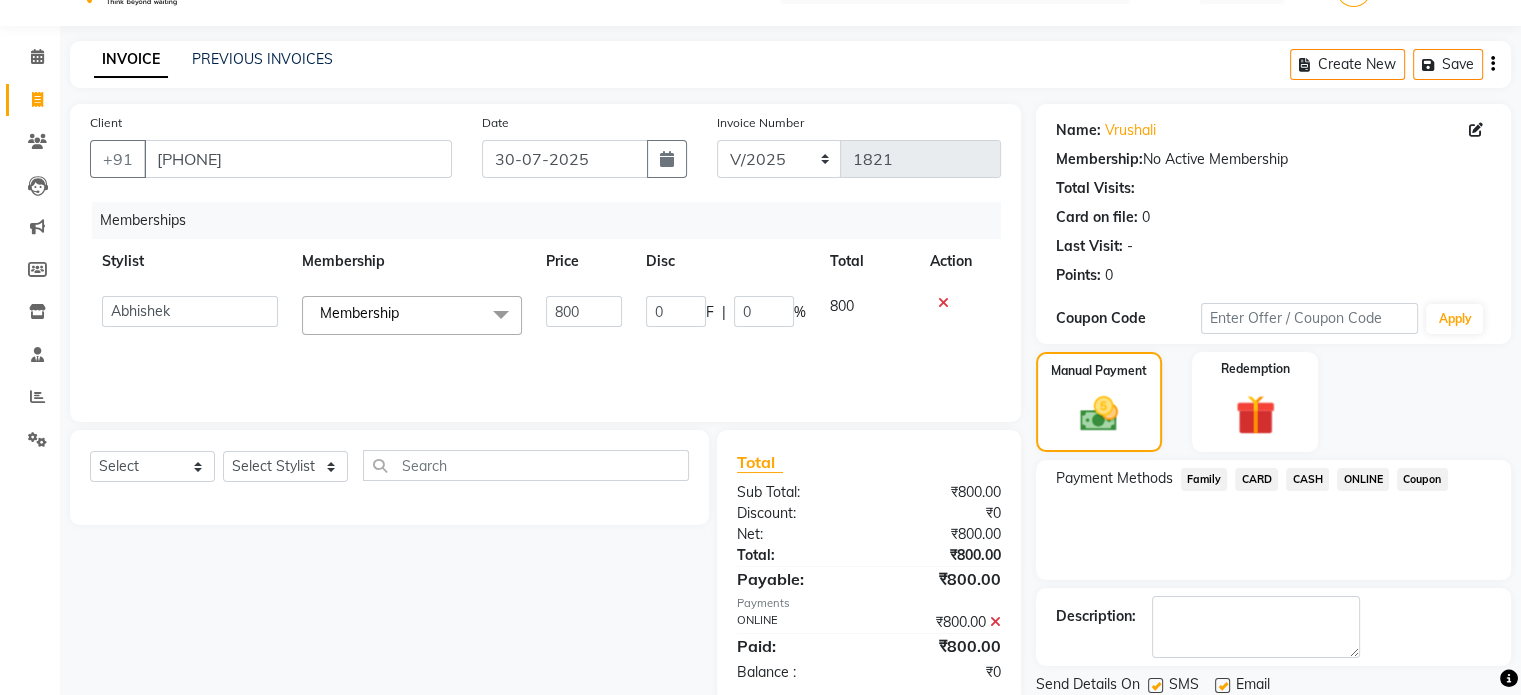 scroll, scrollTop: 113, scrollLeft: 0, axis: vertical 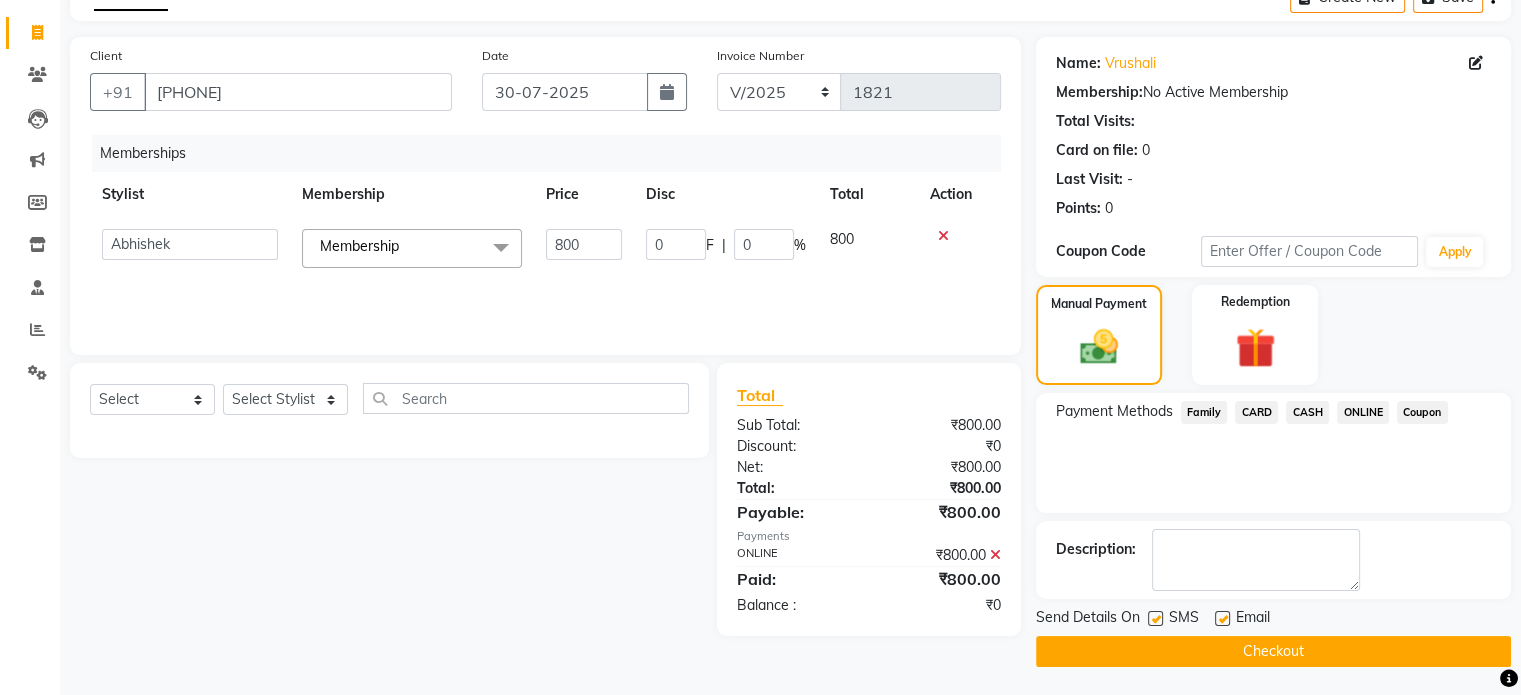 click on "Checkout" 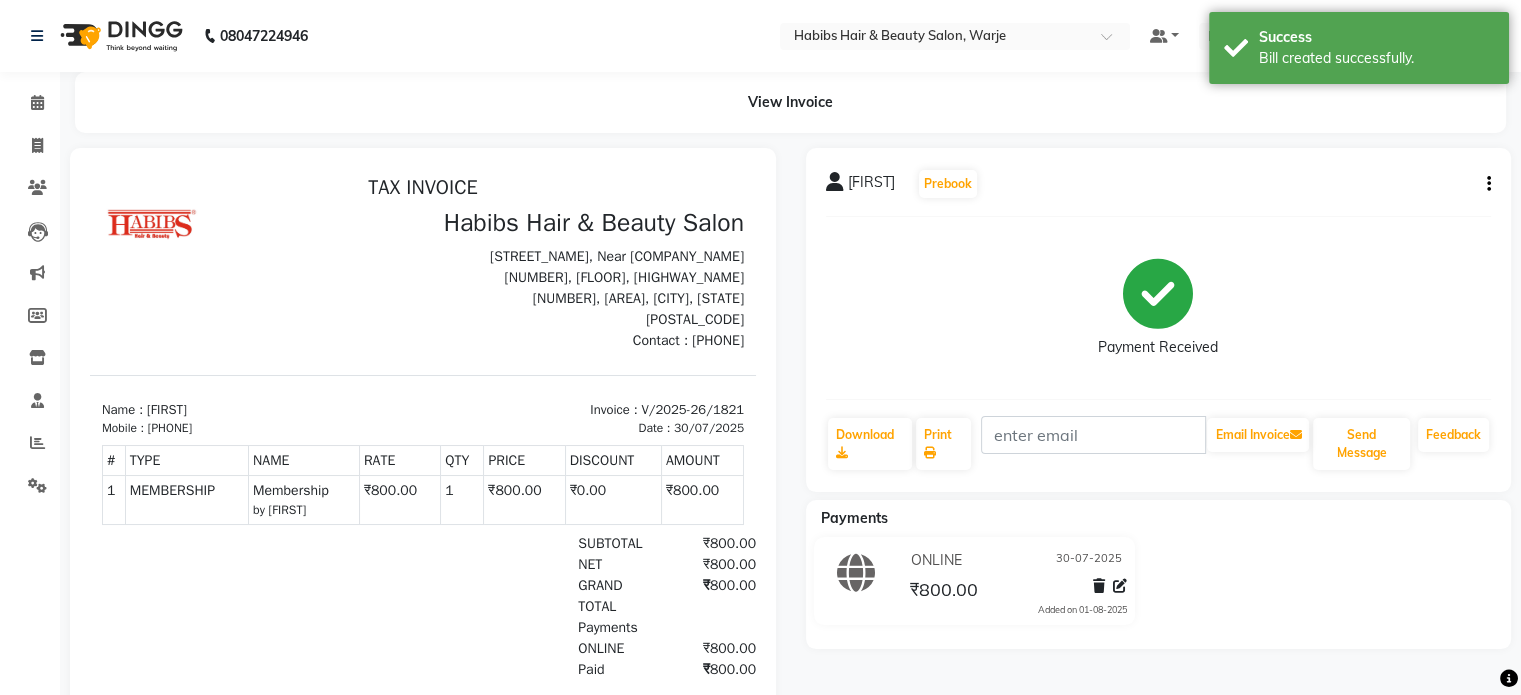 scroll, scrollTop: 0, scrollLeft: 0, axis: both 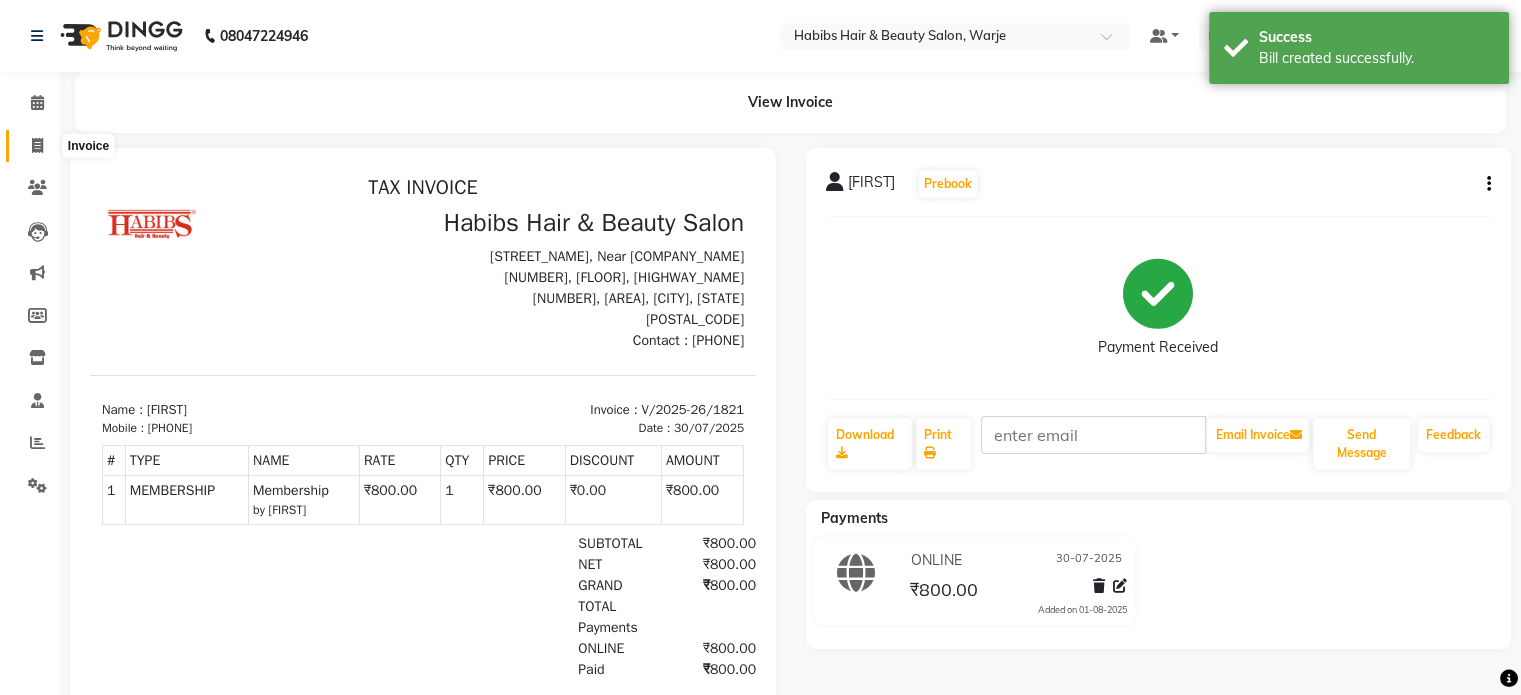 click 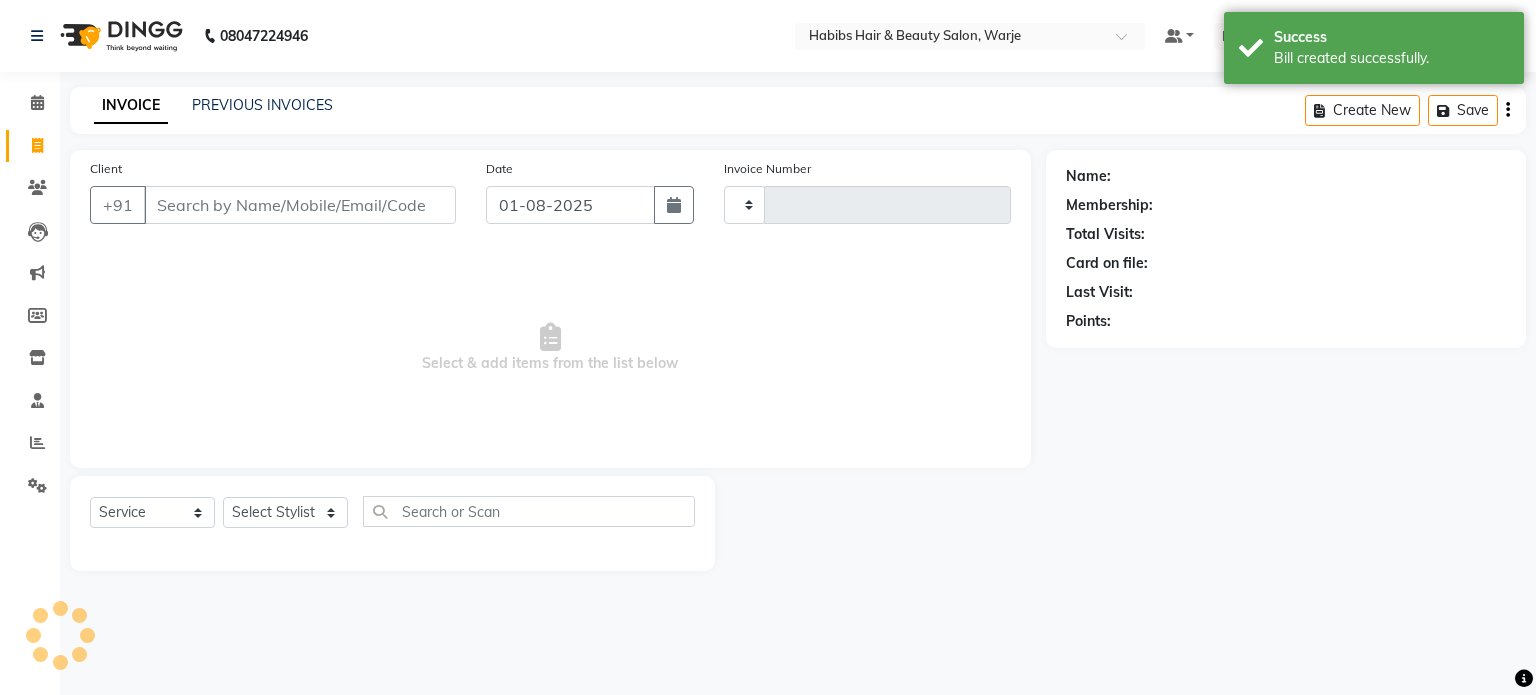 type on "1822" 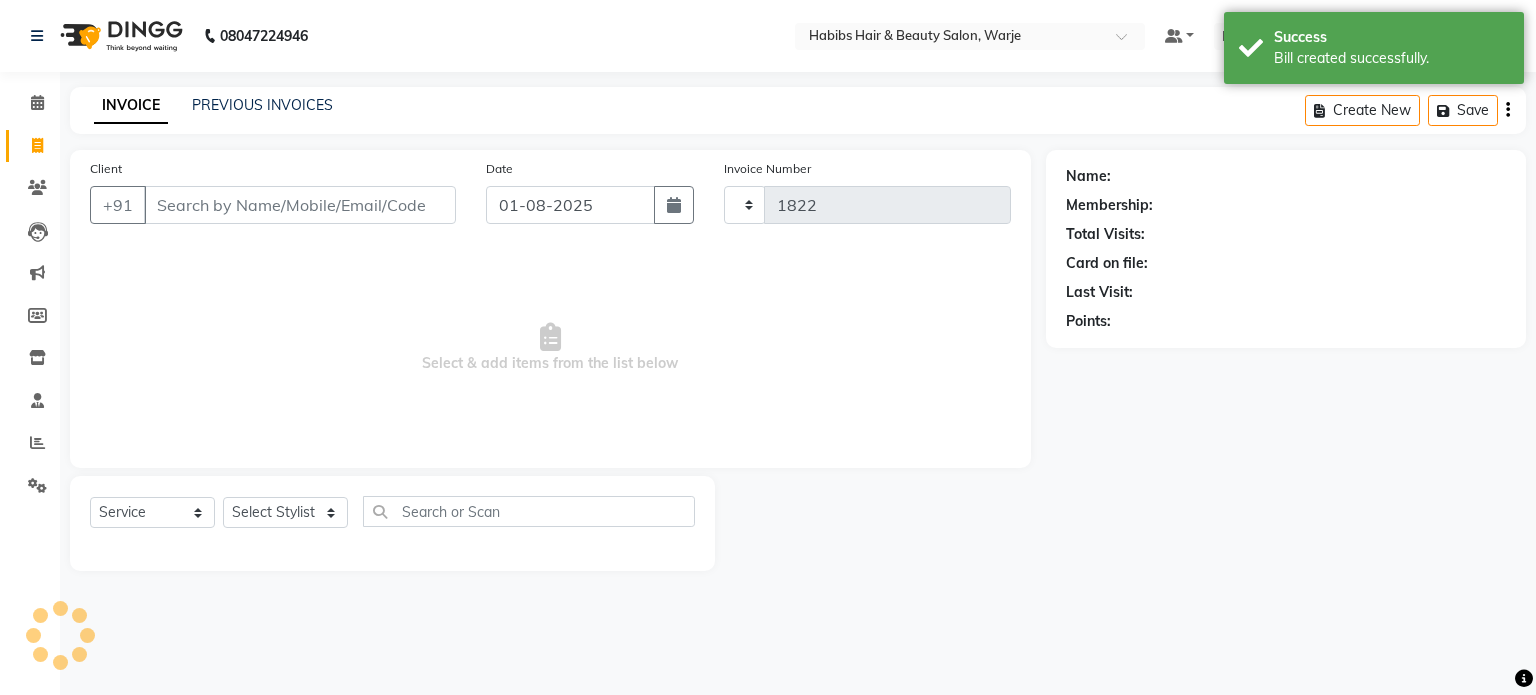 select on "3753" 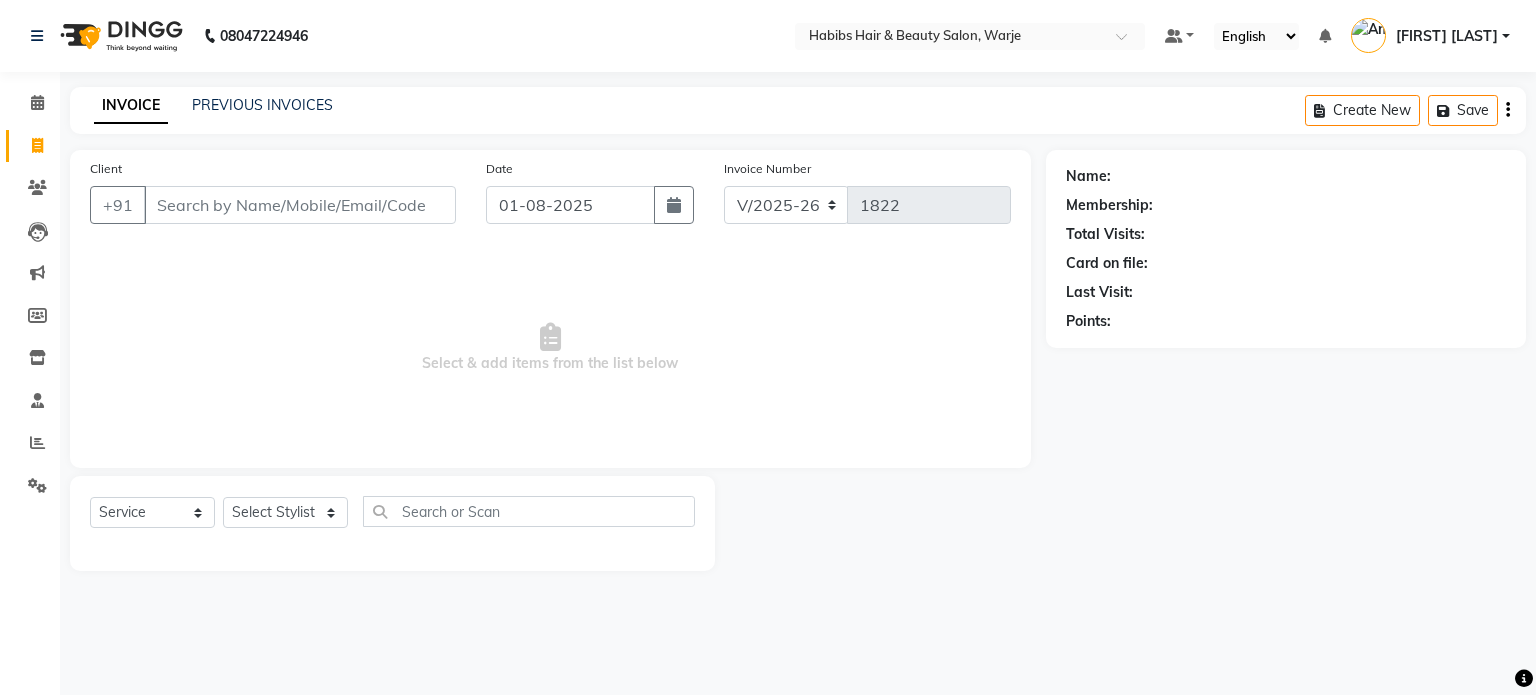 click on "Client" at bounding box center [300, 205] 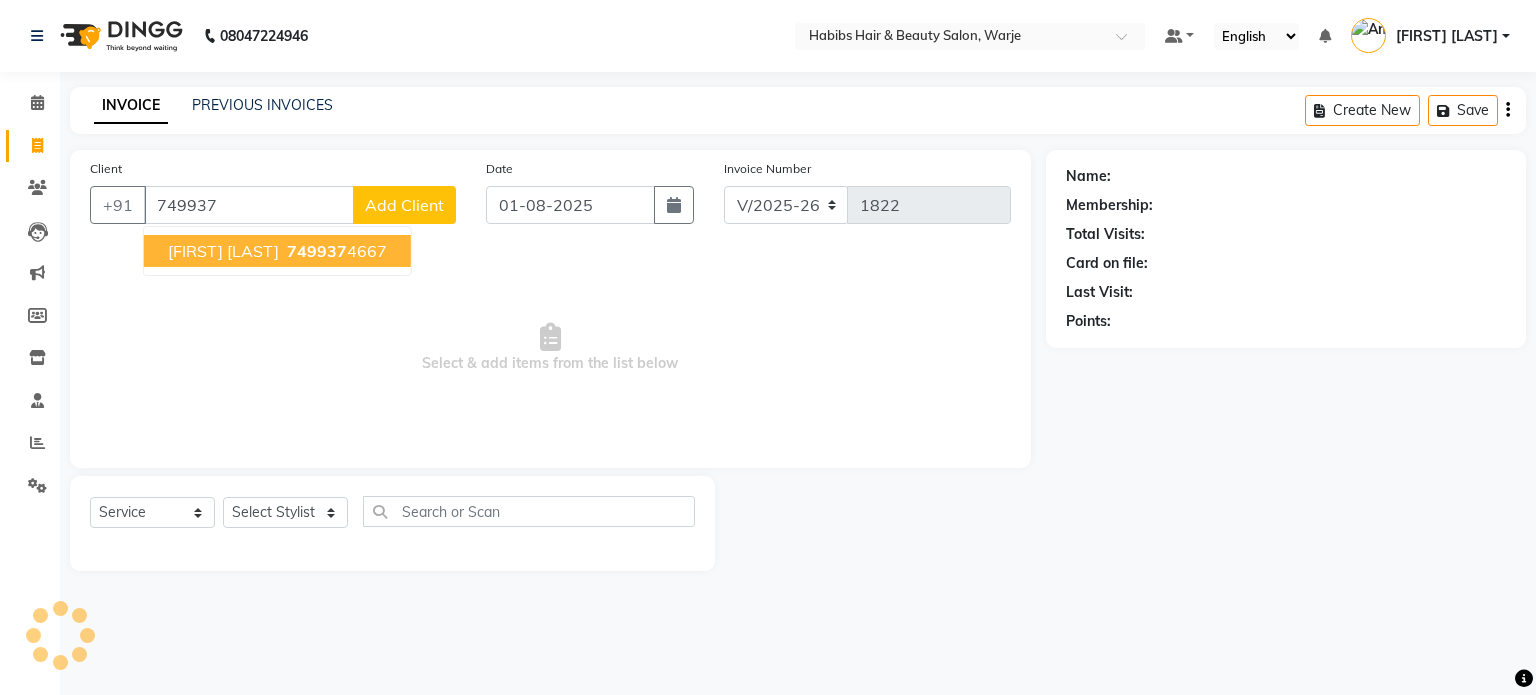 click on "[FIRST] [LAST]" at bounding box center [223, 251] 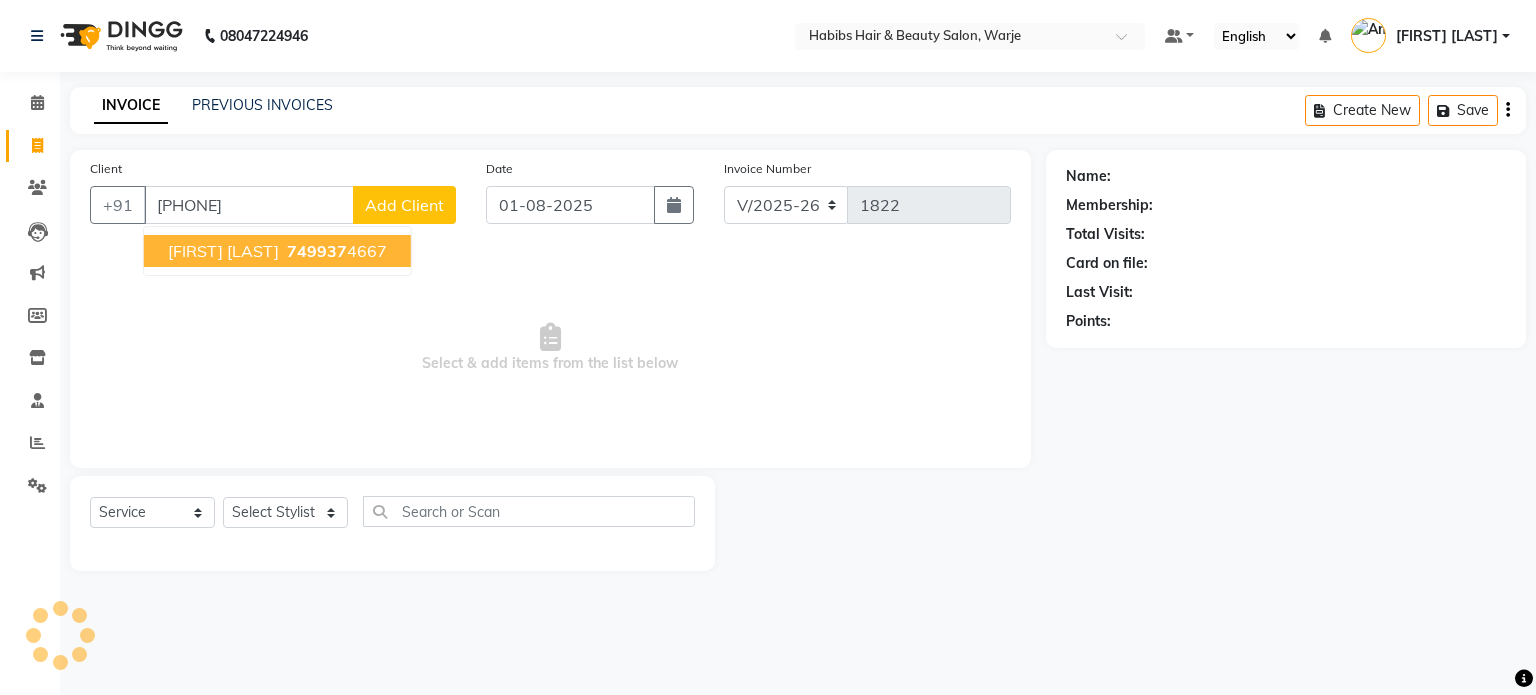type on "[PHONE]" 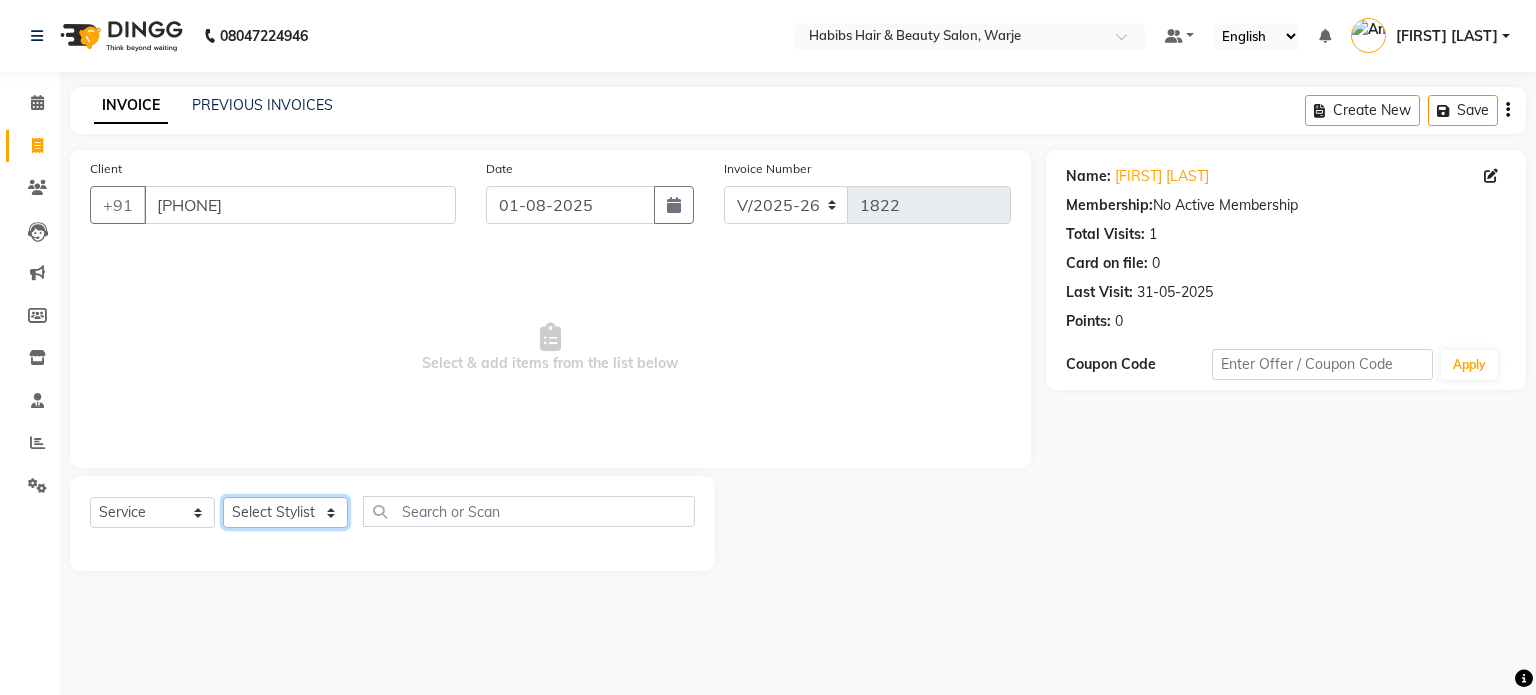 click on "Select Stylist Abhishek Akshay Amol Rathod JAYESH Mauli Ritik ruturaj Saniya  sayali (manager) shreyash shubham Swapnil" 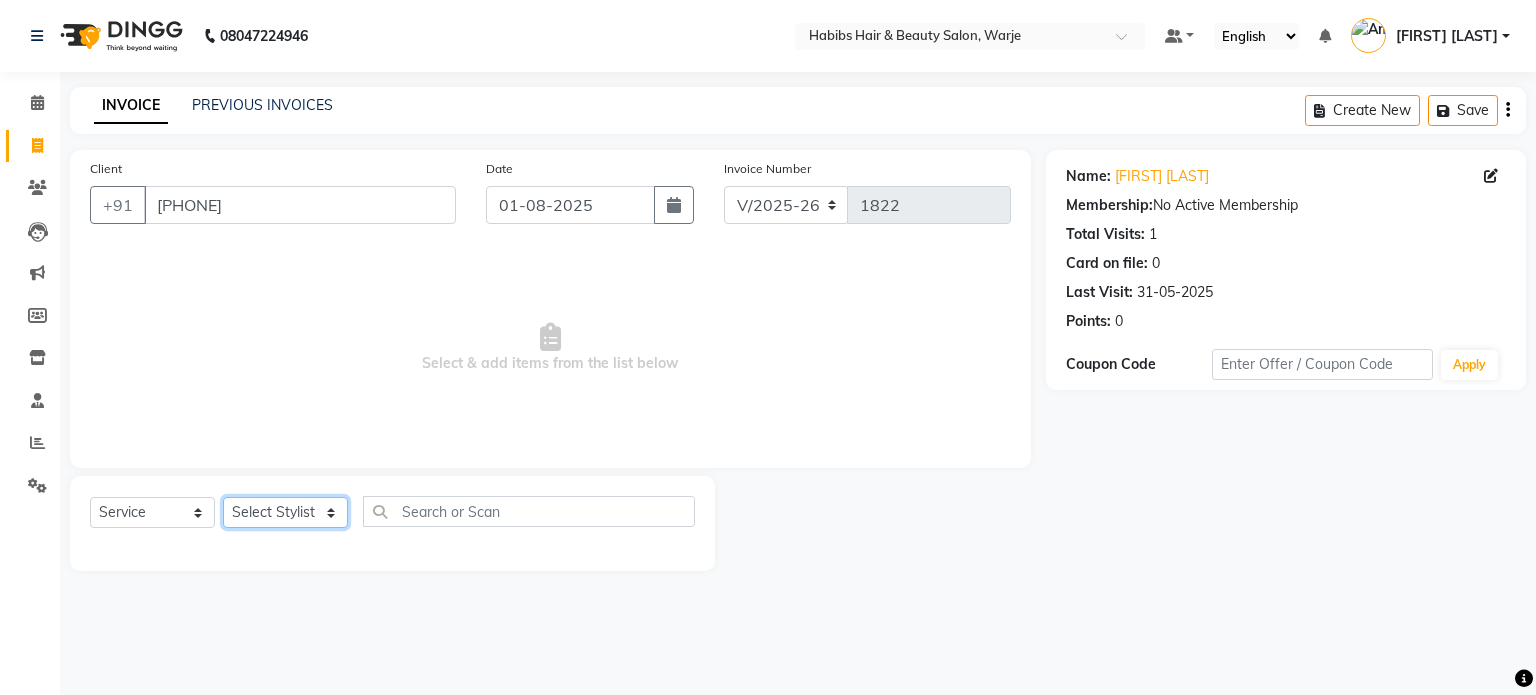 select on "27576" 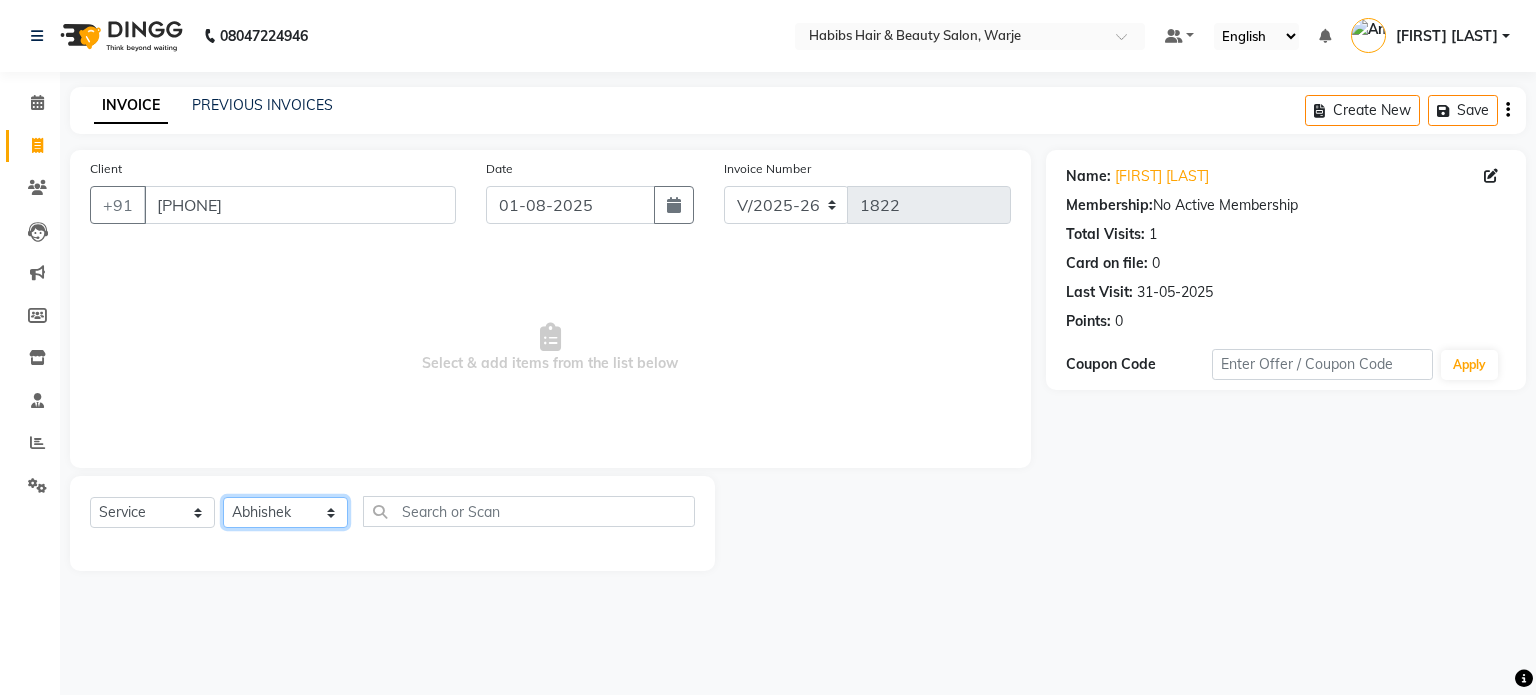 click on "Select Stylist Abhishek Akshay Amol Rathod JAYESH Mauli Ritik ruturaj Saniya  sayali (manager) shreyash shubham Swapnil" 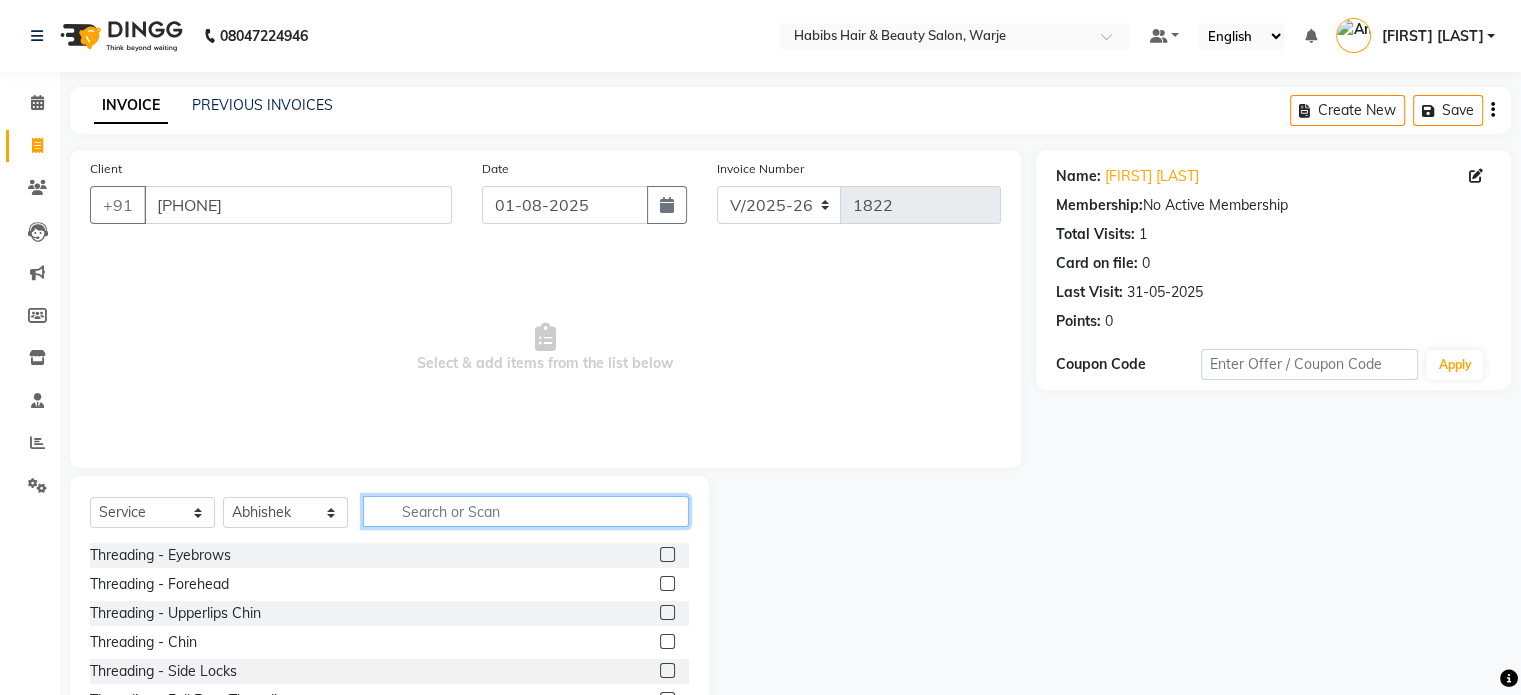 click 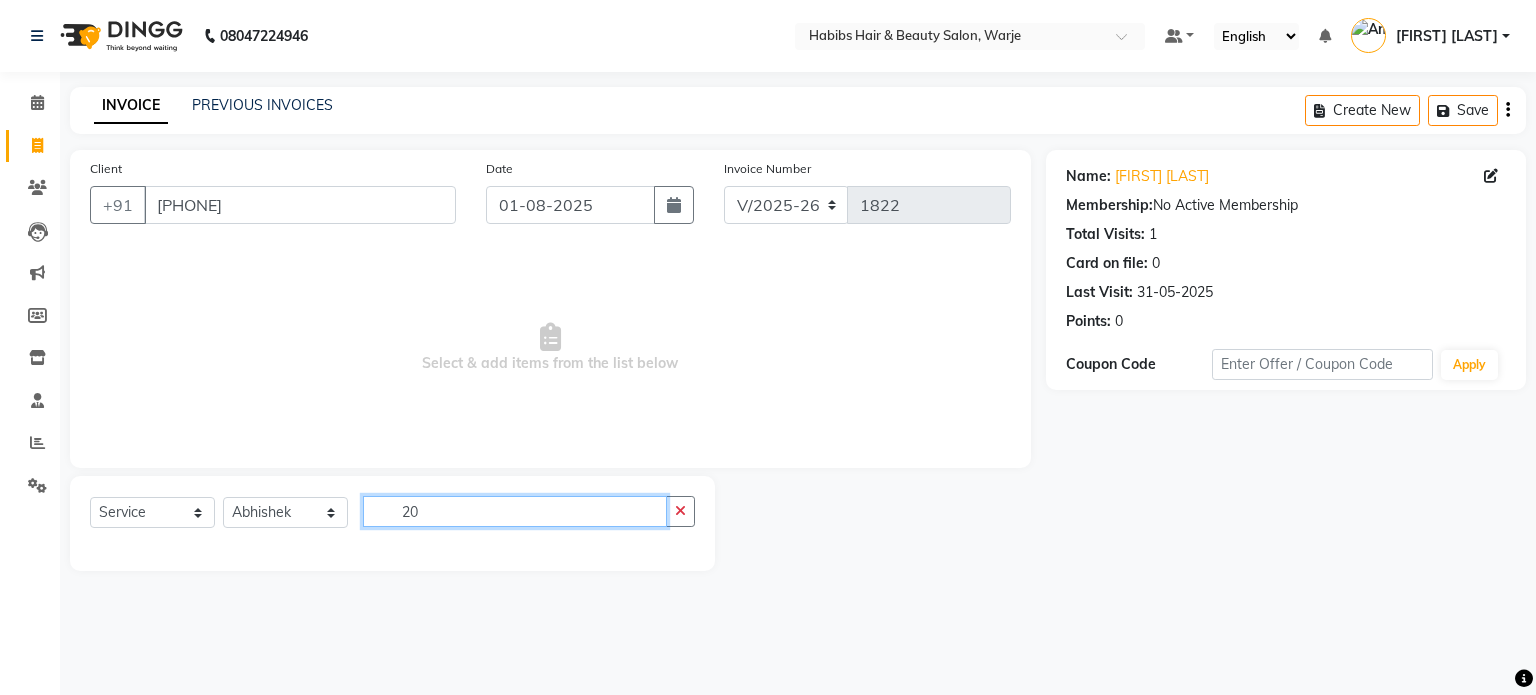 type on "2" 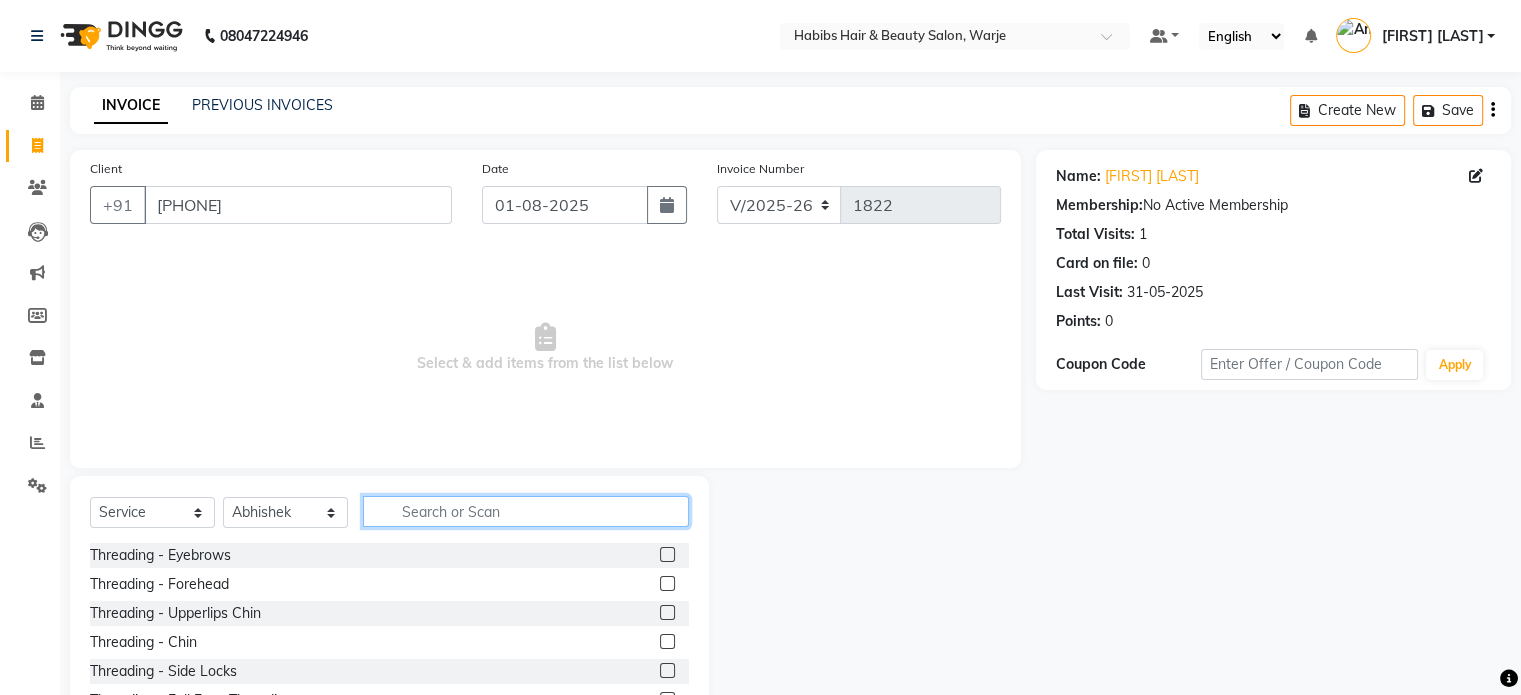 click 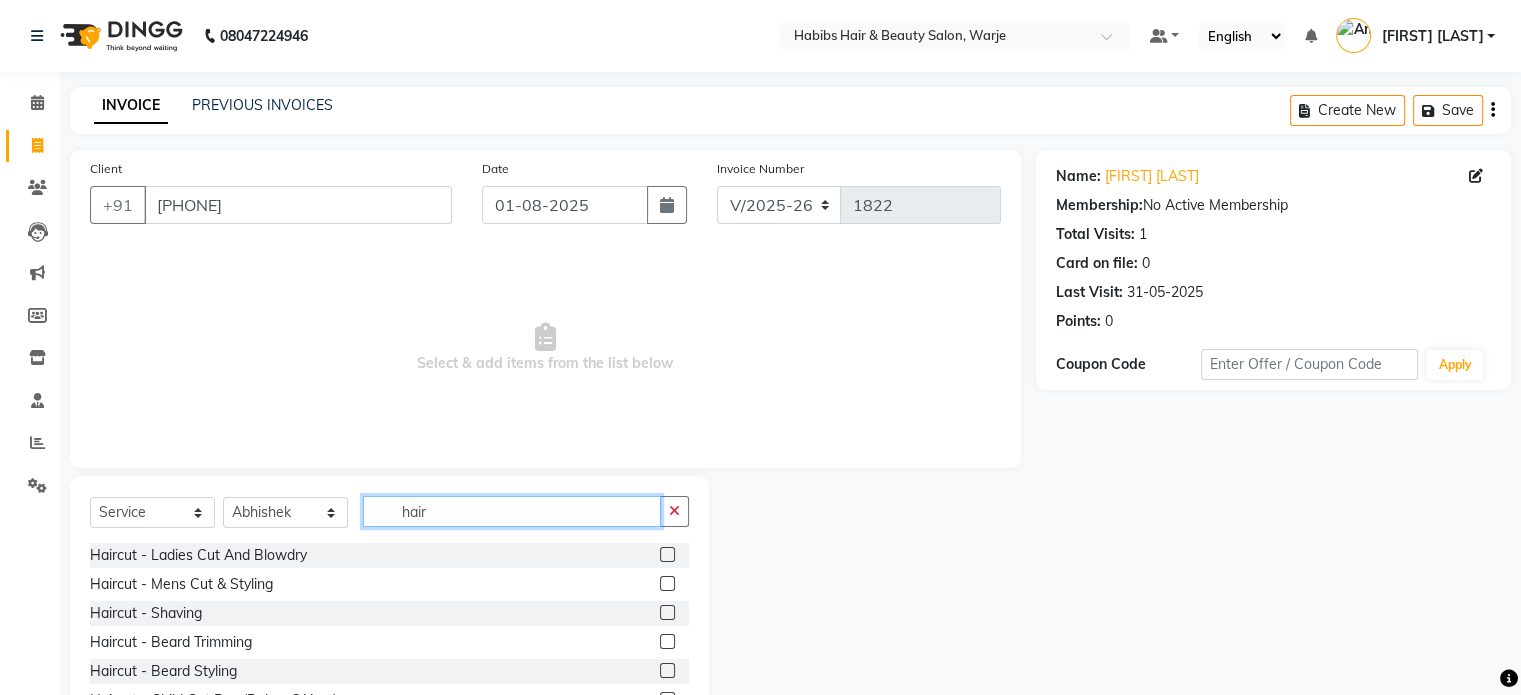 click on "hair" 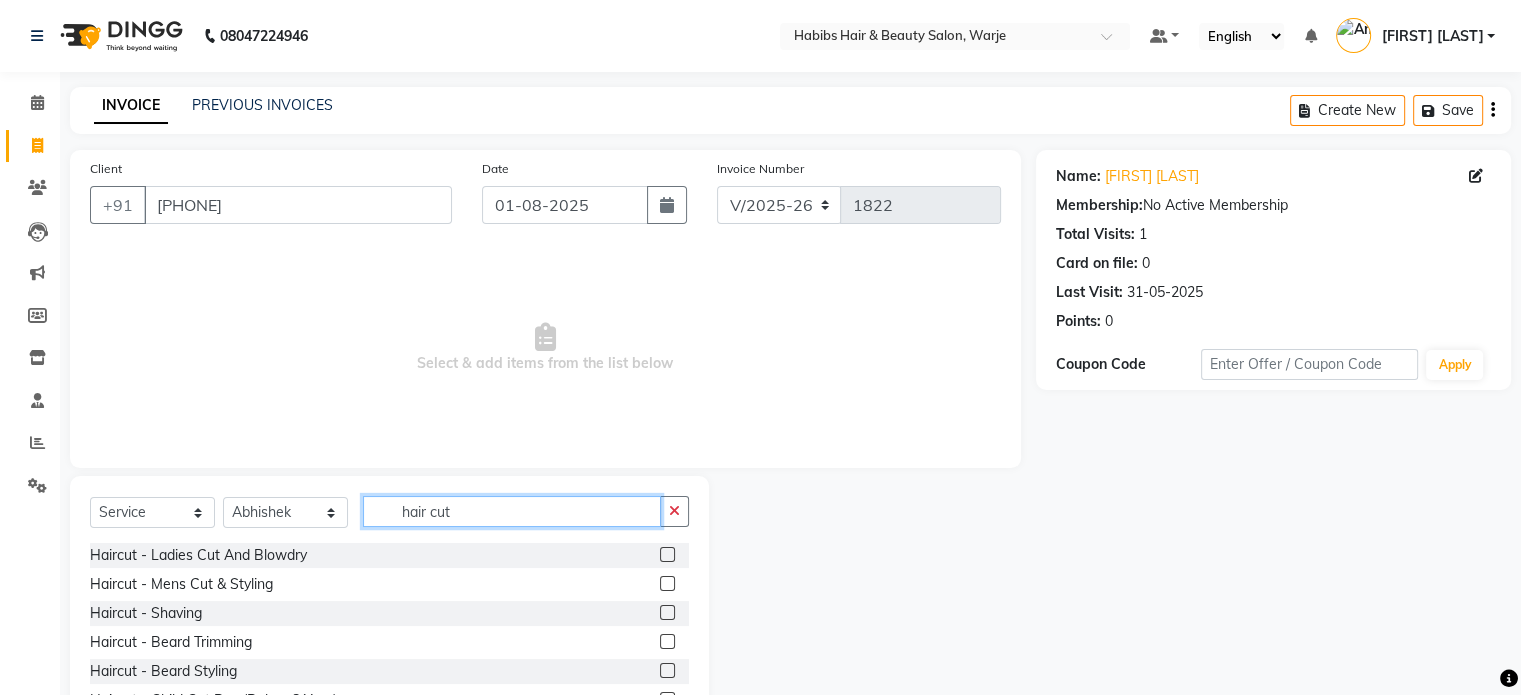 type on "hair cut" 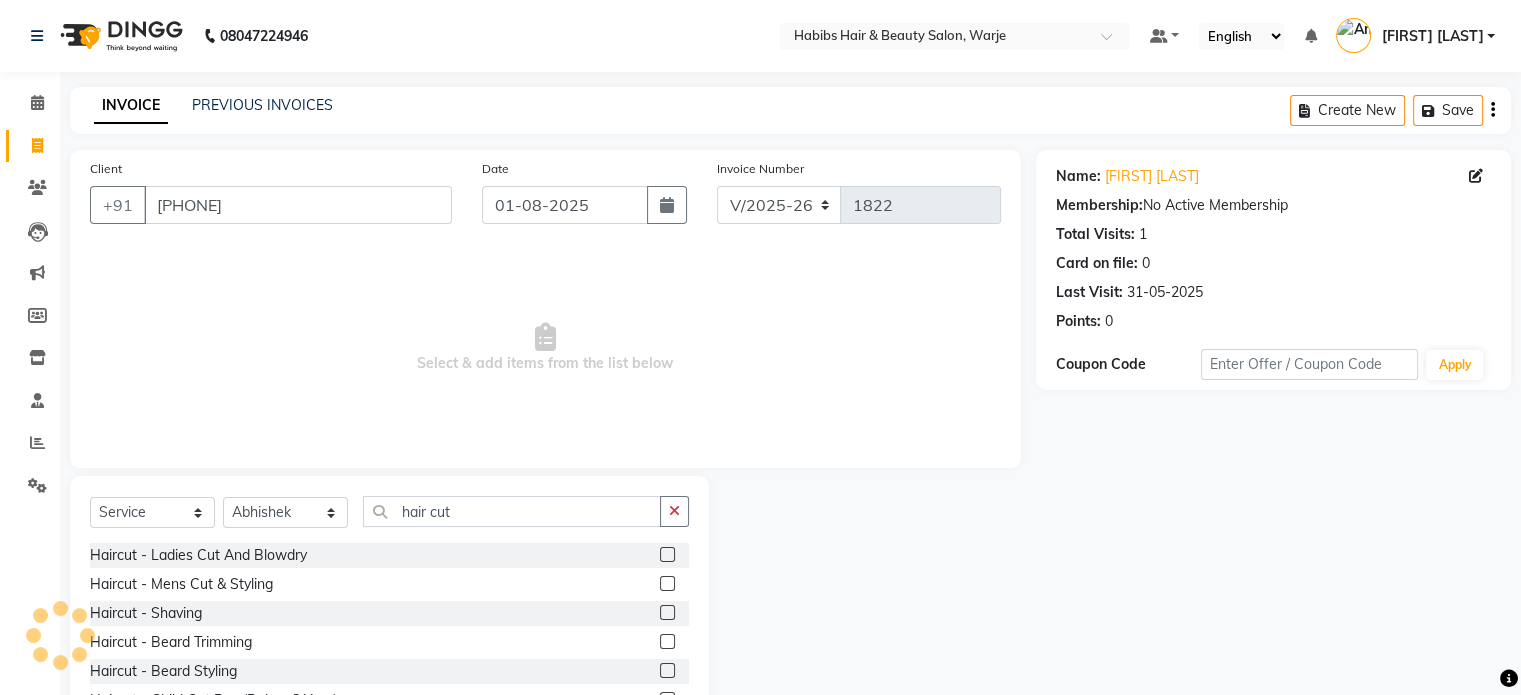 click 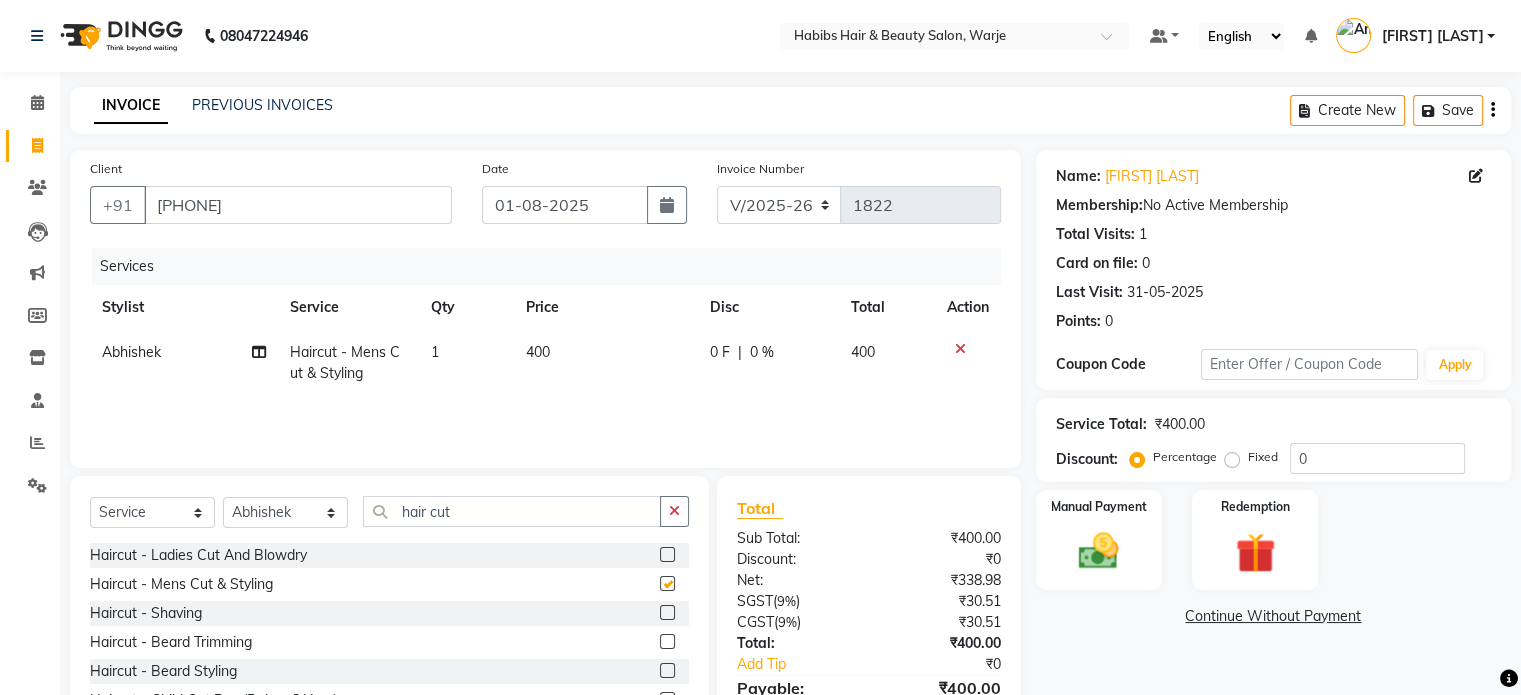 checkbox on "false" 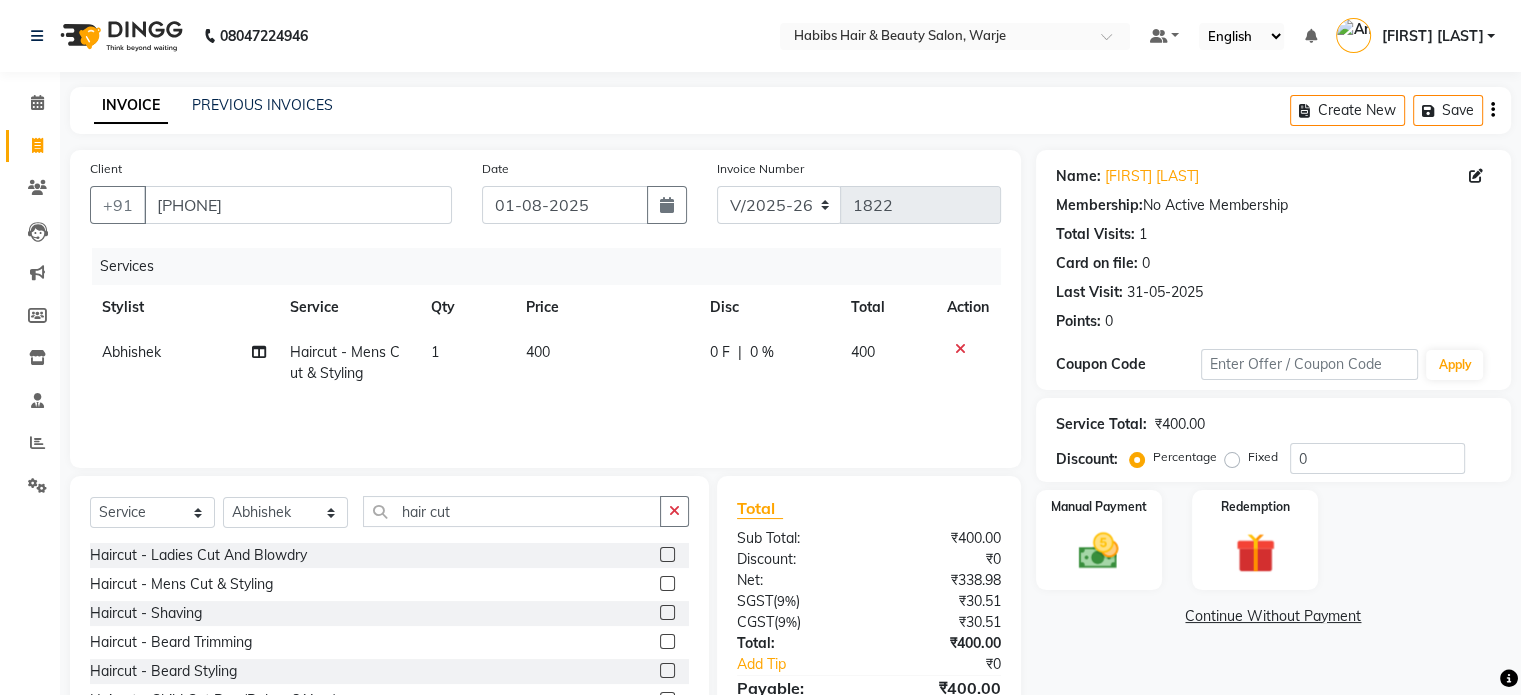 click 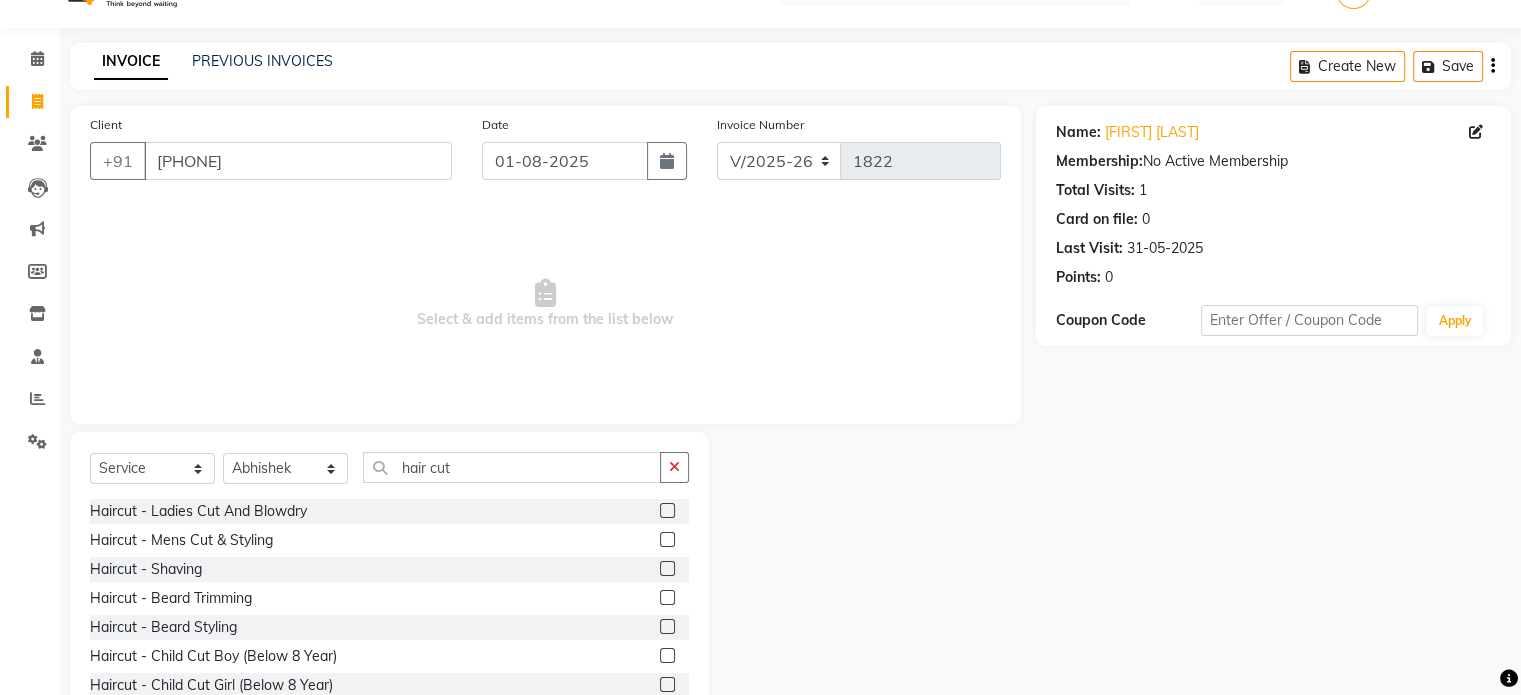 scroll, scrollTop: 26, scrollLeft: 0, axis: vertical 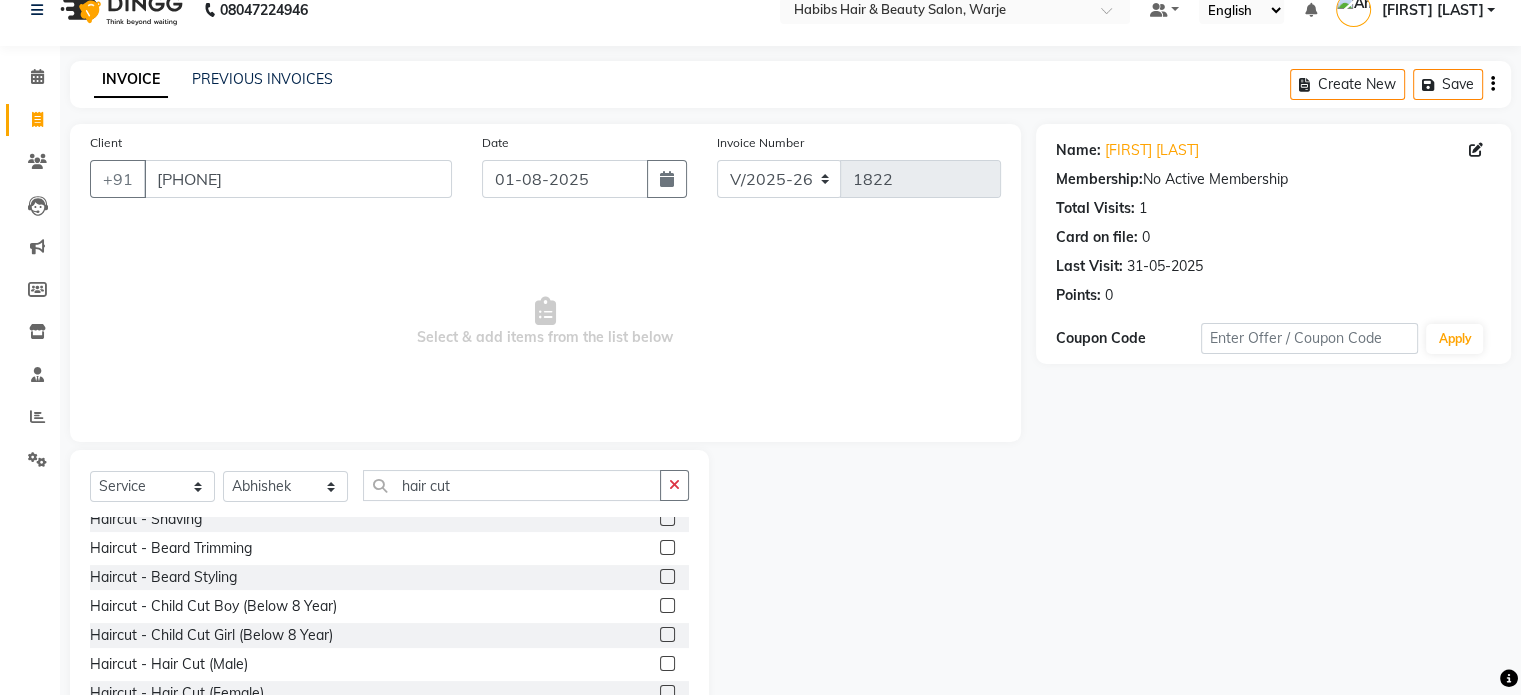 click 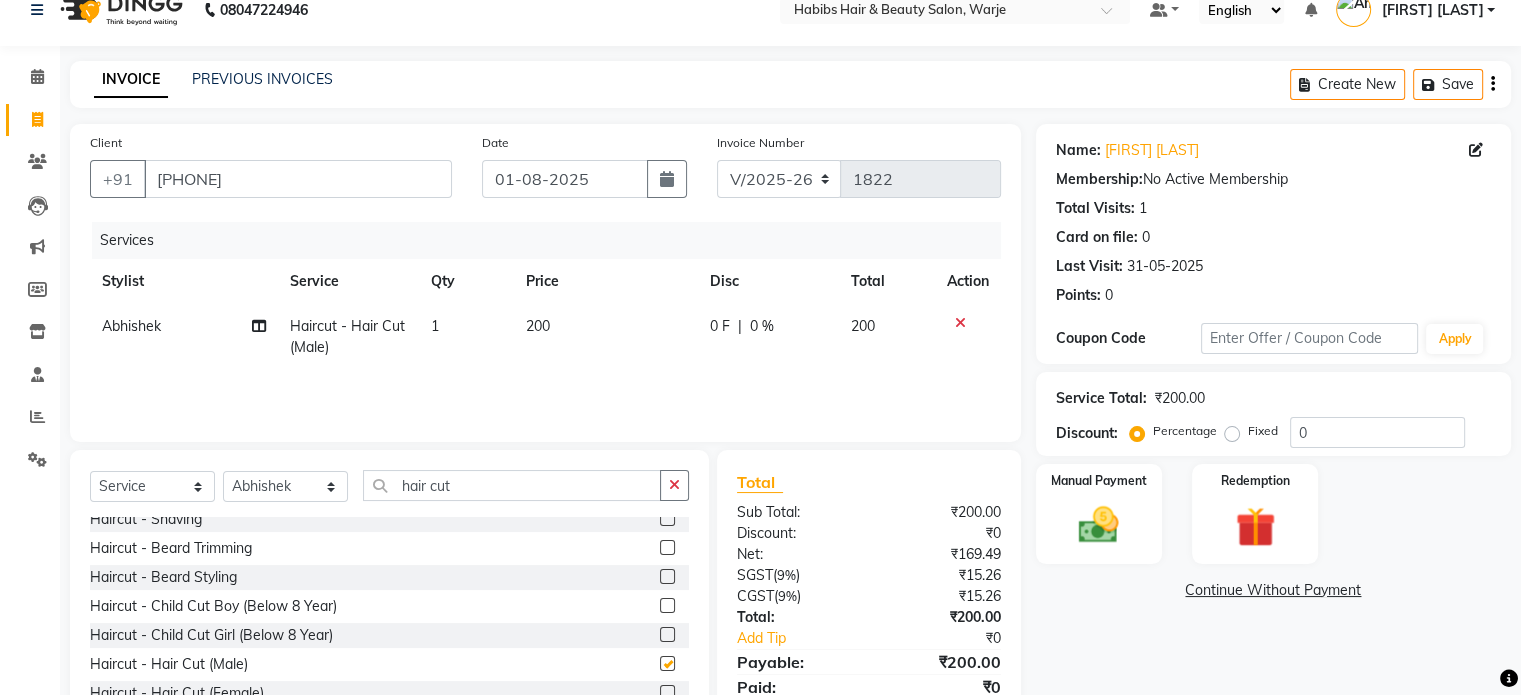 checkbox on "false" 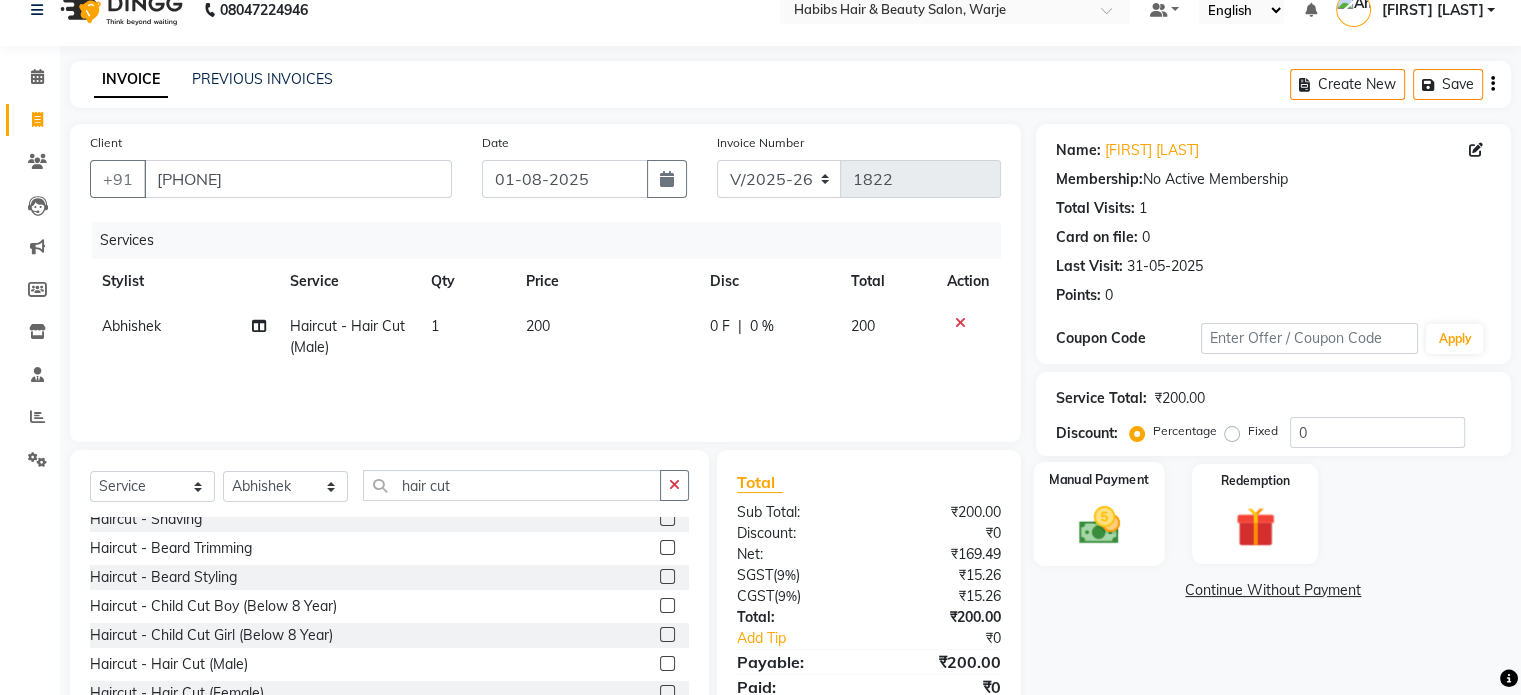 click on "Manual Payment" 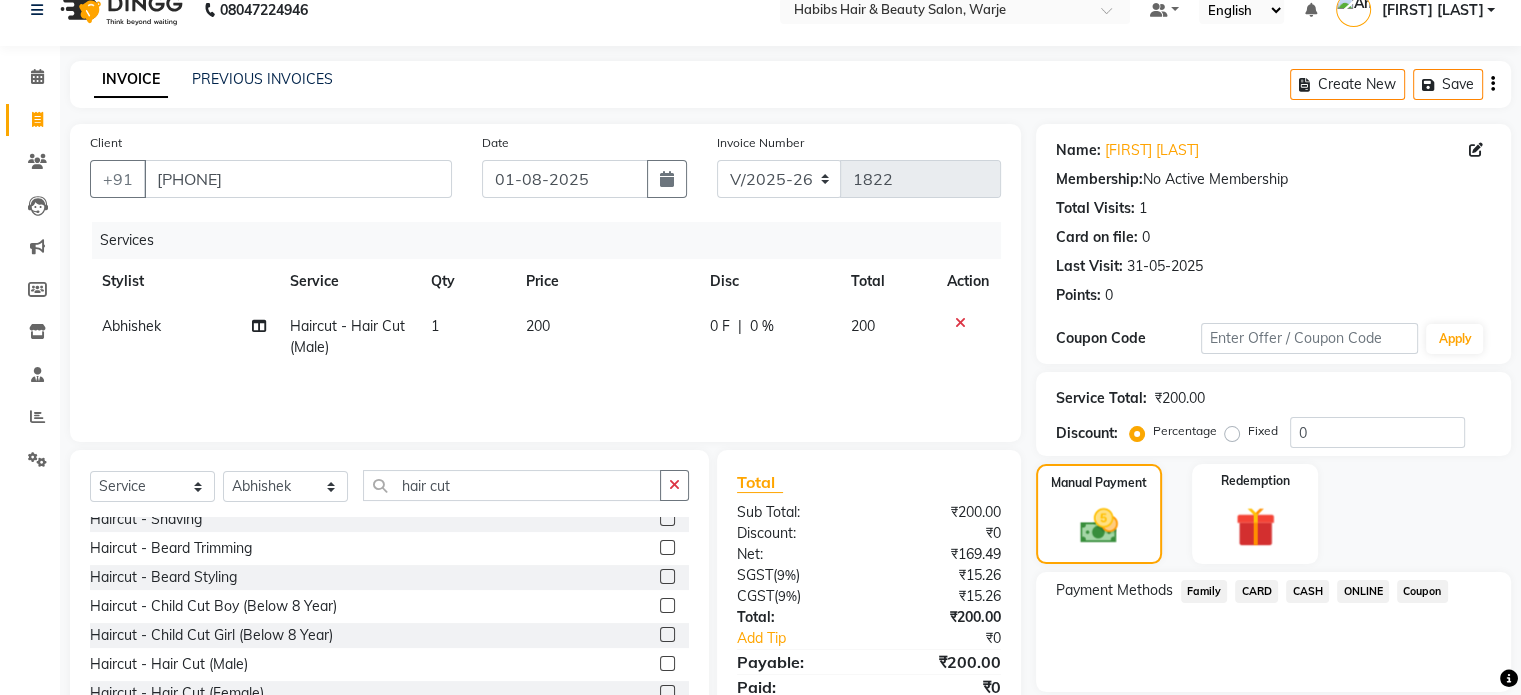 click on "CASH" 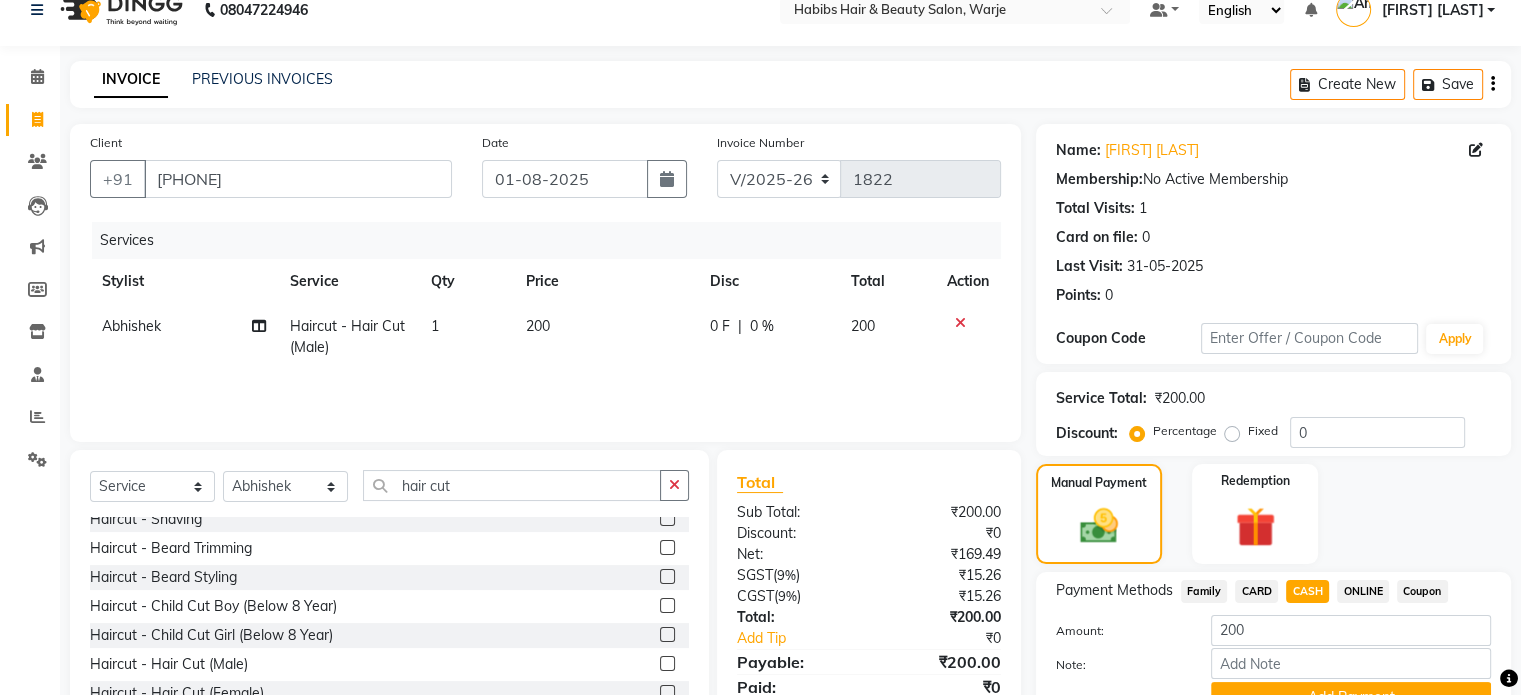 scroll, scrollTop: 124, scrollLeft: 0, axis: vertical 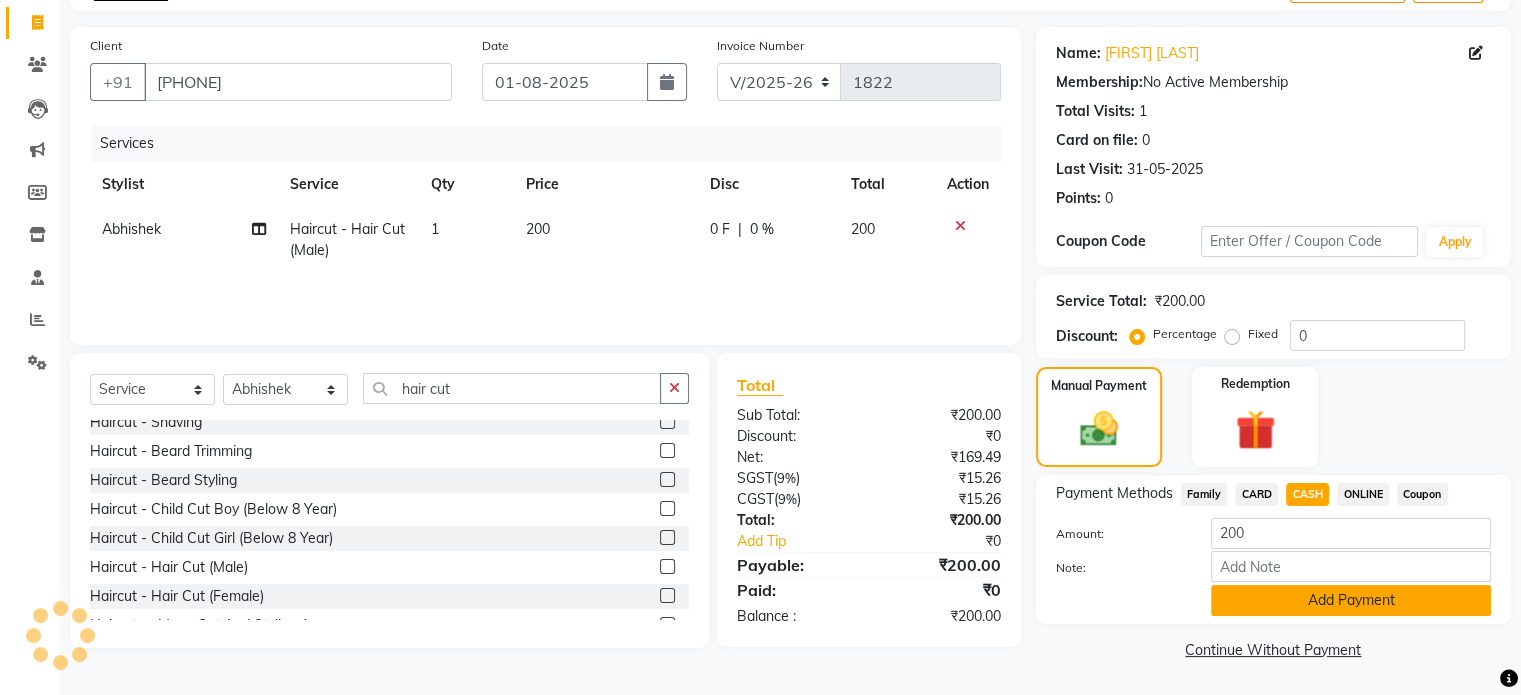 click on "Add Payment" 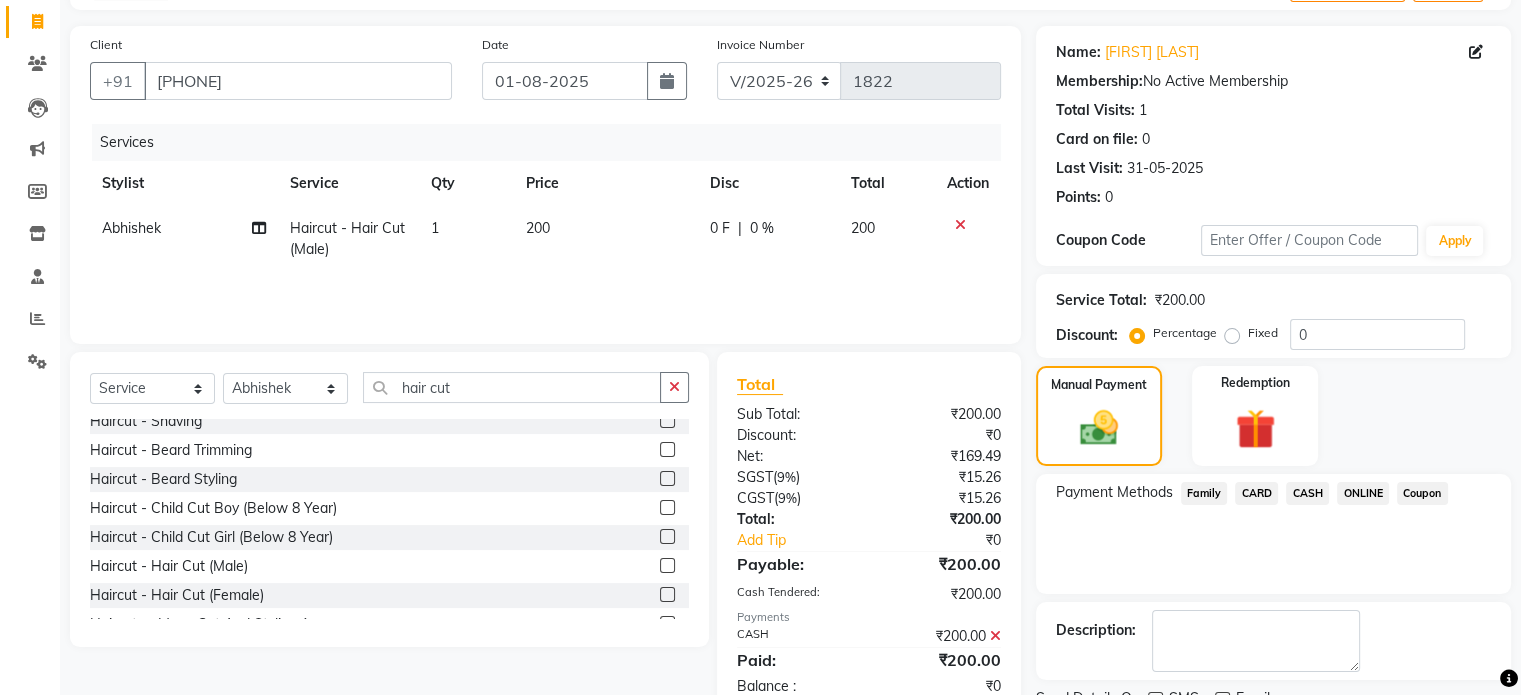 scroll, scrollTop: 205, scrollLeft: 0, axis: vertical 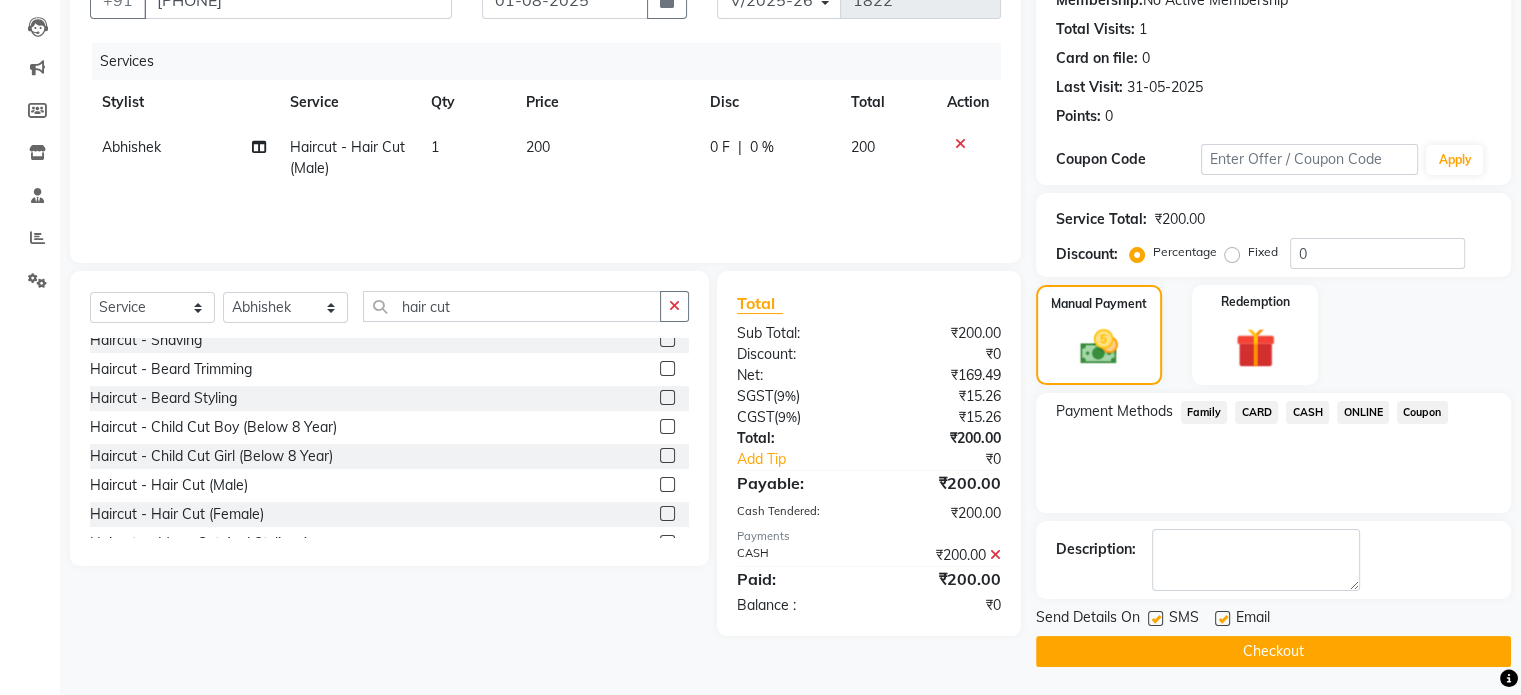 click on "Checkout" 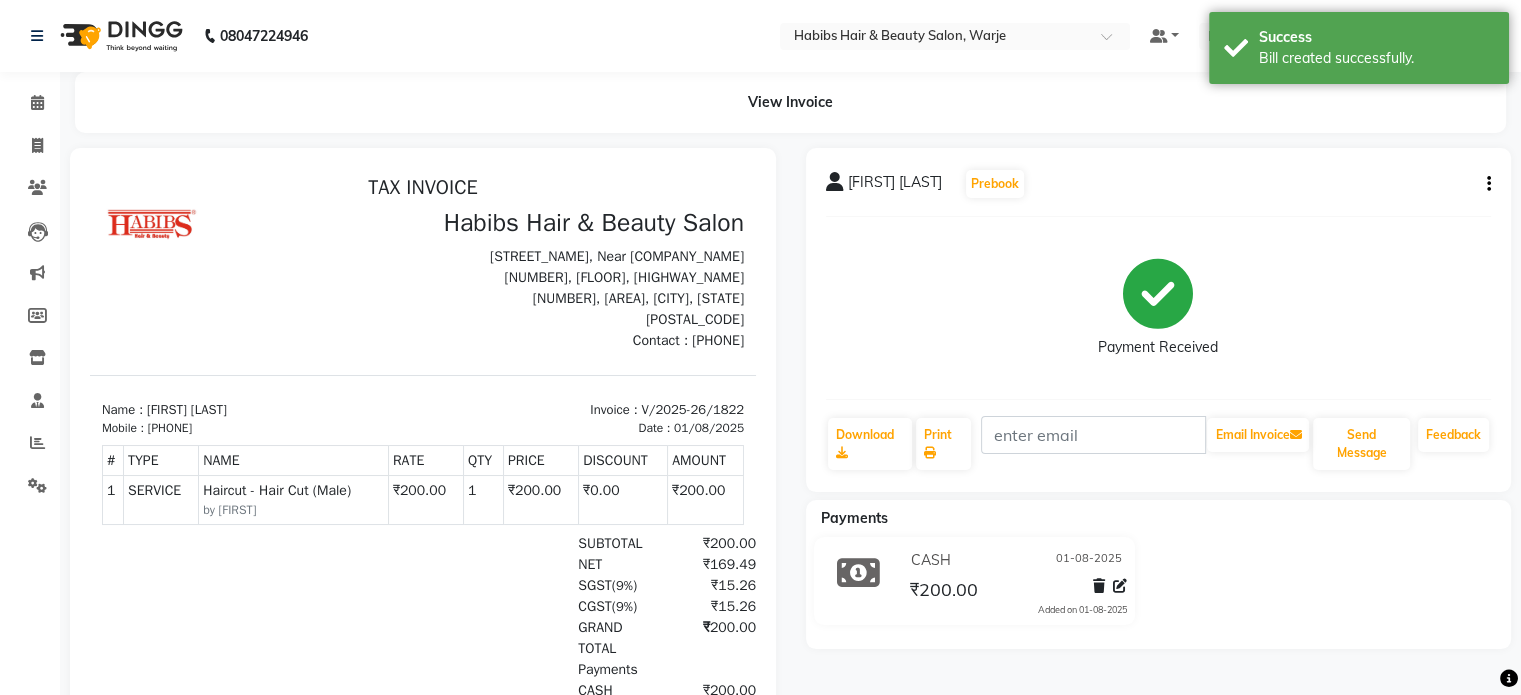 scroll, scrollTop: 0, scrollLeft: 0, axis: both 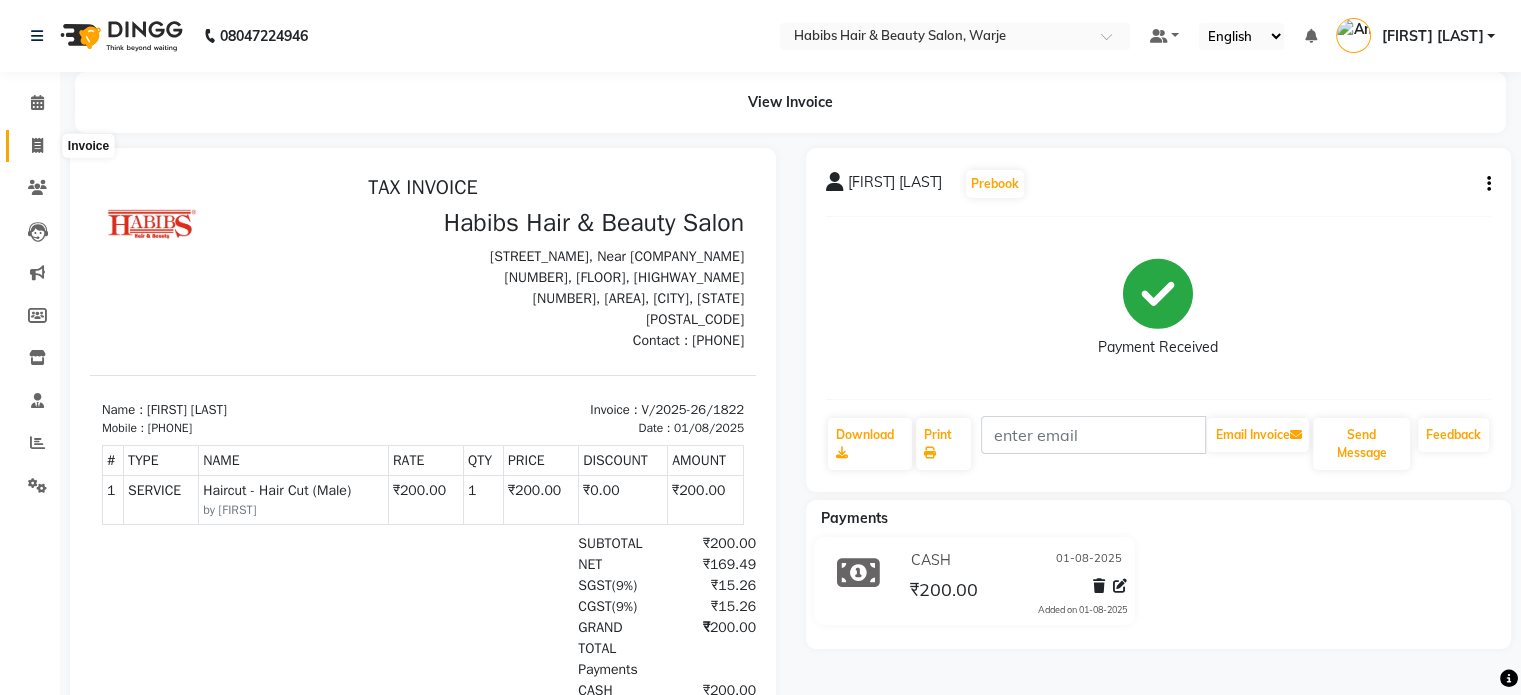 click 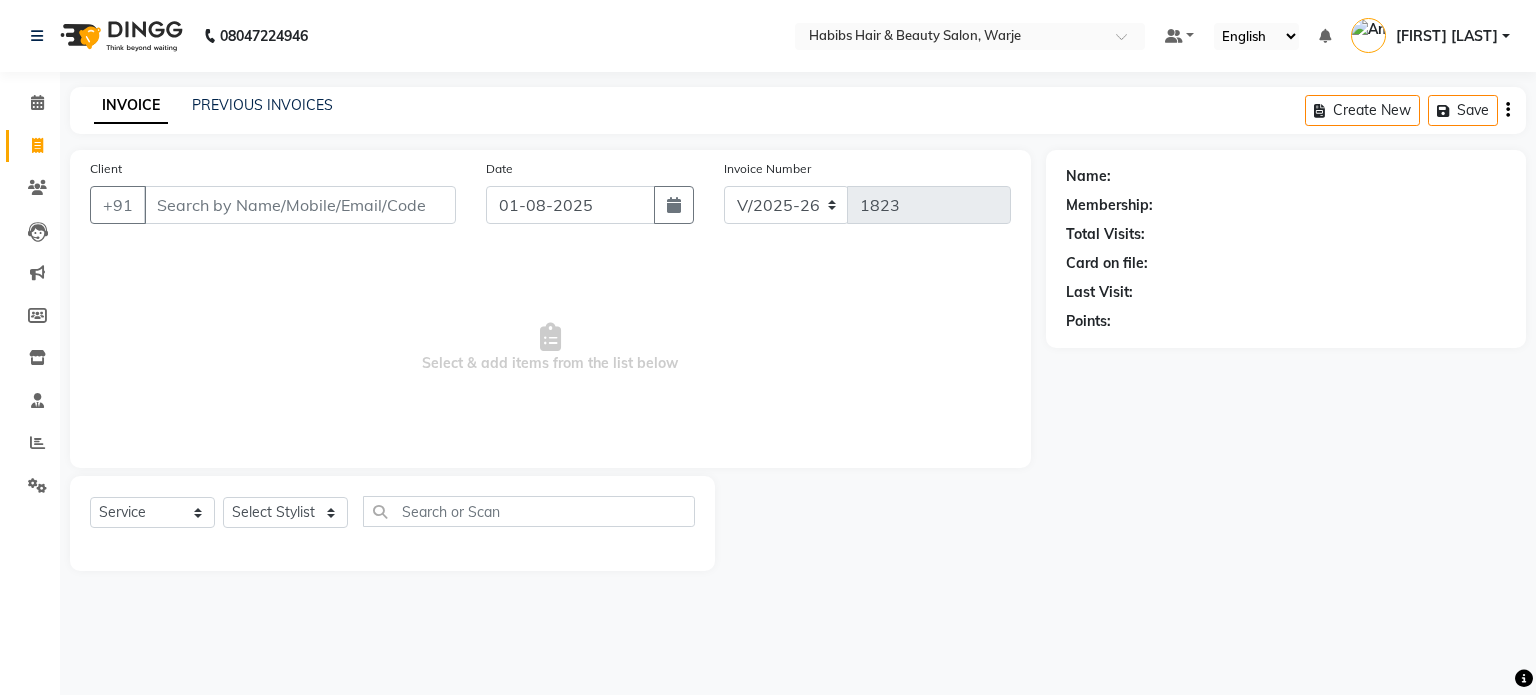 click on "Client" at bounding box center [300, 205] 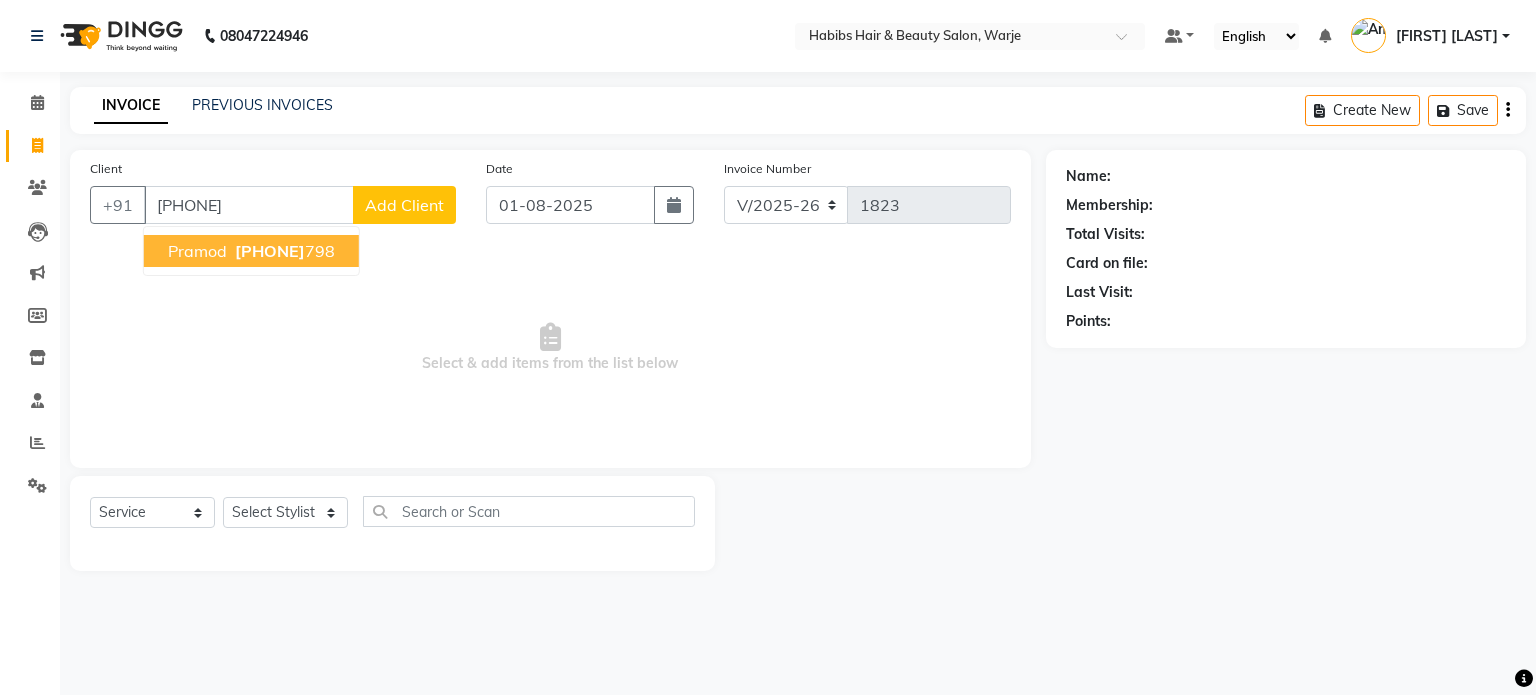 click on "[PHONE]" at bounding box center [283, 251] 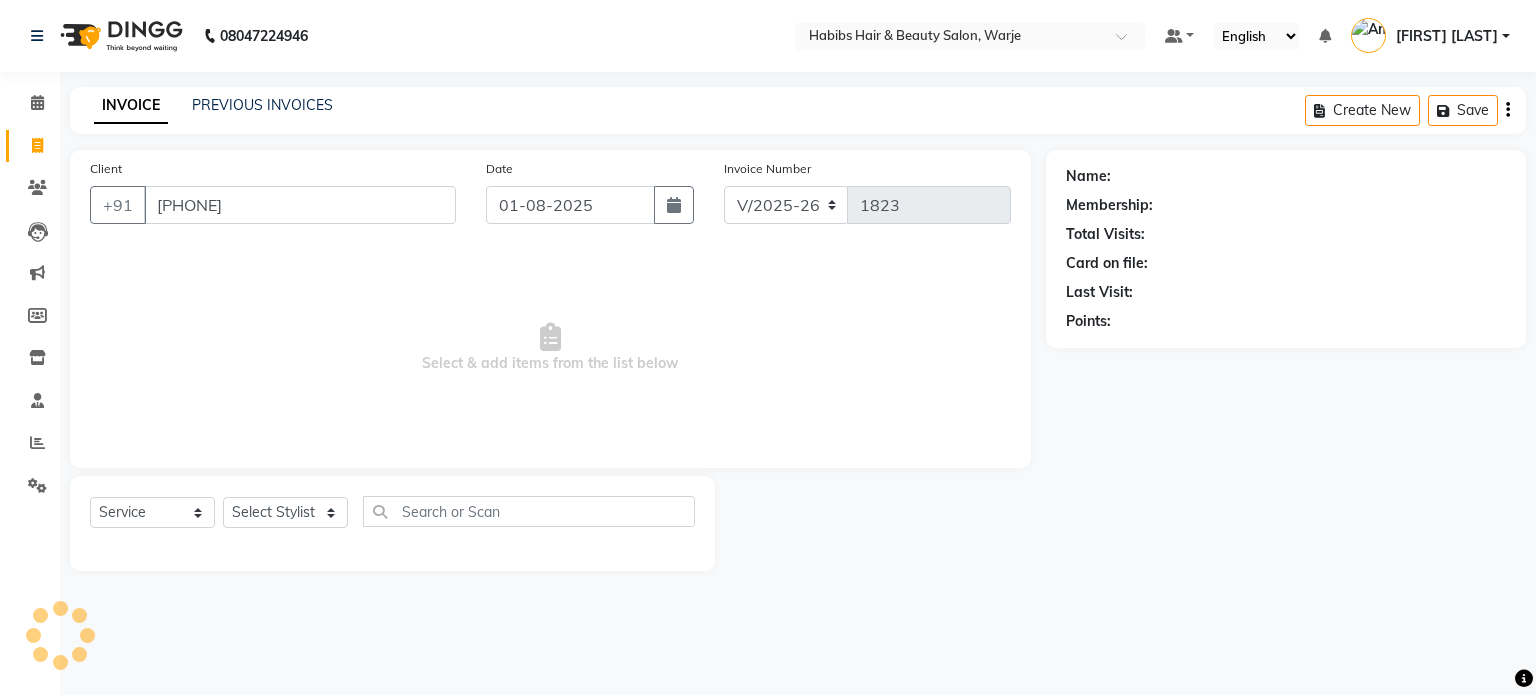 type on "[PHONE]" 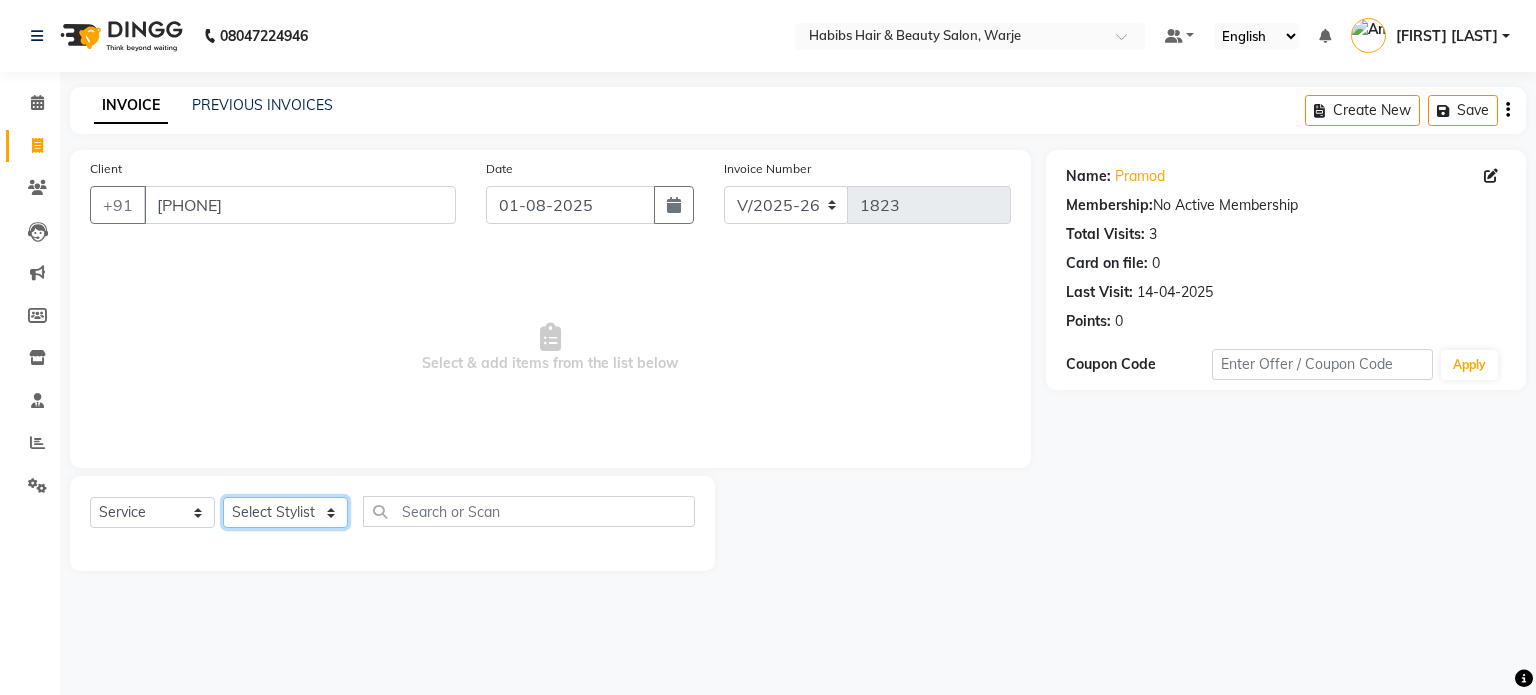 click on "Select Stylist Abhishek Akshay Amol Rathod JAYESH Mauli Ritik ruturaj Saniya  sayali (manager) shreyash shubham Swapnil" 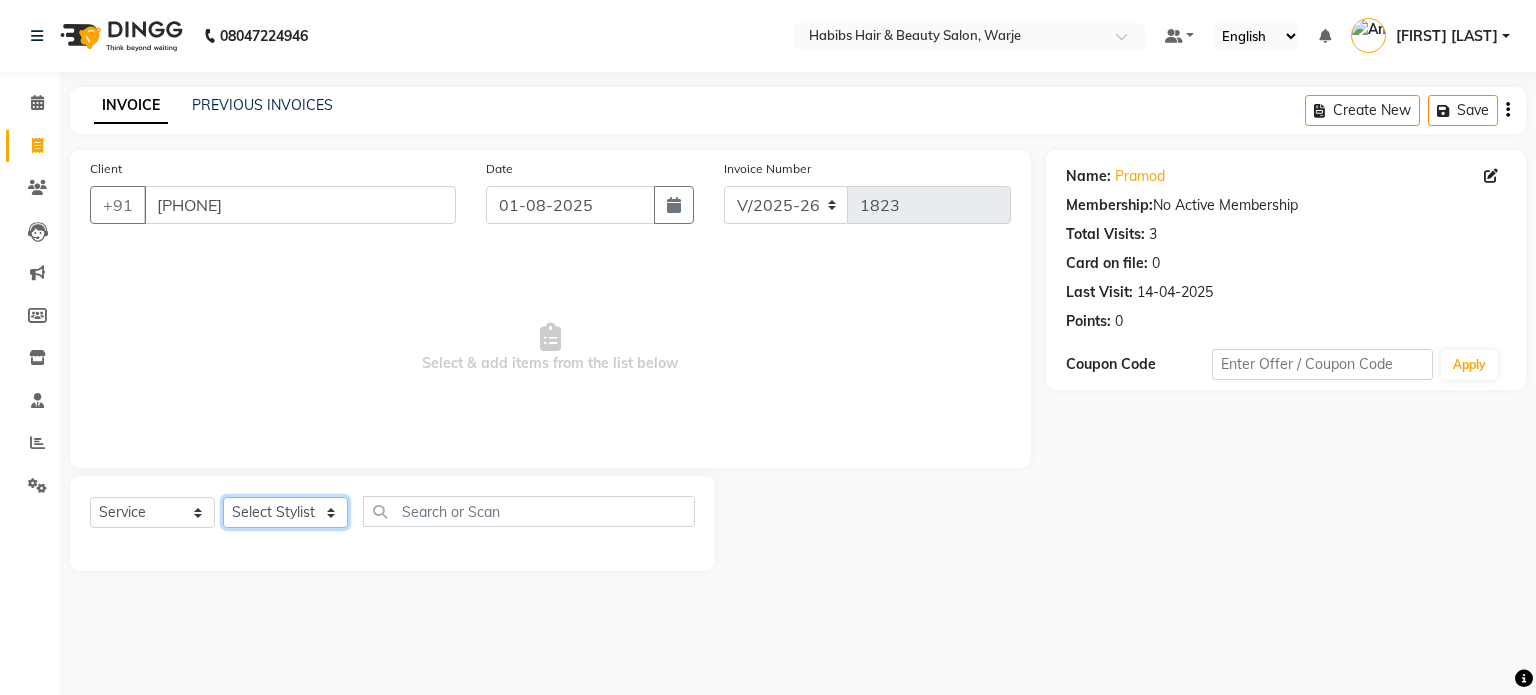 select on "27576" 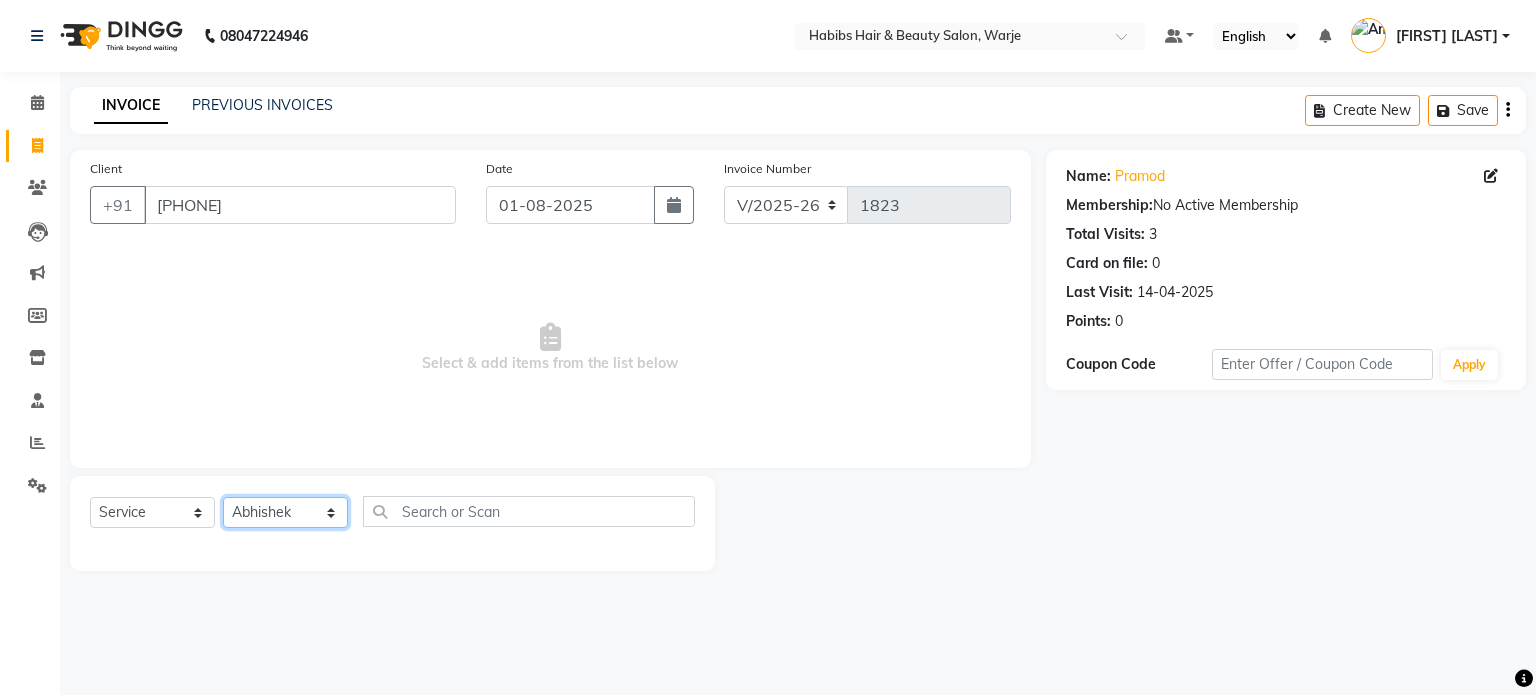 click on "Select Stylist Abhishek Akshay Amol Rathod JAYESH Mauli Ritik ruturaj Saniya  sayali (manager) shreyash shubham Swapnil" 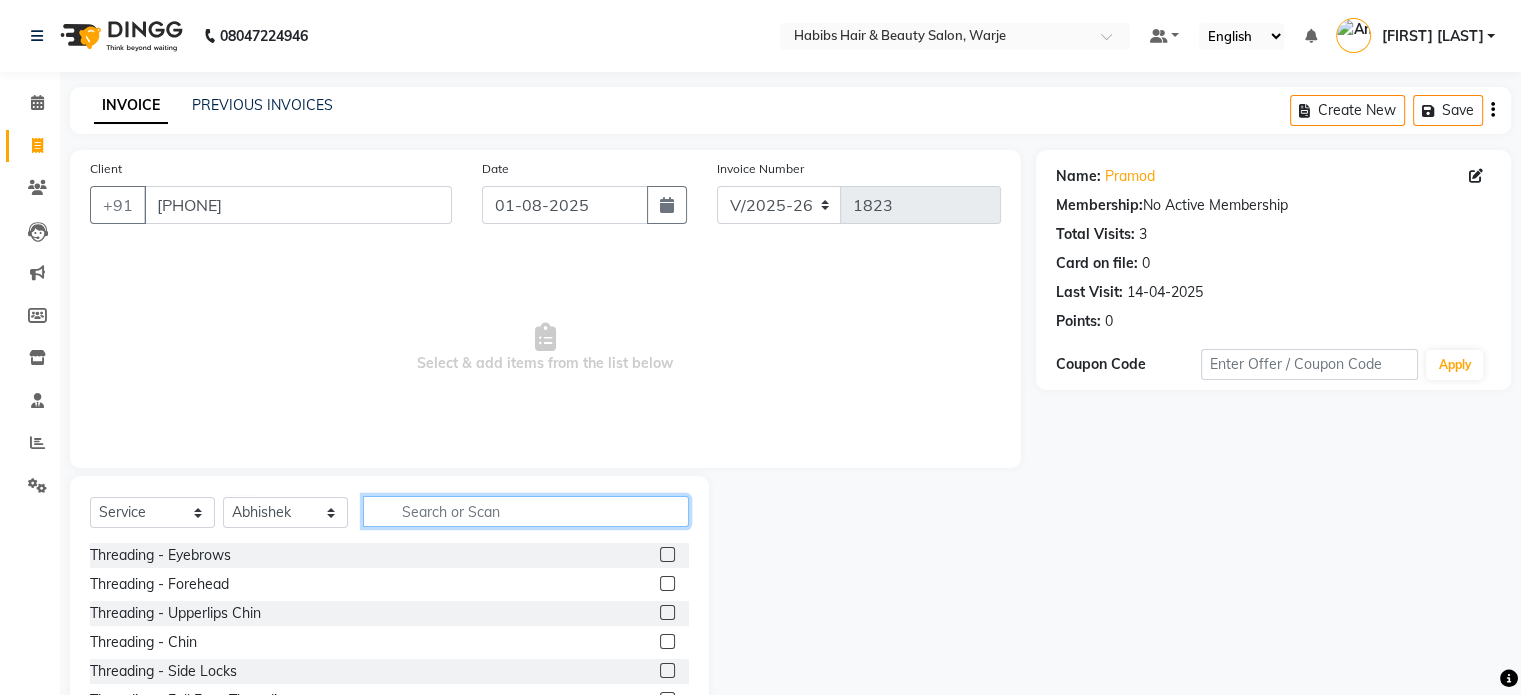 click 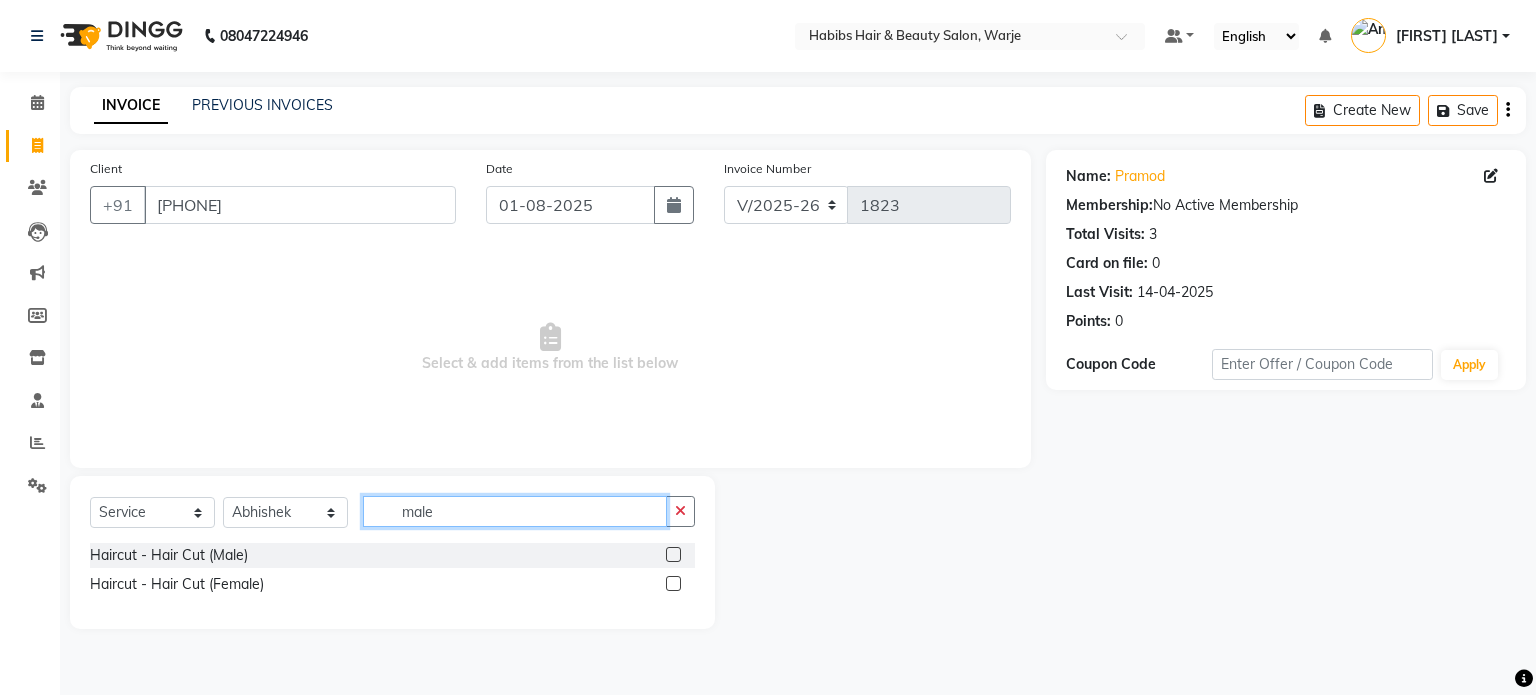 type on "male" 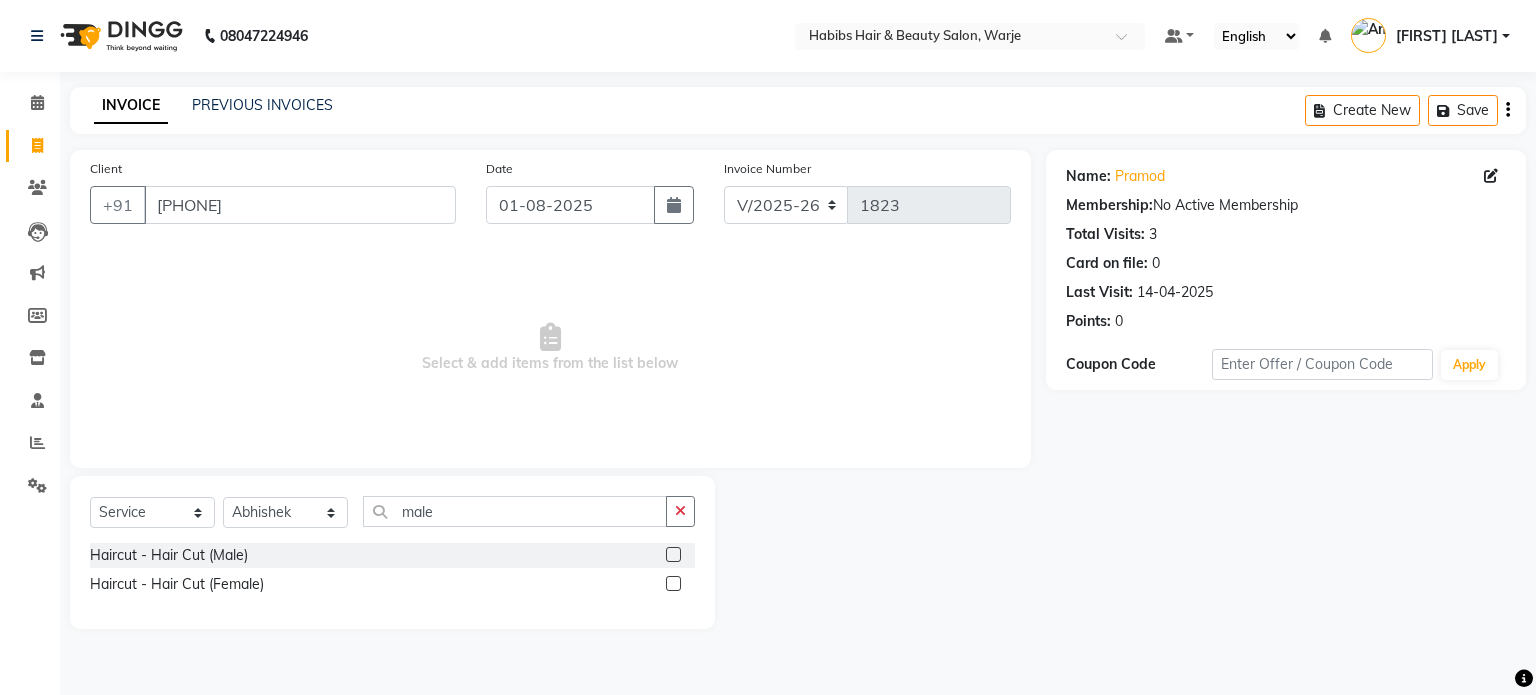 click 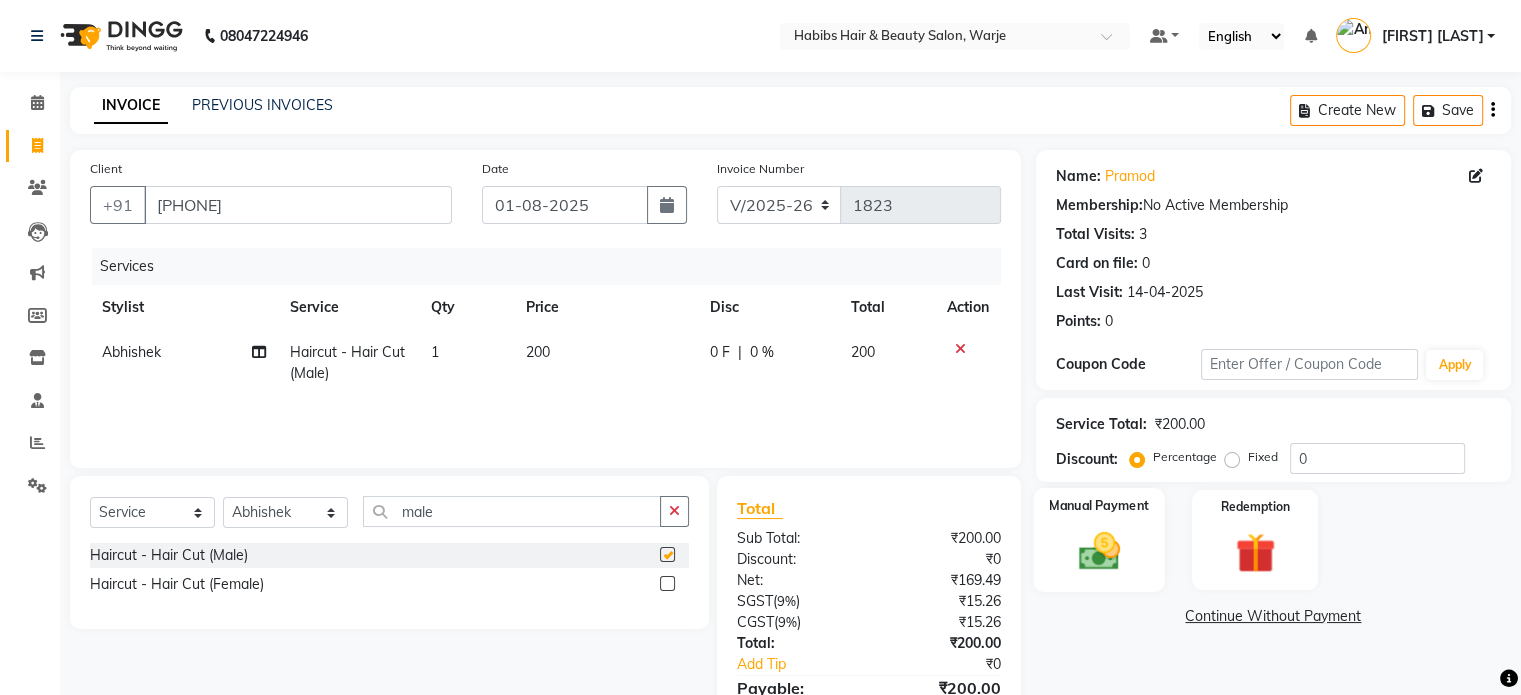 checkbox on "false" 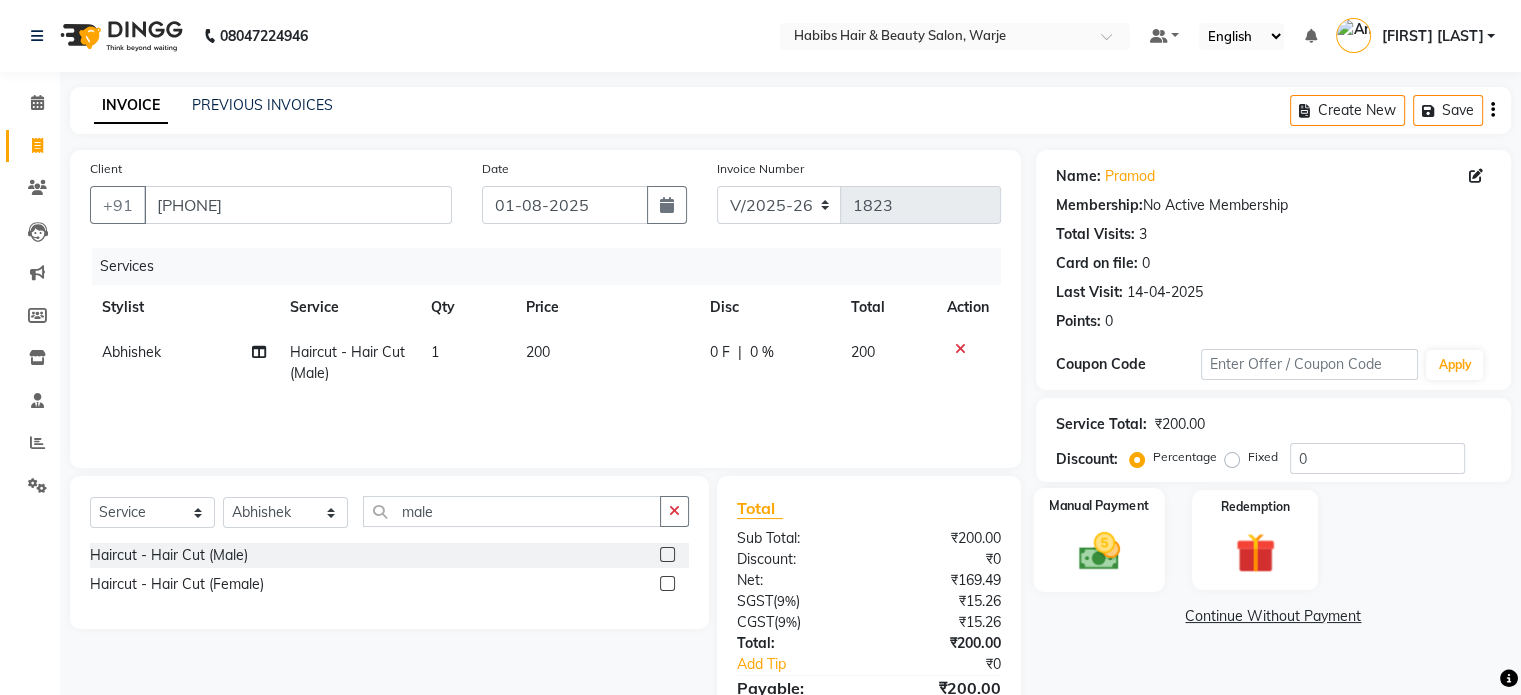 click on "Manual Payment" 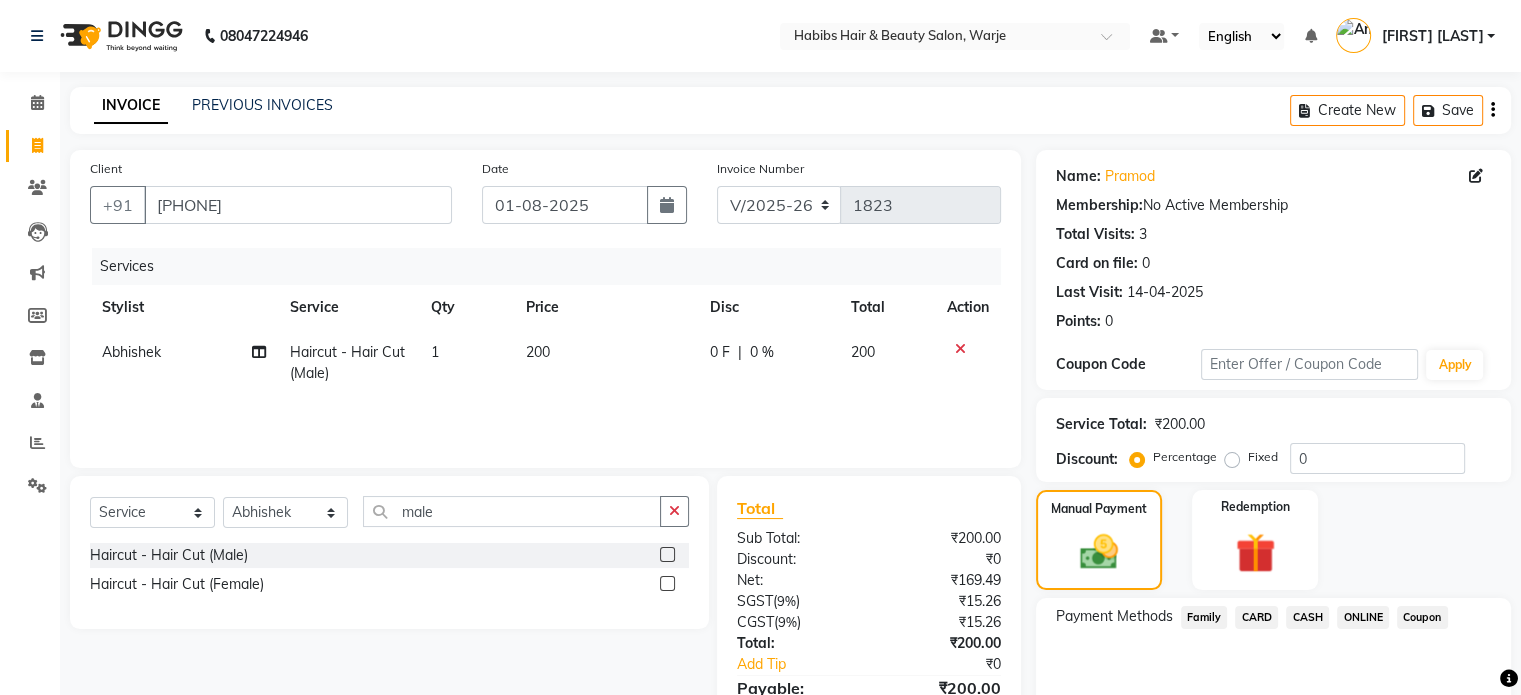 click on "ONLINE" 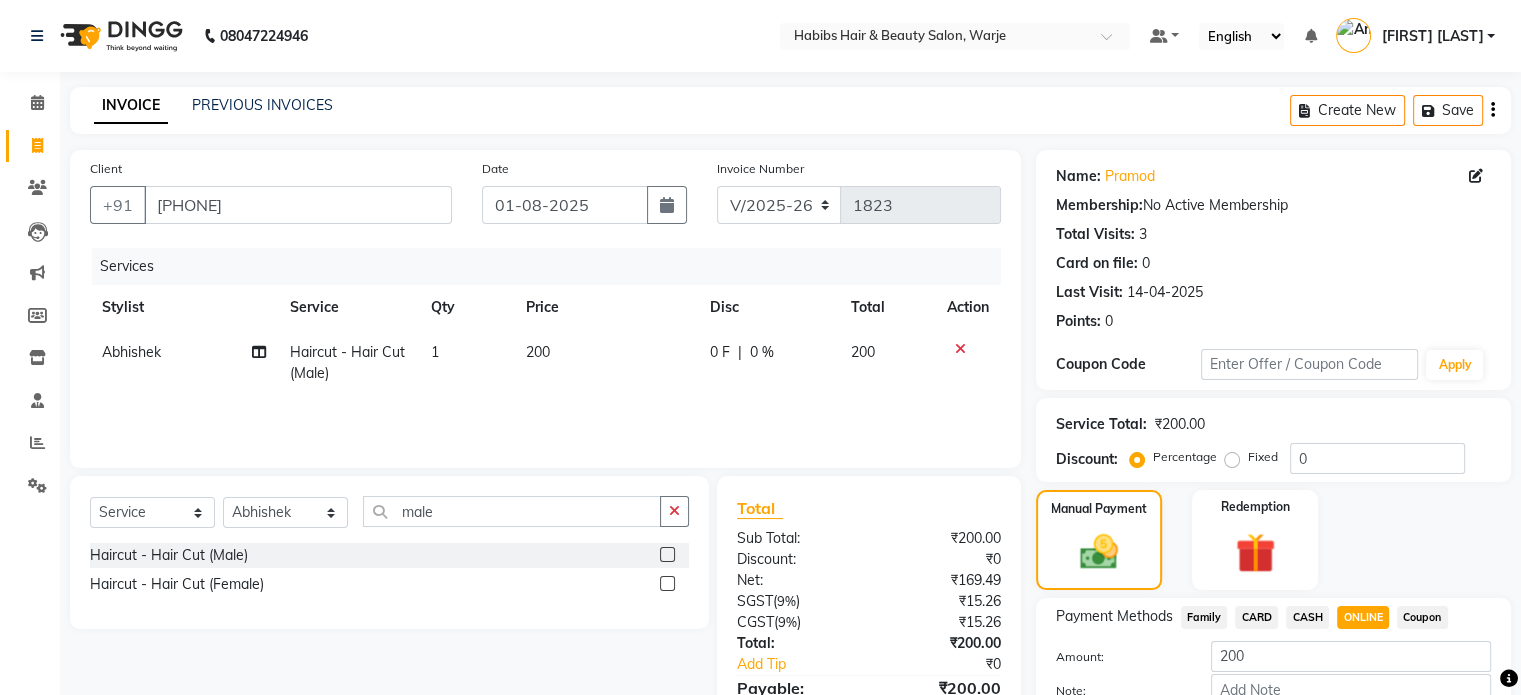 scroll, scrollTop: 124, scrollLeft: 0, axis: vertical 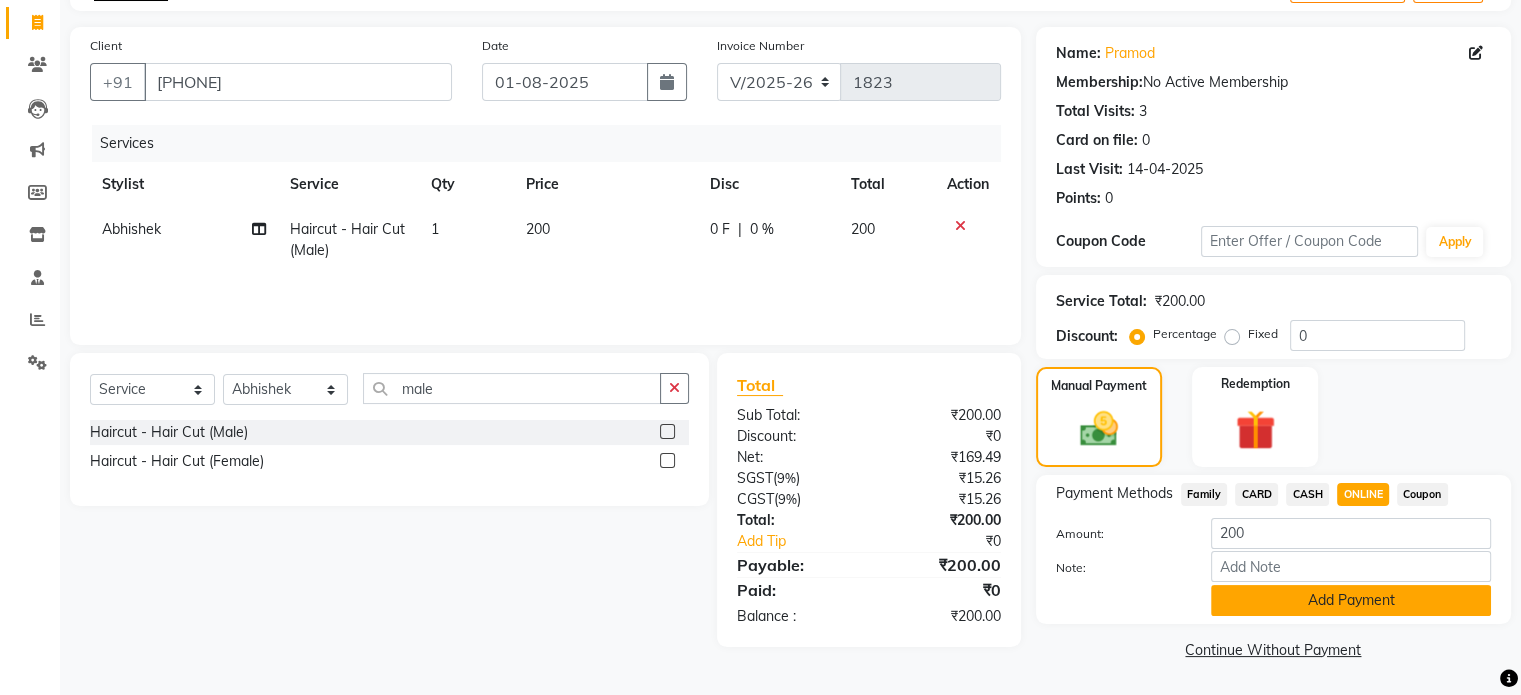 drag, startPoint x: 1355, startPoint y: 623, endPoint x: 1347, endPoint y: 595, distance: 29.12044 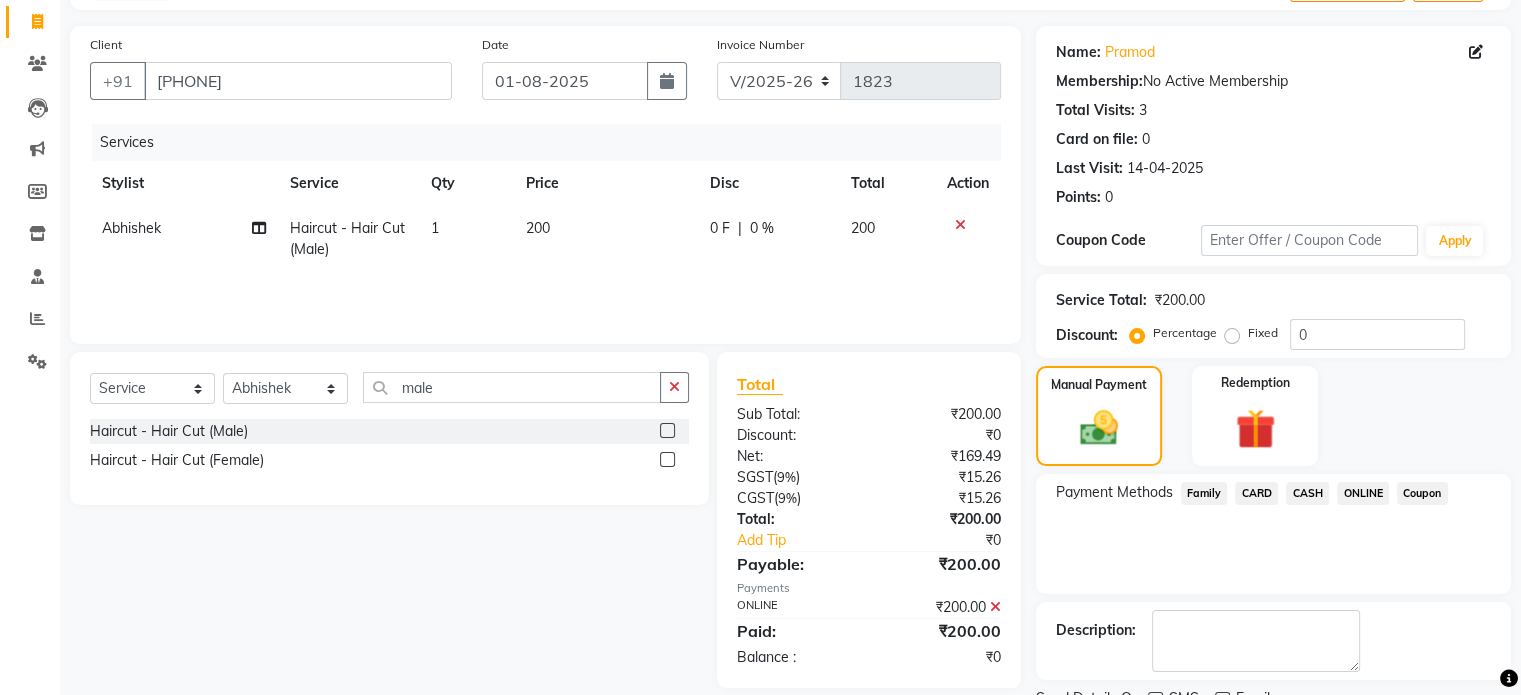 scroll, scrollTop: 205, scrollLeft: 0, axis: vertical 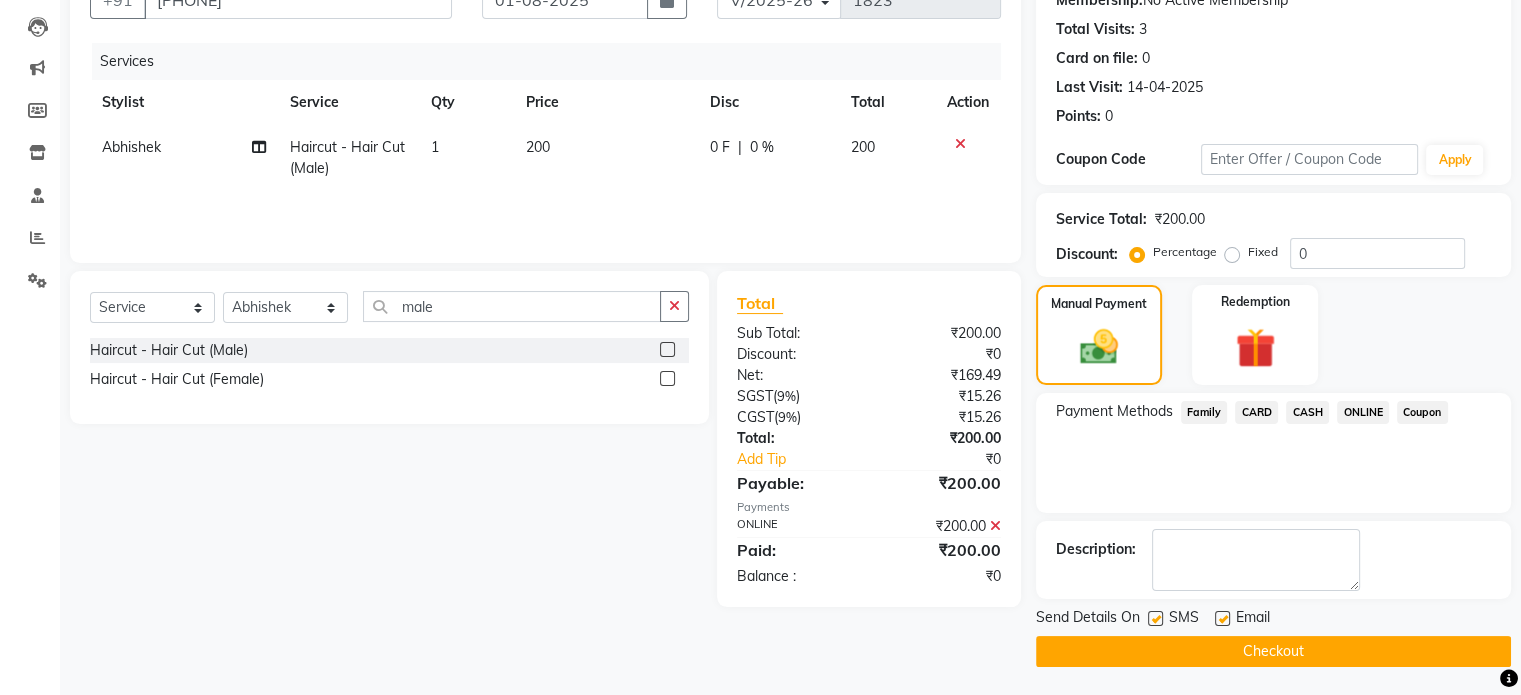 click on "Checkout" 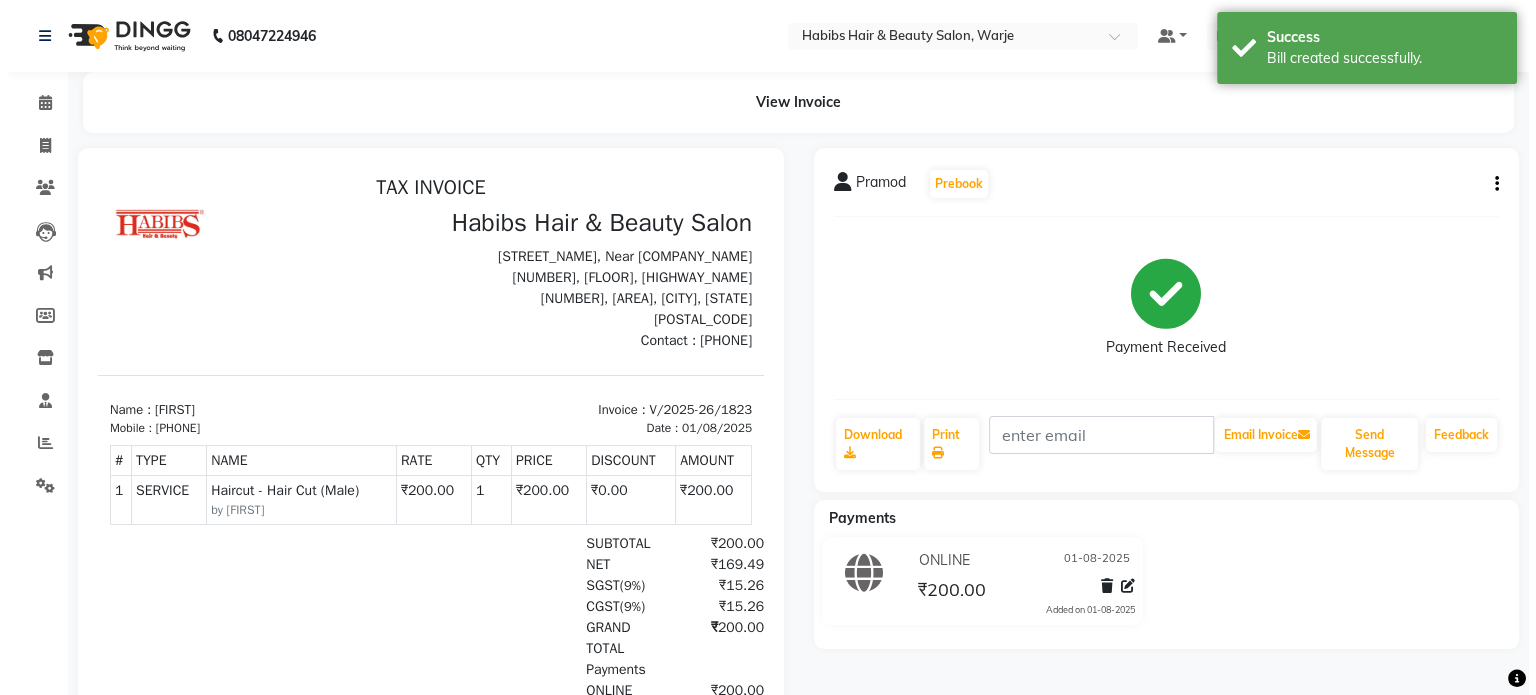 scroll, scrollTop: 0, scrollLeft: 0, axis: both 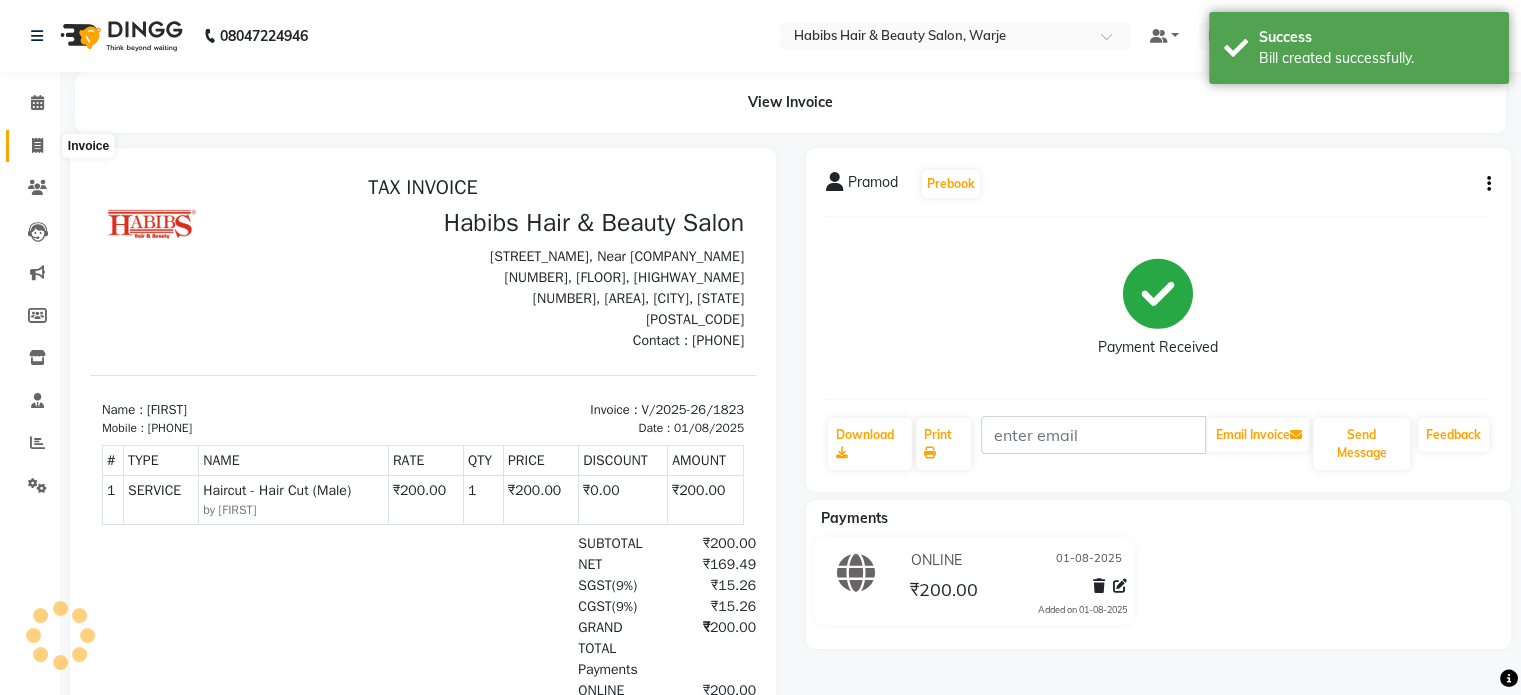 click 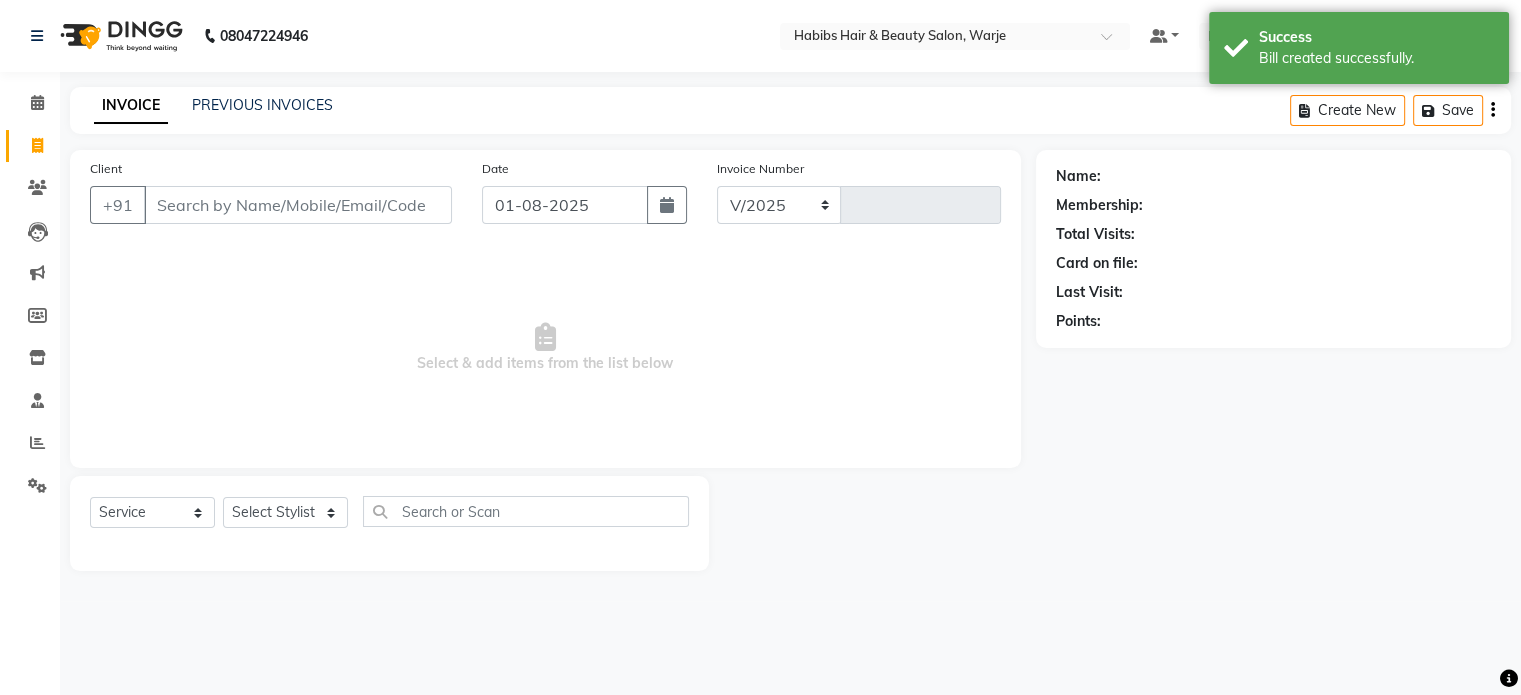 select on "3753" 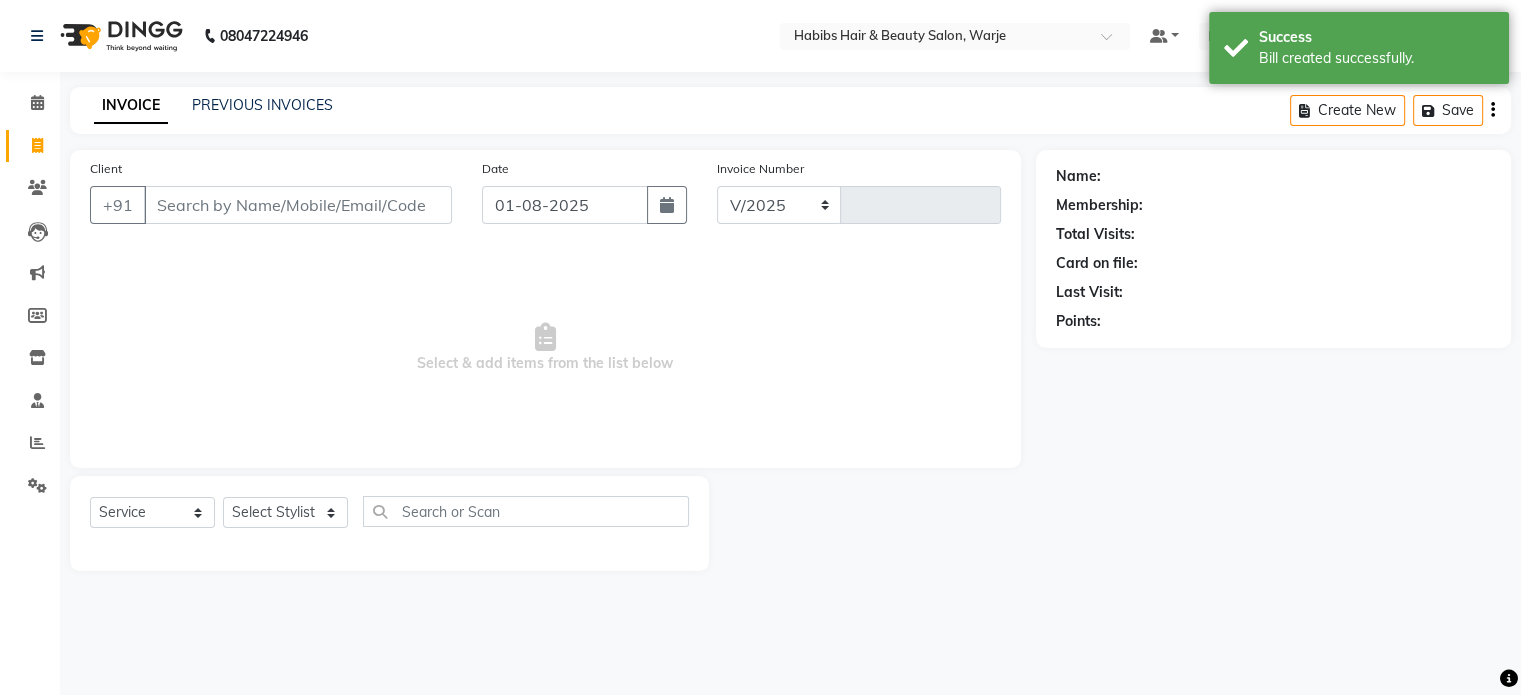 type on "1824" 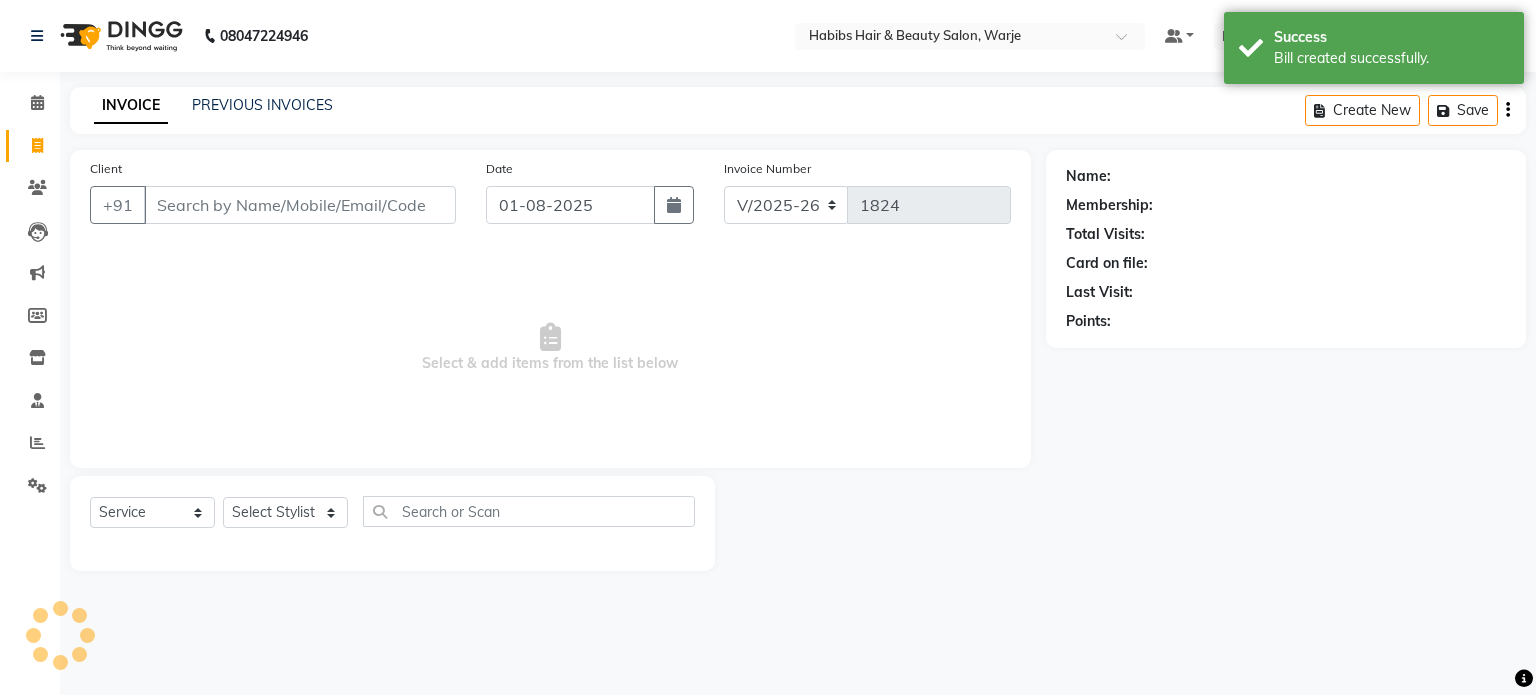 click on "Client" at bounding box center (300, 205) 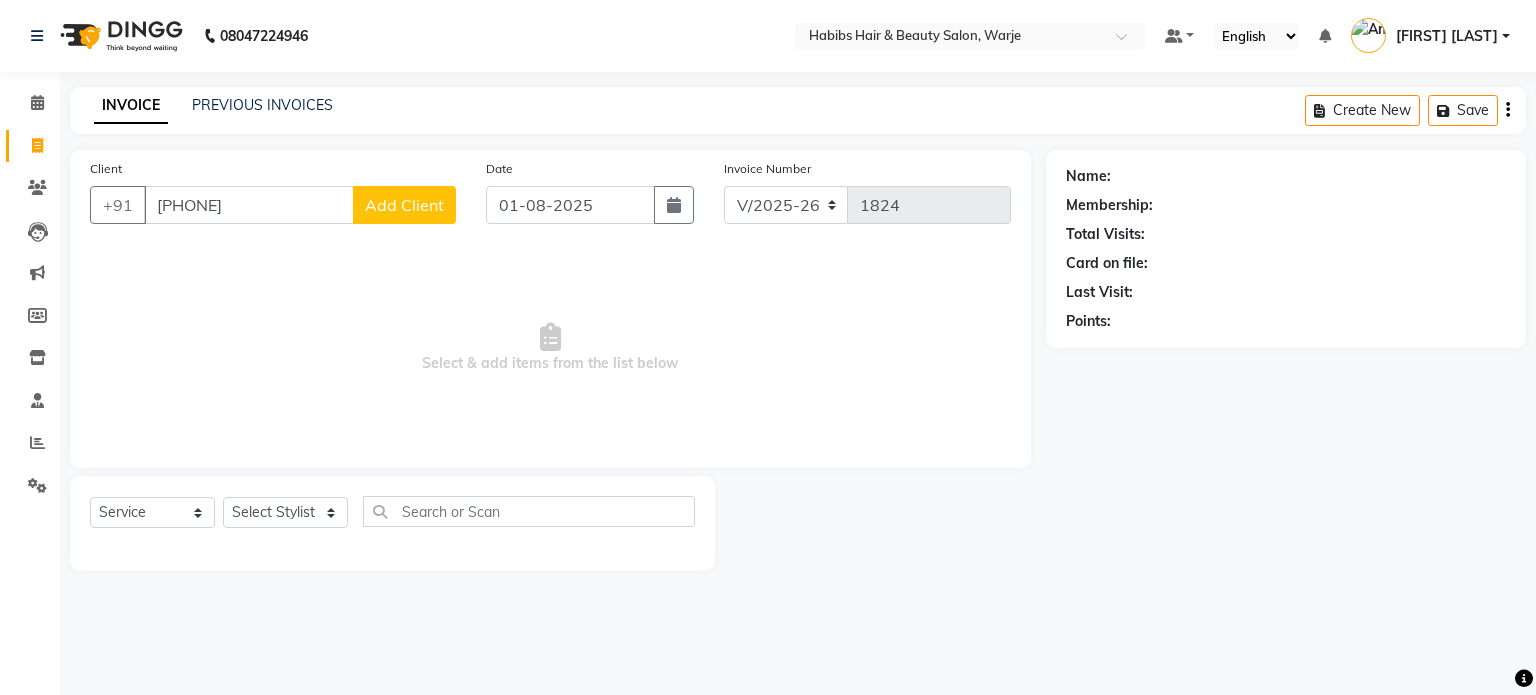 type on "[PHONE]" 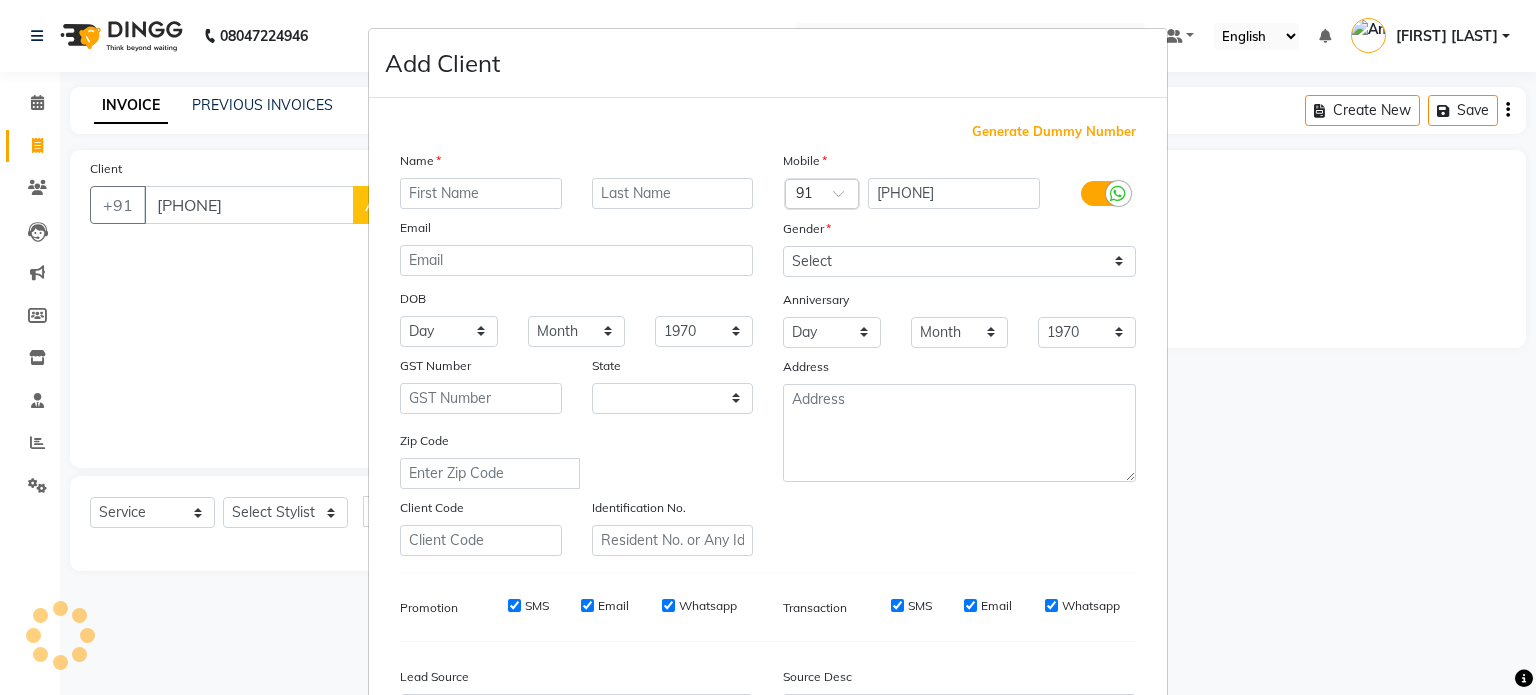 select on "22" 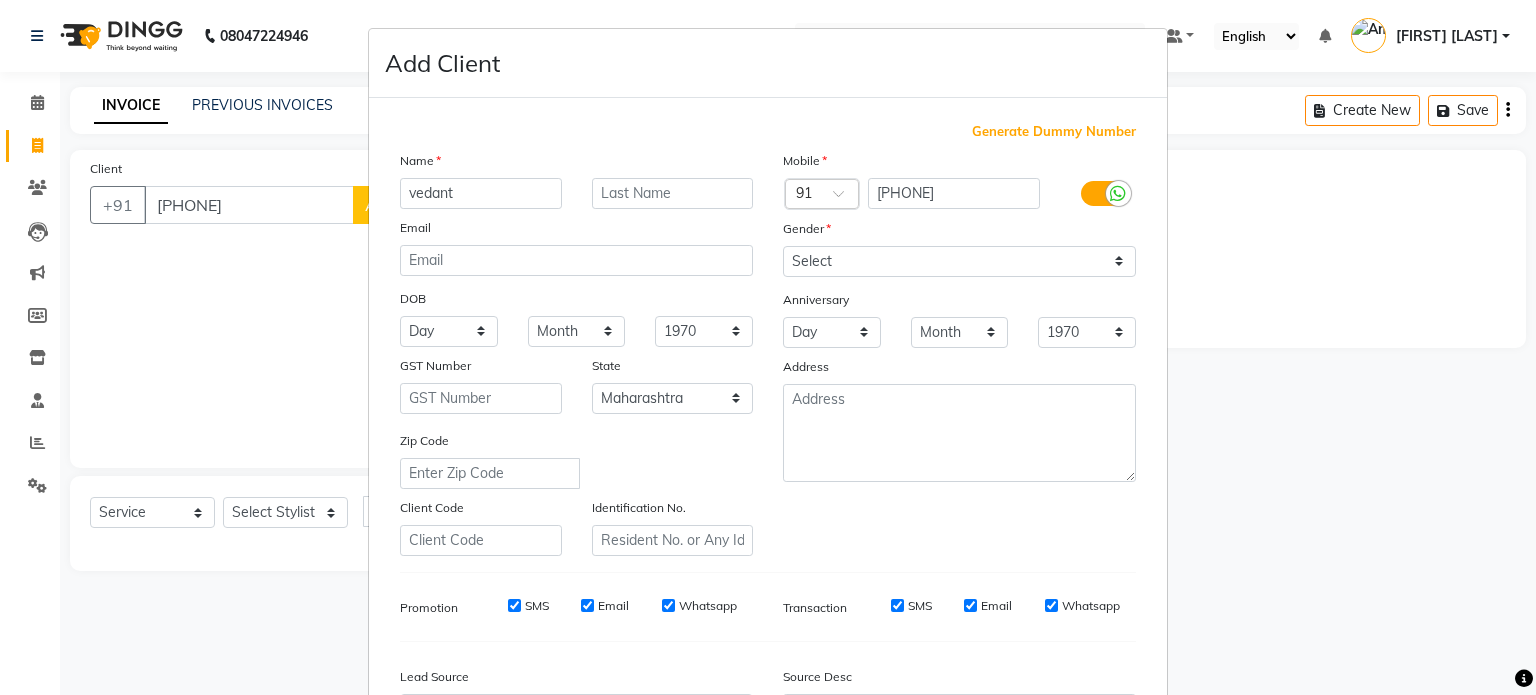 type on "vedant" 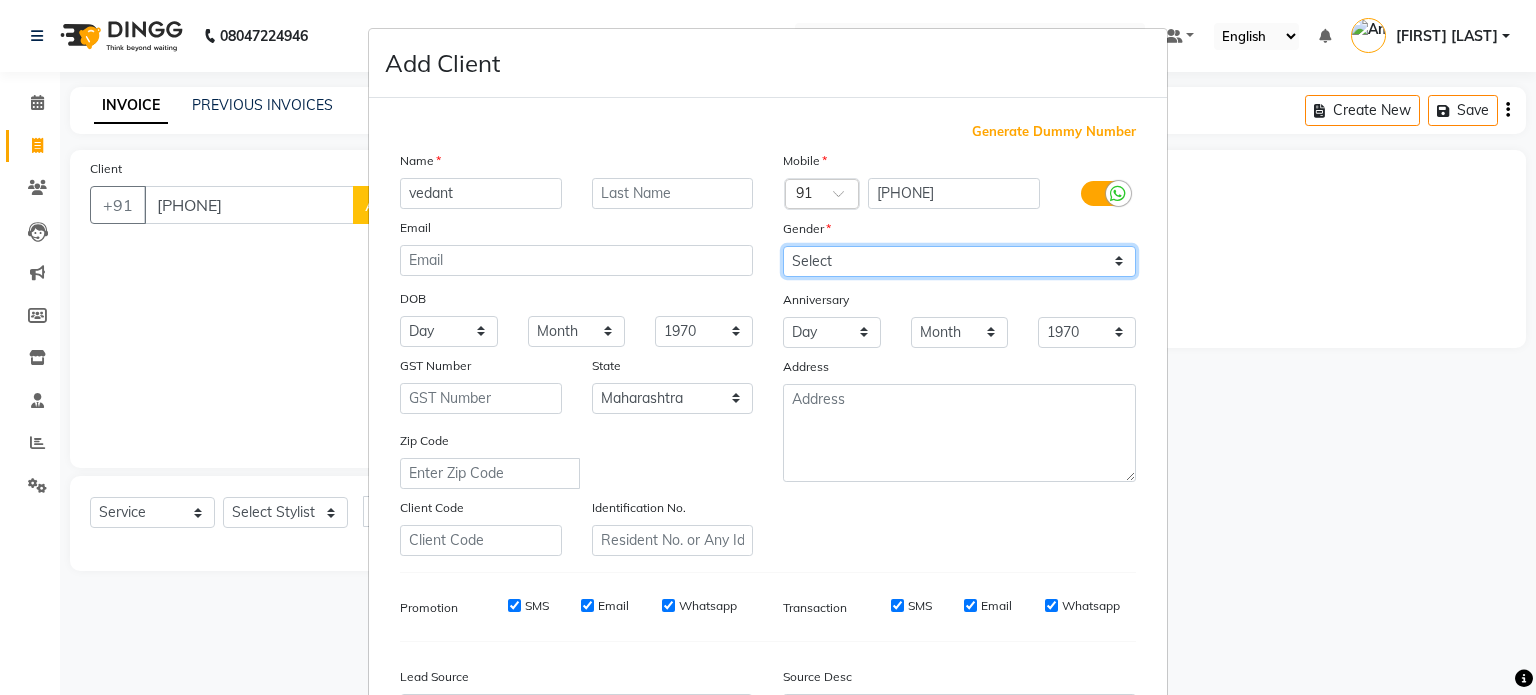 click on "Select Male Female Other Prefer Not To Say" at bounding box center (959, 261) 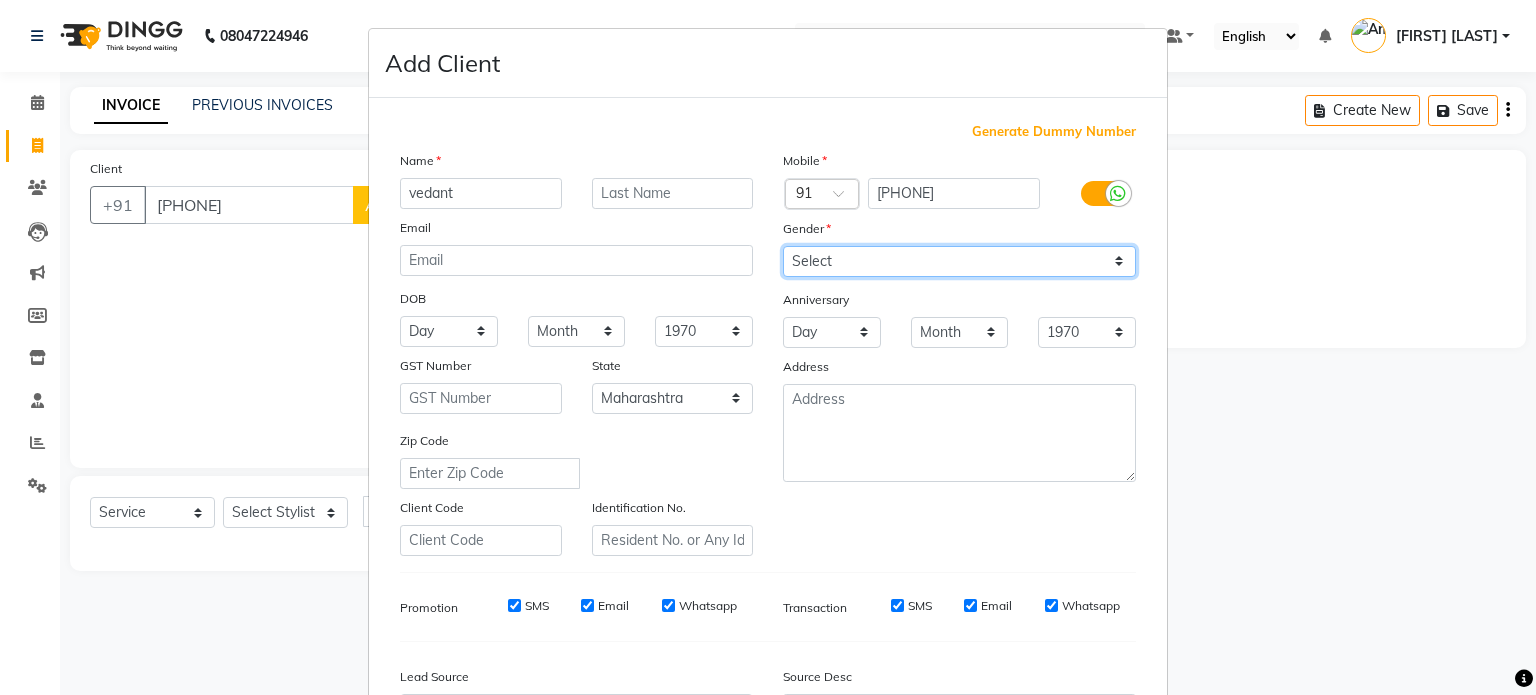 select on "male" 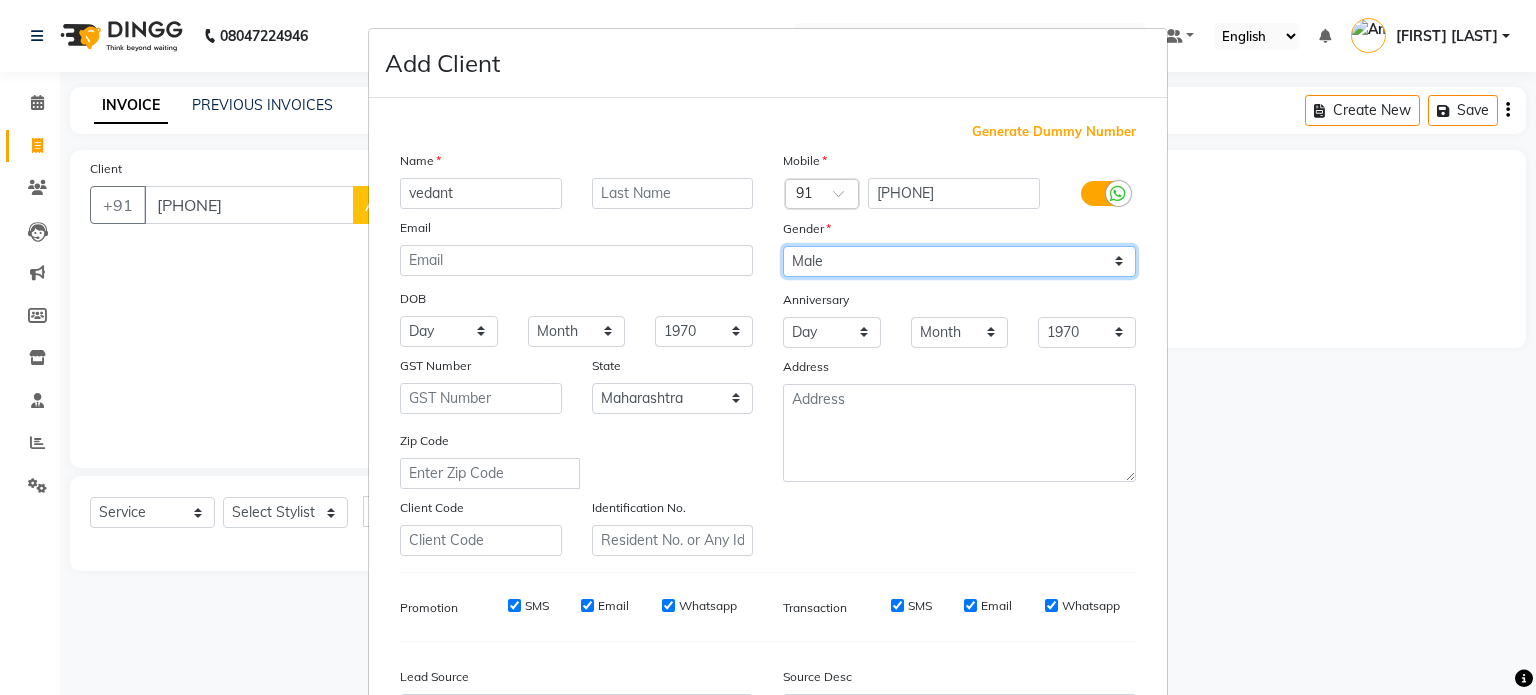 click on "Select Male Female Other Prefer Not To Say" at bounding box center (959, 261) 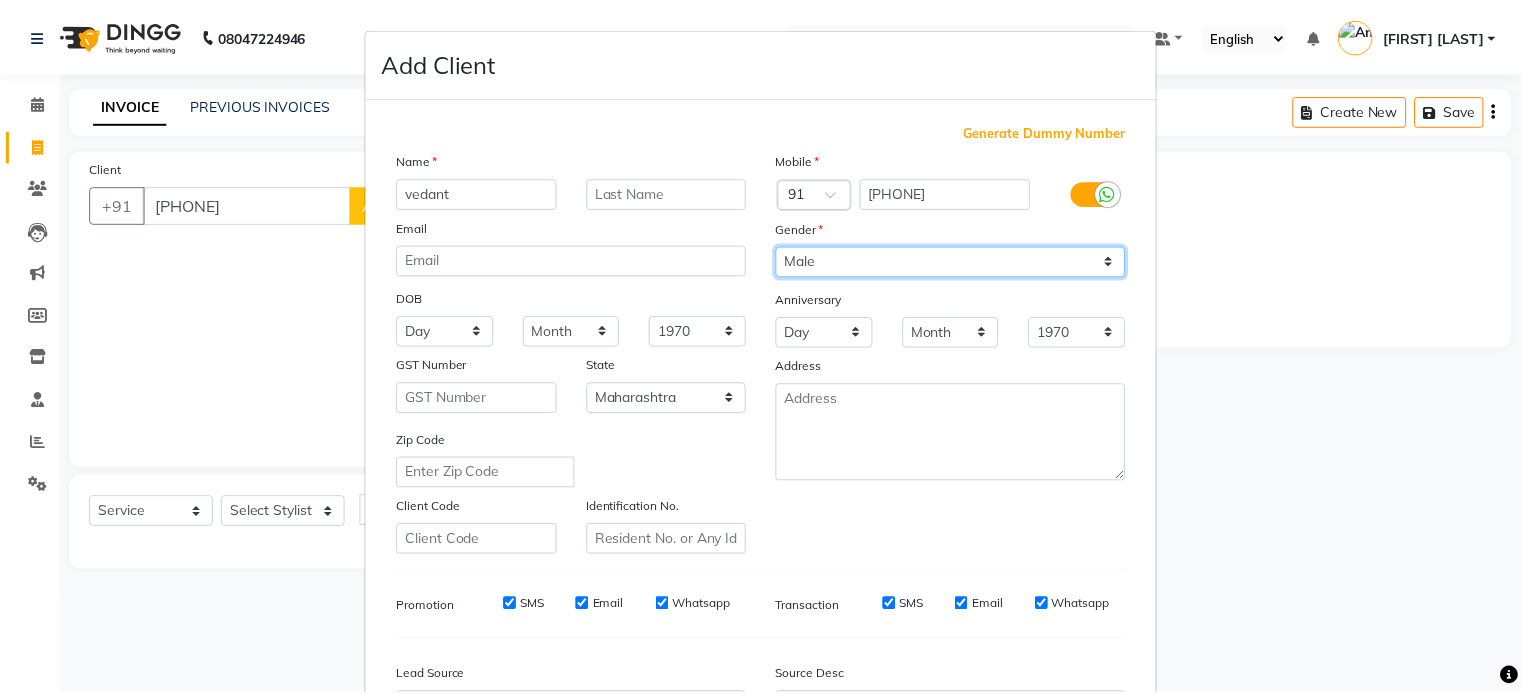 scroll, scrollTop: 237, scrollLeft: 0, axis: vertical 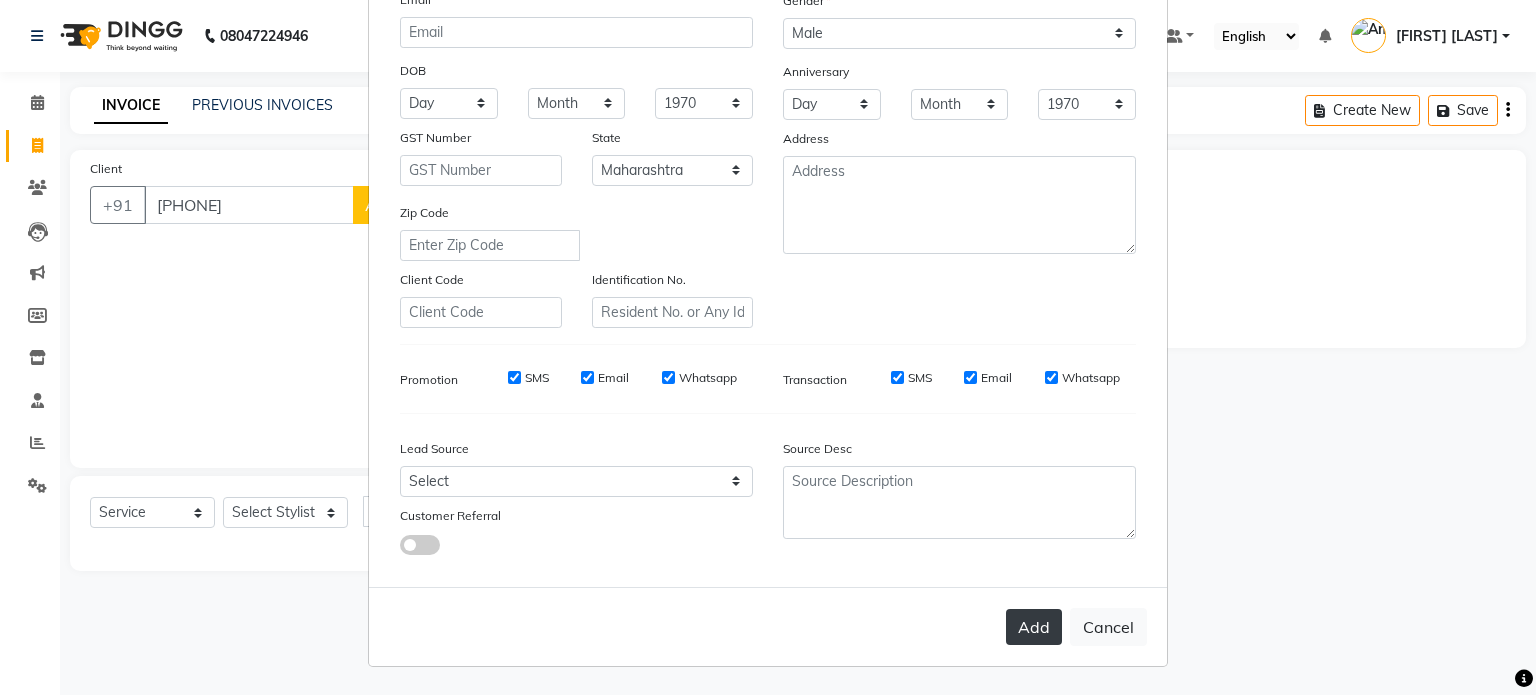 click on "Add" at bounding box center (1034, 627) 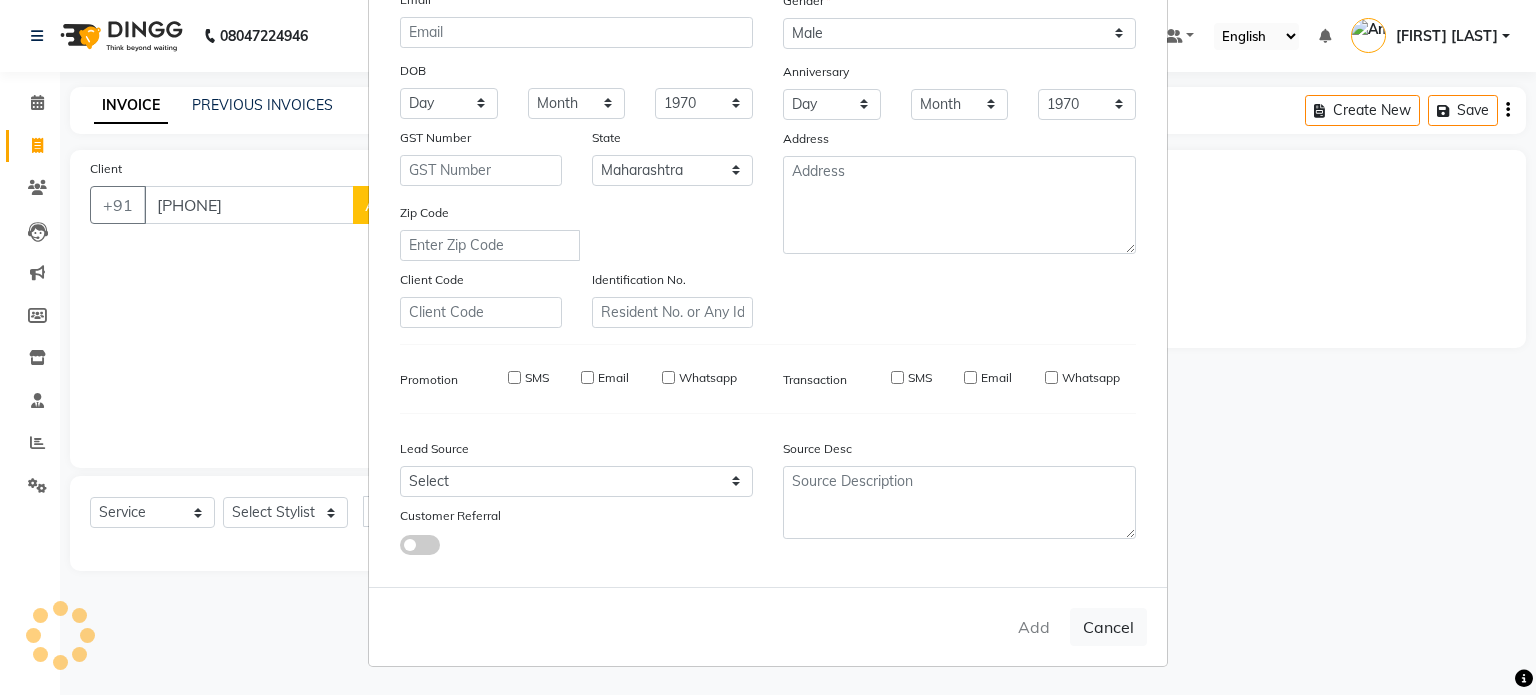 type 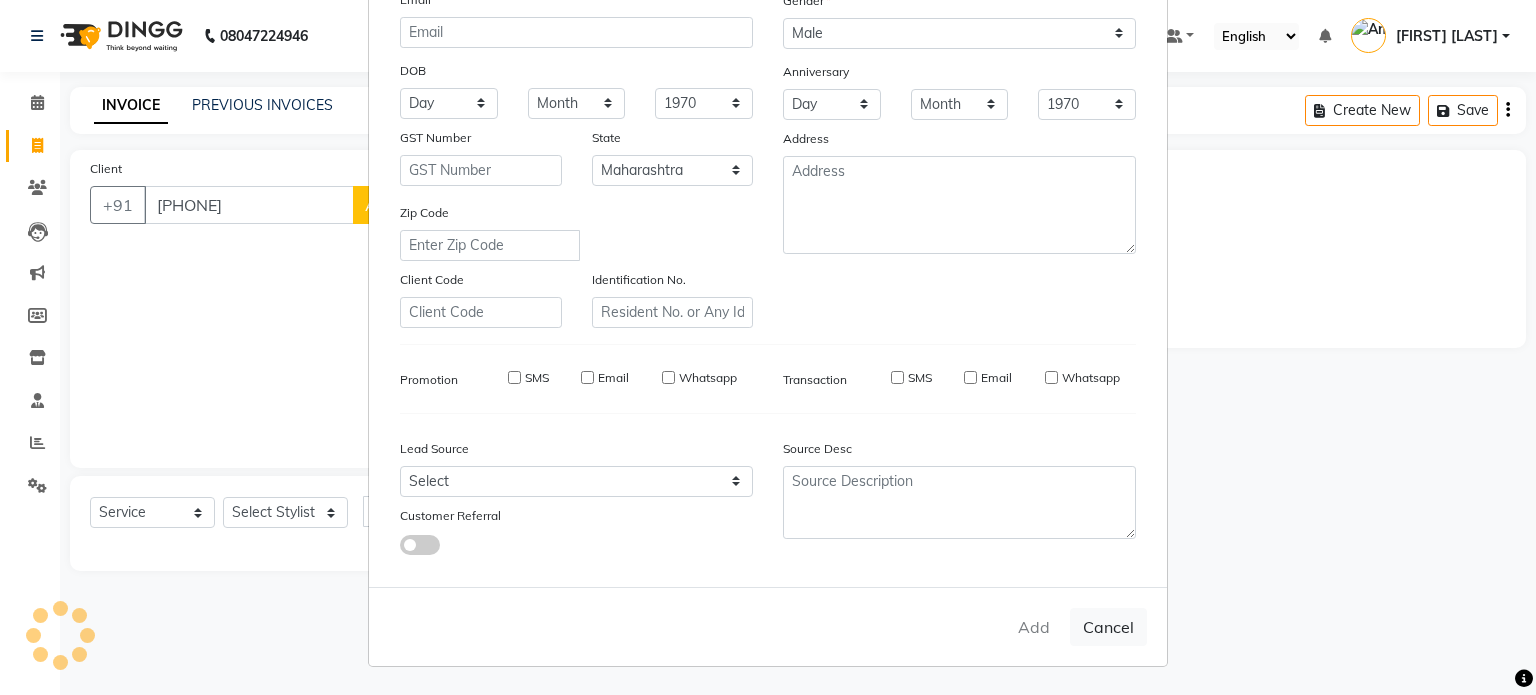 select 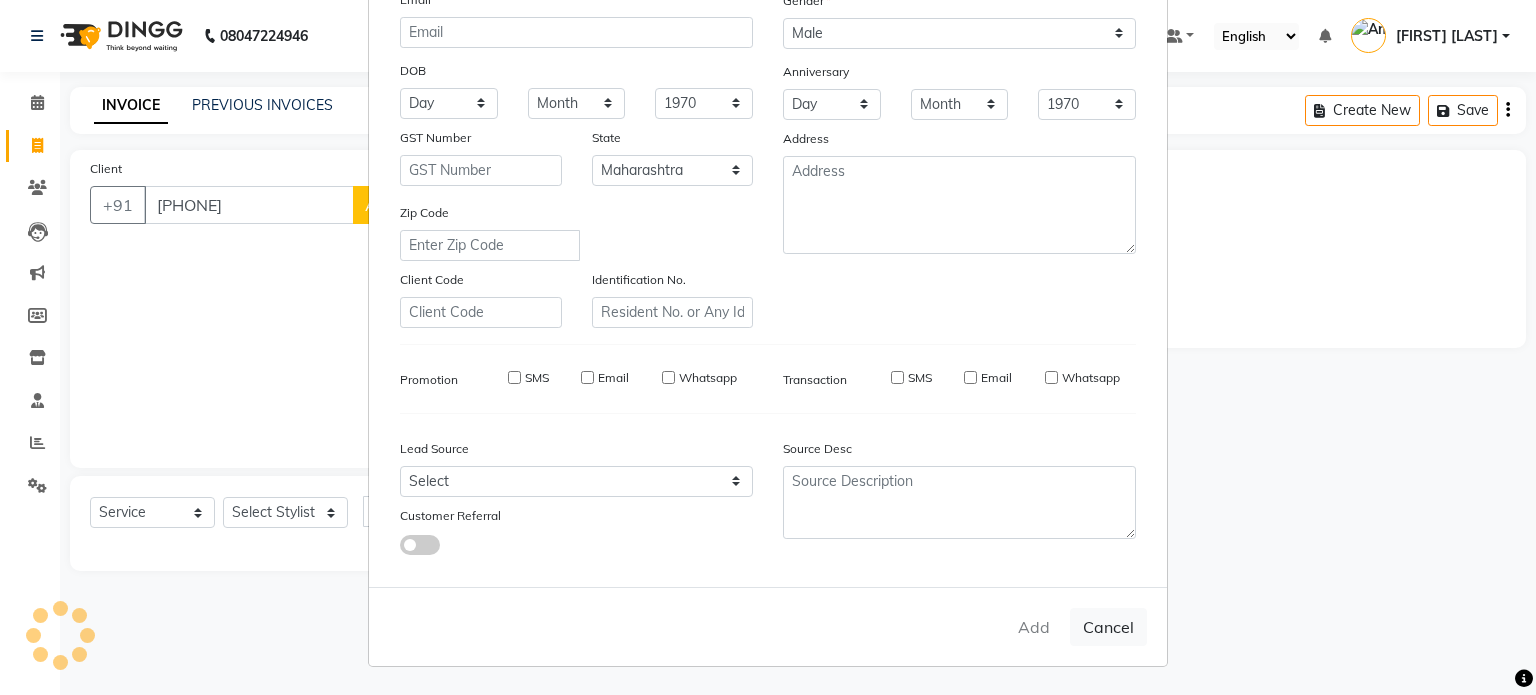 type 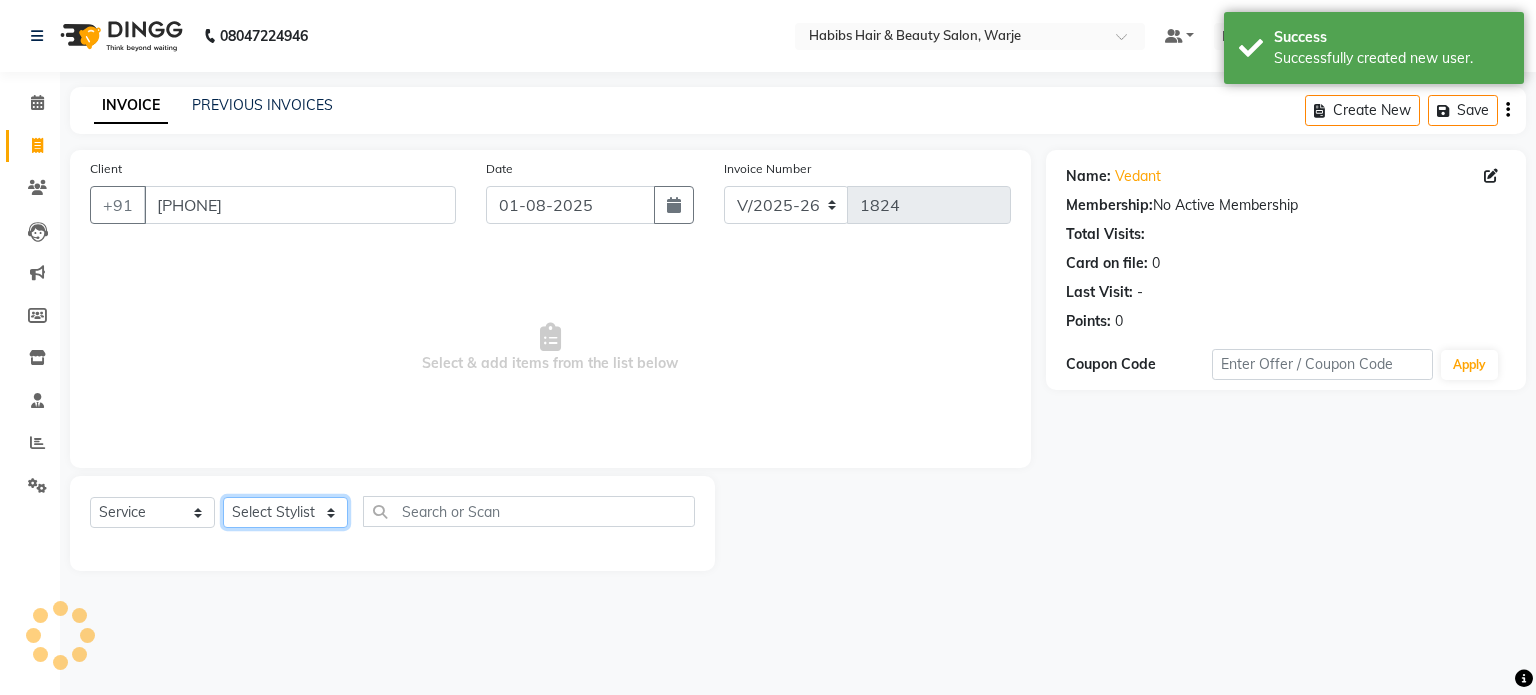 click on "Select Stylist Abhishek Akshay Amol Rathod JAYESH Mauli Ritik ruturaj Saniya  sayali (manager) shreyash shubham Swapnil" 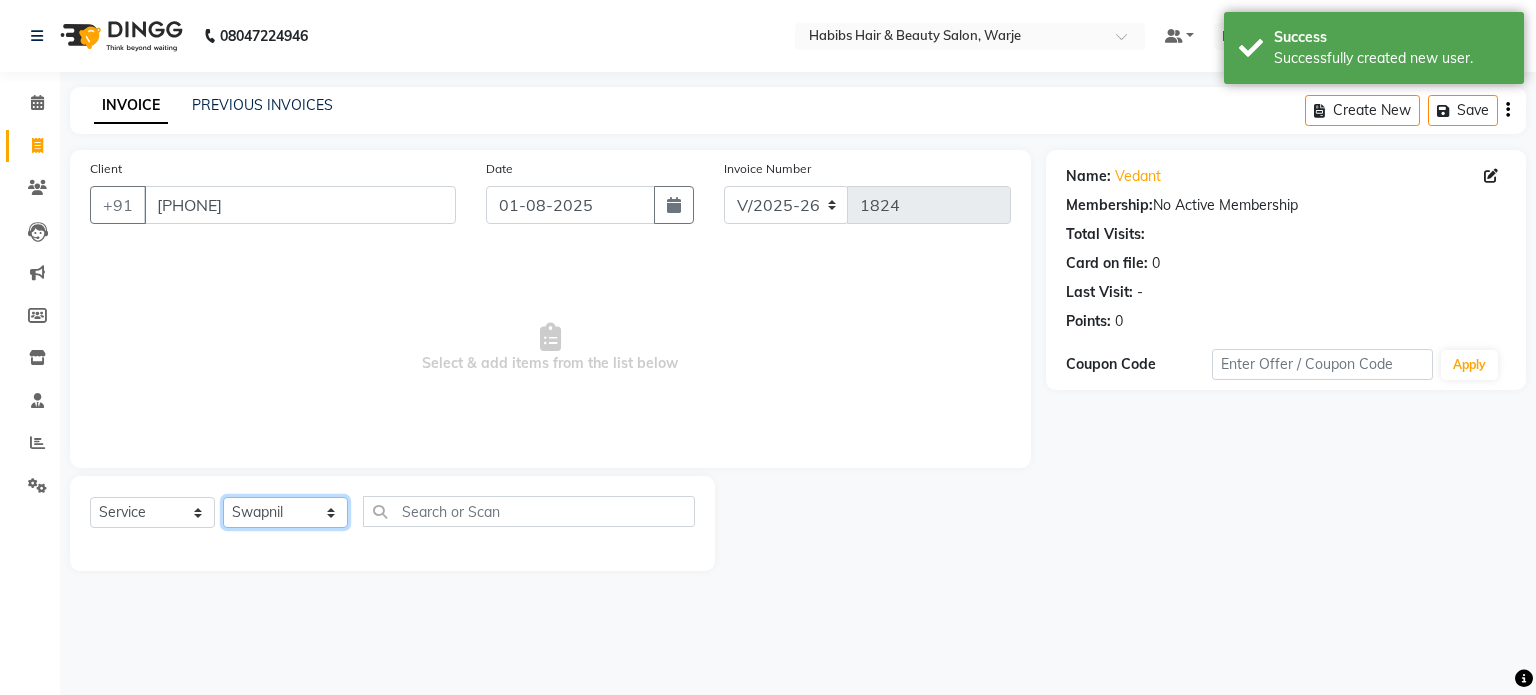 click on "Select Stylist Abhishek Akshay Amol Rathod JAYESH Mauli Ritik ruturaj Saniya  sayali (manager) shreyash shubham Swapnil" 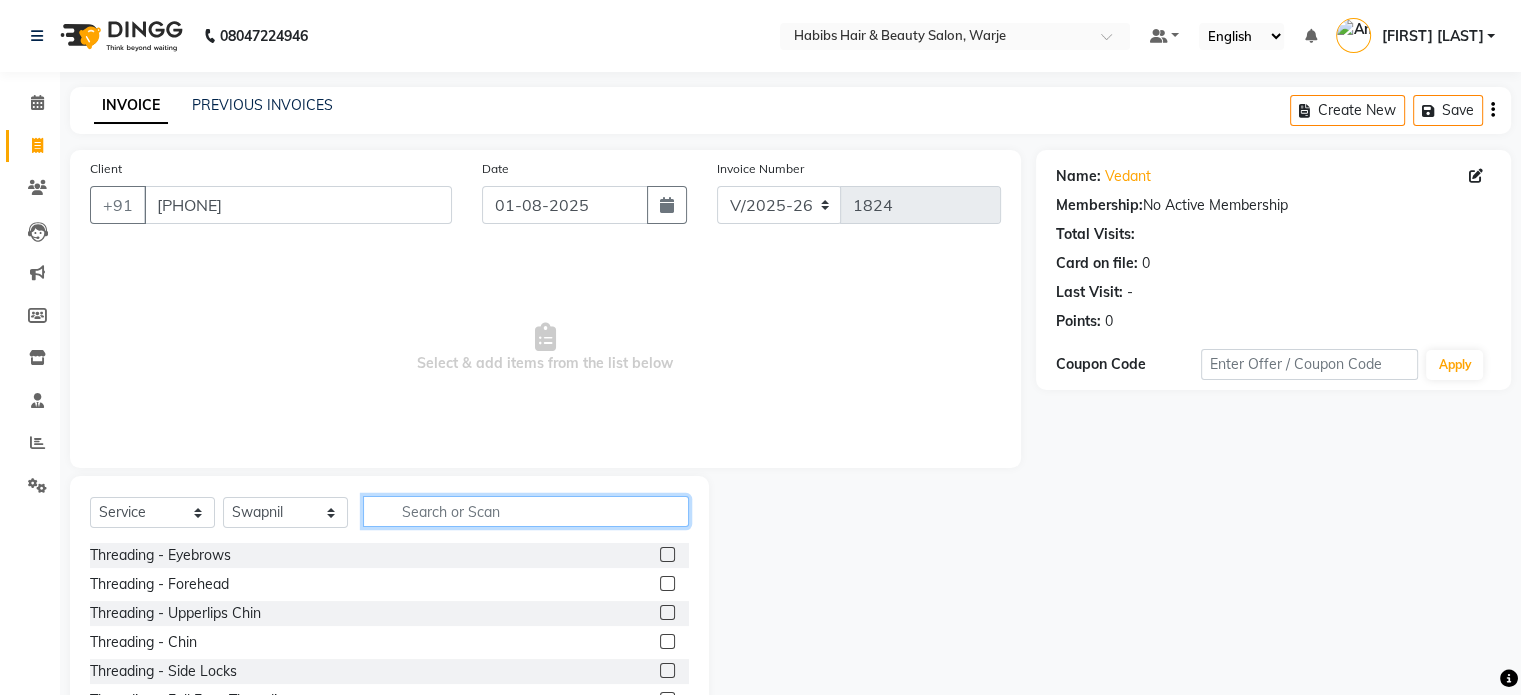 click 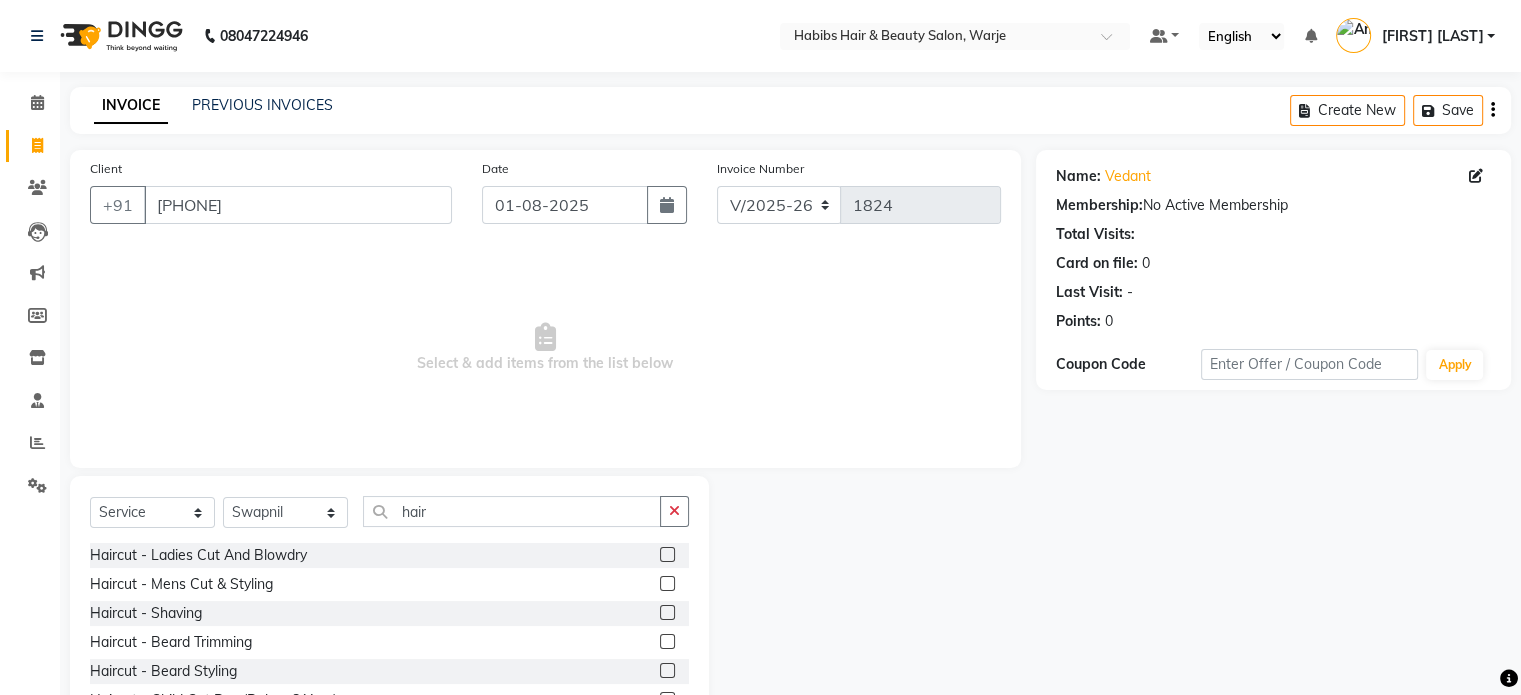 click 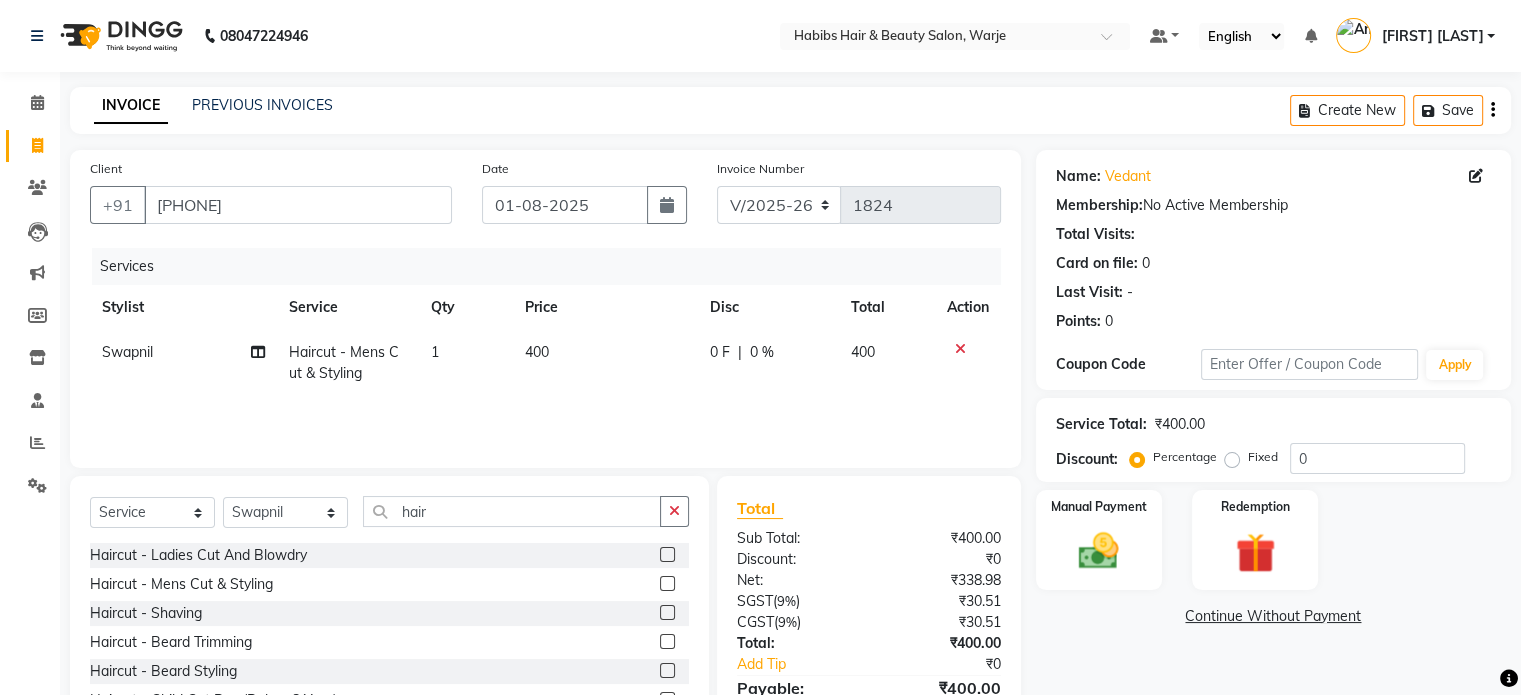 click on "400" 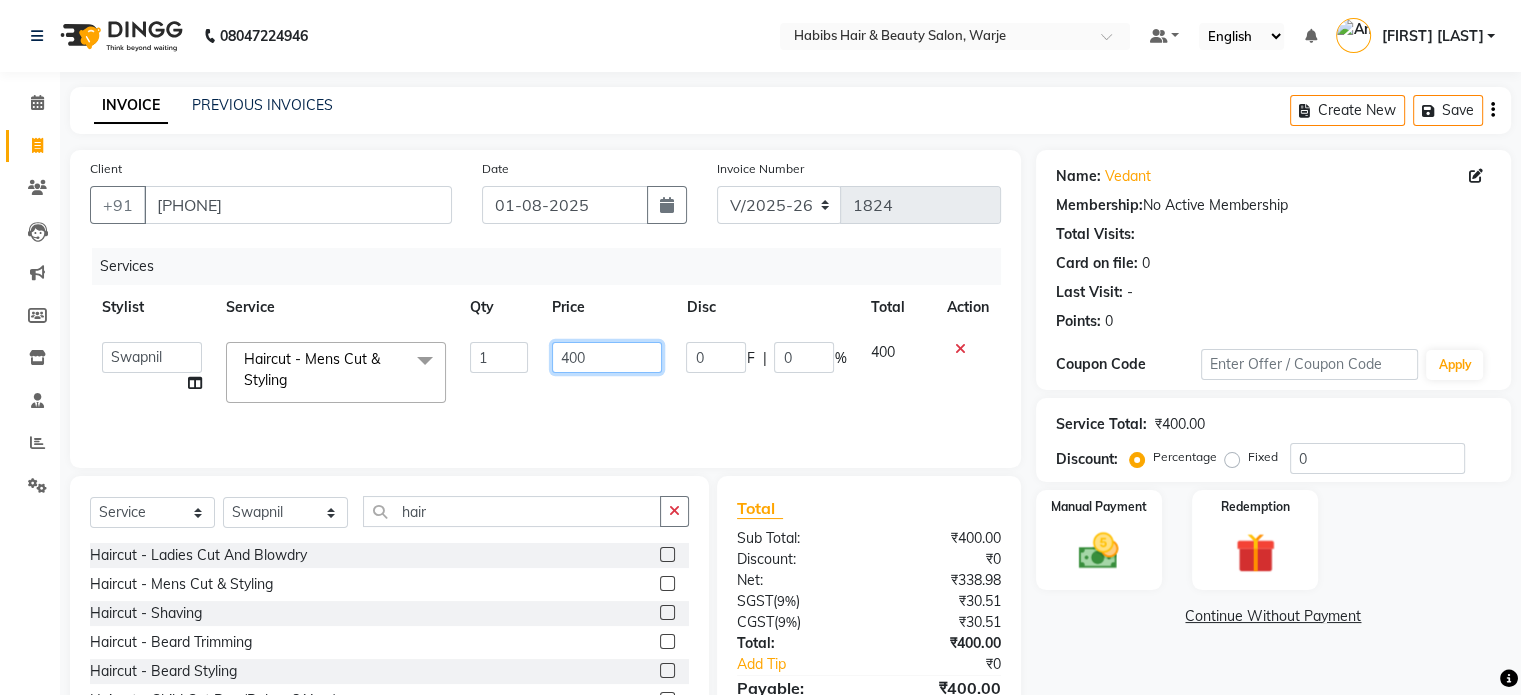 click on "400" 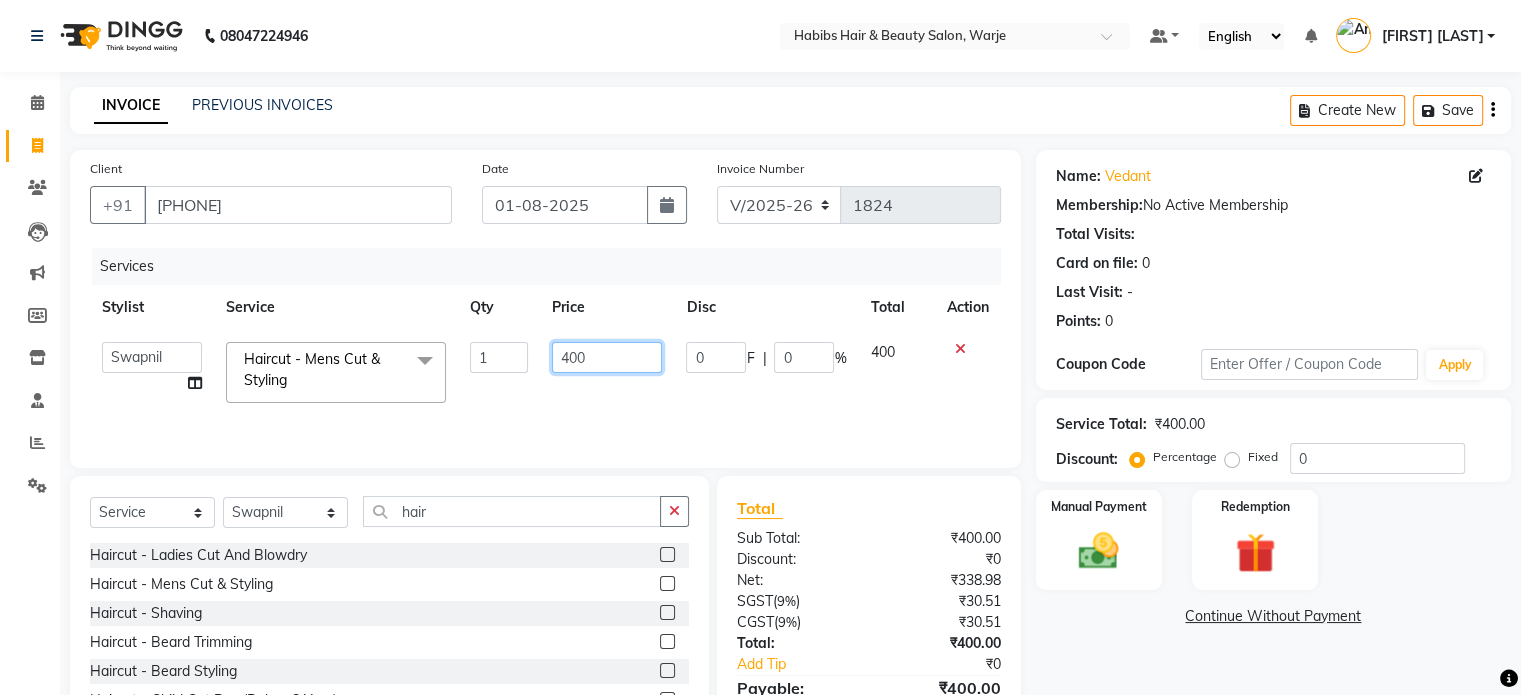 click on "400" 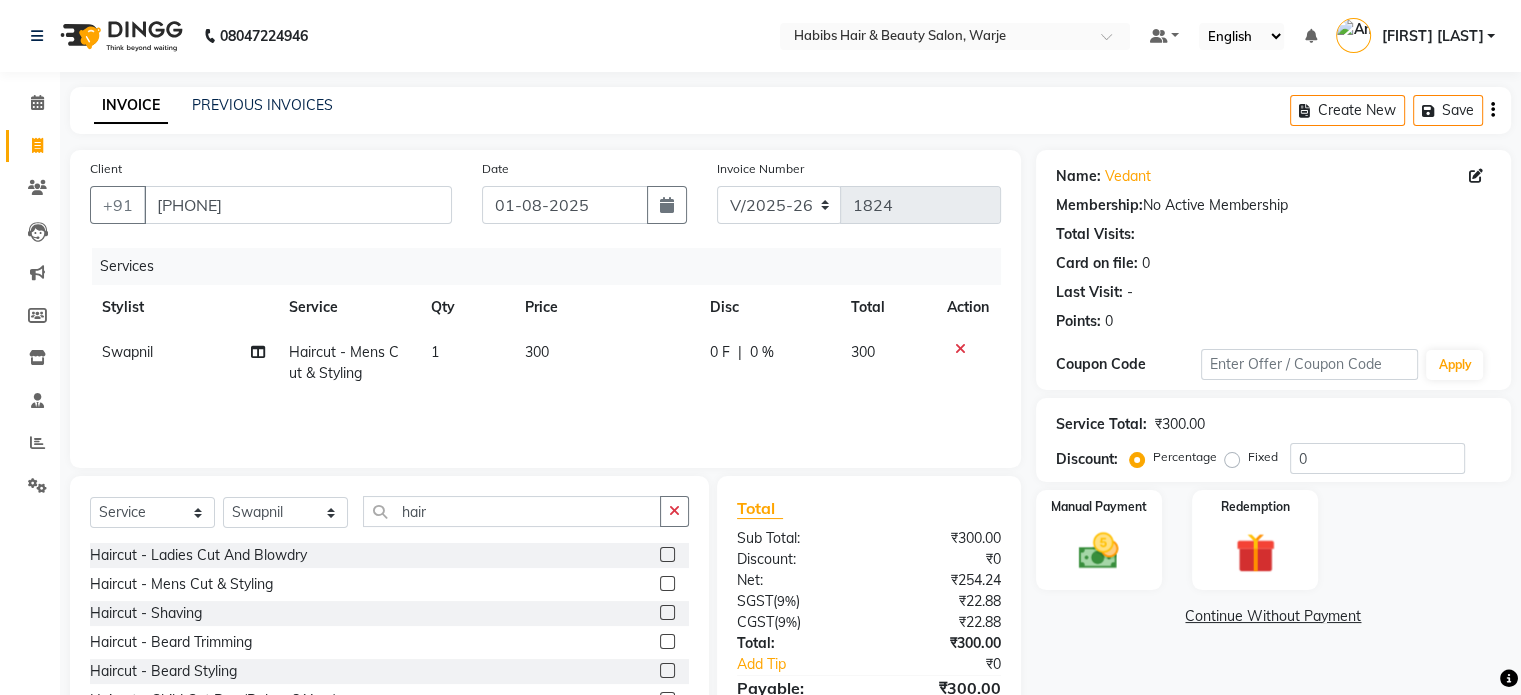 click on "300" 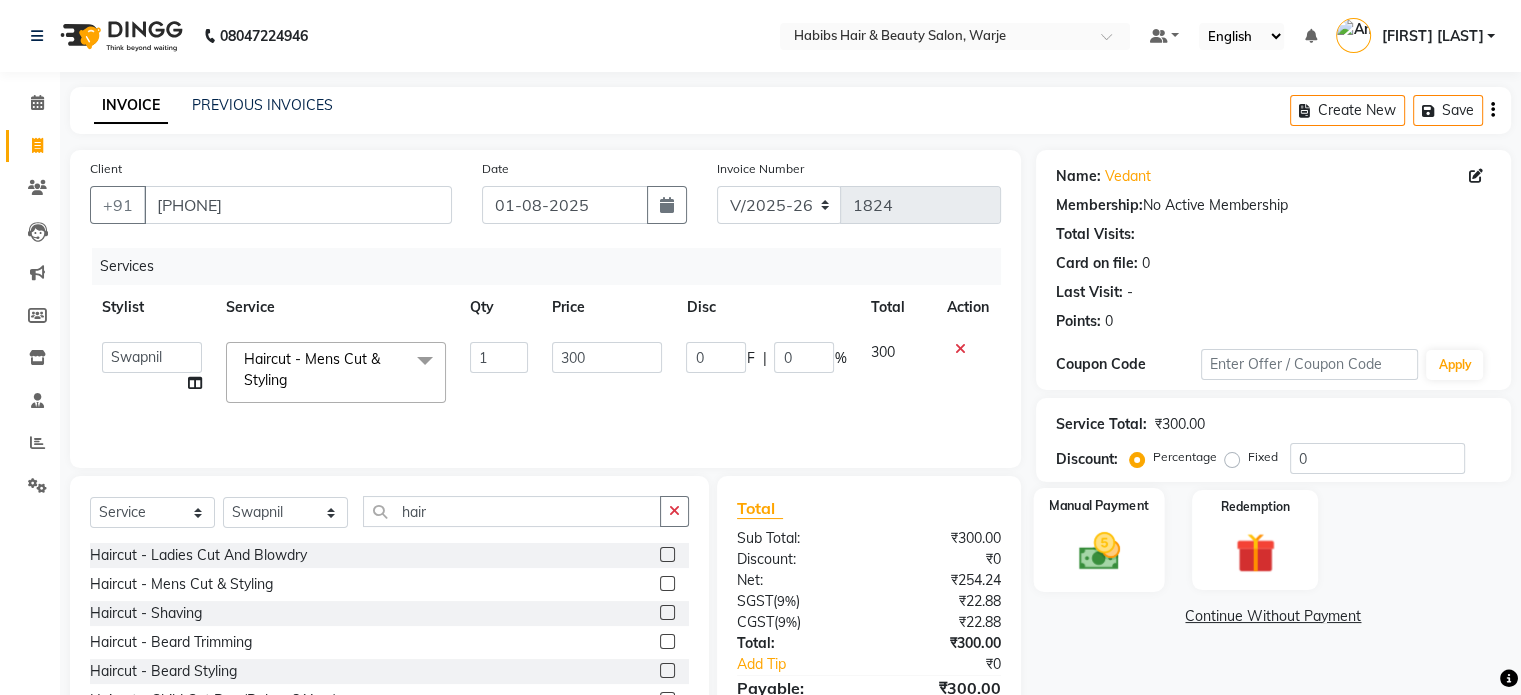click 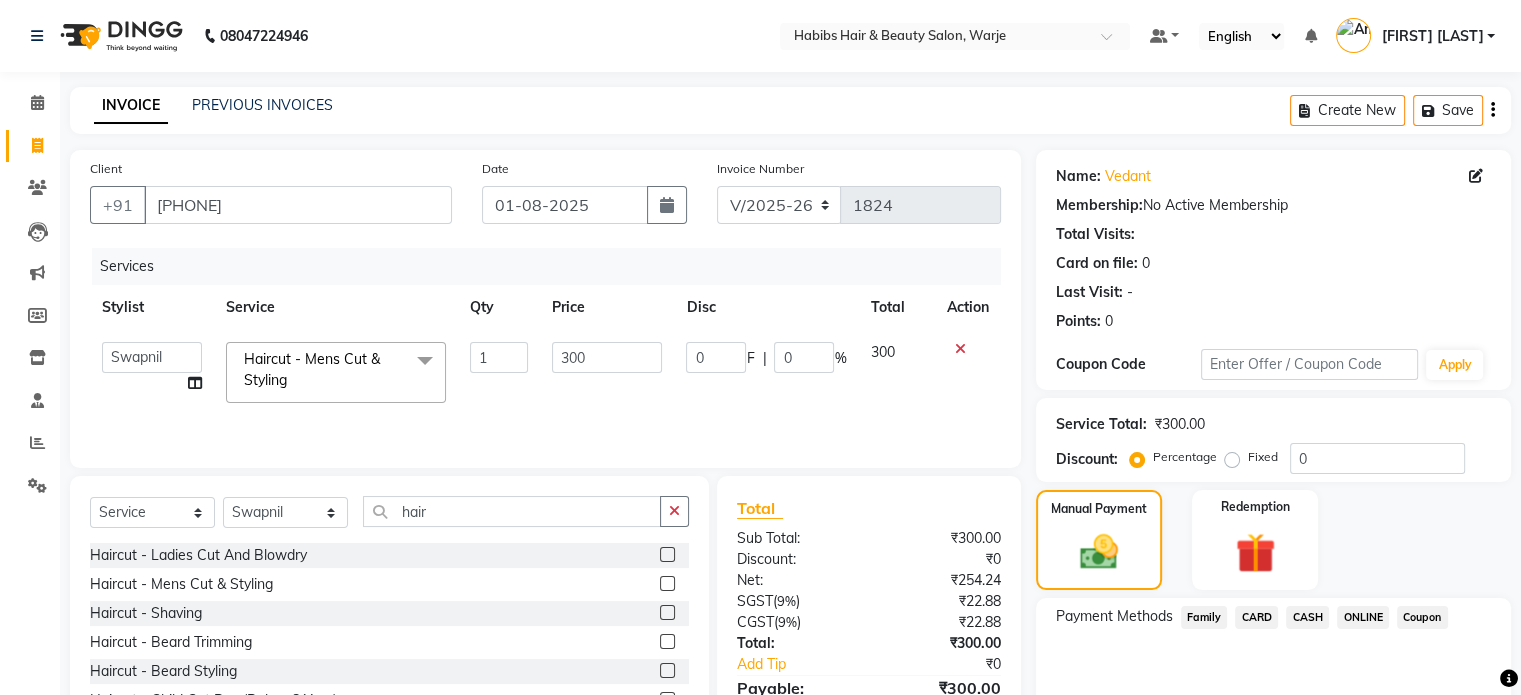 click on "ONLINE" 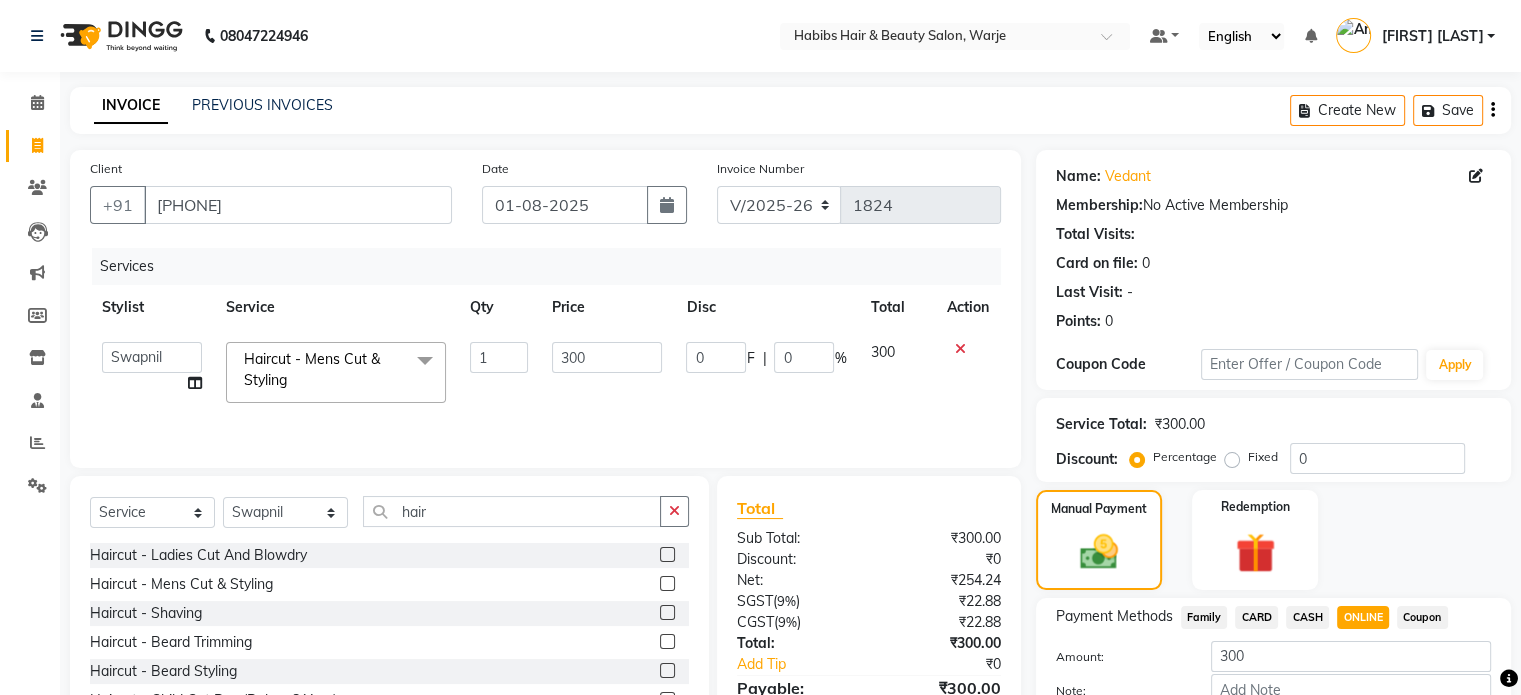 scroll, scrollTop: 124, scrollLeft: 0, axis: vertical 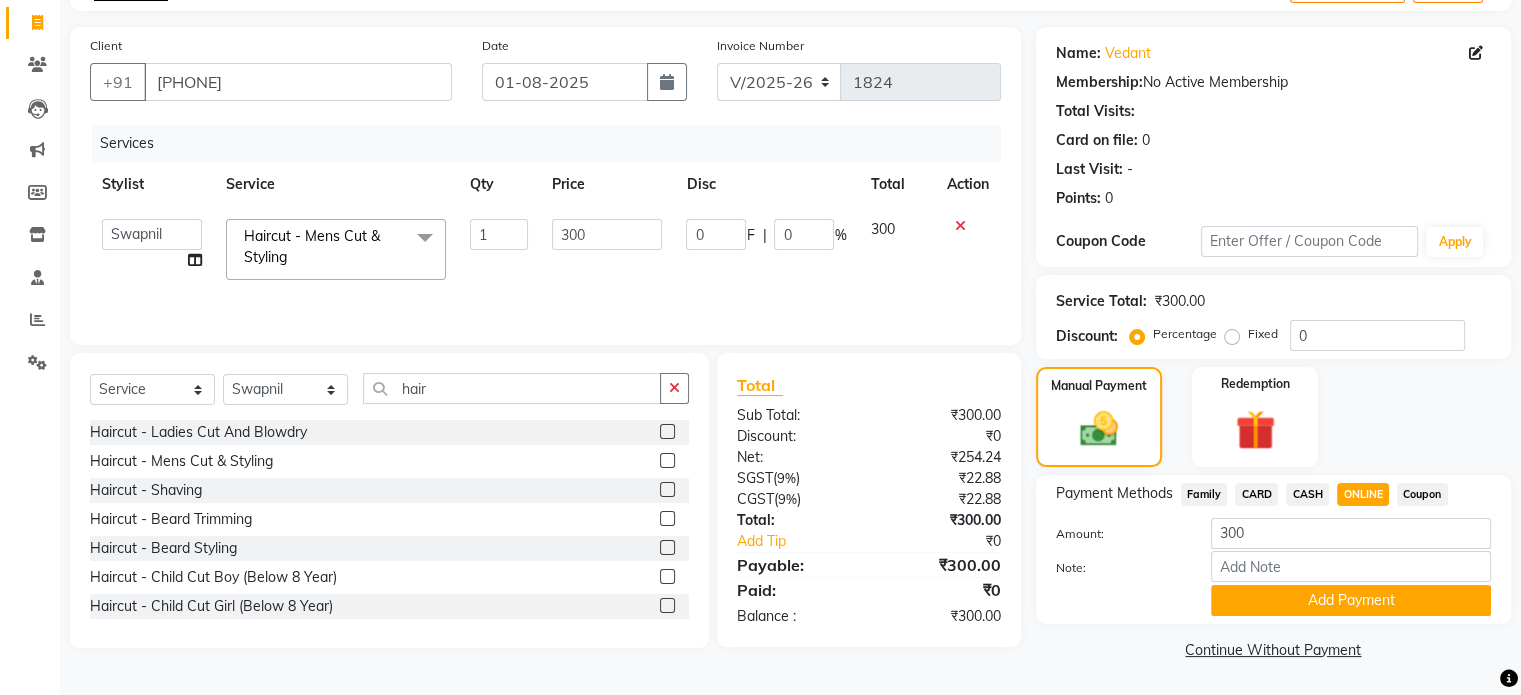 click on "Add Payment" 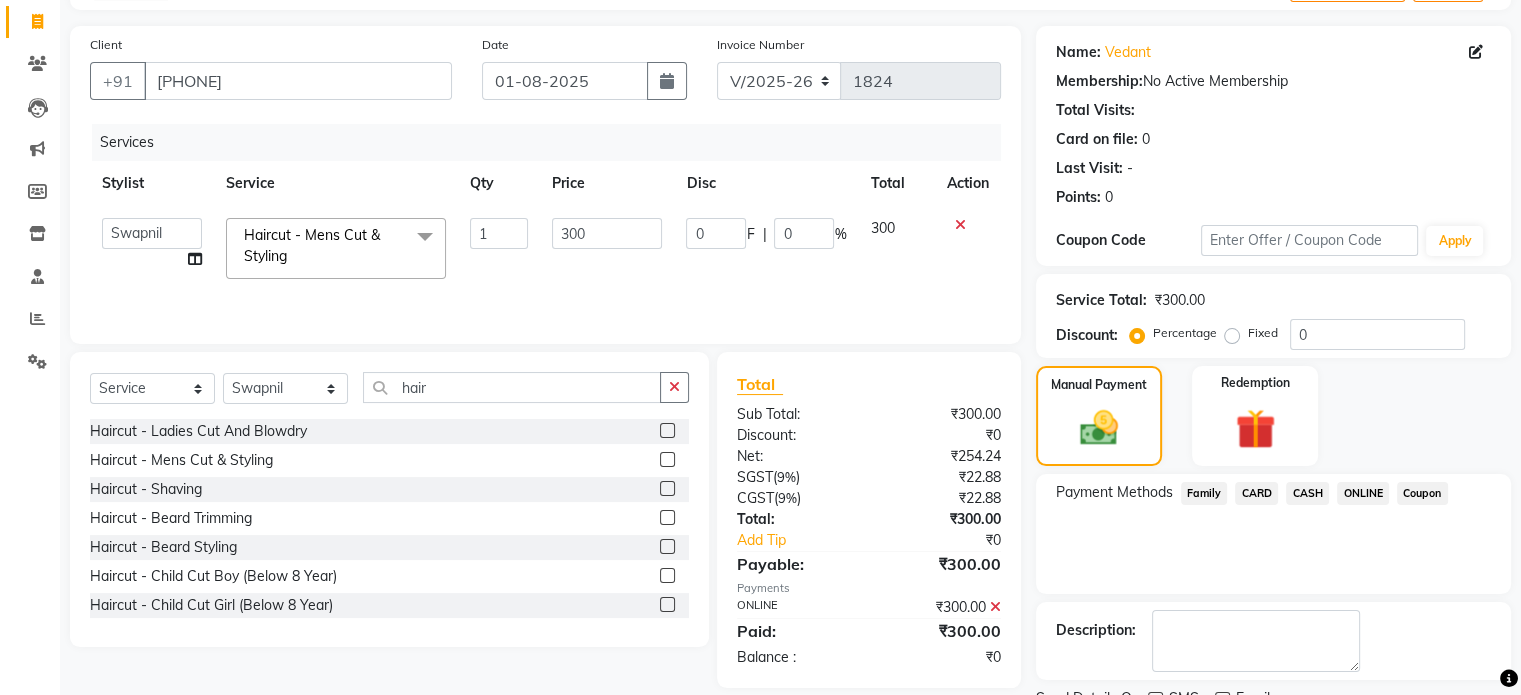 scroll, scrollTop: 205, scrollLeft: 0, axis: vertical 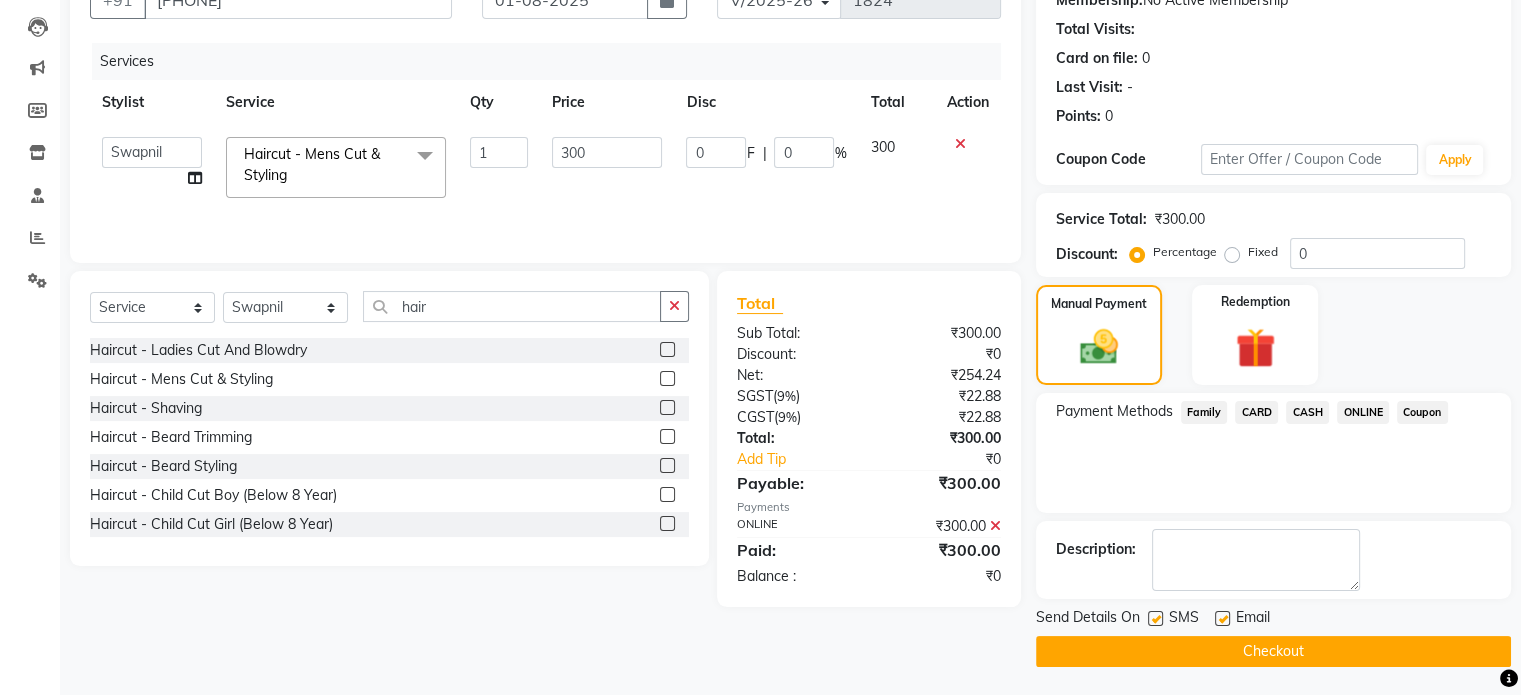 click on "Checkout" 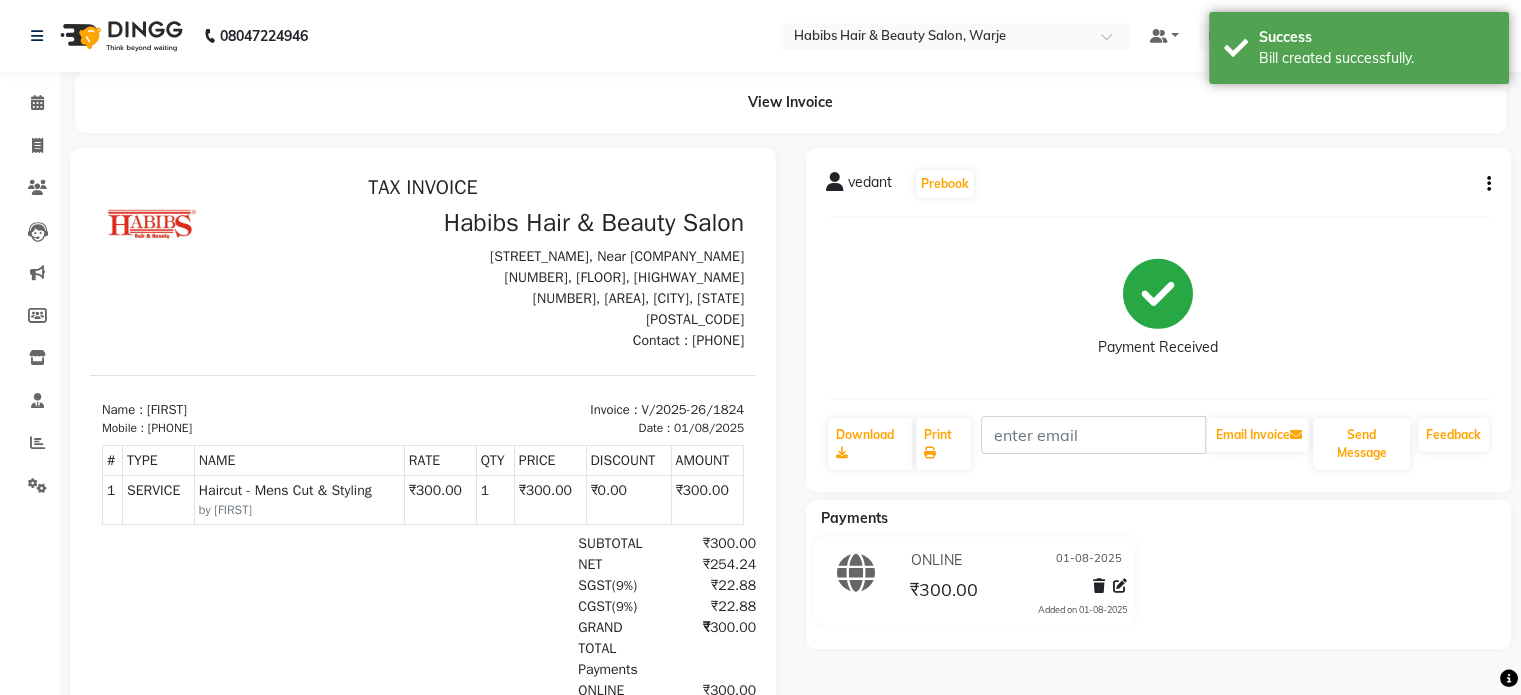 scroll, scrollTop: 0, scrollLeft: 0, axis: both 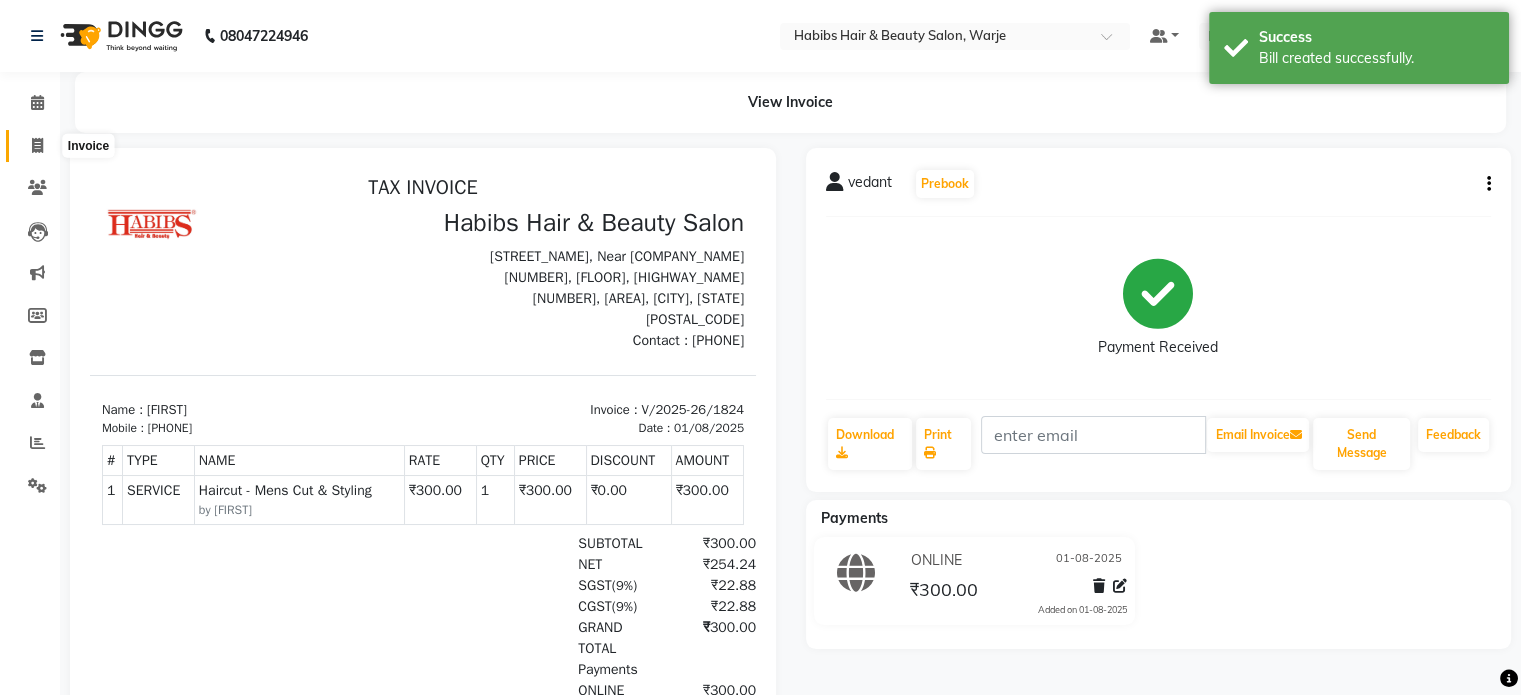 click 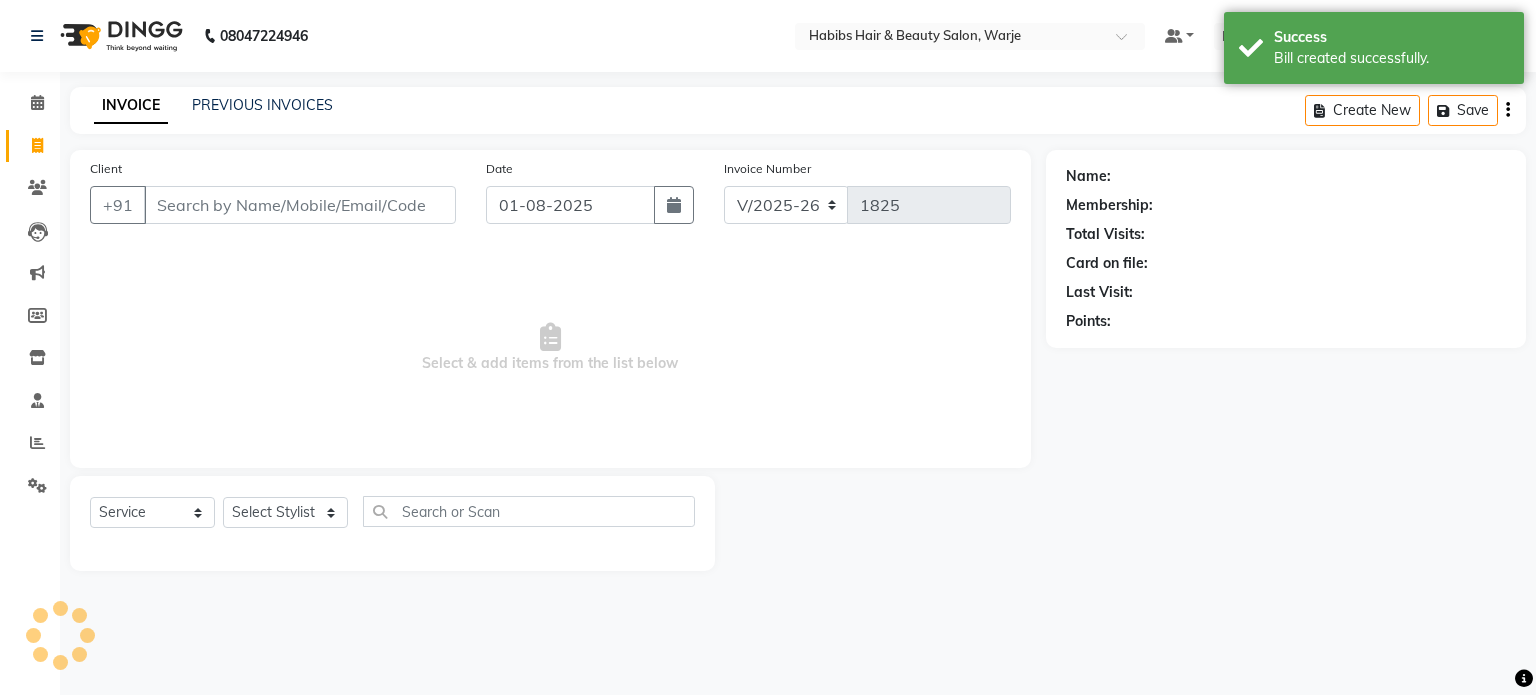 click on "Client" at bounding box center (300, 205) 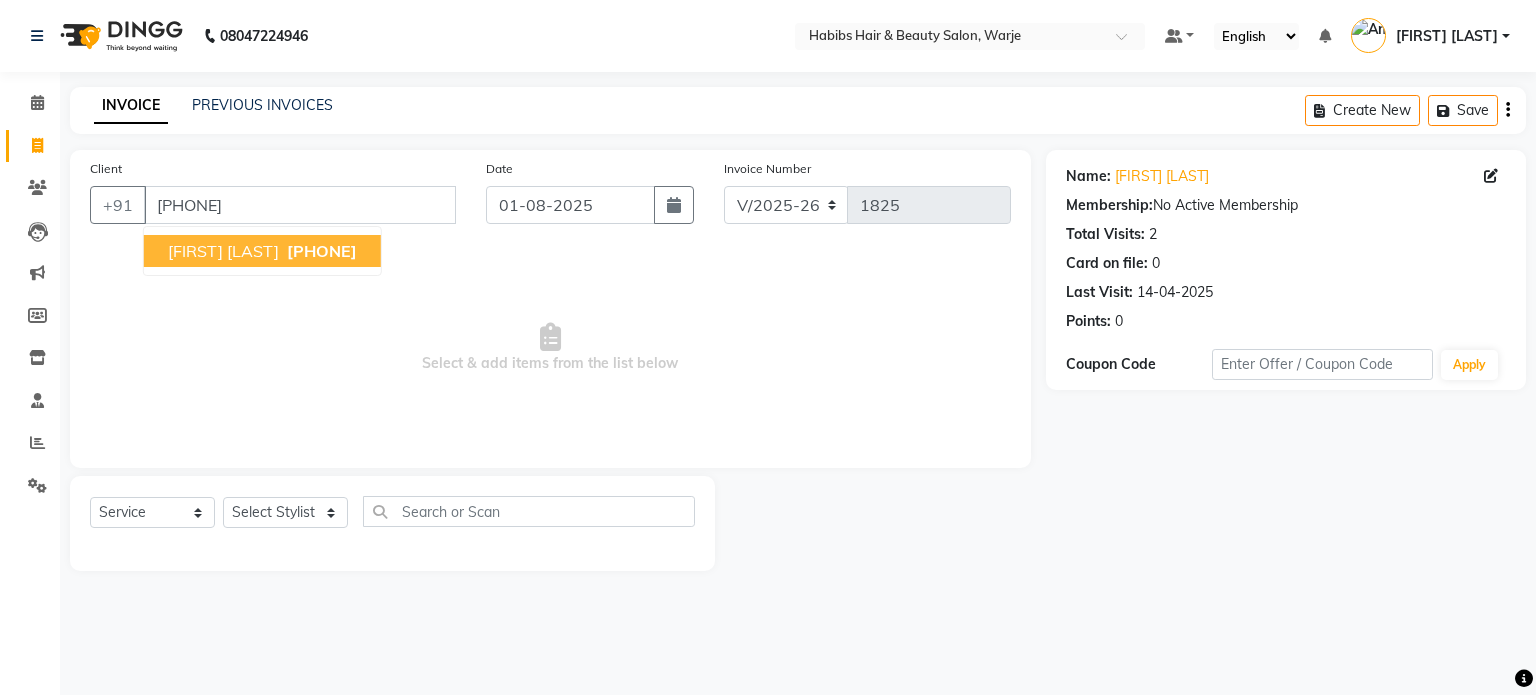 click on "[FIRST] [LAST]" at bounding box center (223, 251) 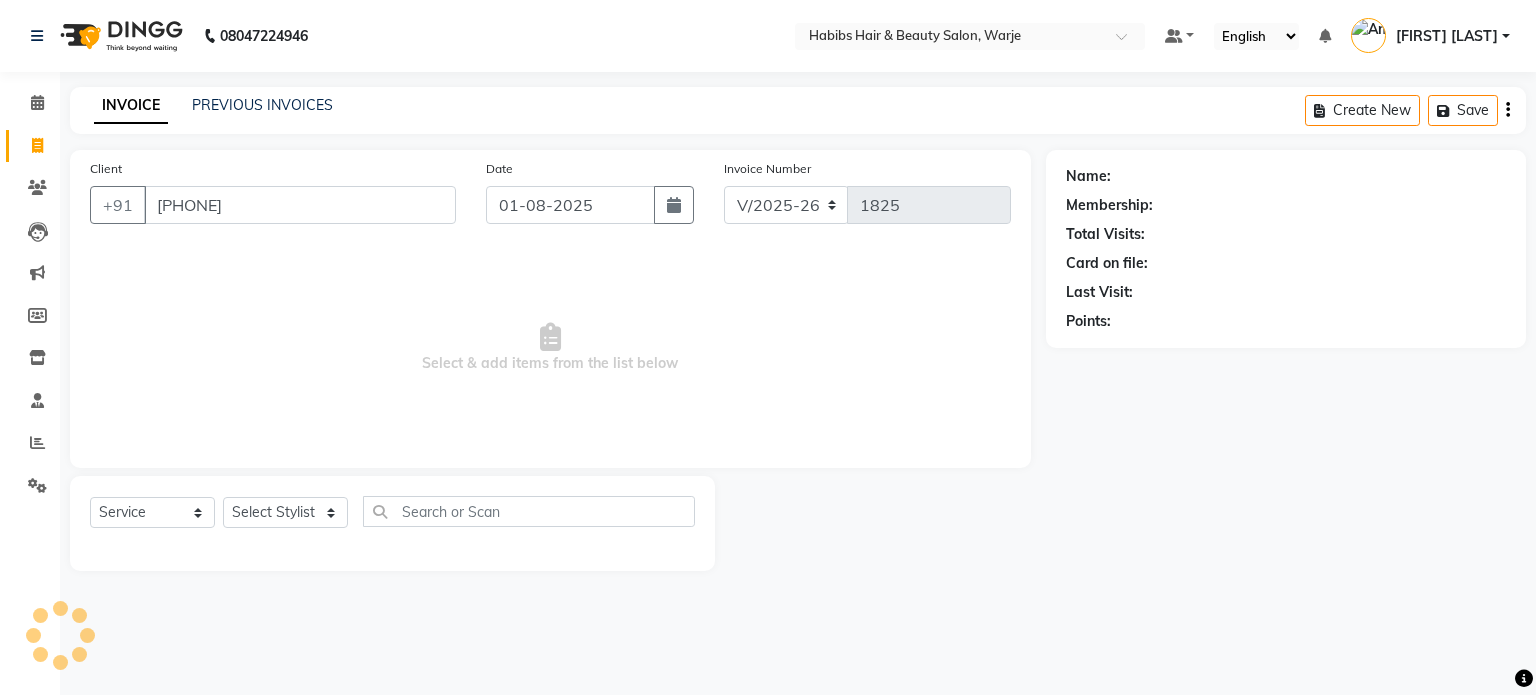 click on "Select & add items from the list below" at bounding box center [550, 348] 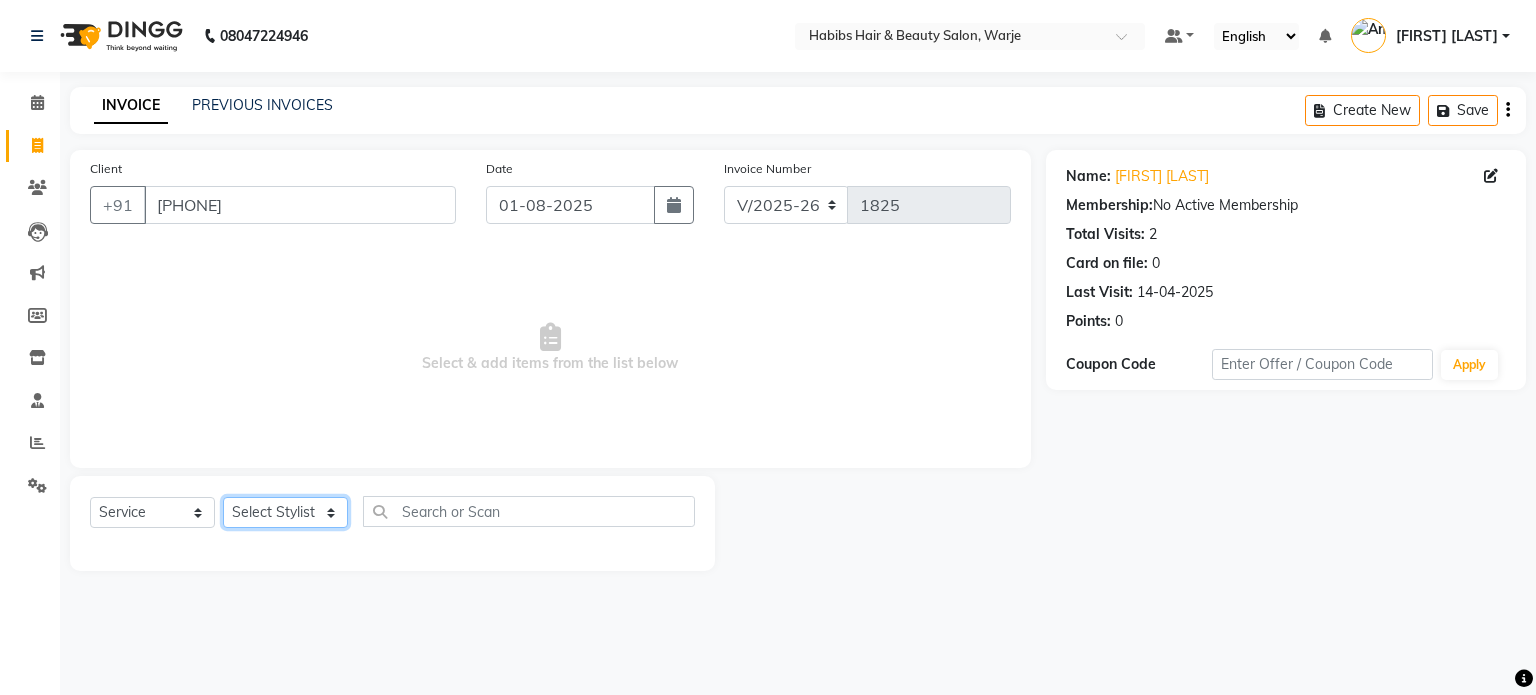 click on "Select Stylist Abhishek Akshay Amol Rathod JAYESH Mauli Ritik ruturaj Saniya  sayali (manager) shreyash shubham Swapnil" 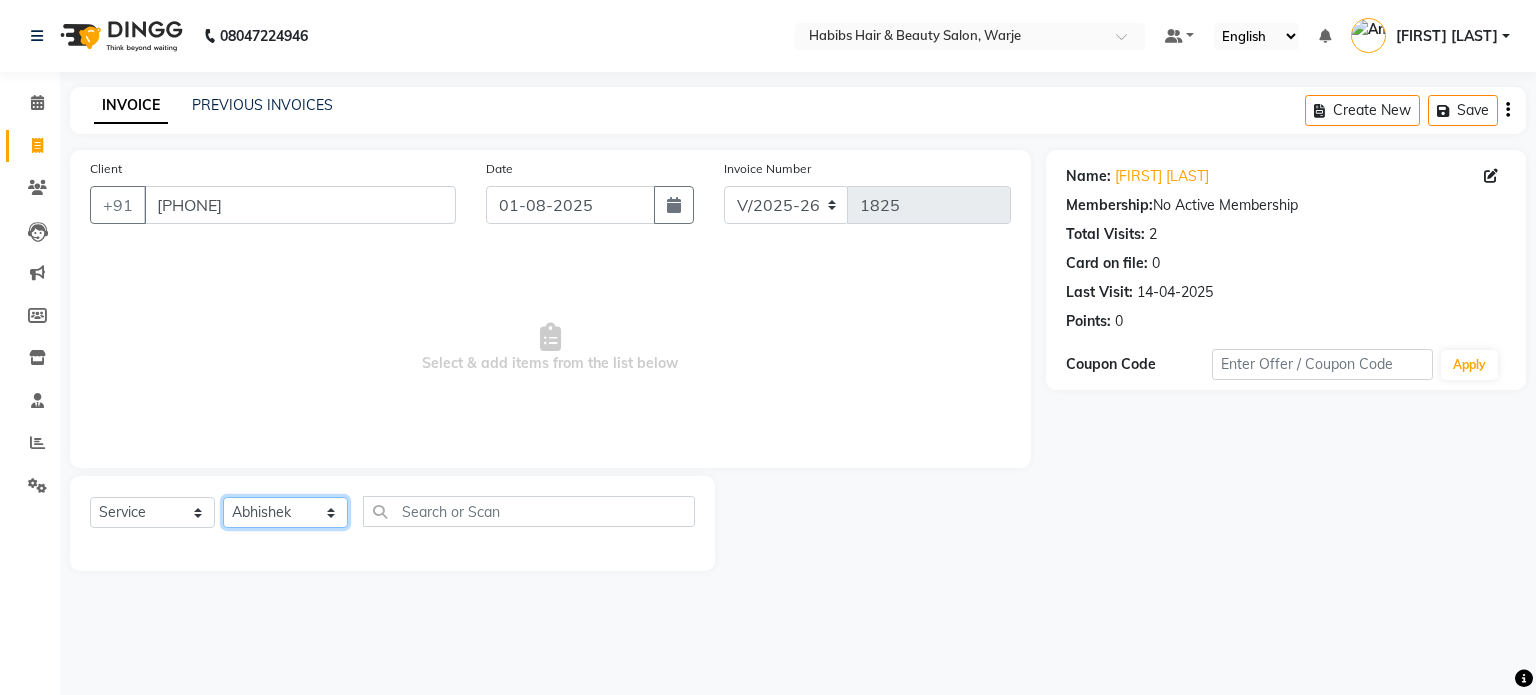 click on "Select Stylist Abhishek Akshay Amol Rathod JAYESH Mauli Ritik ruturaj Saniya  sayali (manager) shreyash shubham Swapnil" 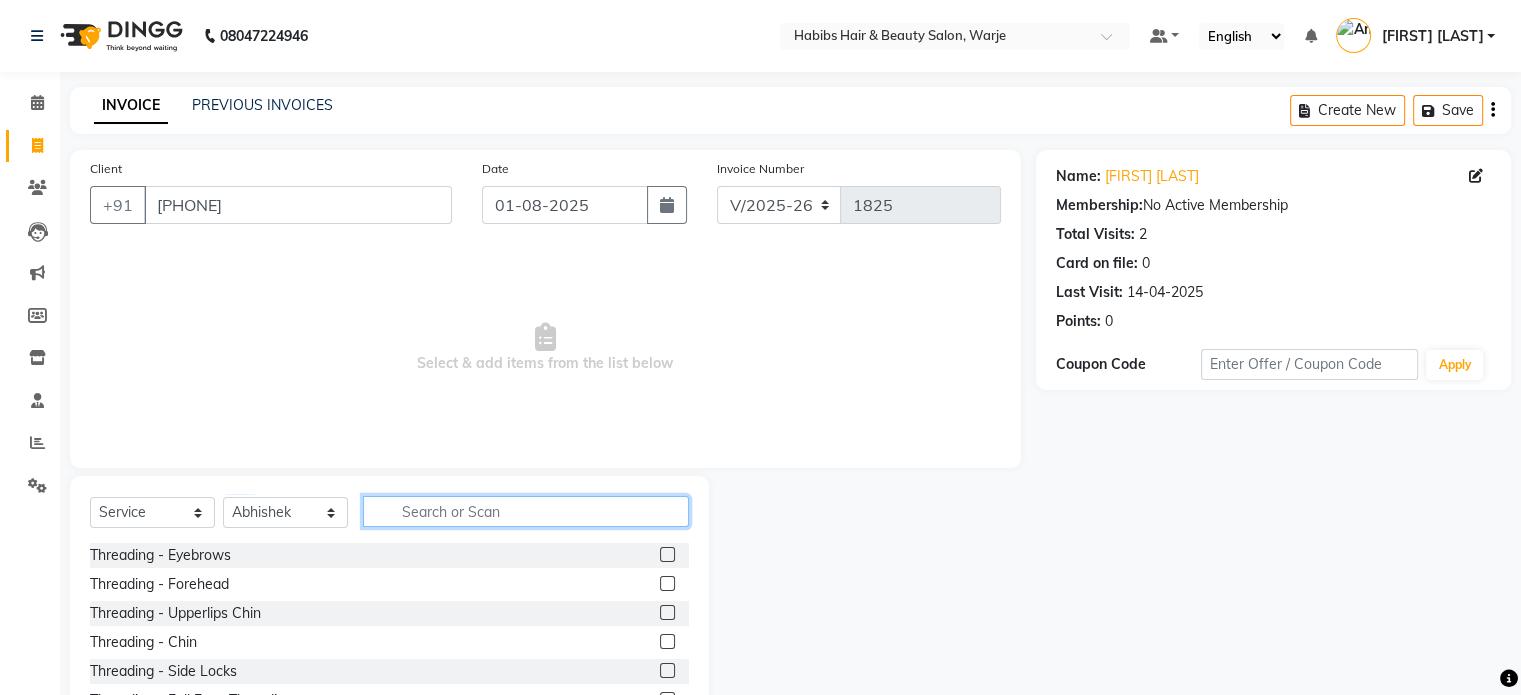 click 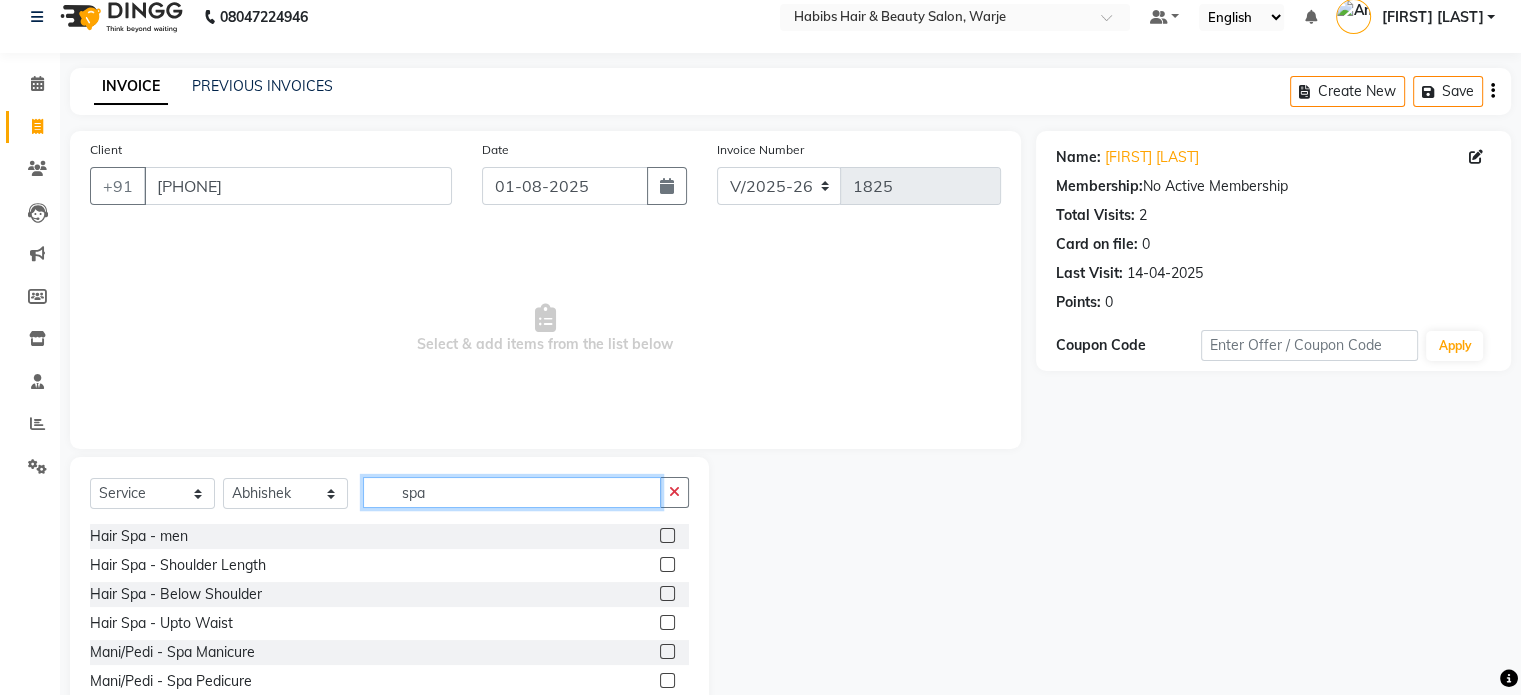 scroll, scrollTop: 18, scrollLeft: 0, axis: vertical 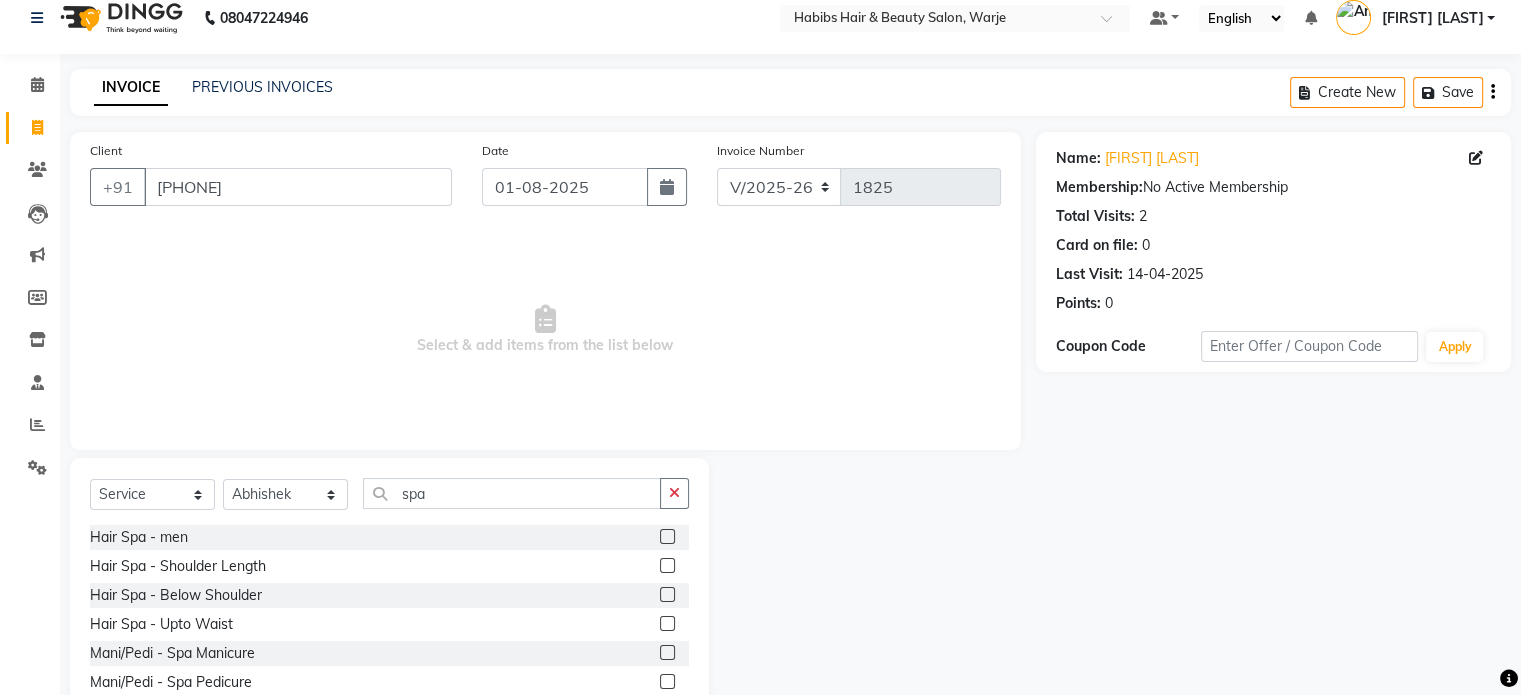 click 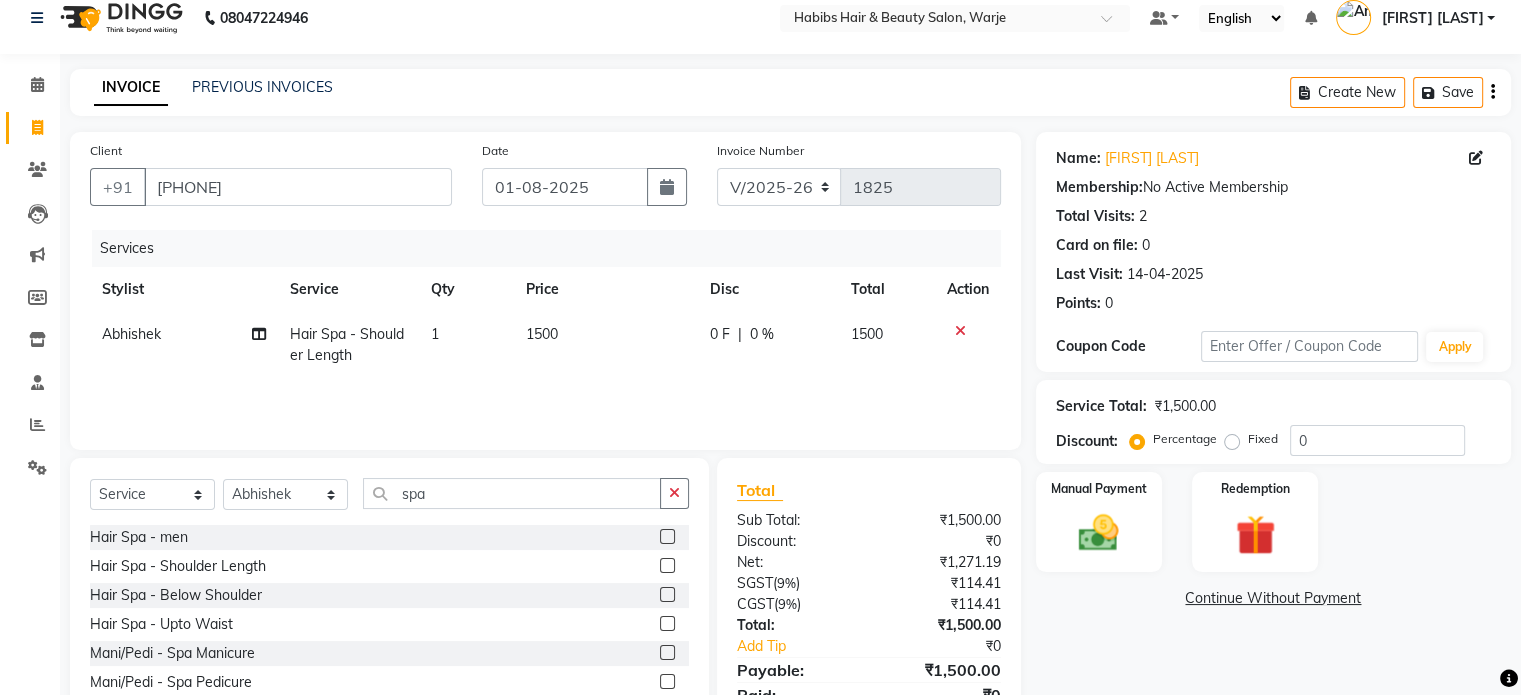 click 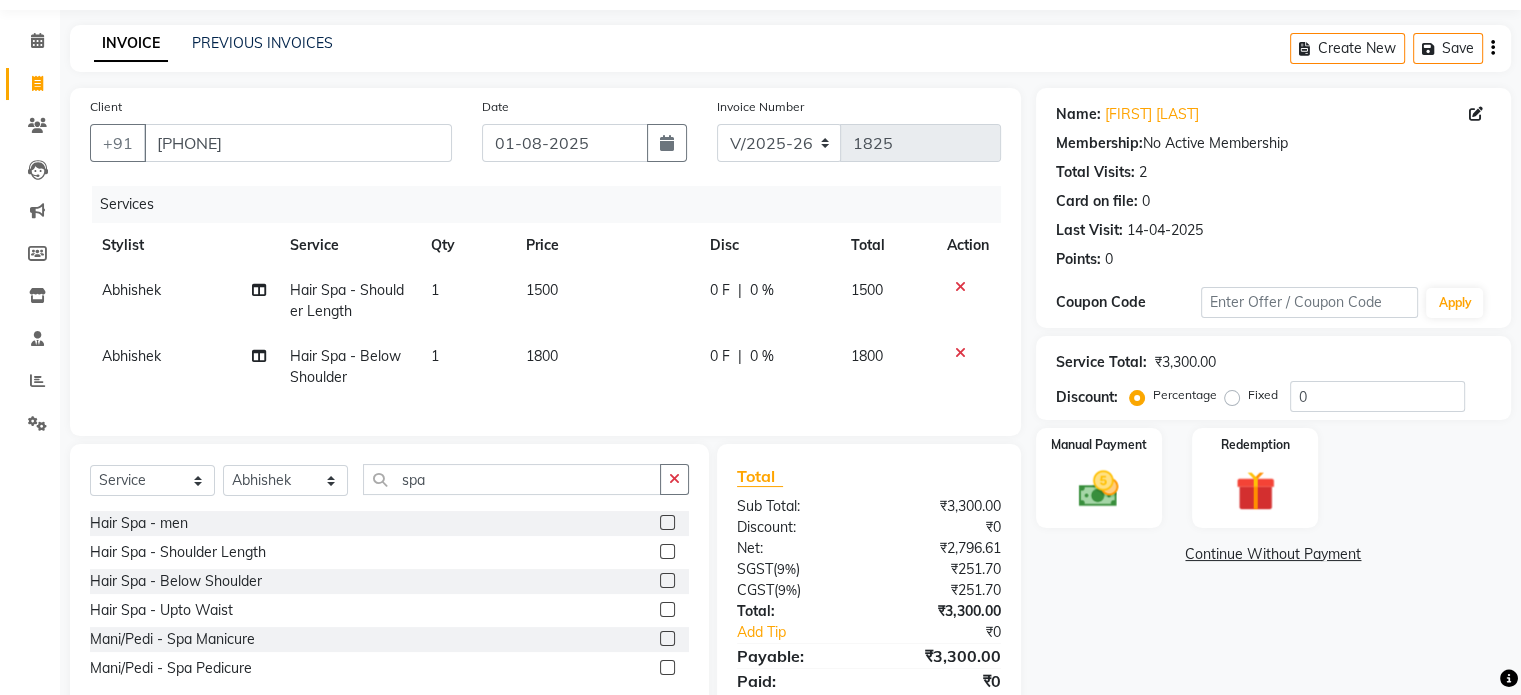 scroll, scrollTop: 67, scrollLeft: 0, axis: vertical 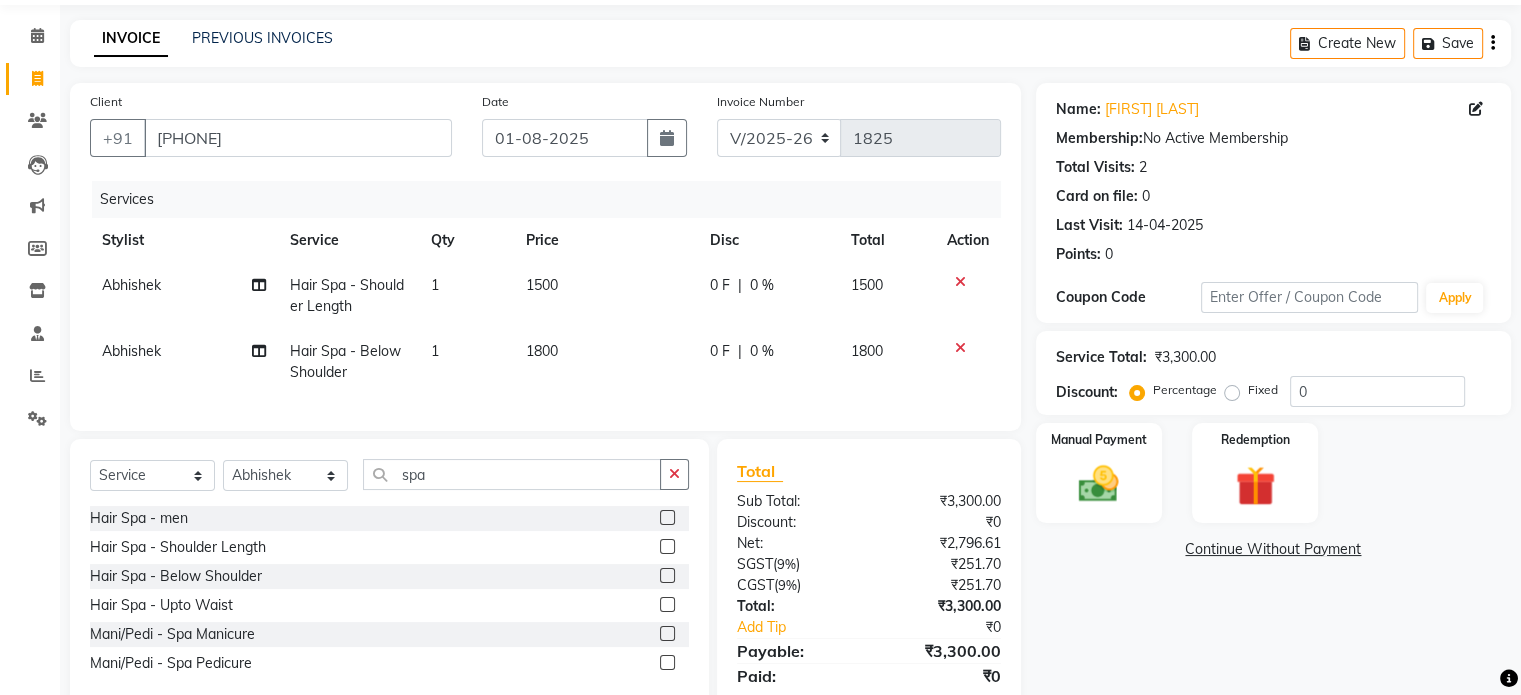 click 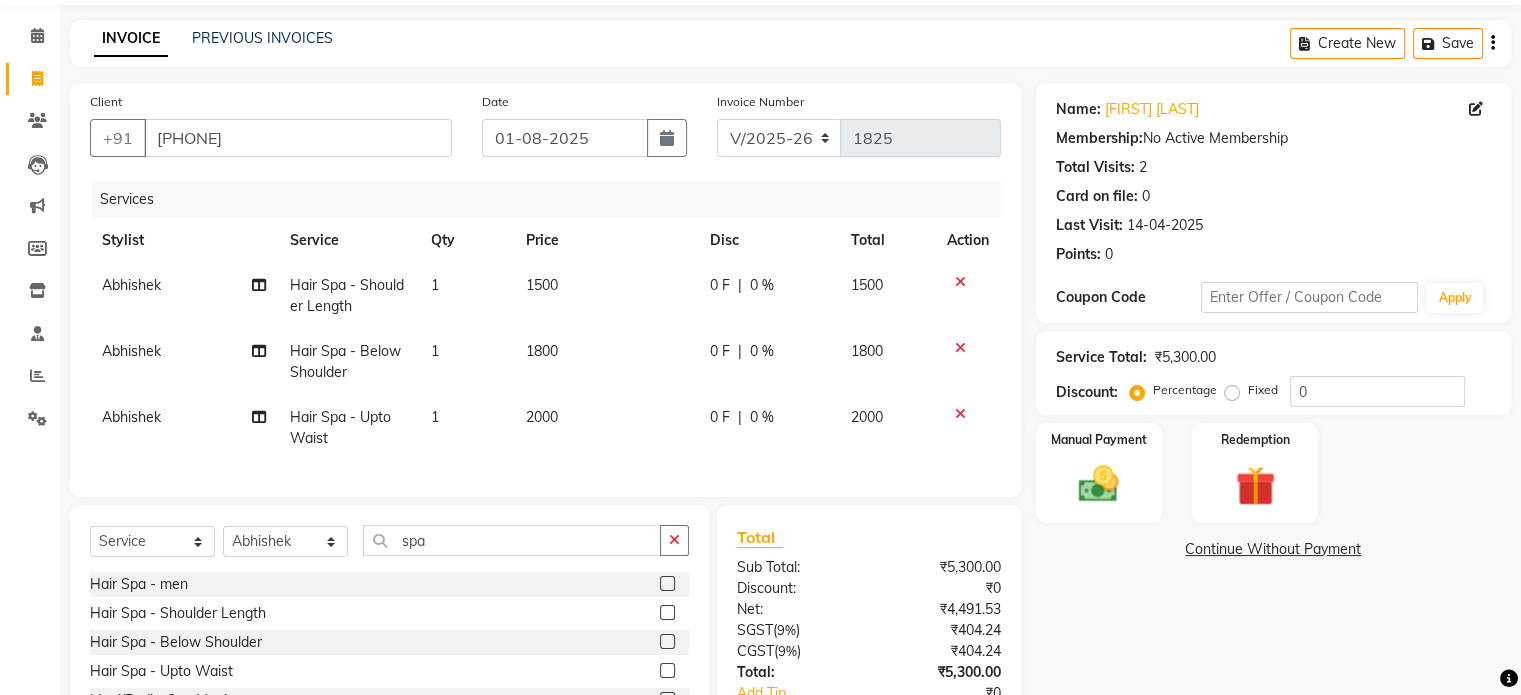 click 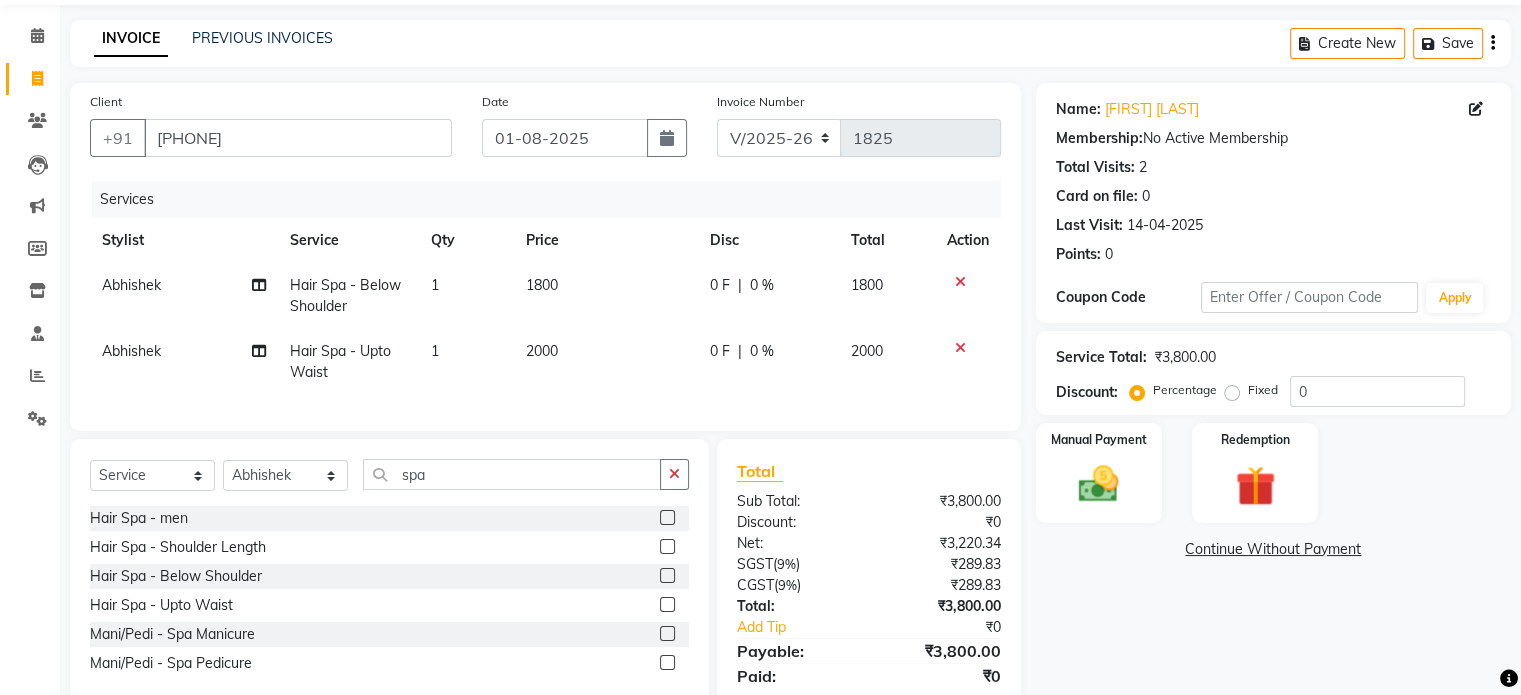 click 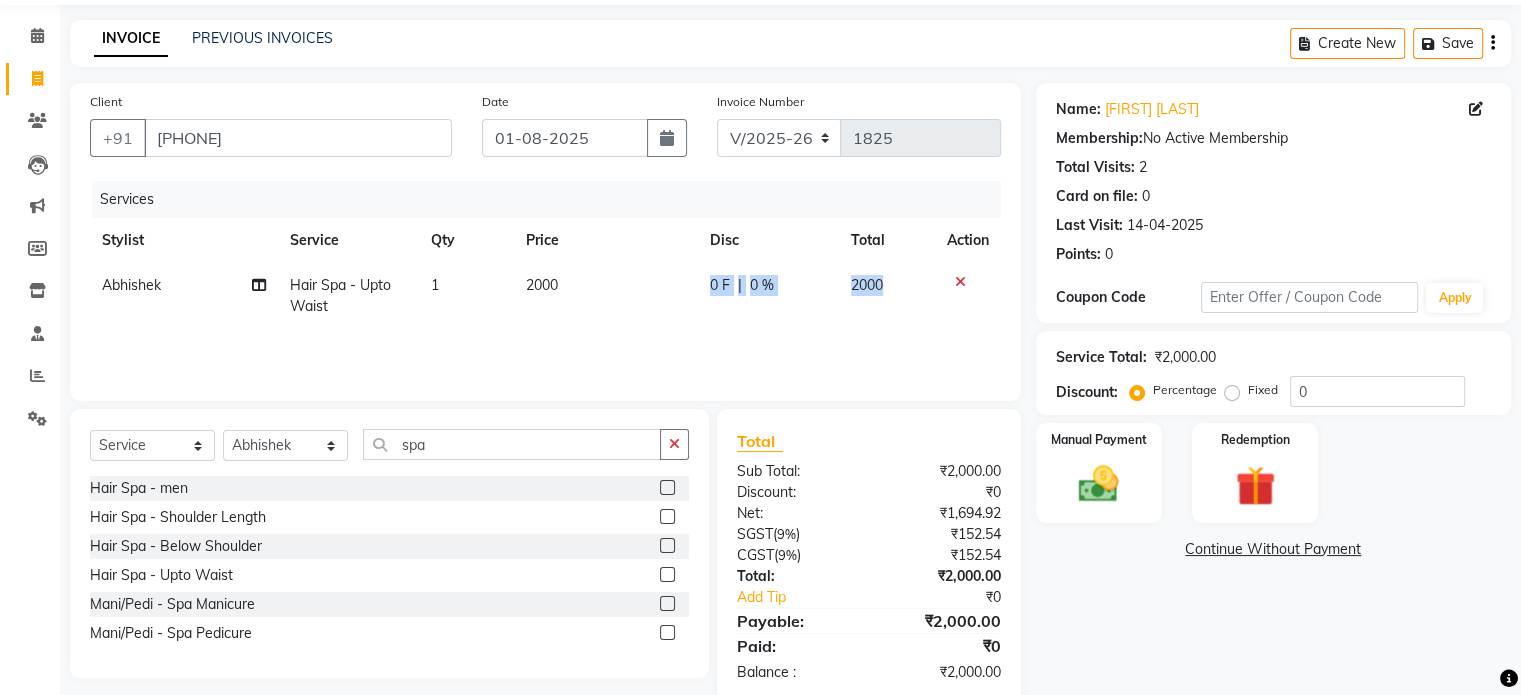 drag, startPoint x: 956, startPoint y: 280, endPoint x: 665, endPoint y: 291, distance: 291.20782 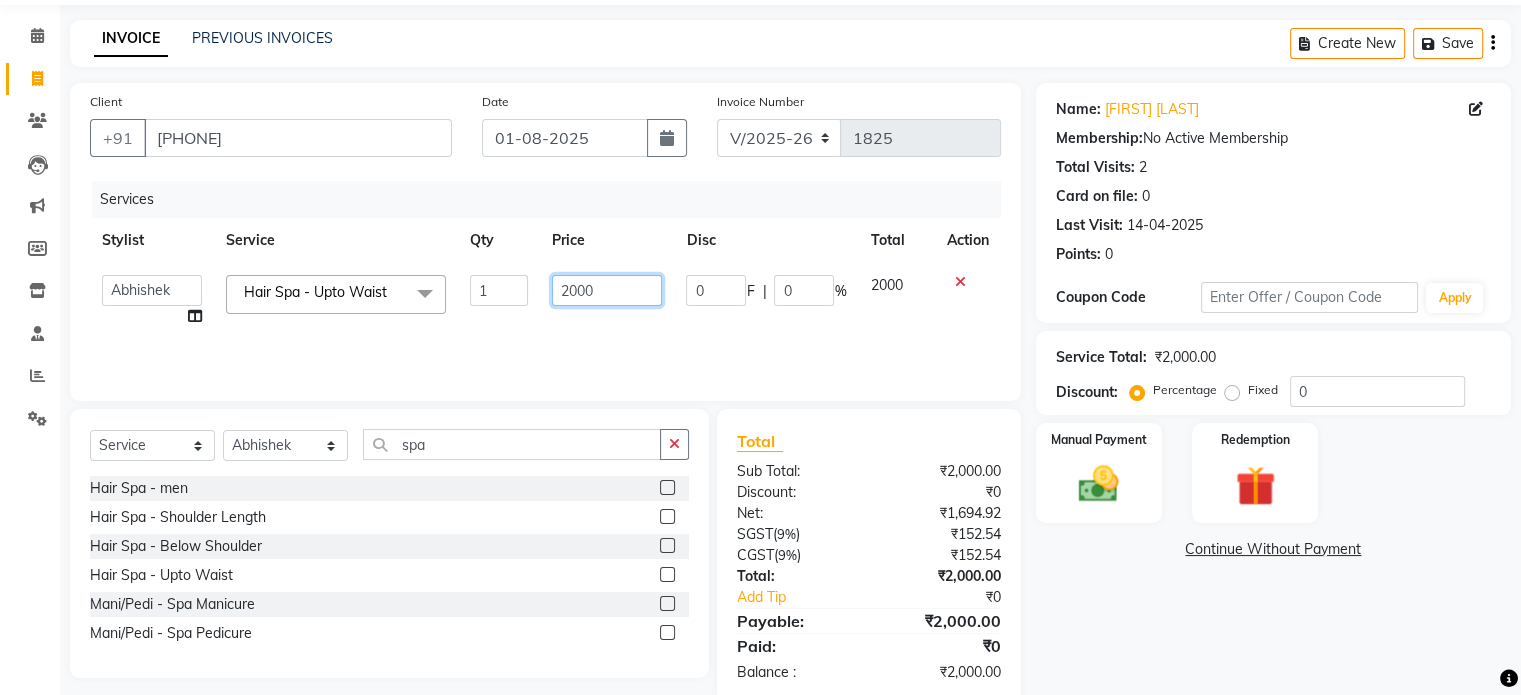 click on "2000" 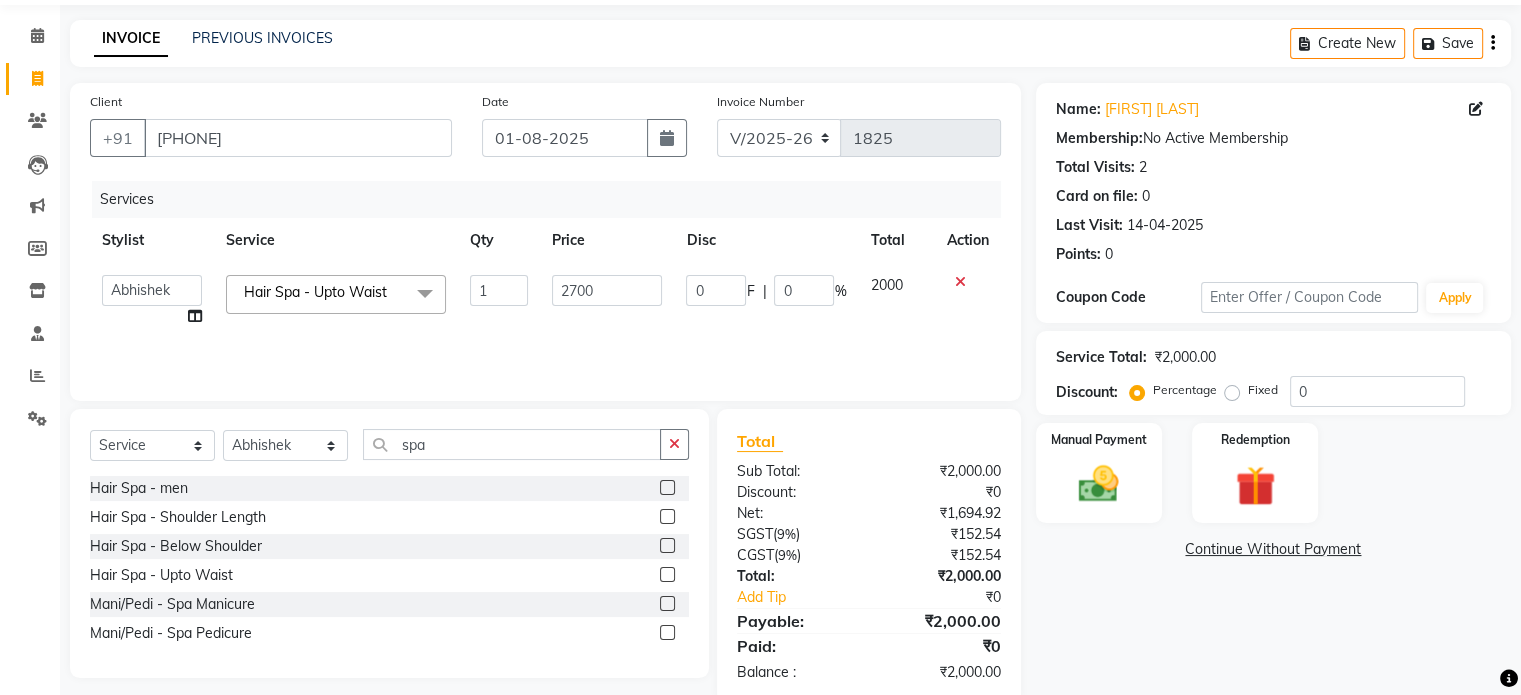 click on "2000" 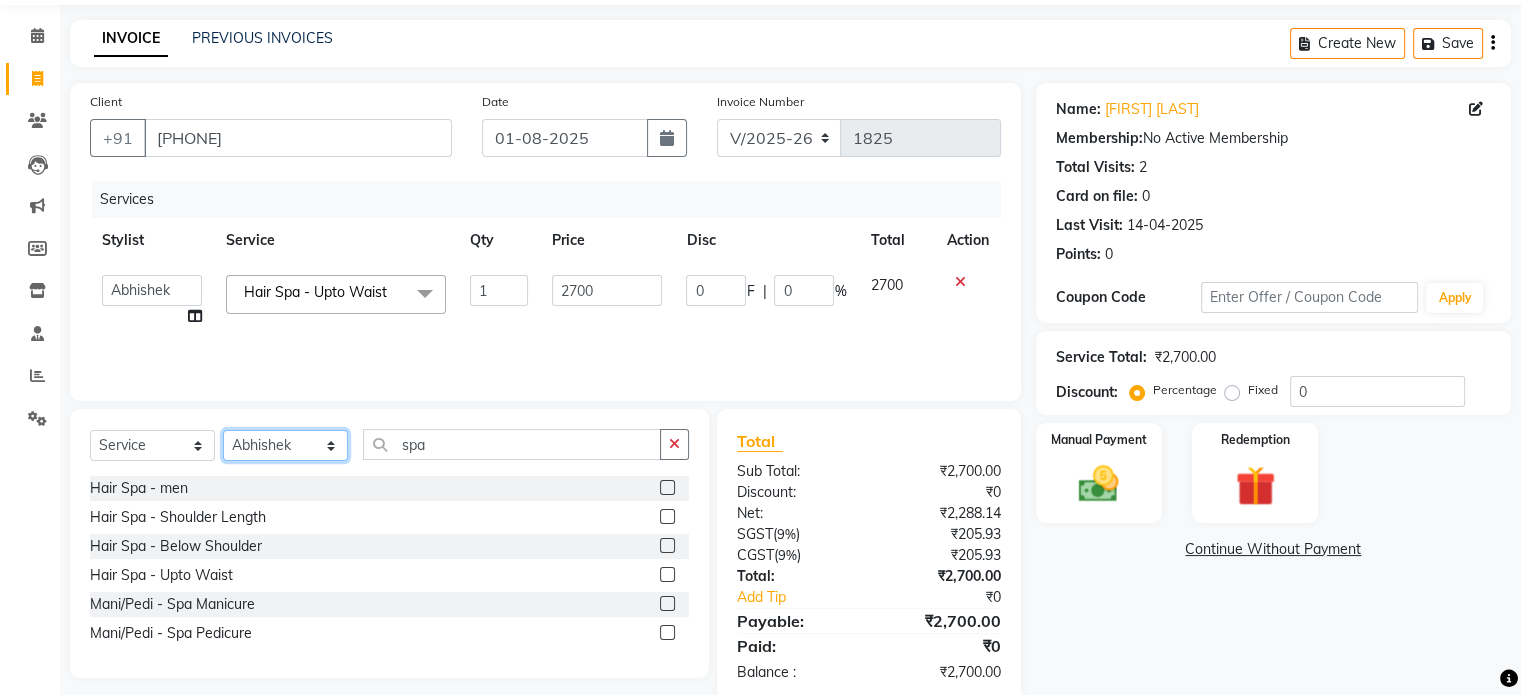 click on "Select Stylist Abhishek Akshay Amol Rathod JAYESH Mauli Ritik ruturaj Saniya  sayali (manager) shreyash shubham Swapnil" 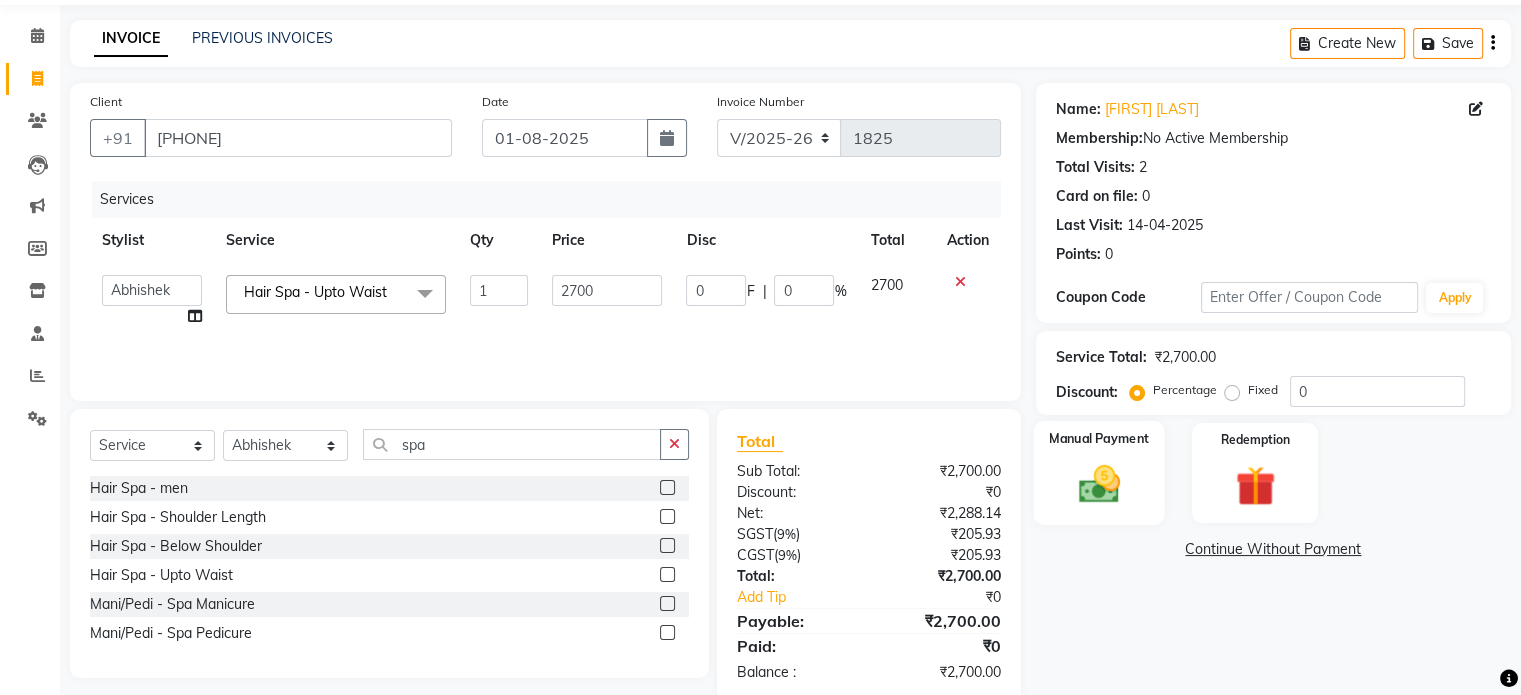 click on "Manual Payment" 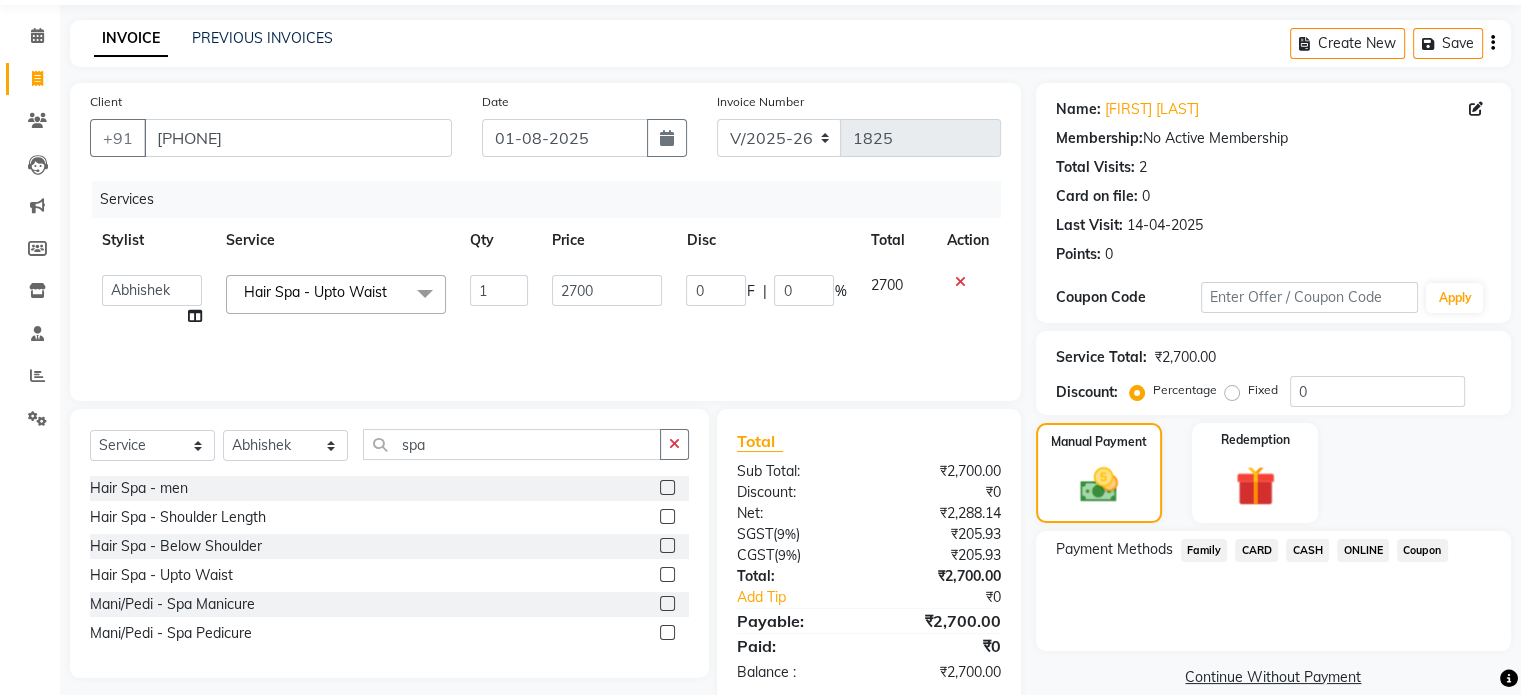 click on "ONLINE" 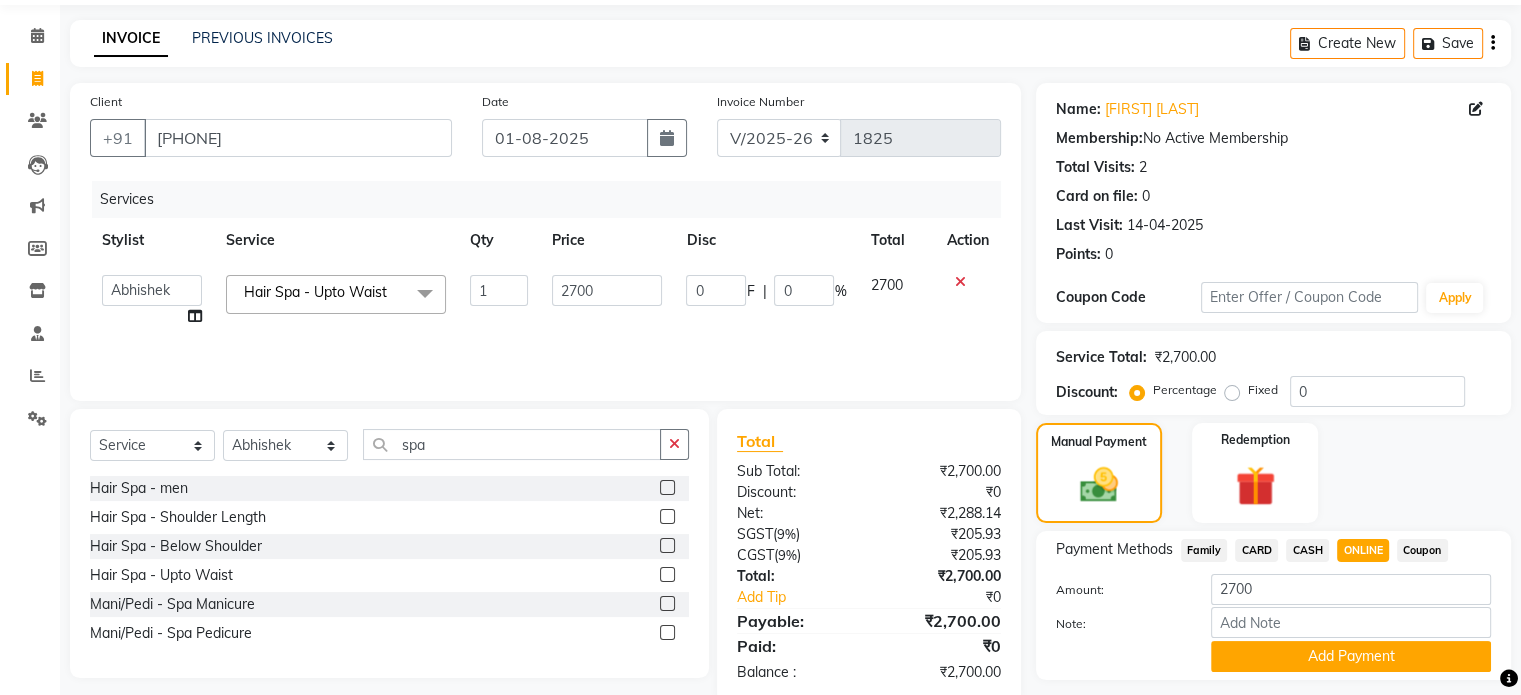 scroll, scrollTop: 124, scrollLeft: 0, axis: vertical 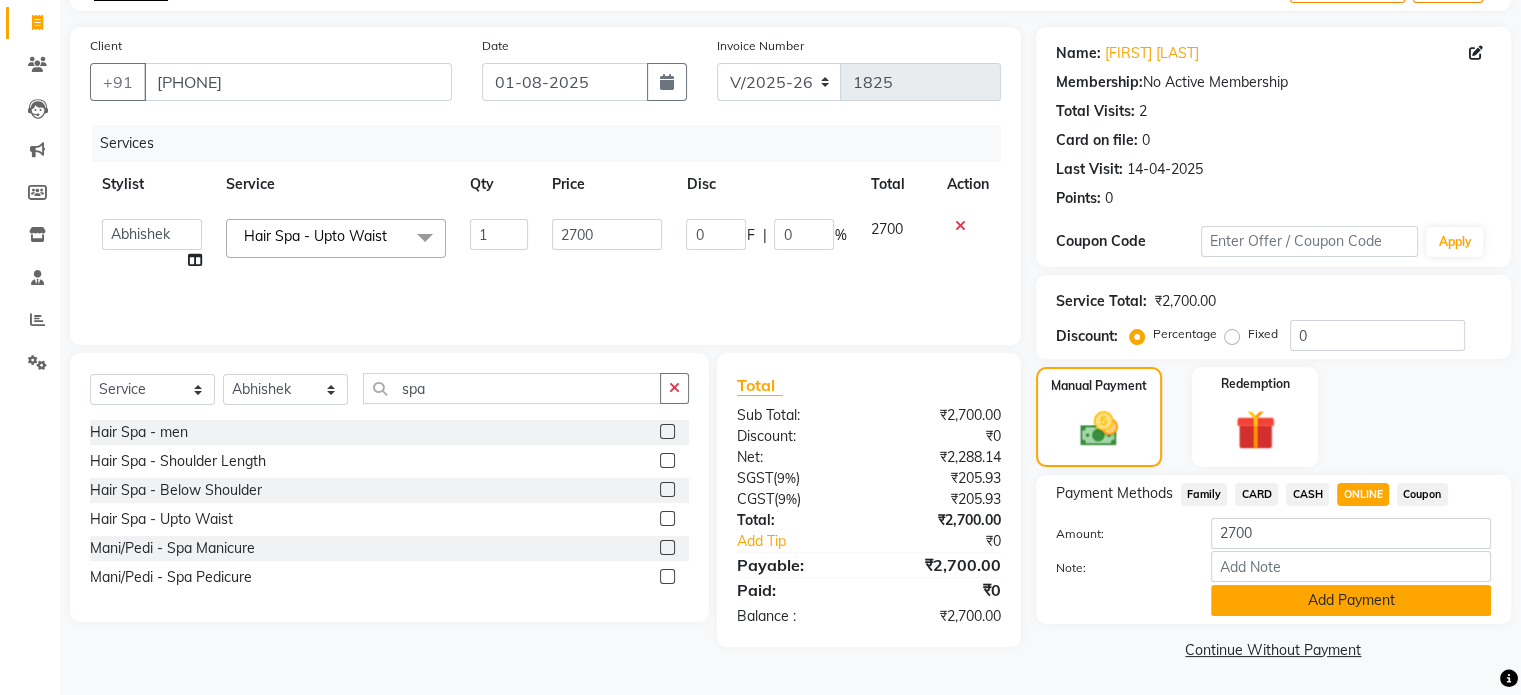 click on "Add Payment" 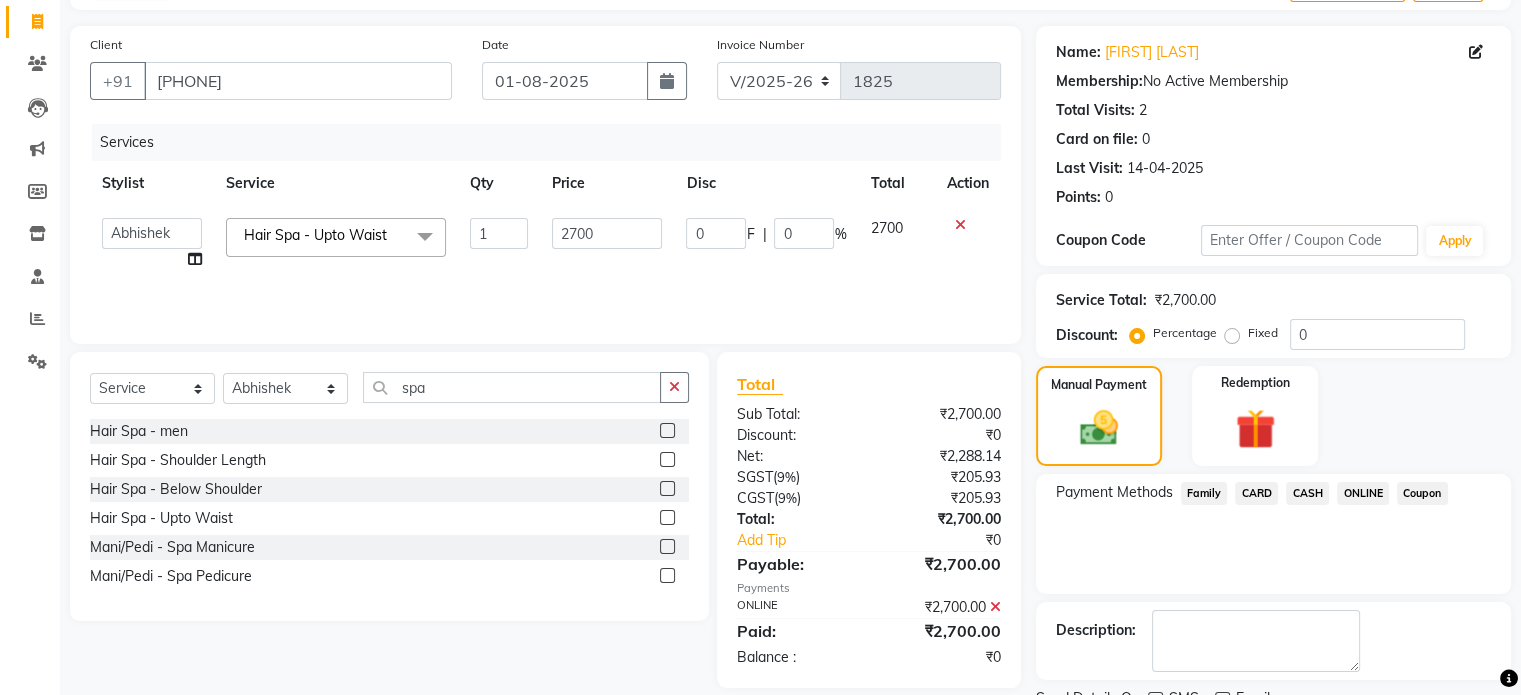 scroll, scrollTop: 205, scrollLeft: 0, axis: vertical 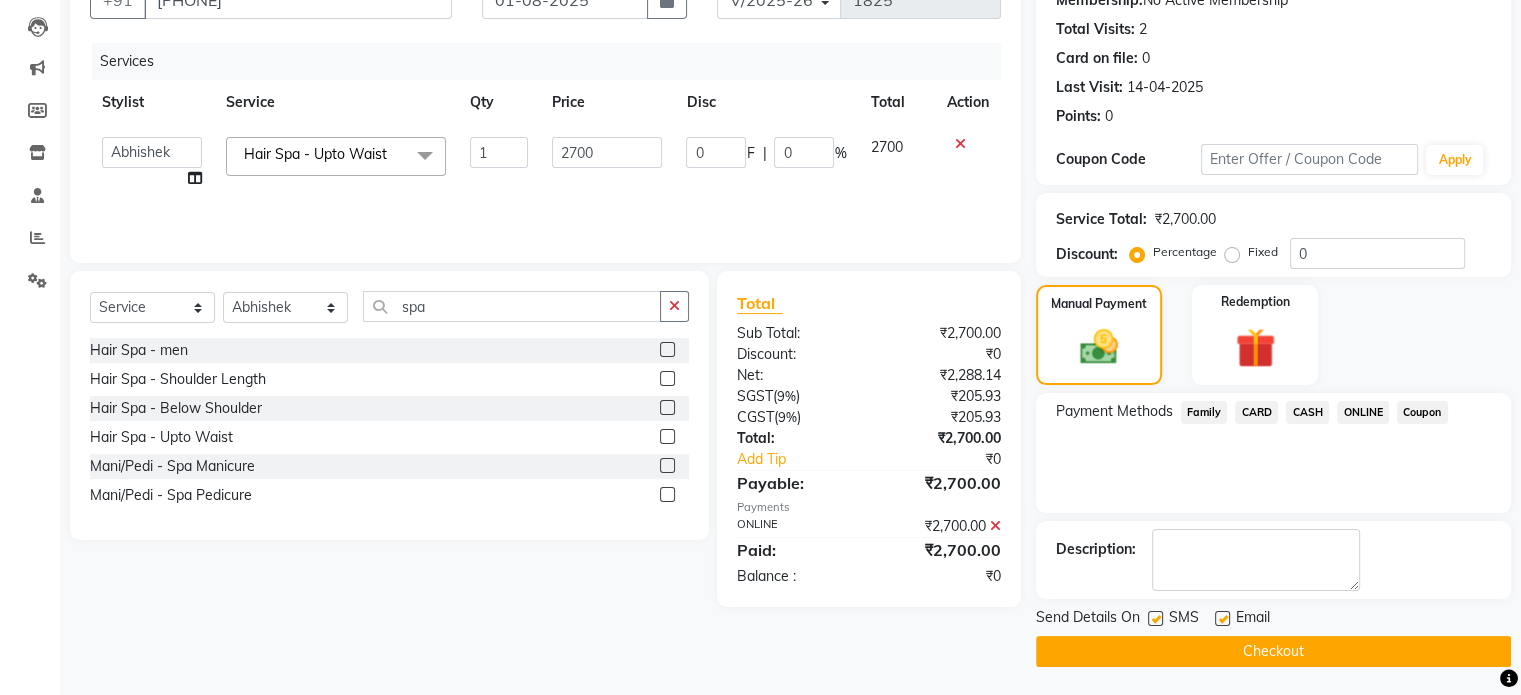 click on "Checkout" 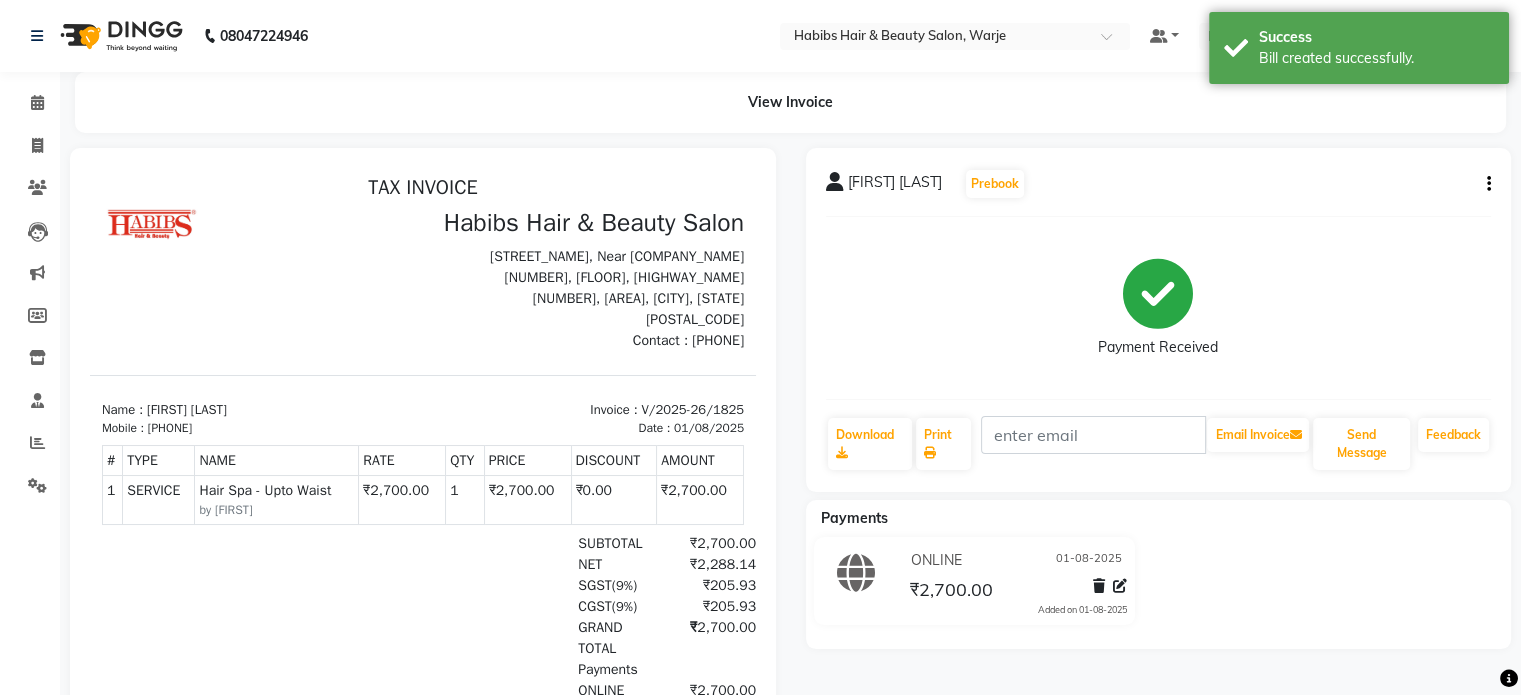 scroll, scrollTop: 0, scrollLeft: 0, axis: both 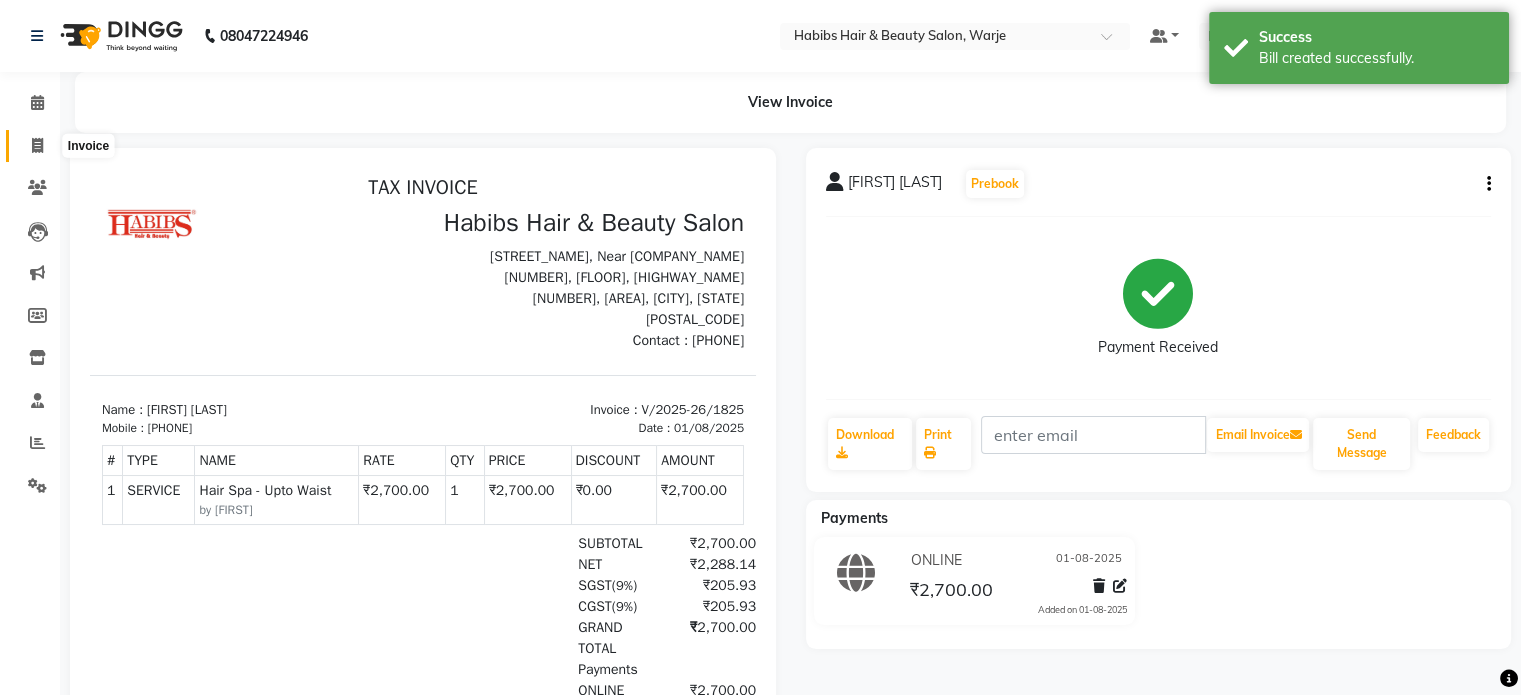 click 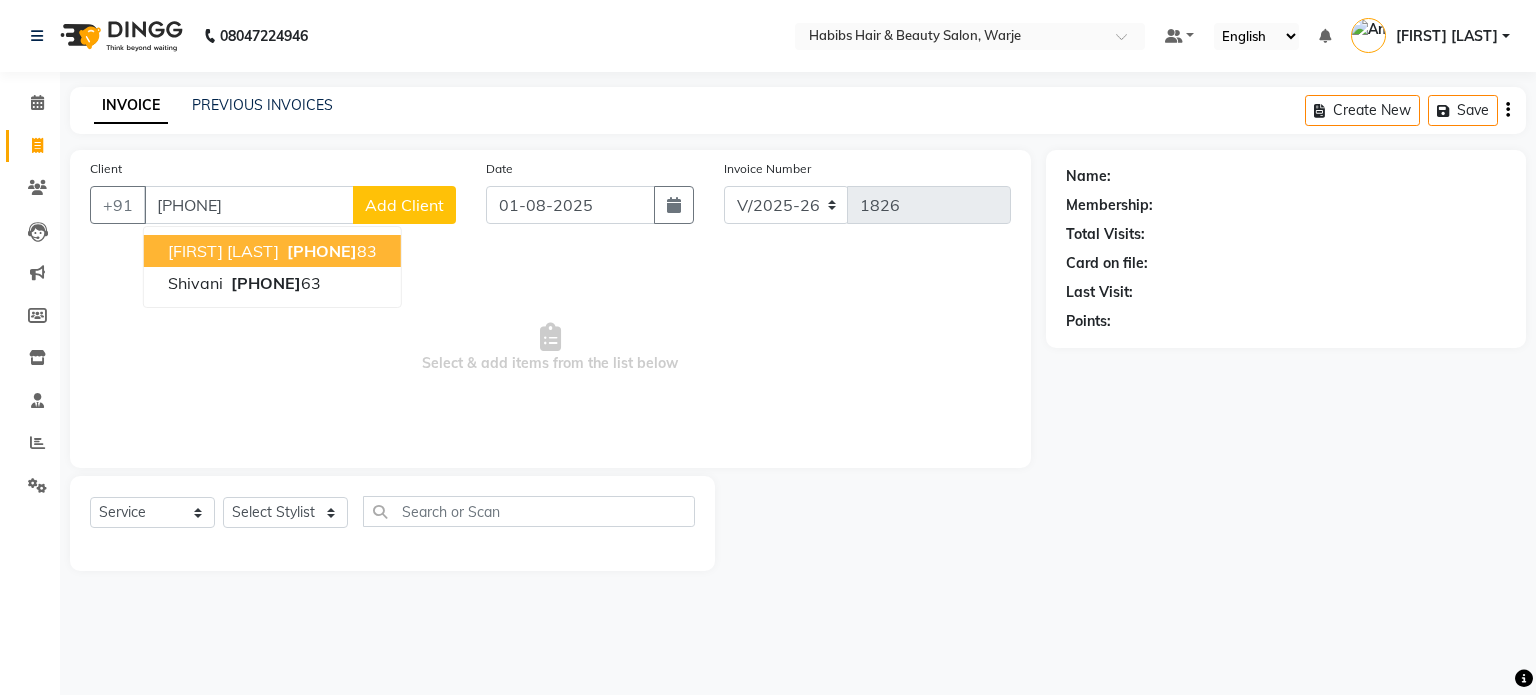 click on "[PHONE]" at bounding box center (322, 251) 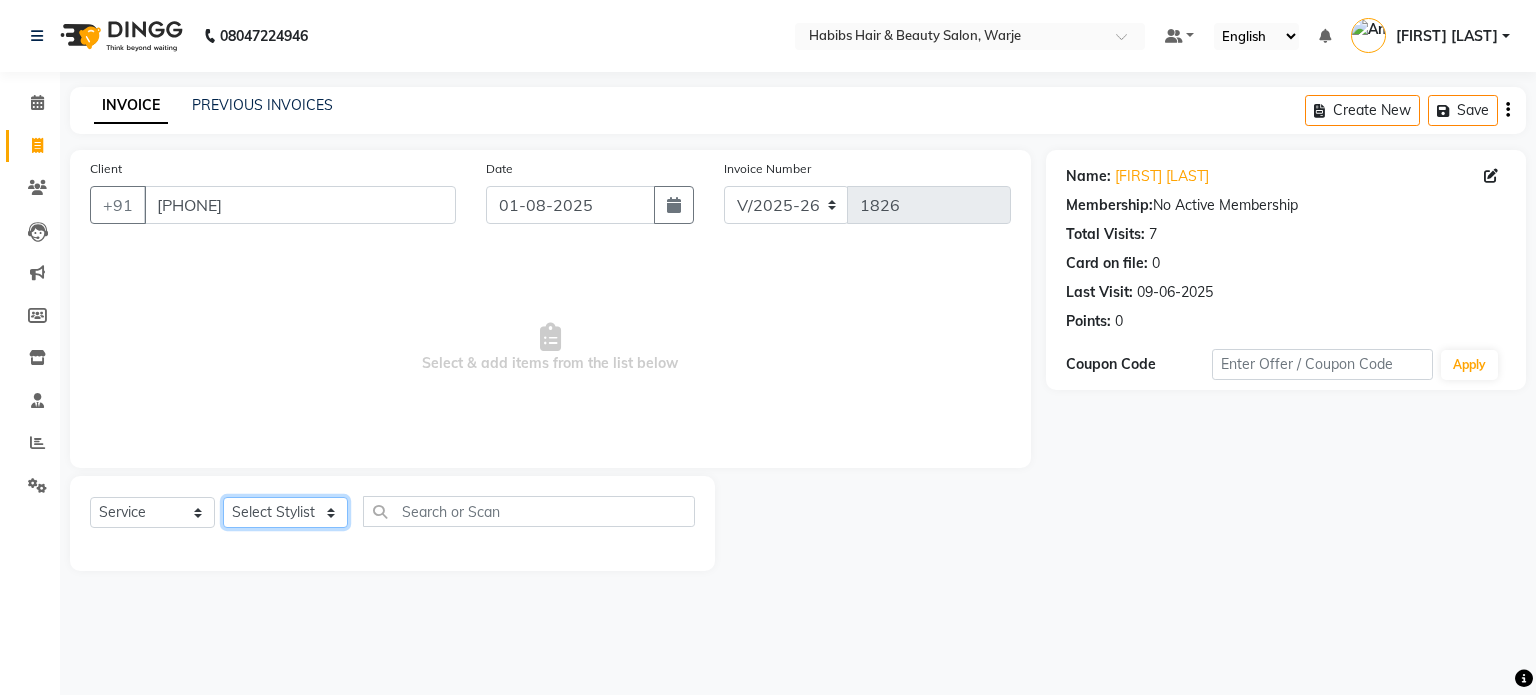 click on "Select Stylist Abhishek Akshay Amol Rathod JAYESH Mauli Ritik ruturaj Saniya  sayali (manager) shreyash shubham Swapnil" 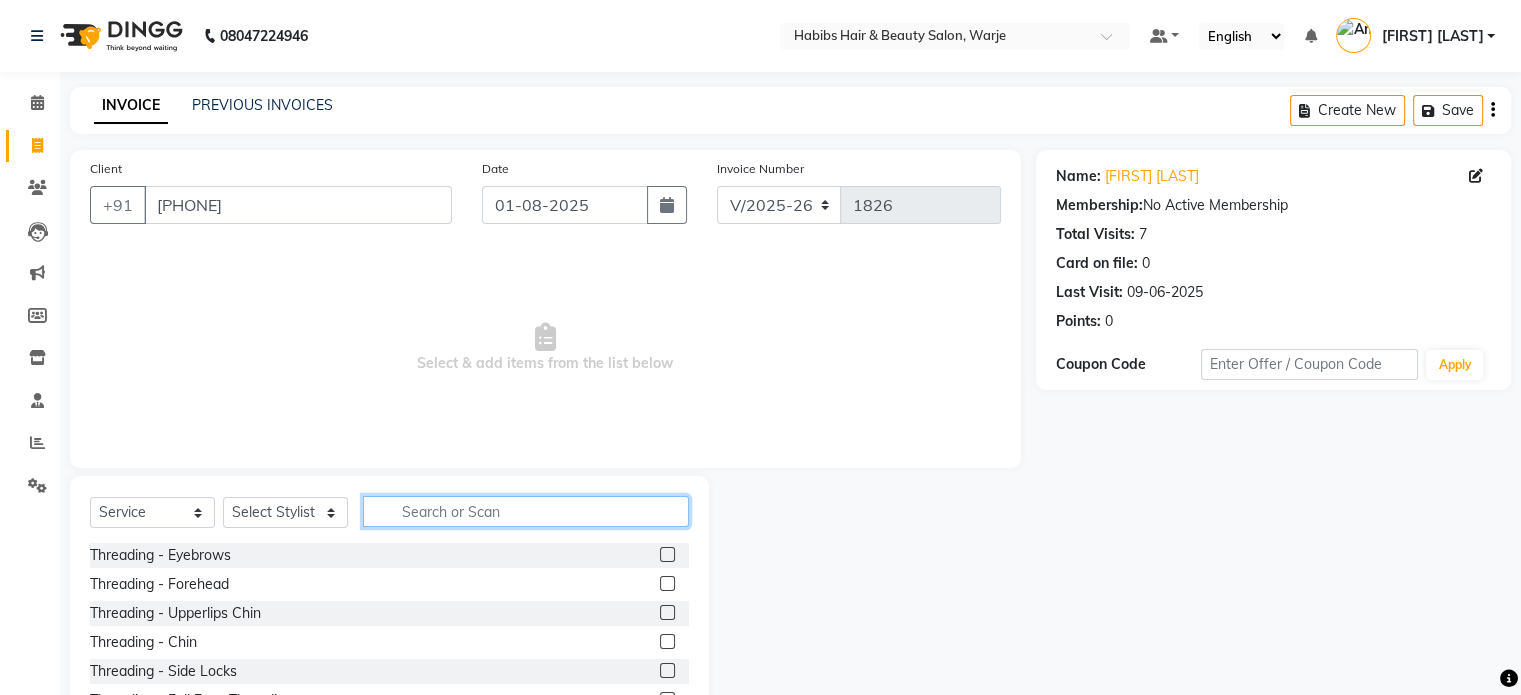 click 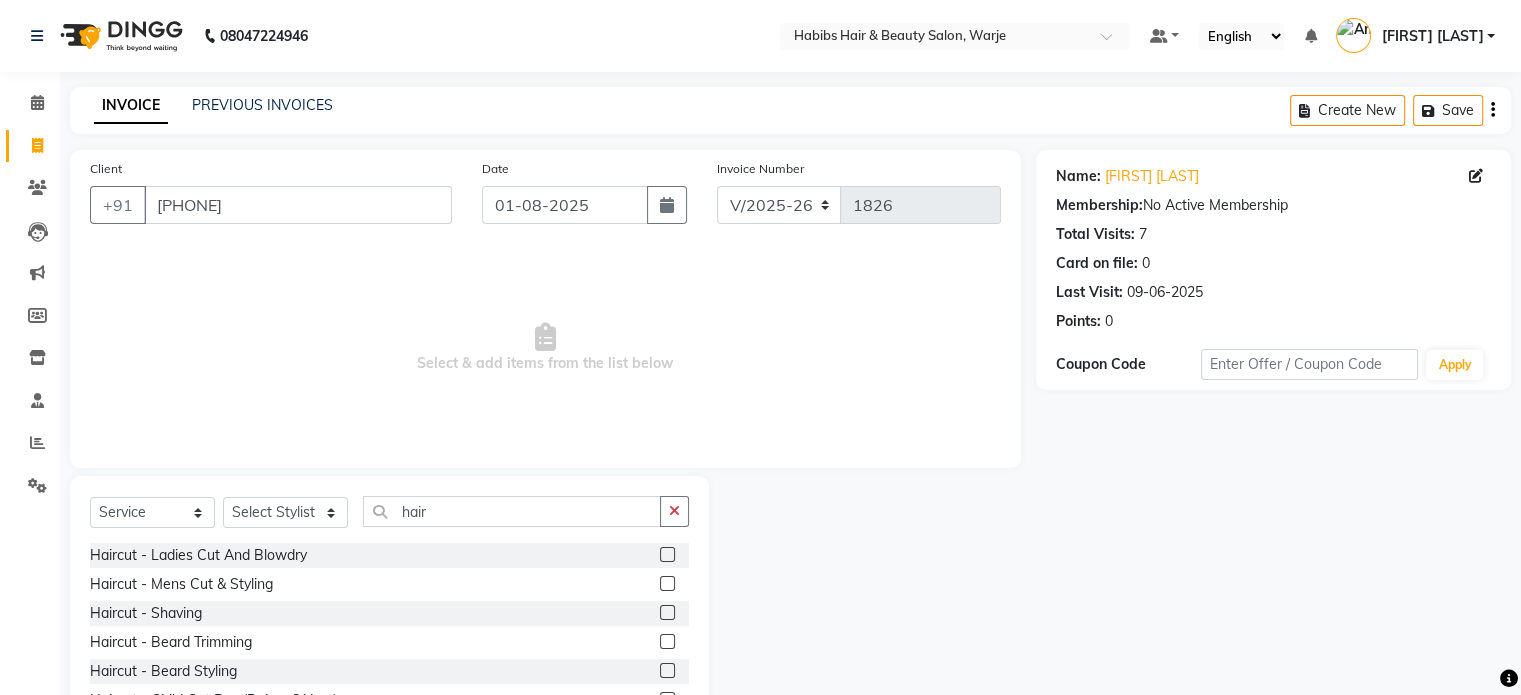 click 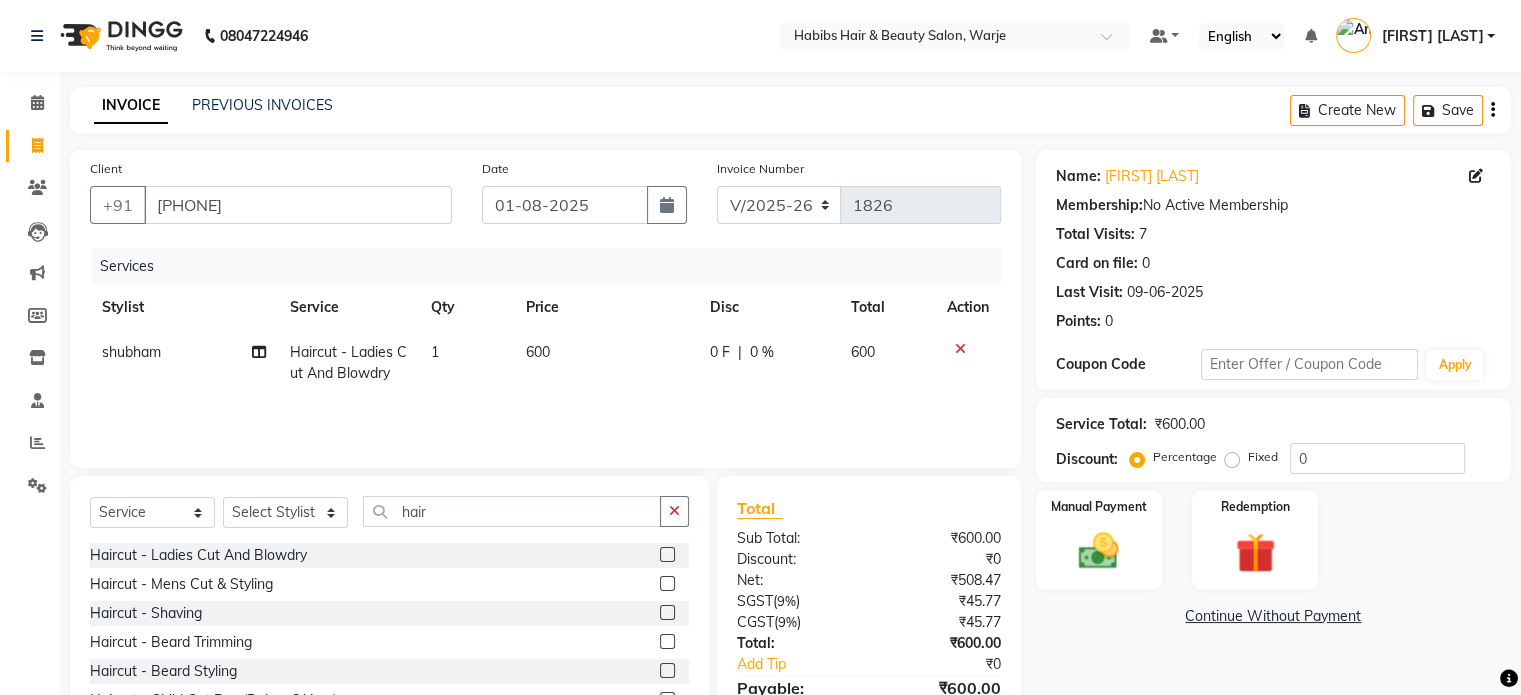 click on "600" 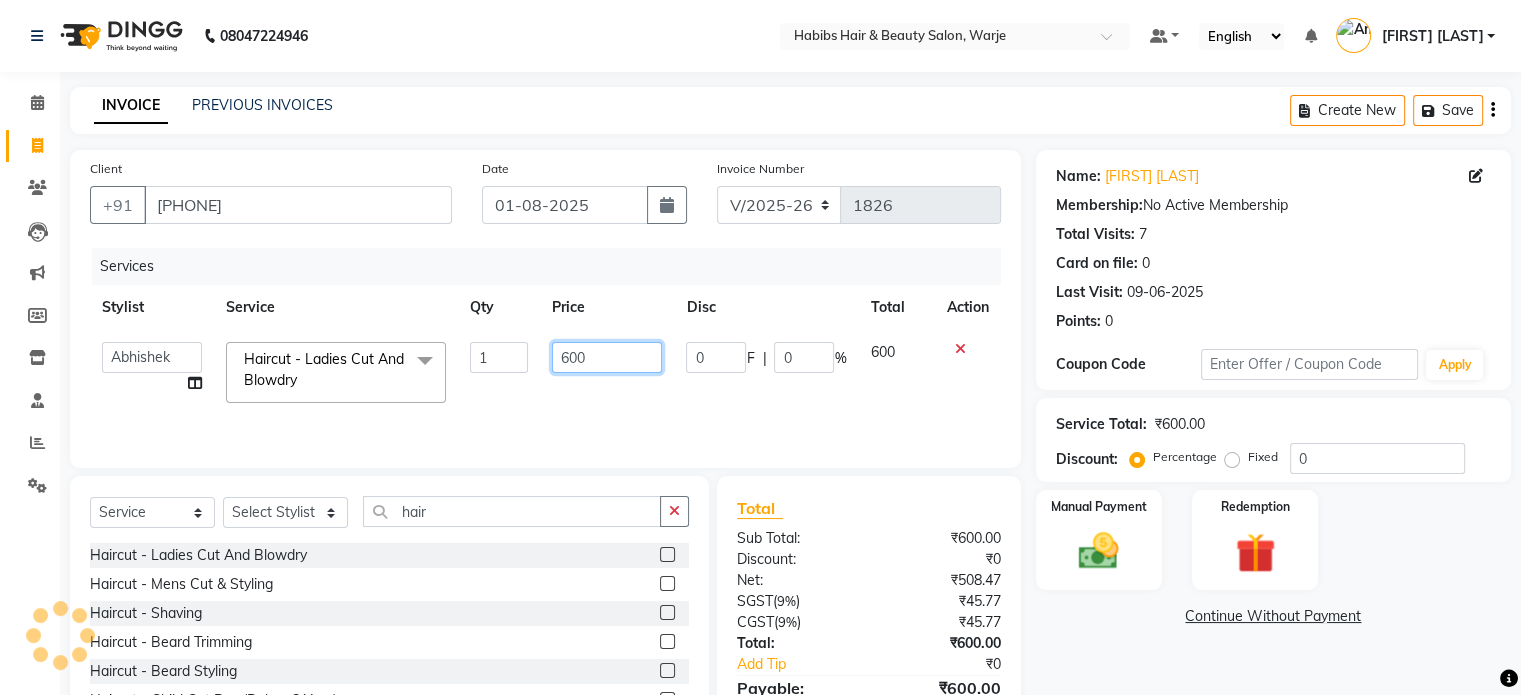 click on "600" 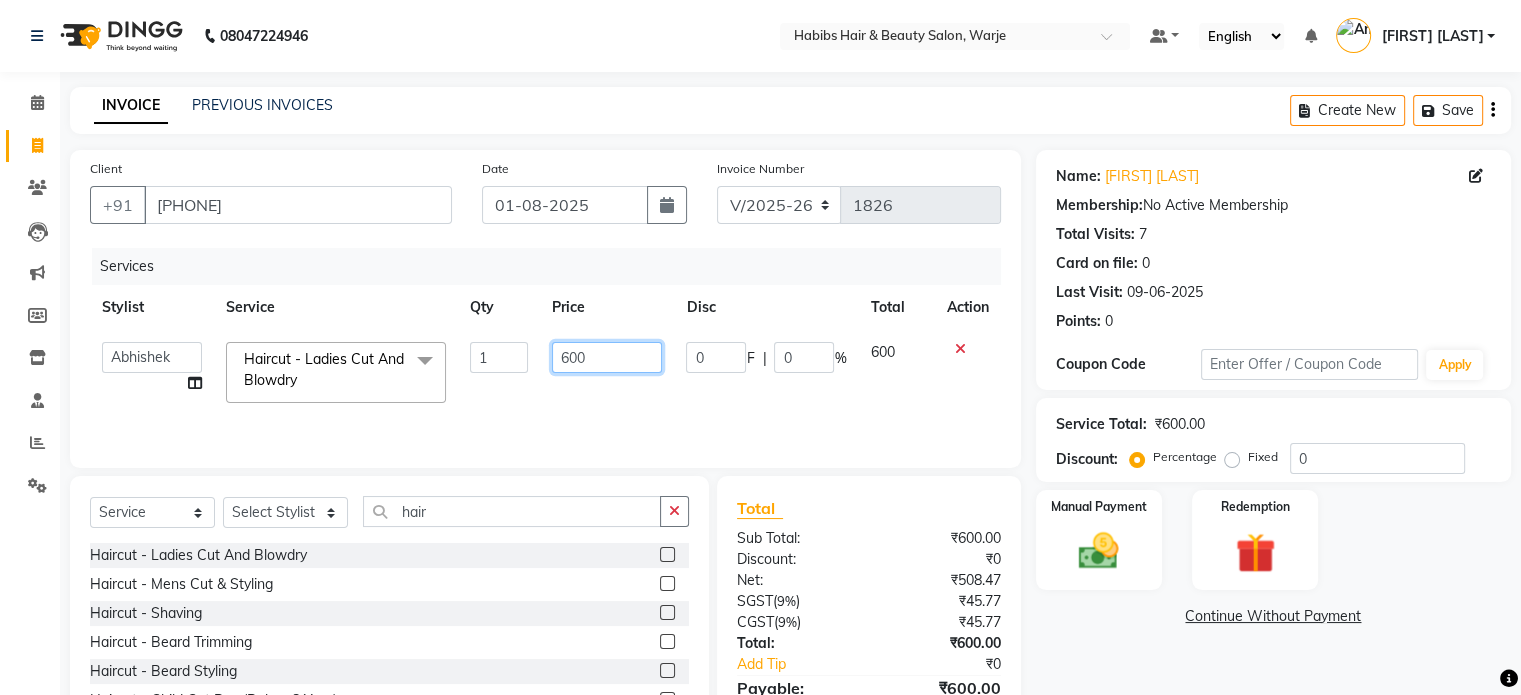 click on "600" 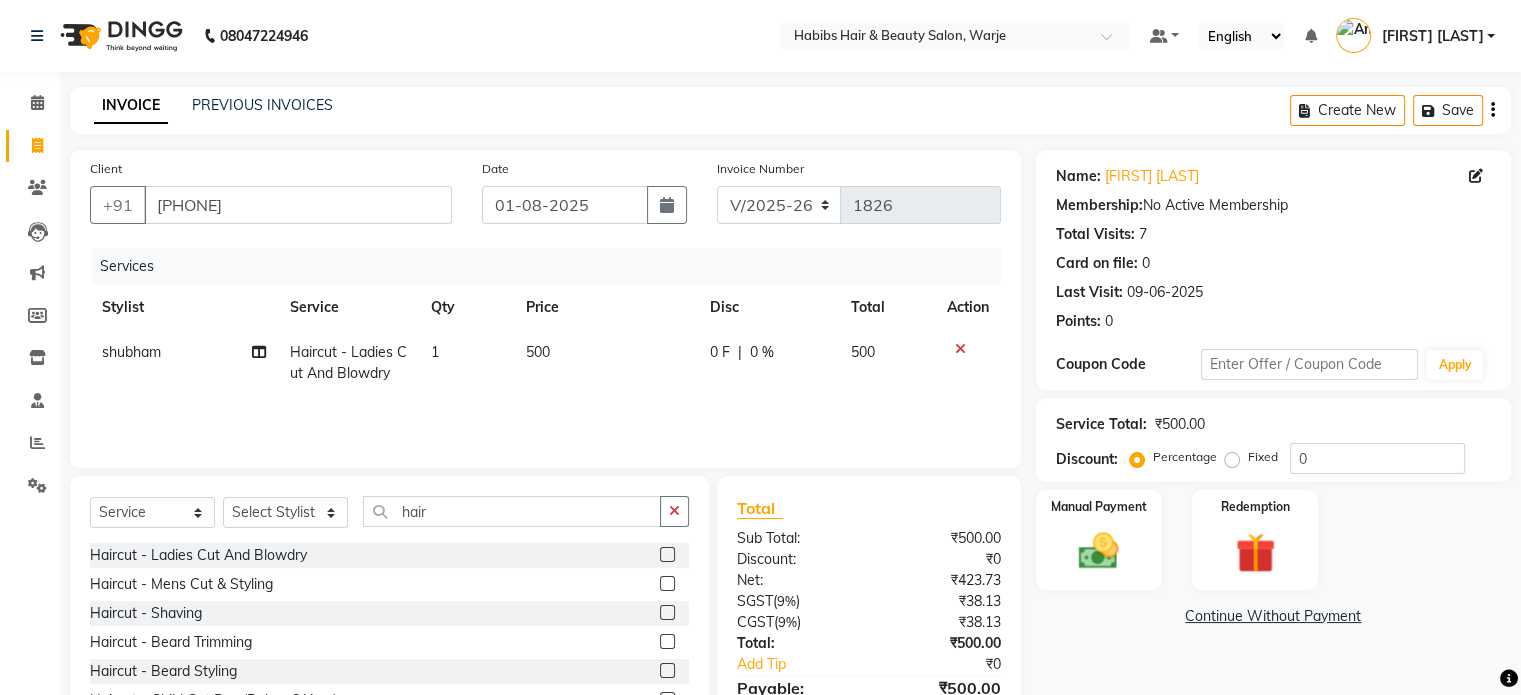 click on "500" 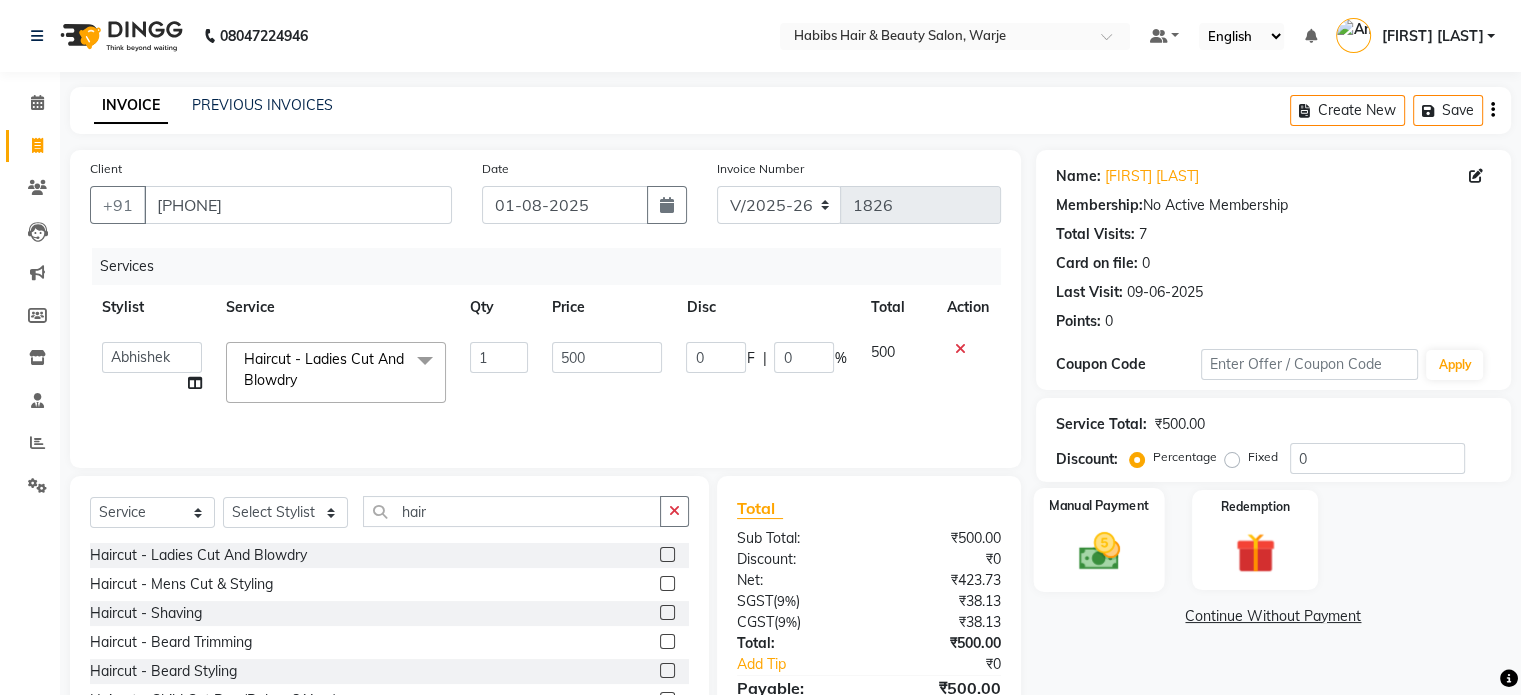 click on "Manual Payment" 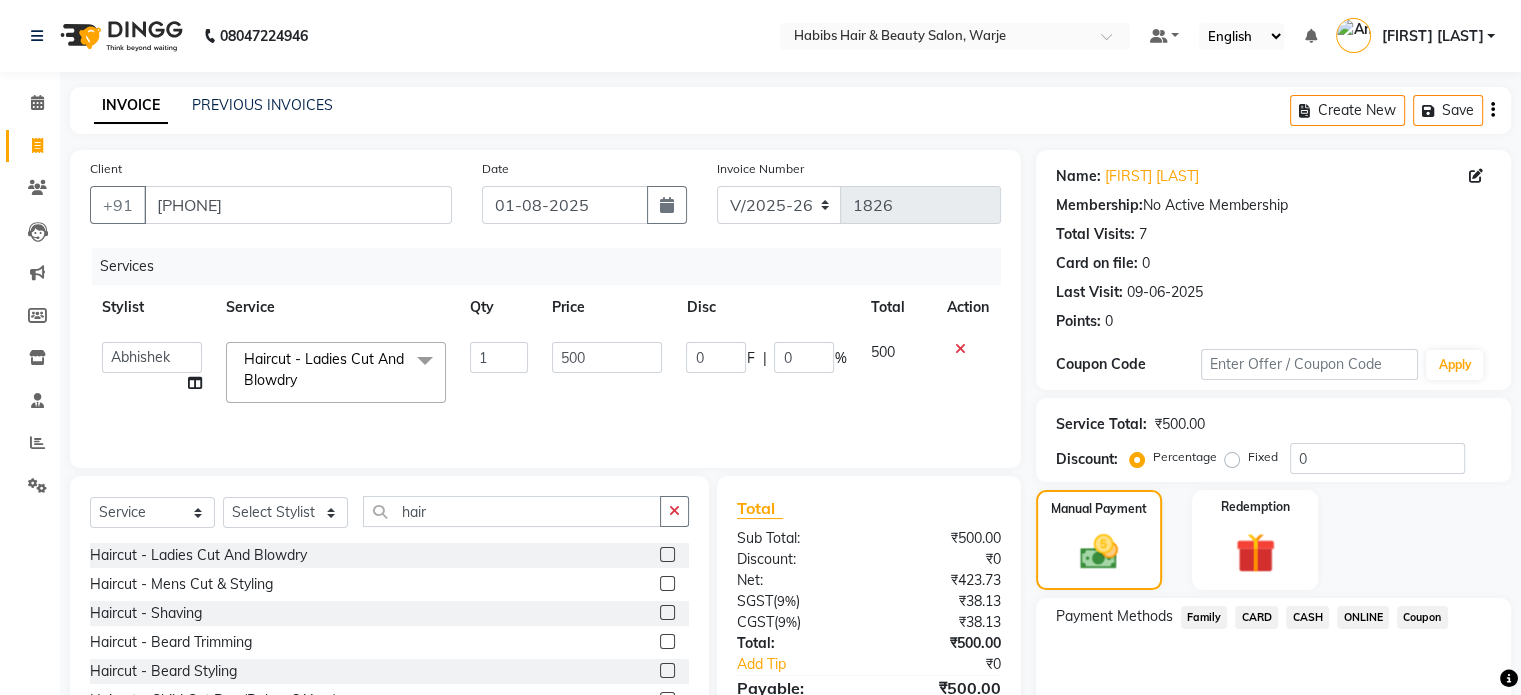 click on "ONLINE" 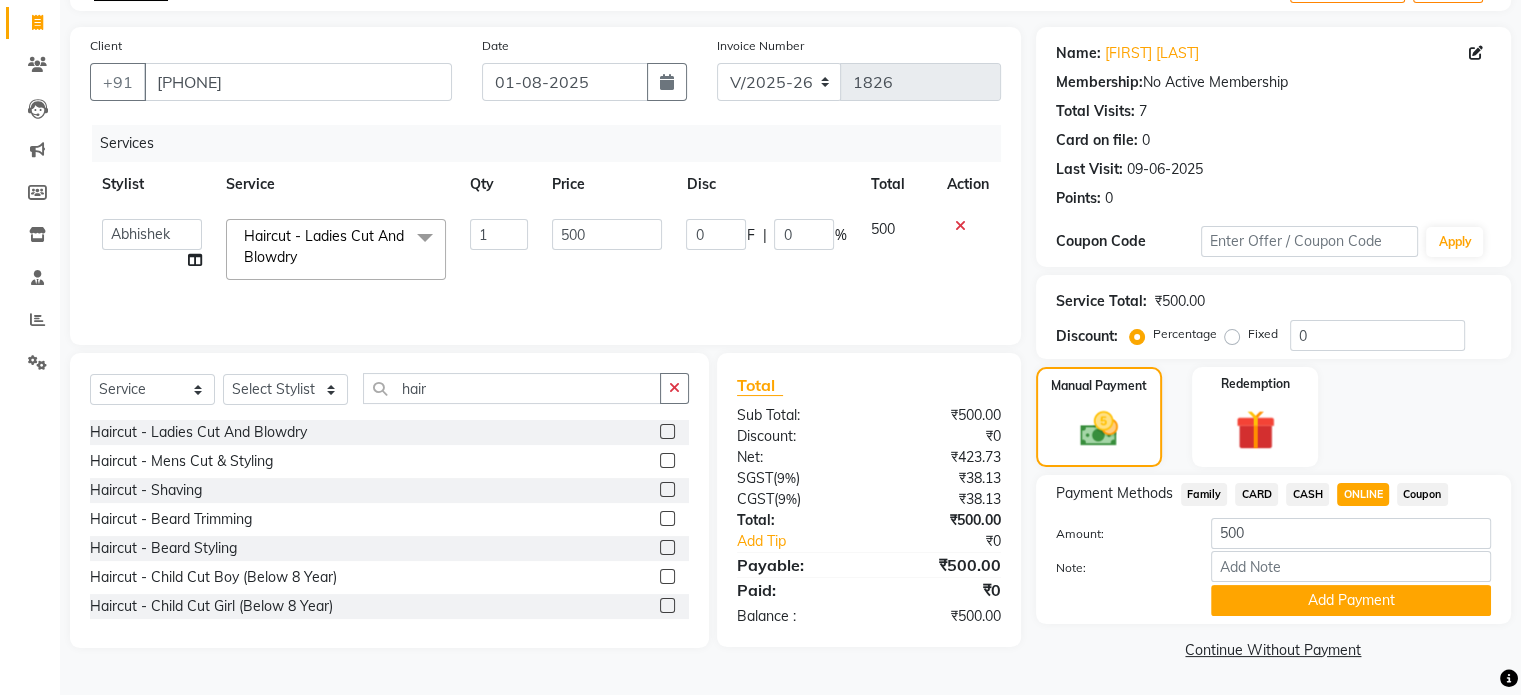 scroll, scrollTop: 123, scrollLeft: 0, axis: vertical 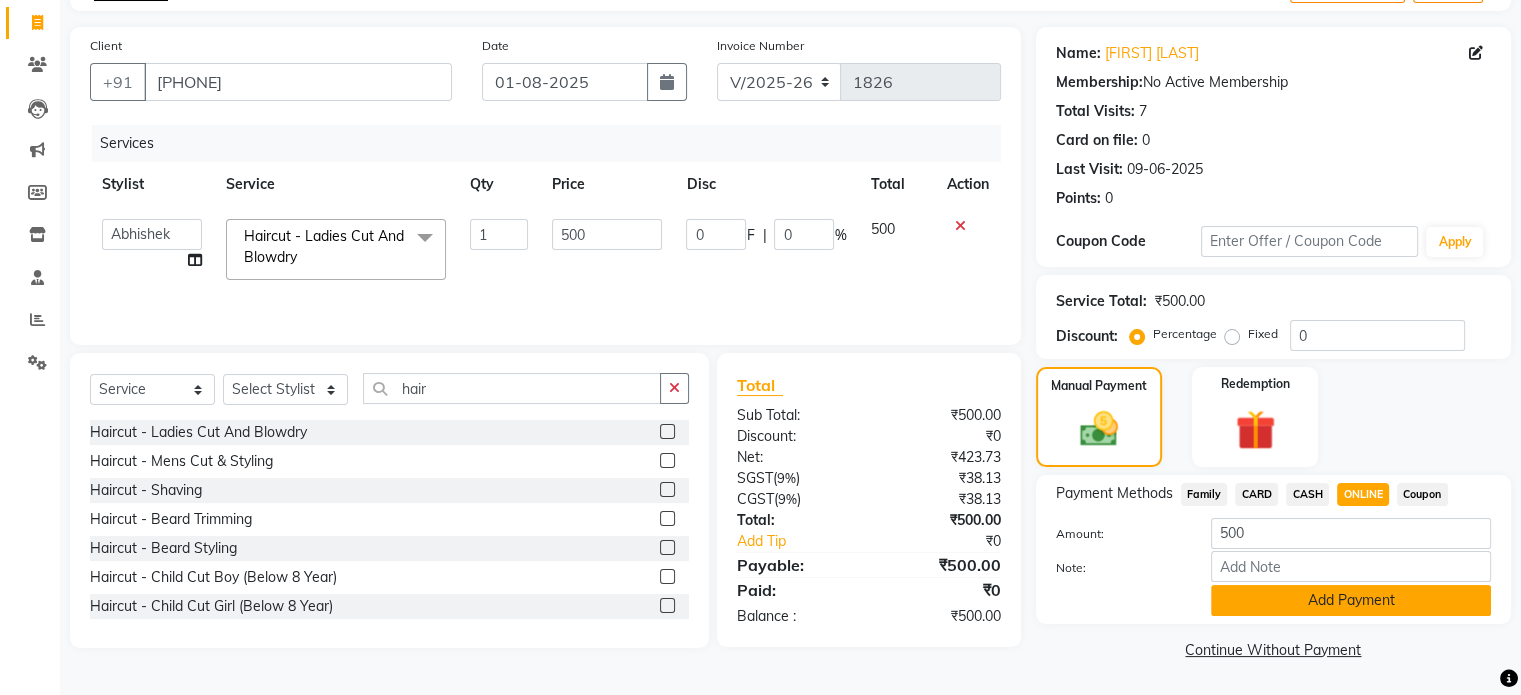 drag, startPoint x: 1373, startPoint y: 611, endPoint x: 1365, endPoint y: 602, distance: 12.0415945 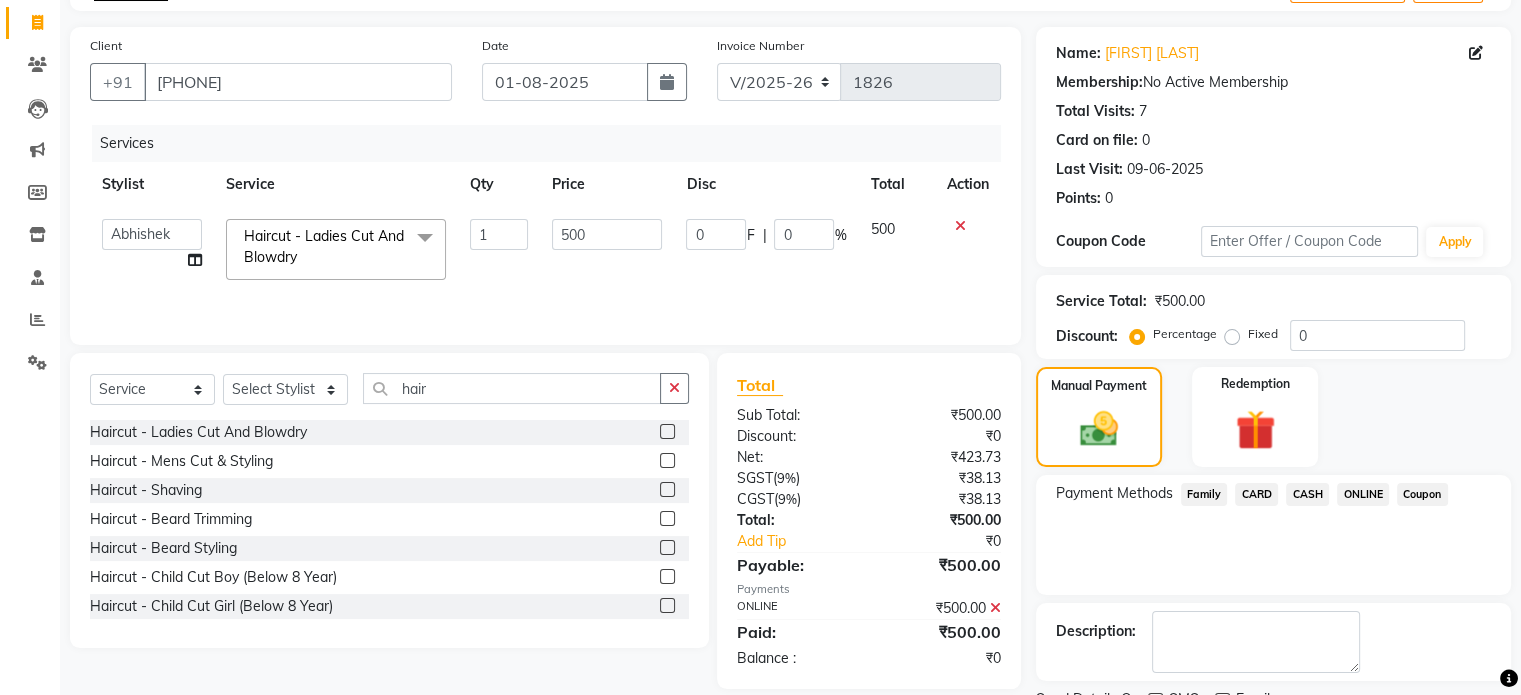 click on "Description:" 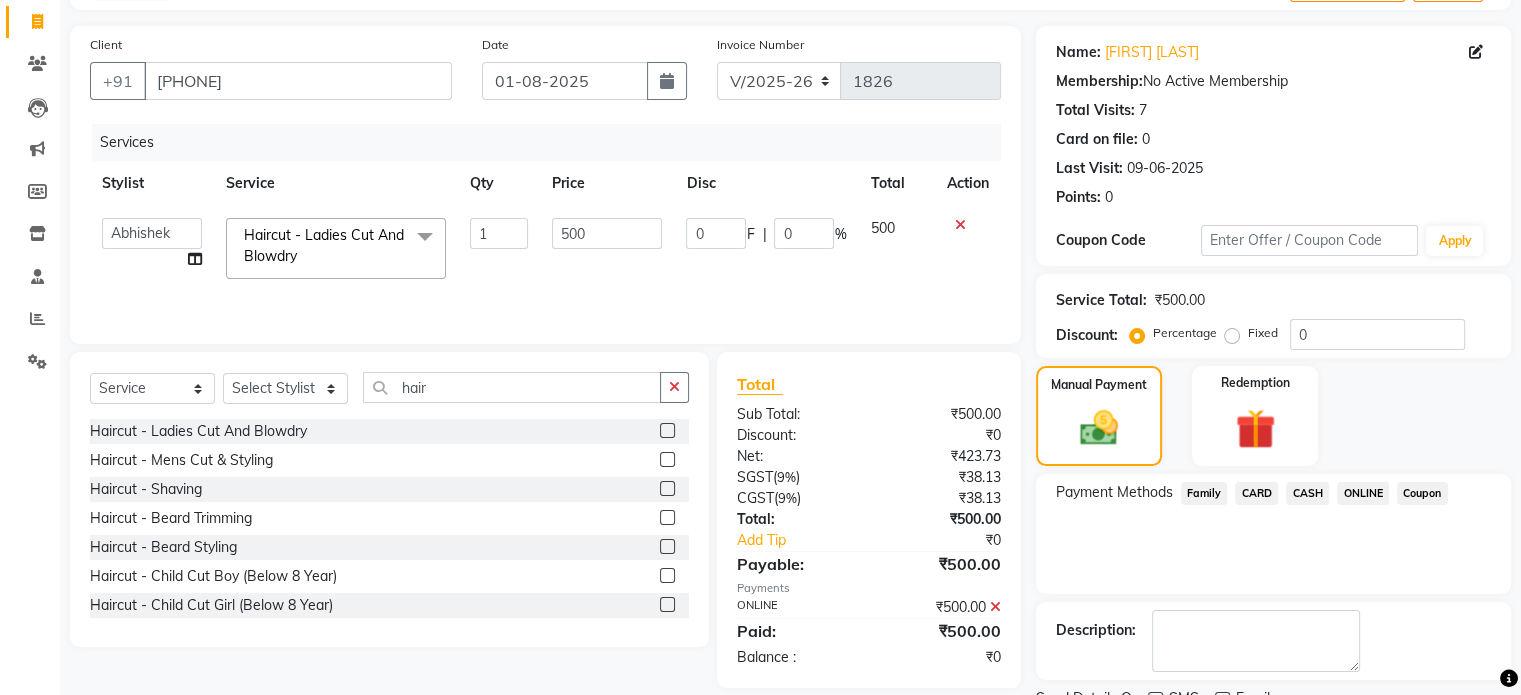 scroll, scrollTop: 192, scrollLeft: 0, axis: vertical 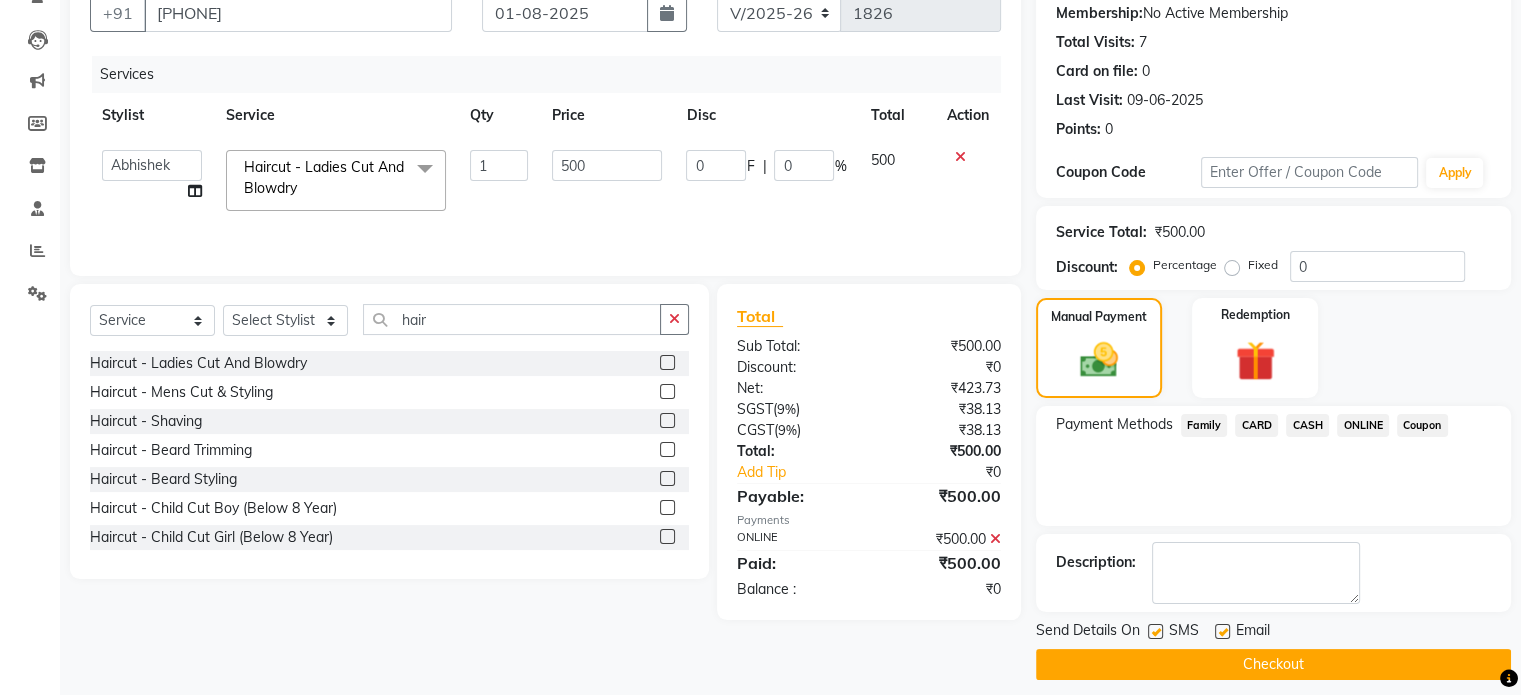 click on "Checkout" 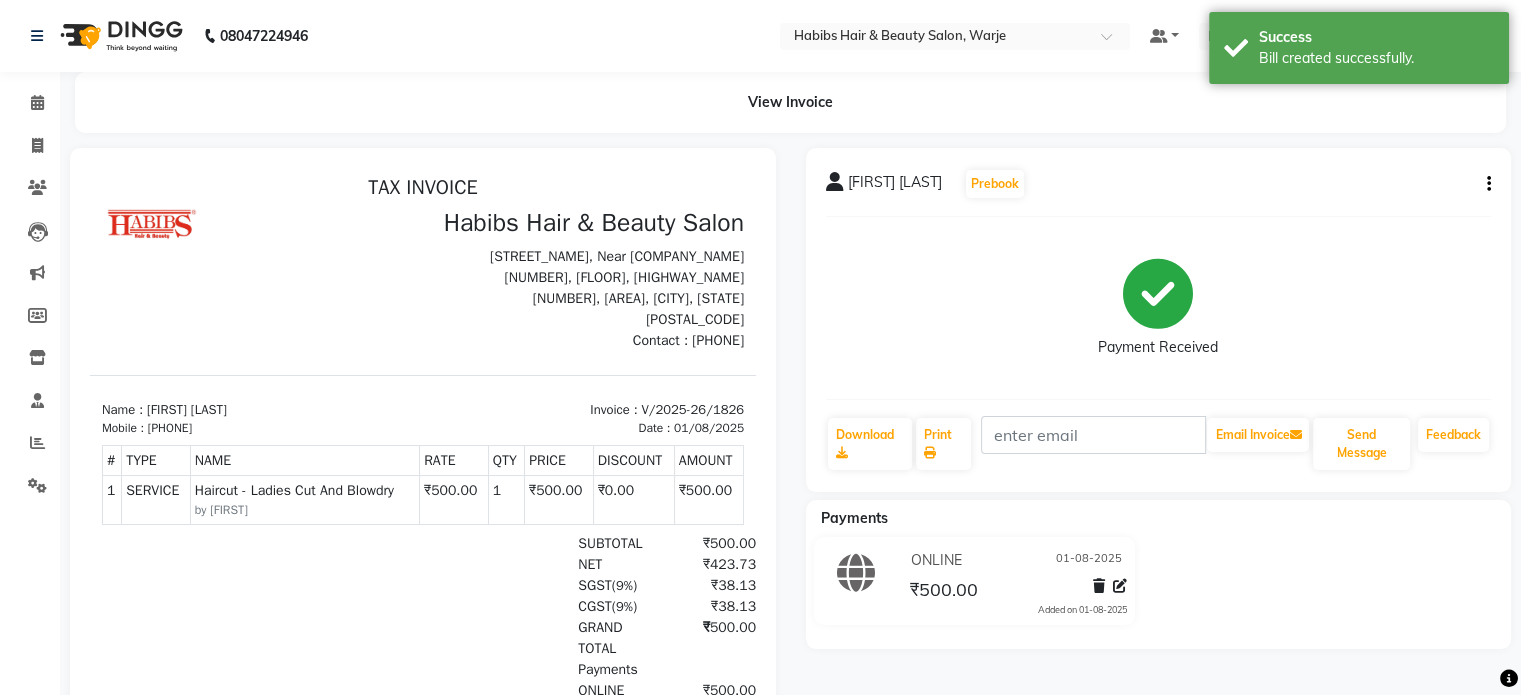 scroll, scrollTop: 0, scrollLeft: 0, axis: both 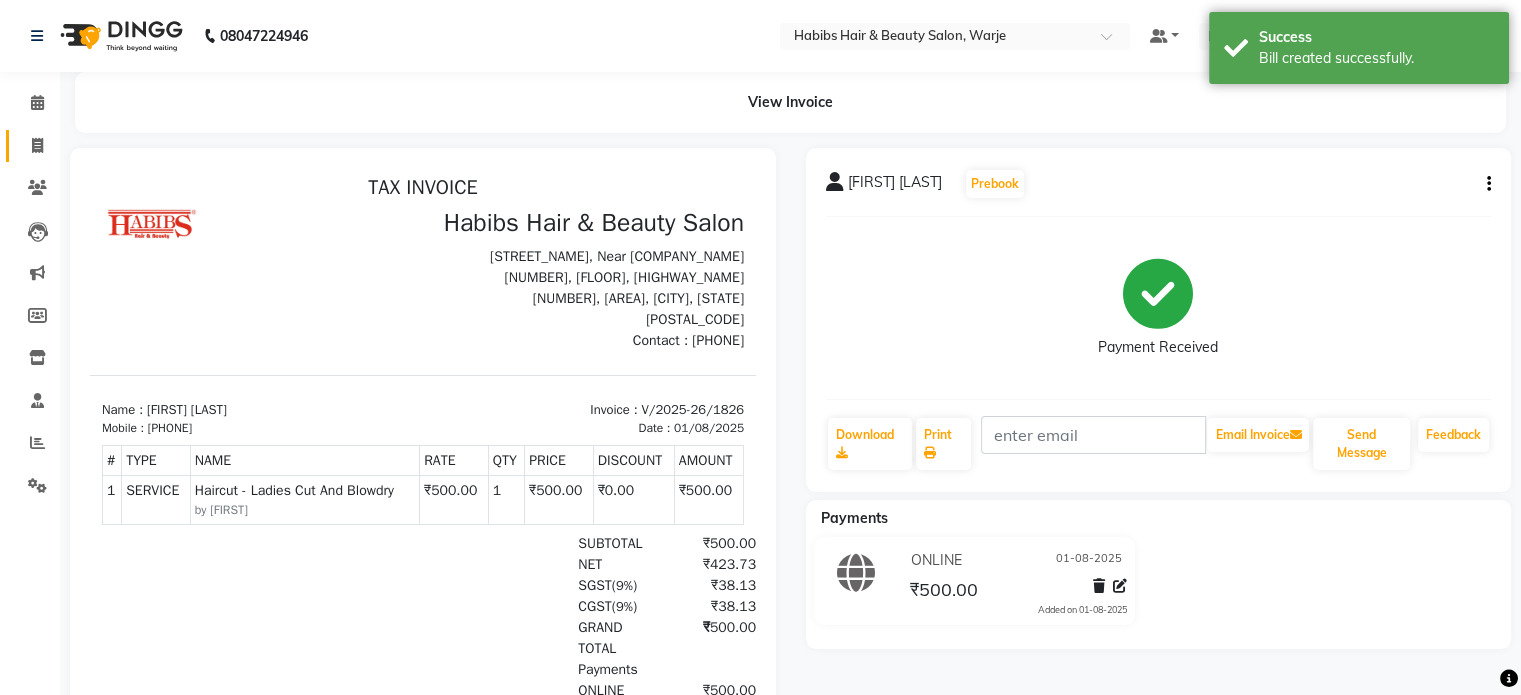 click on "Invoice" 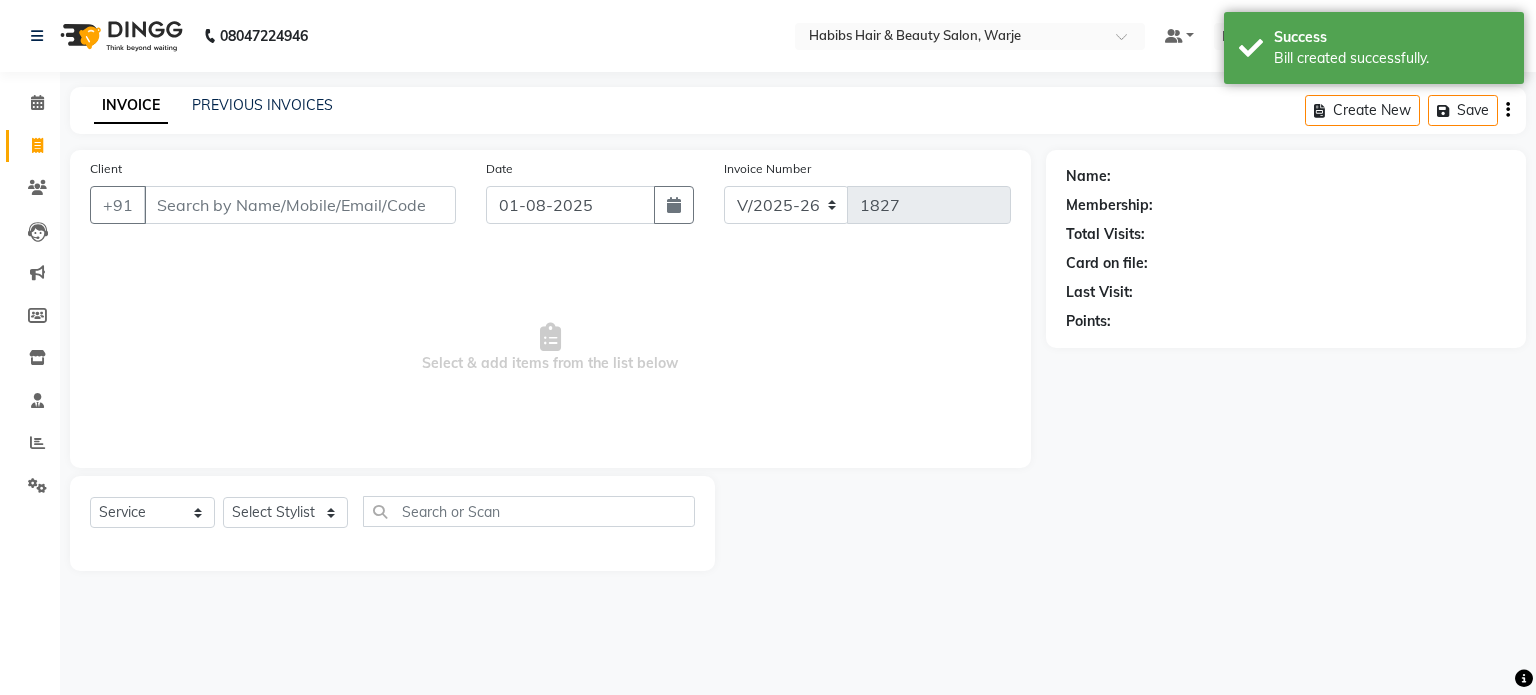 click on "Client" at bounding box center (300, 205) 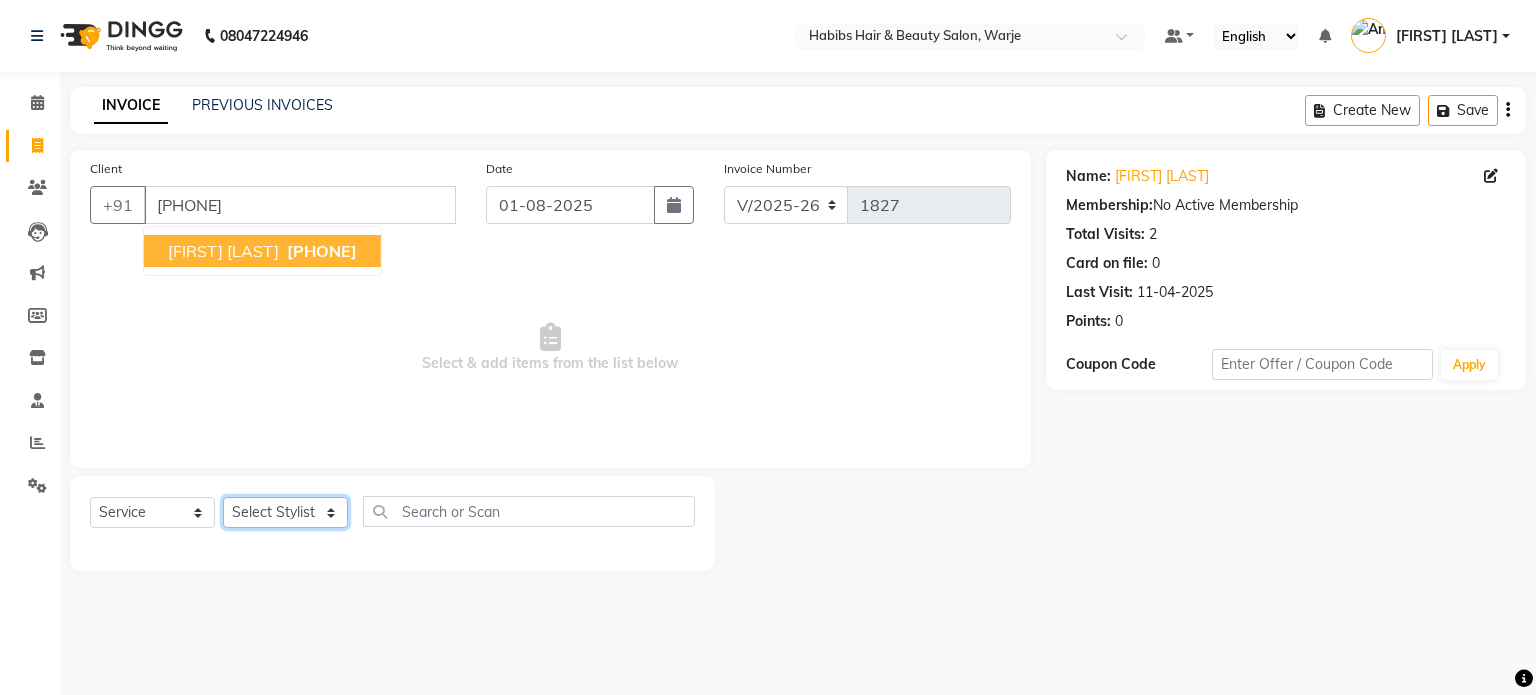 click on "Select Stylist Abhishek Akshay Amol Rathod JAYESH Mauli Ritik ruturaj Saniya  sayali (manager) shreyash shubham Swapnil" 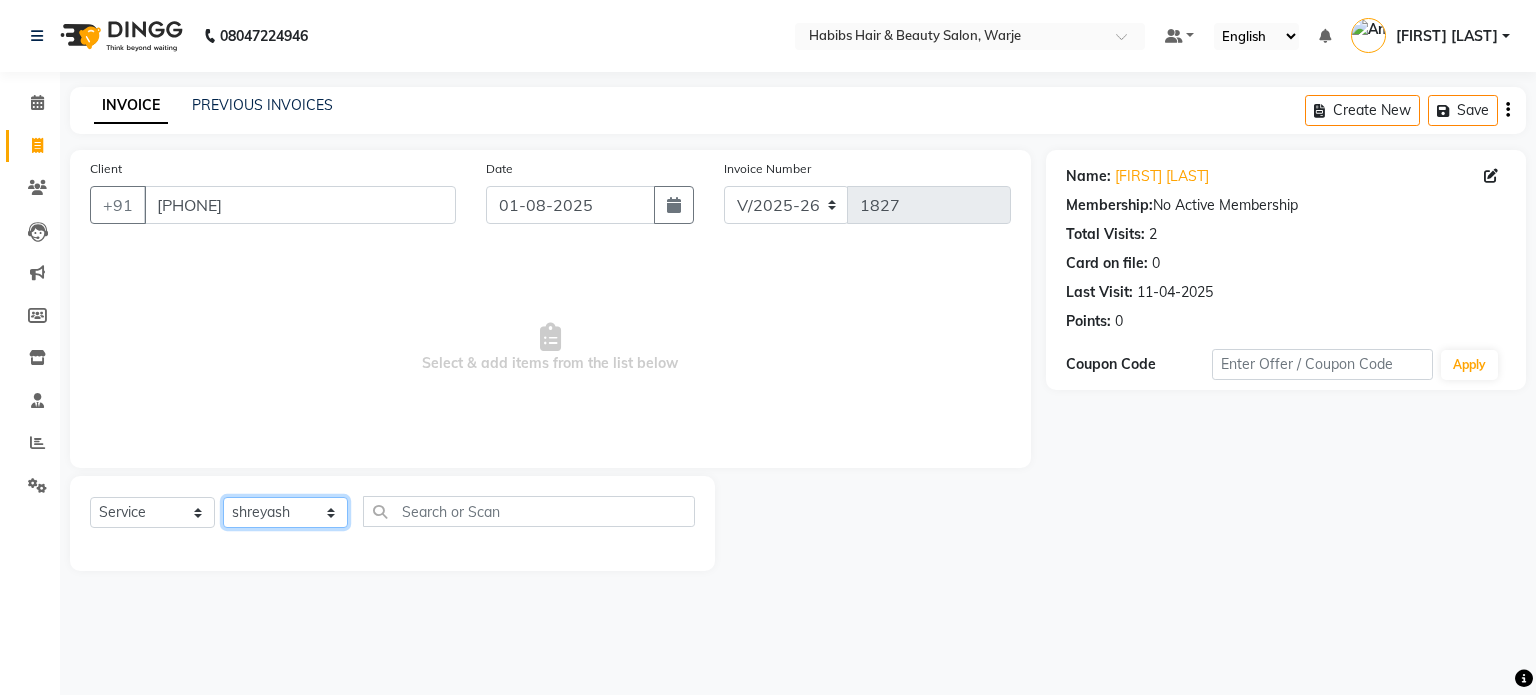click on "Select Stylist Abhishek Akshay Amol Rathod JAYESH Mauli Ritik ruturaj Saniya  sayali (manager) shreyash shubham Swapnil" 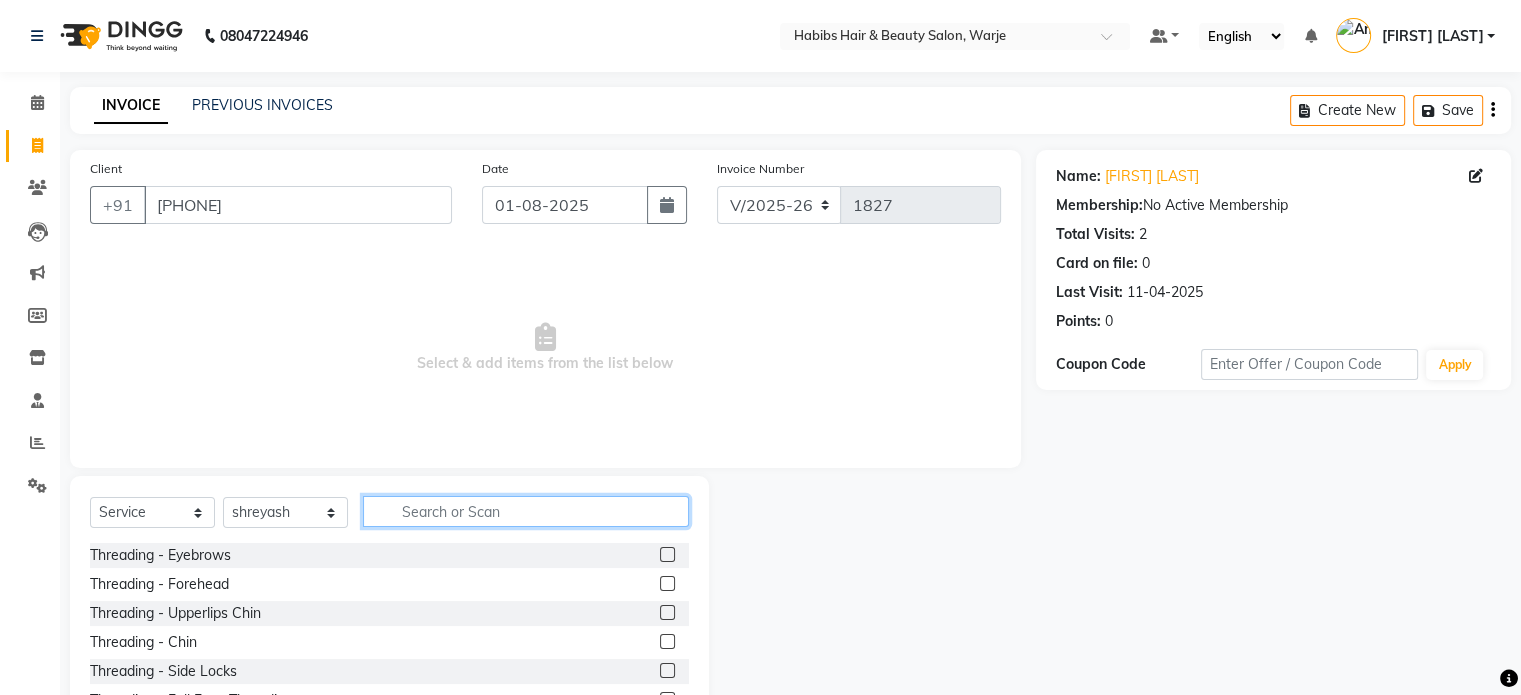 click 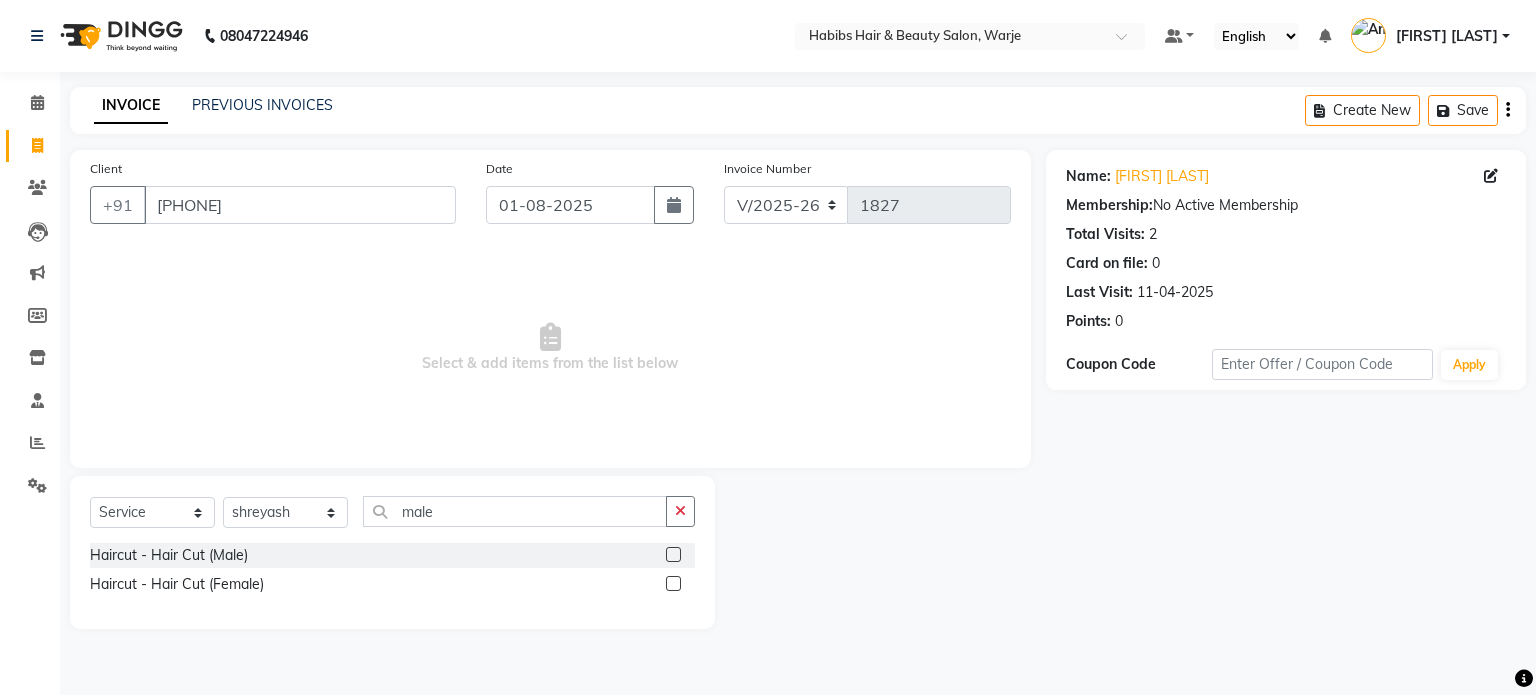 click 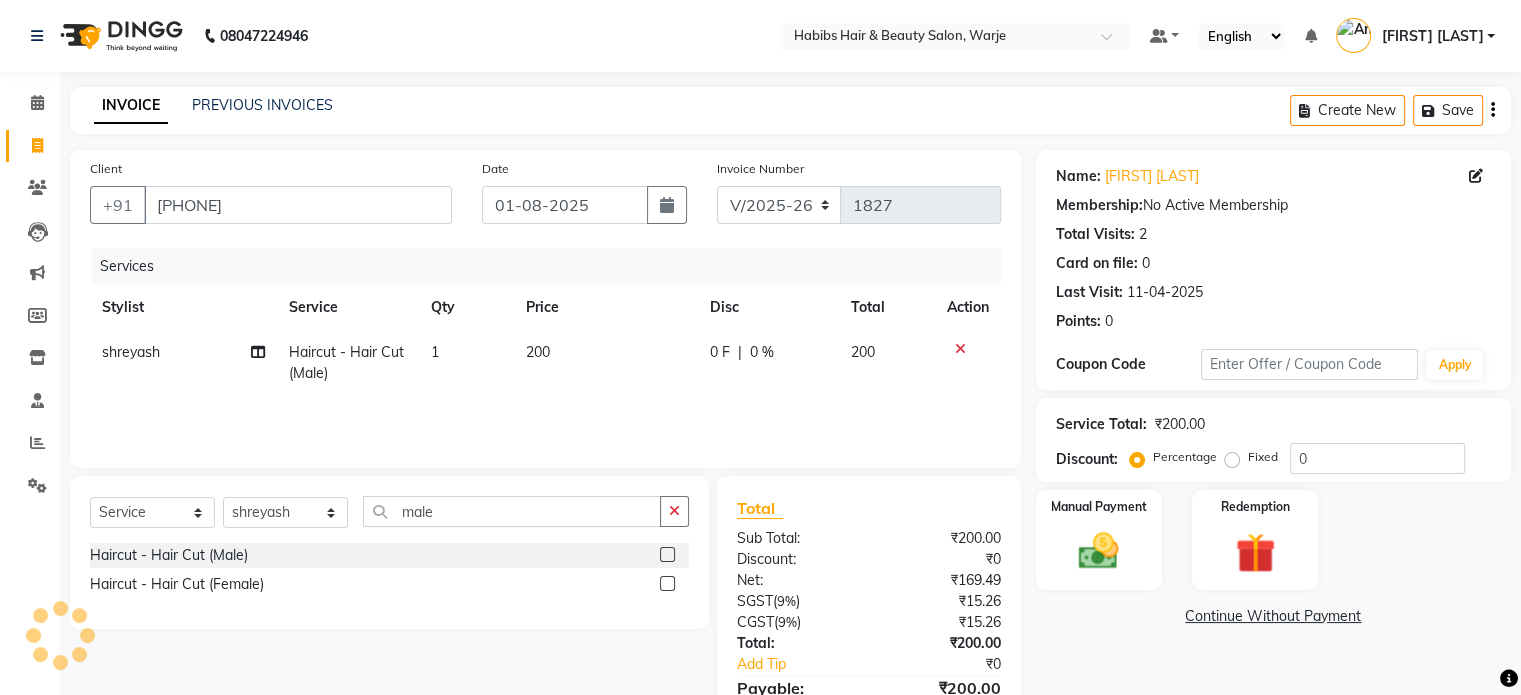 click on "200" 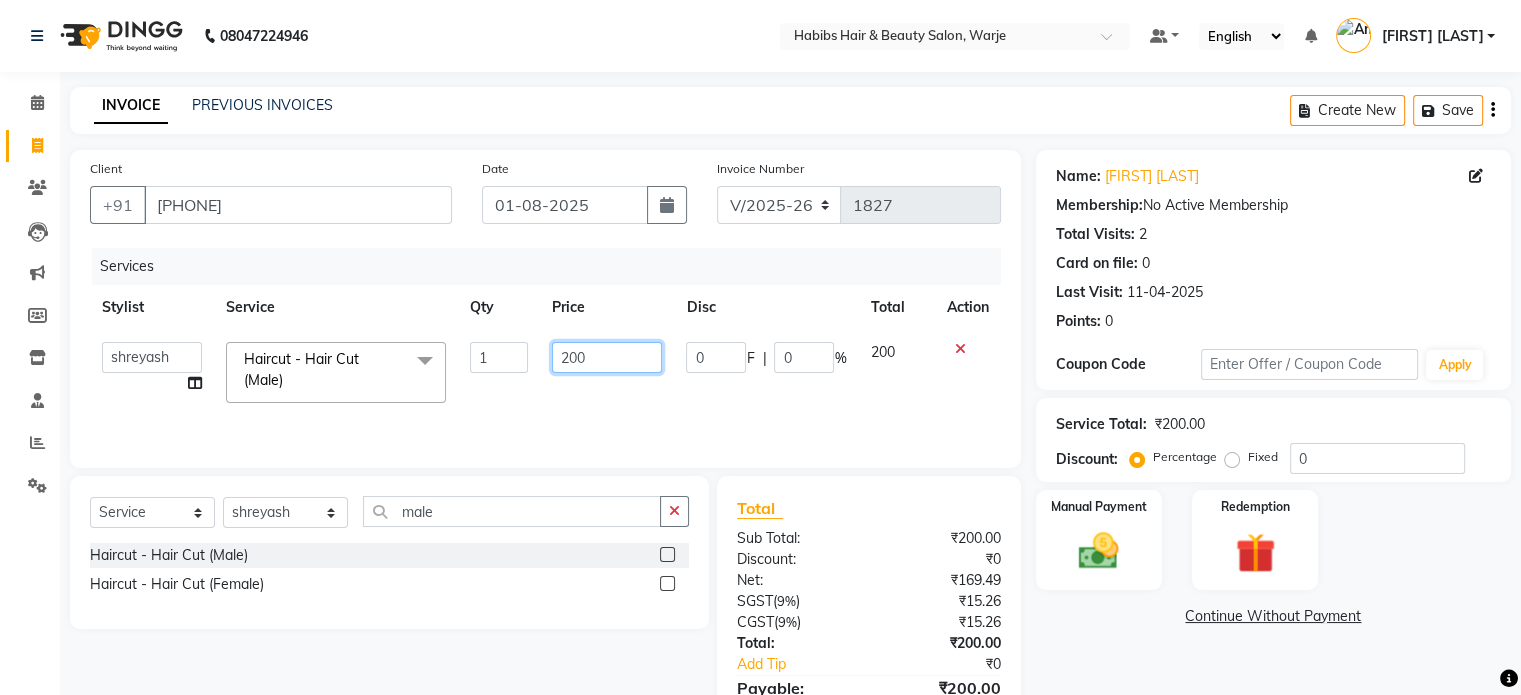 click on "200" 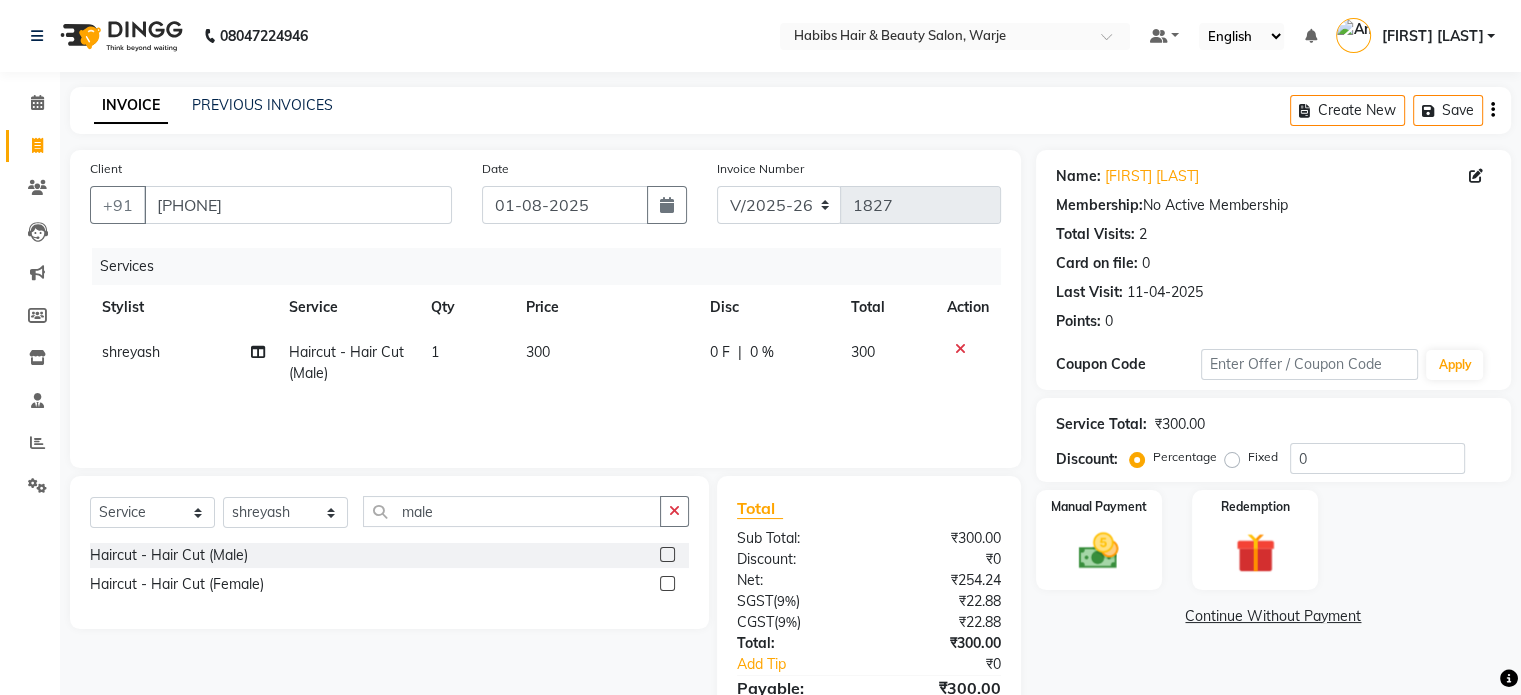 click on "300" 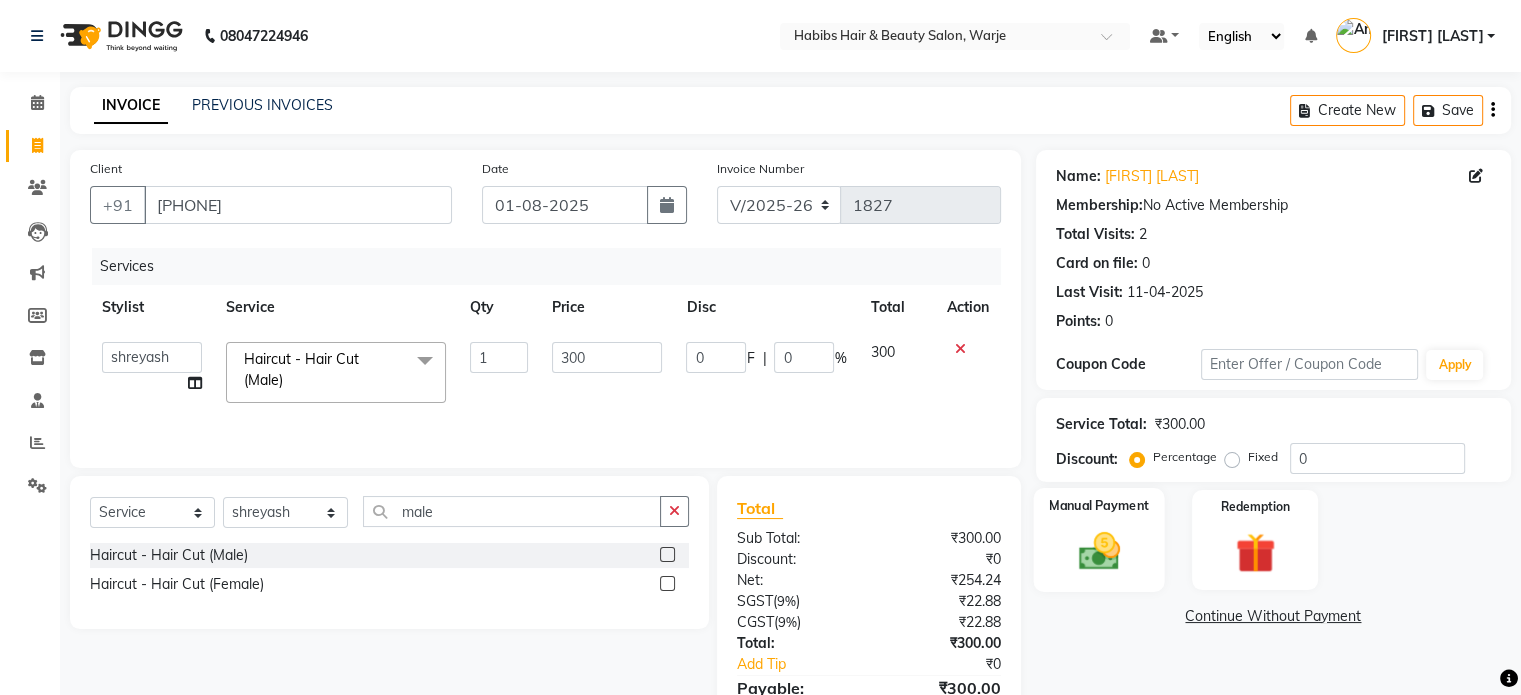 click 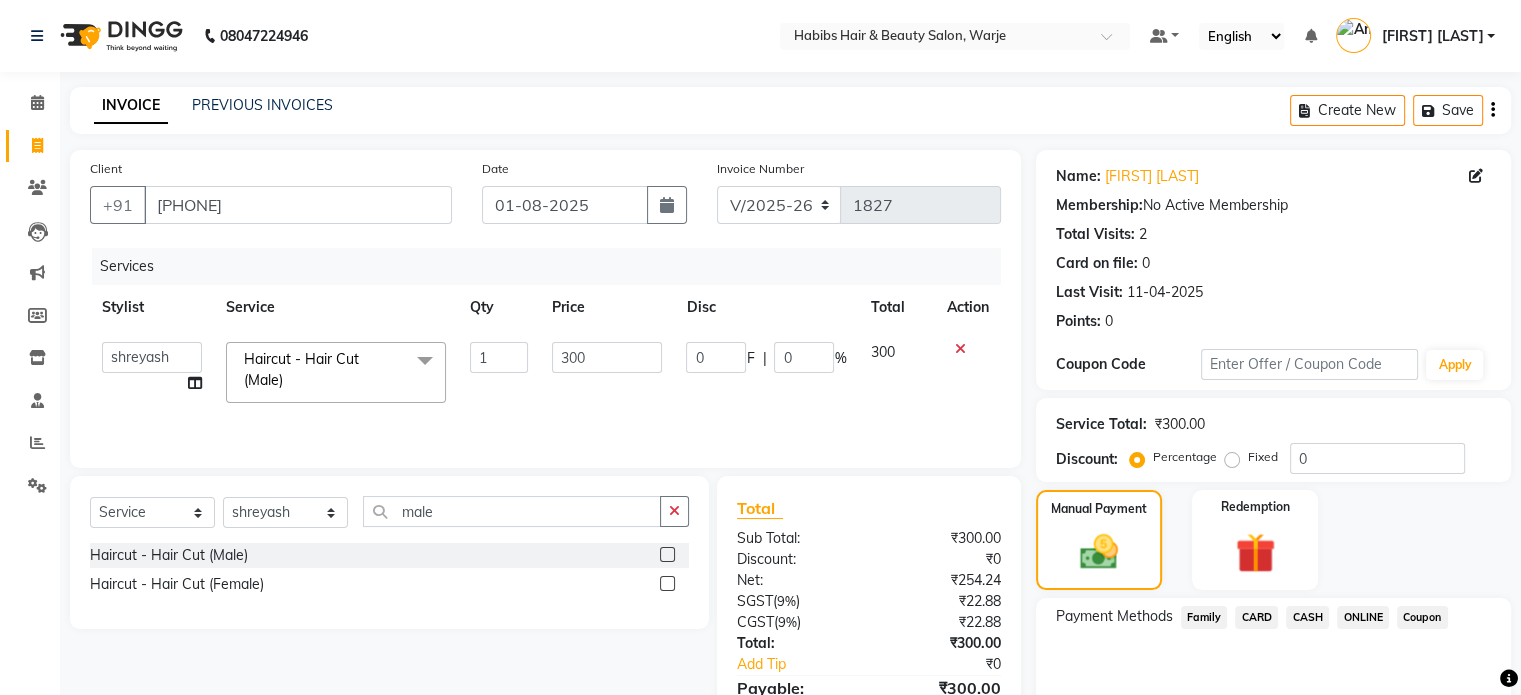 scroll, scrollTop: 105, scrollLeft: 0, axis: vertical 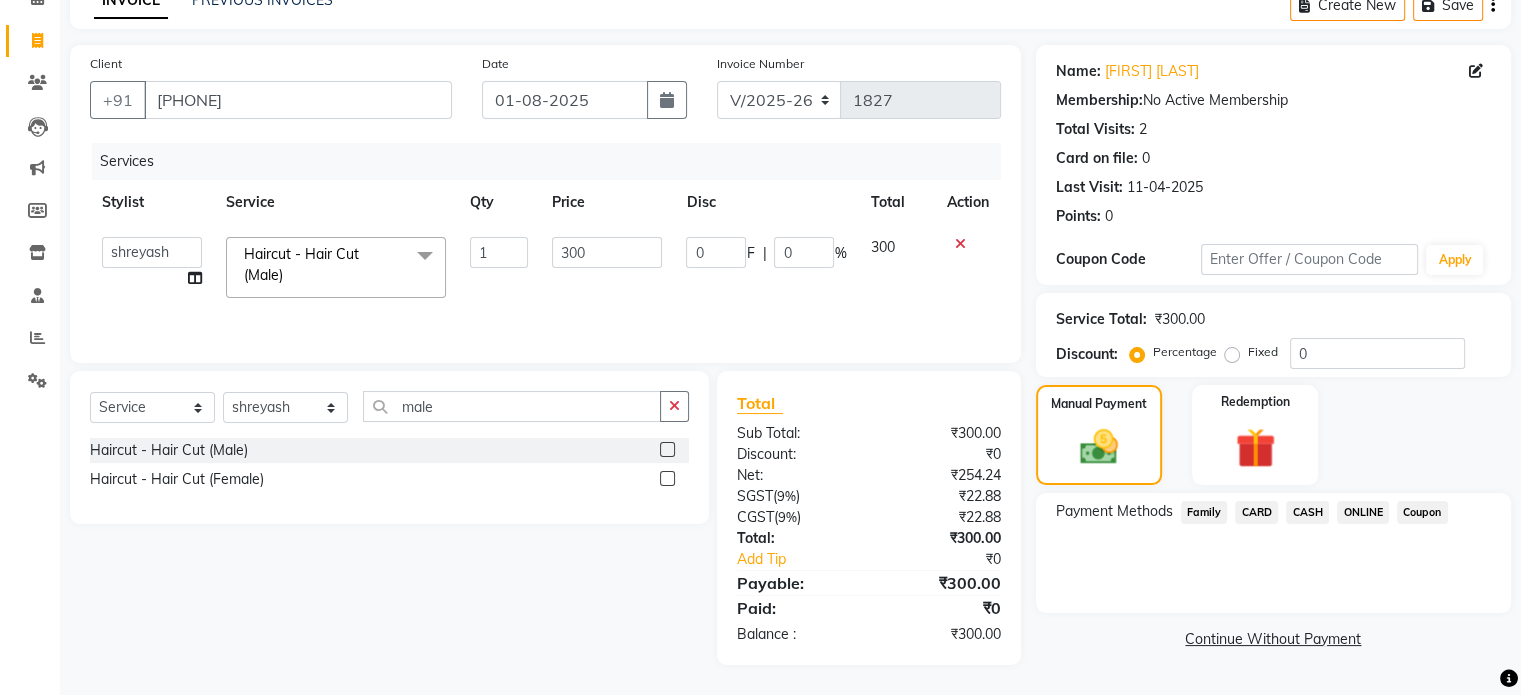 click on "CASH" 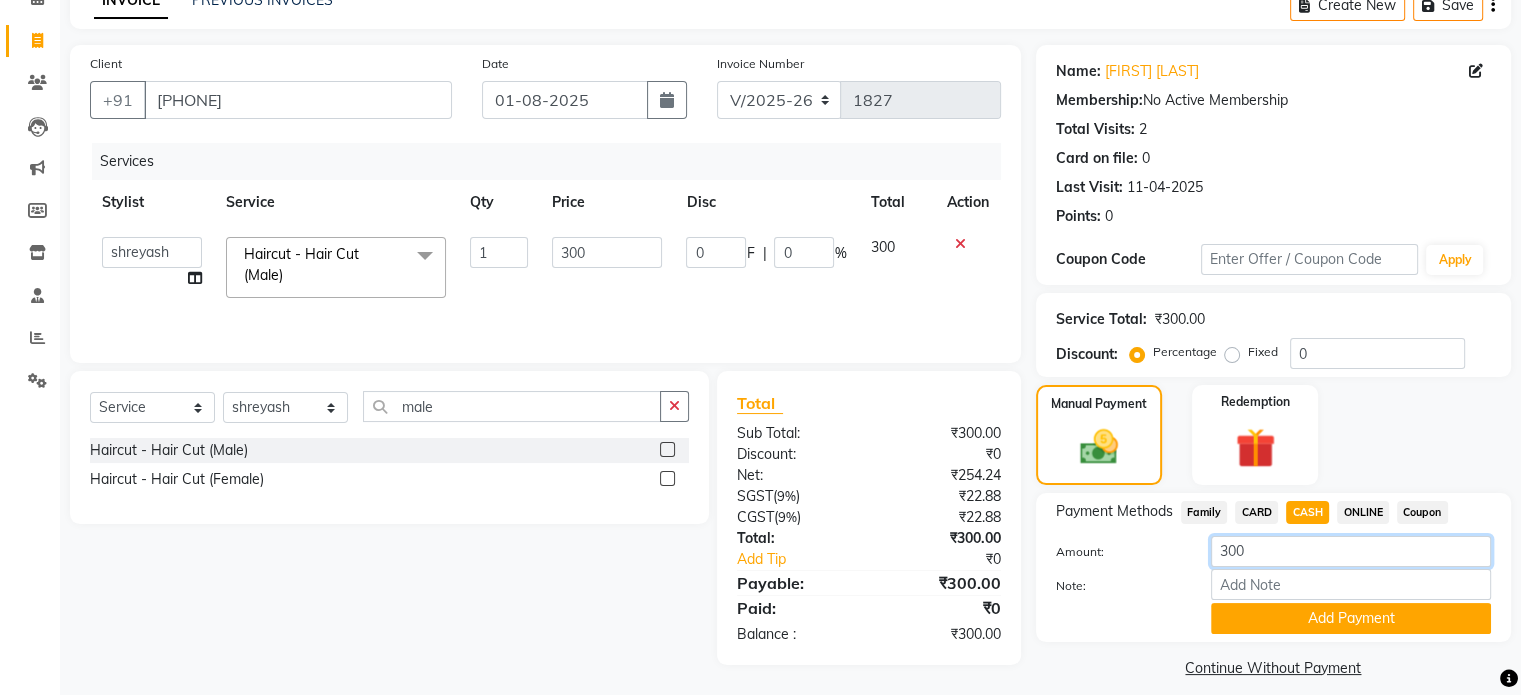 click on "300" 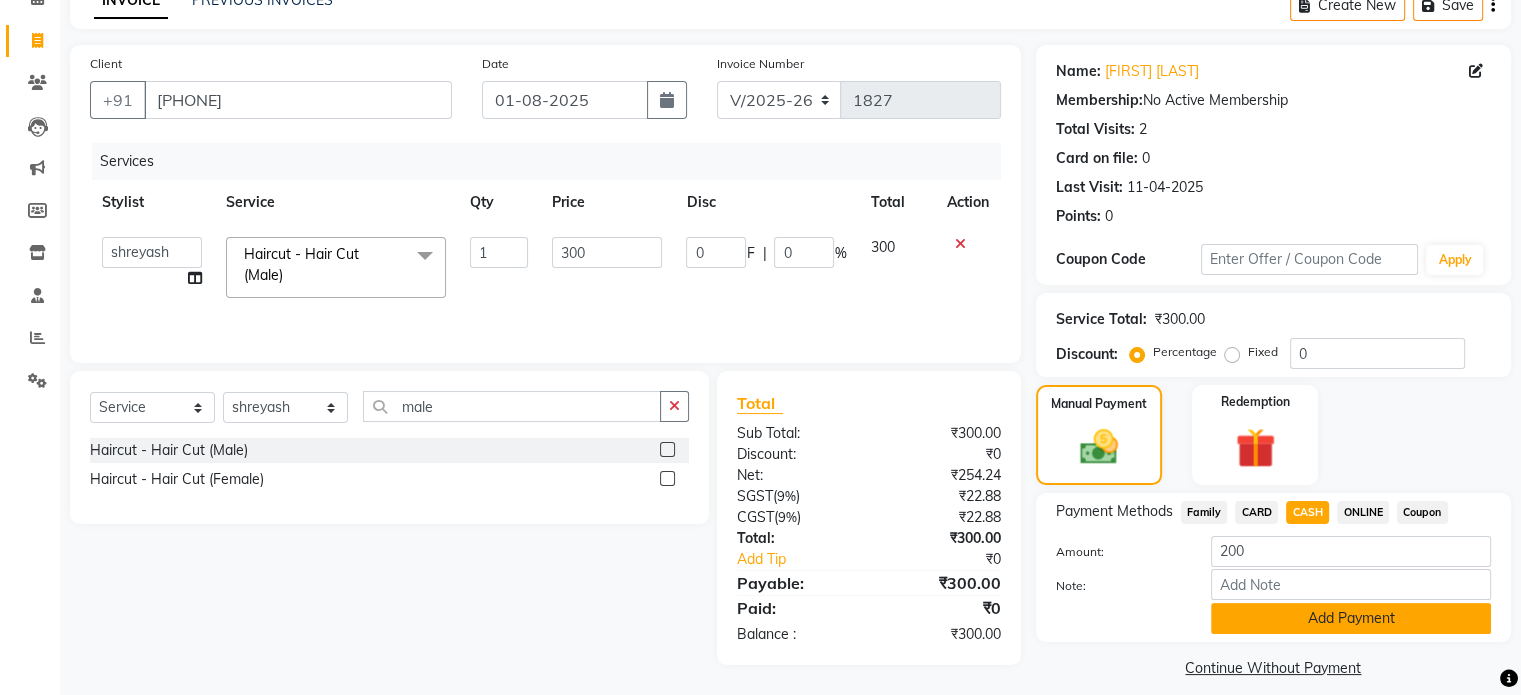 click on "Add Payment" 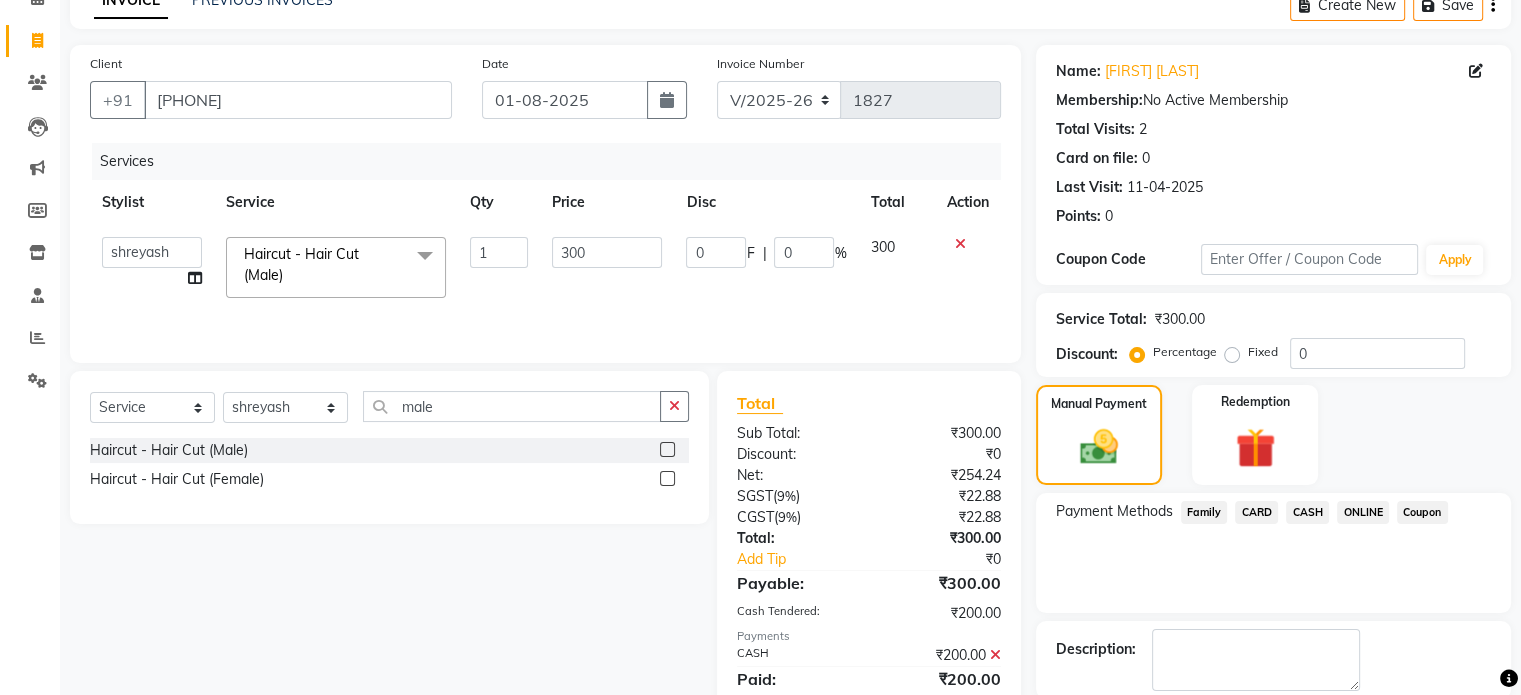 click on "ONLINE" 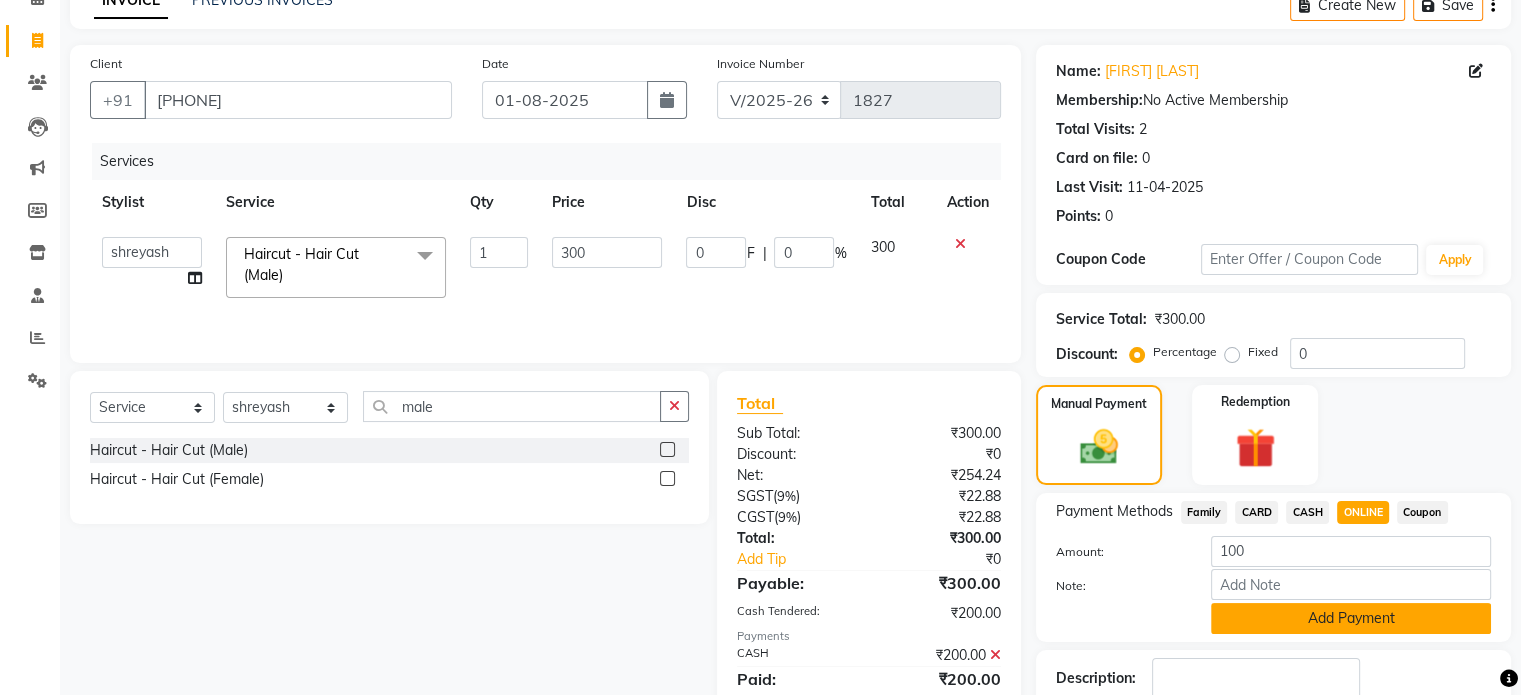 click on "Add Payment" 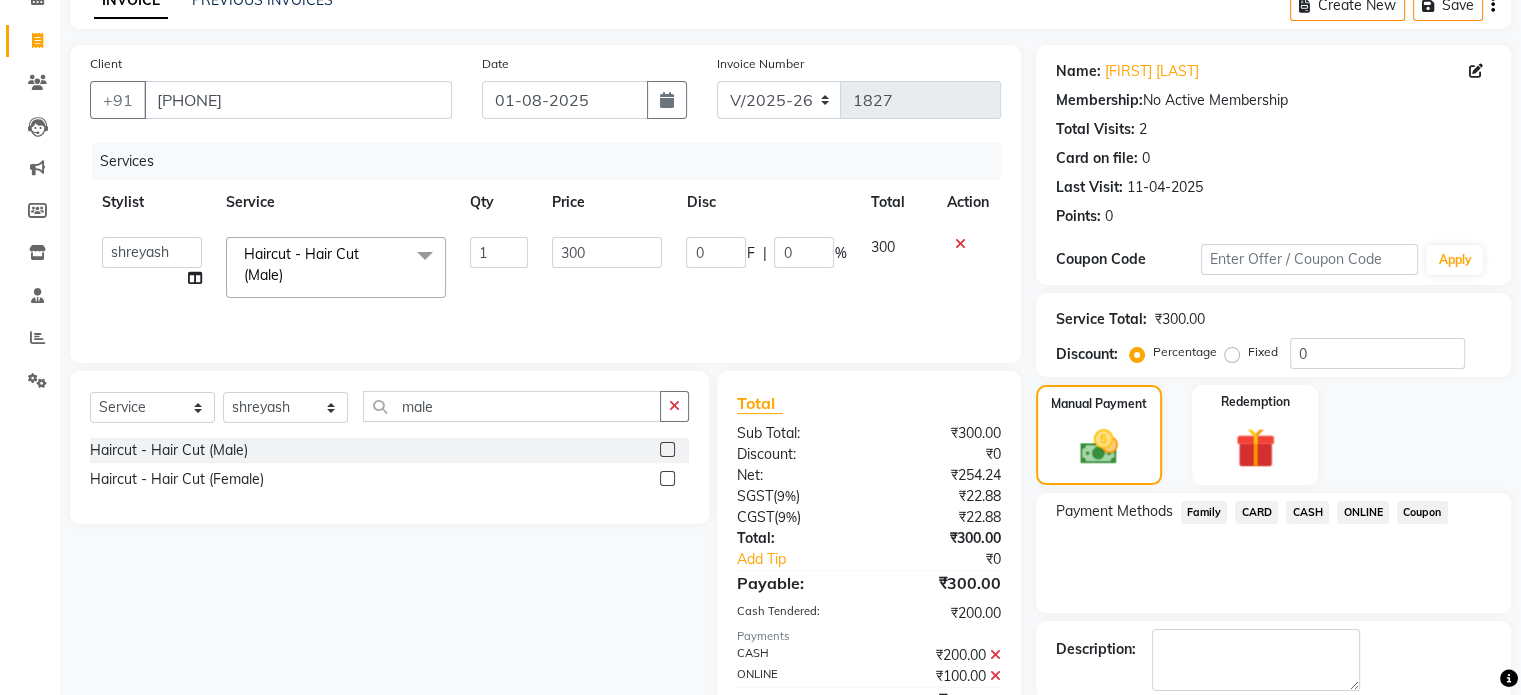 scroll, scrollTop: 205, scrollLeft: 0, axis: vertical 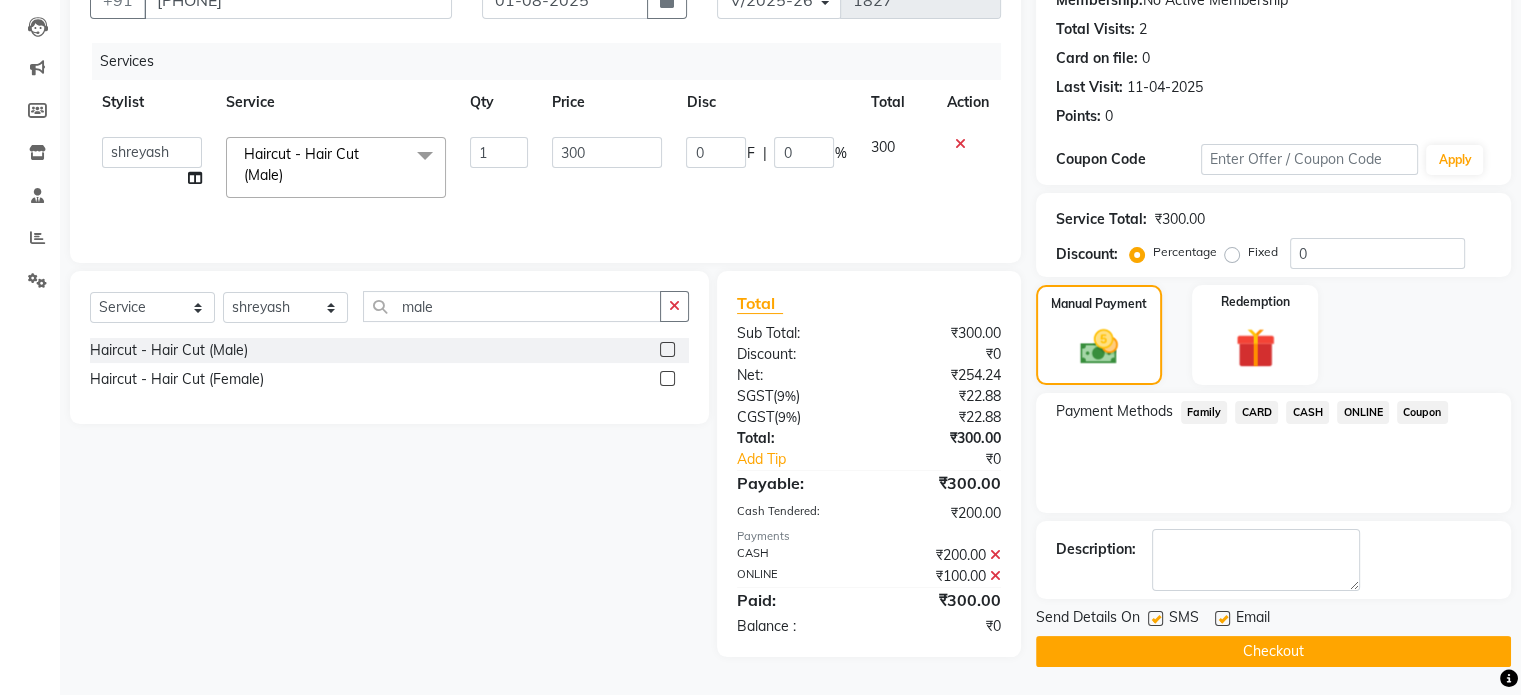 click on "Checkout" 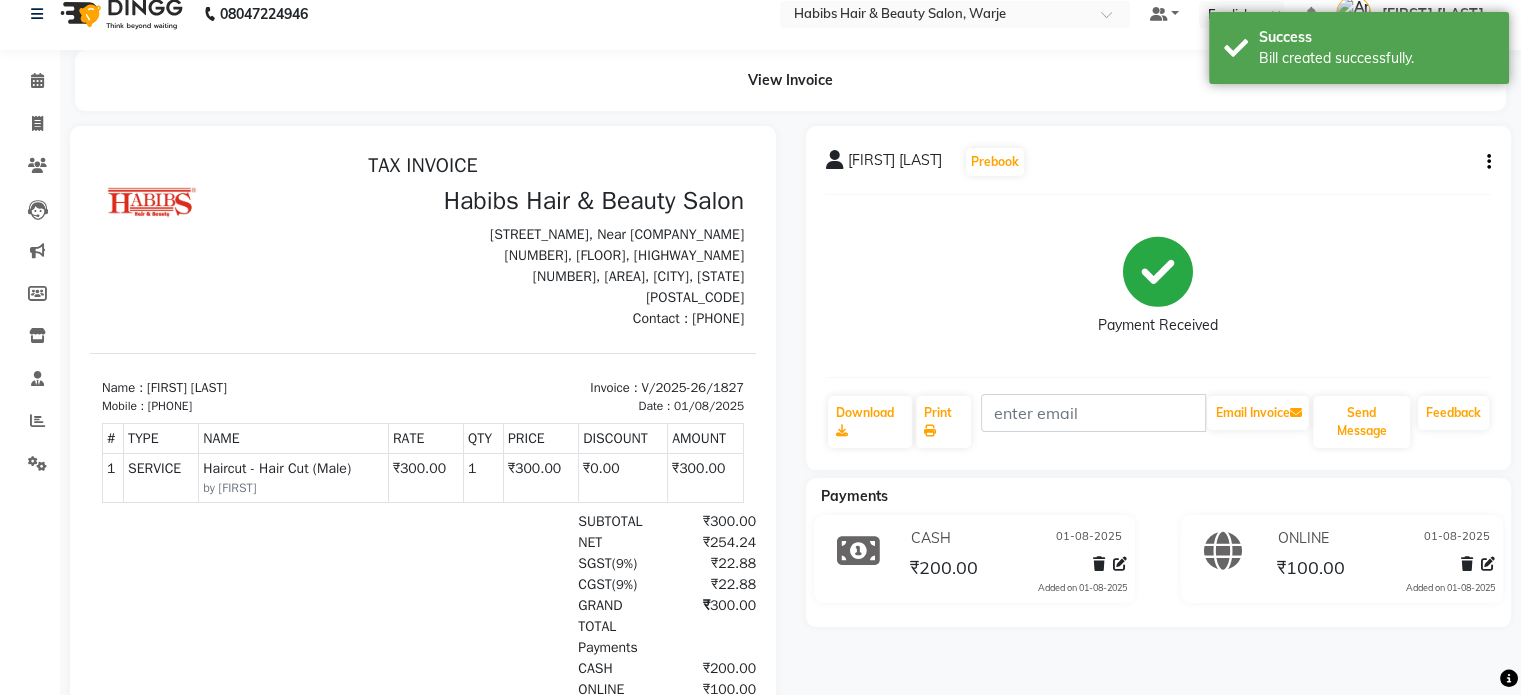 scroll, scrollTop: 21, scrollLeft: 0, axis: vertical 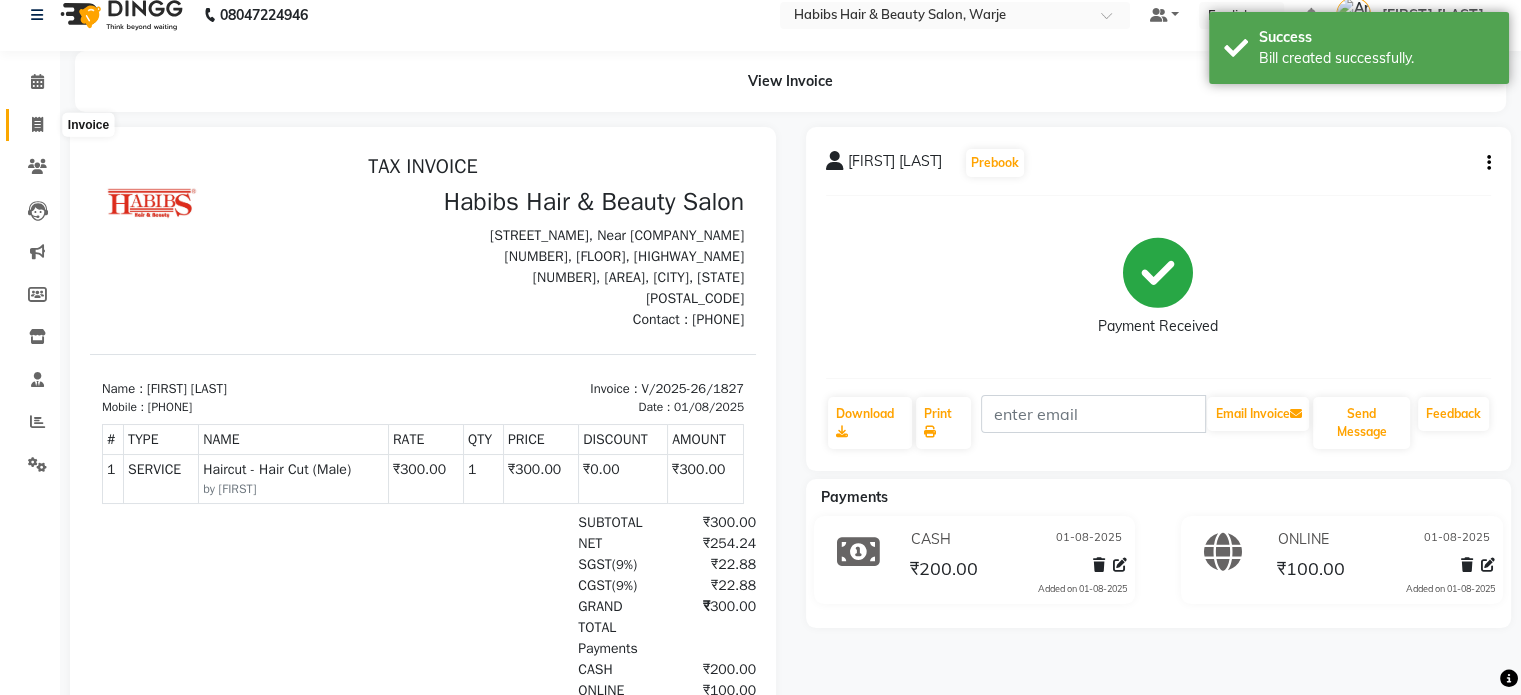 click 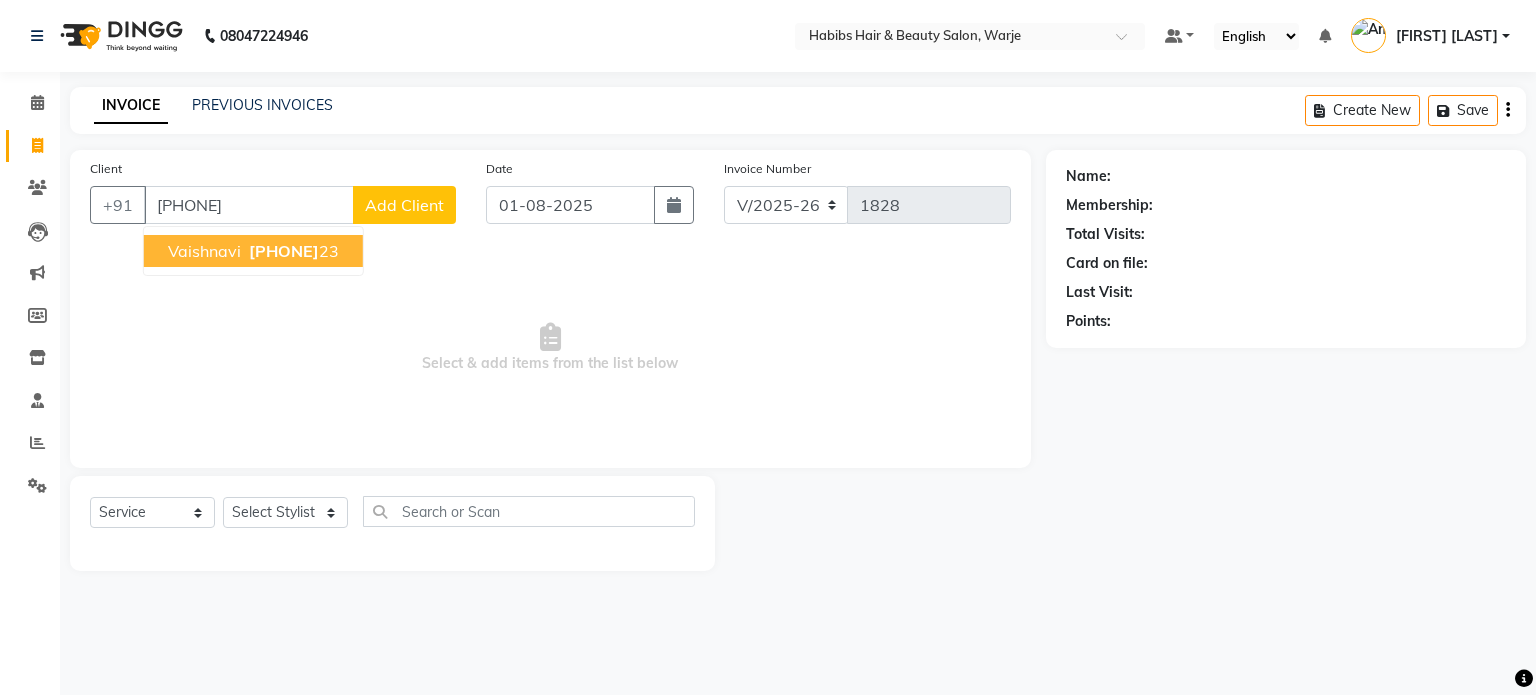 click on "[PHONE]" at bounding box center (284, 251) 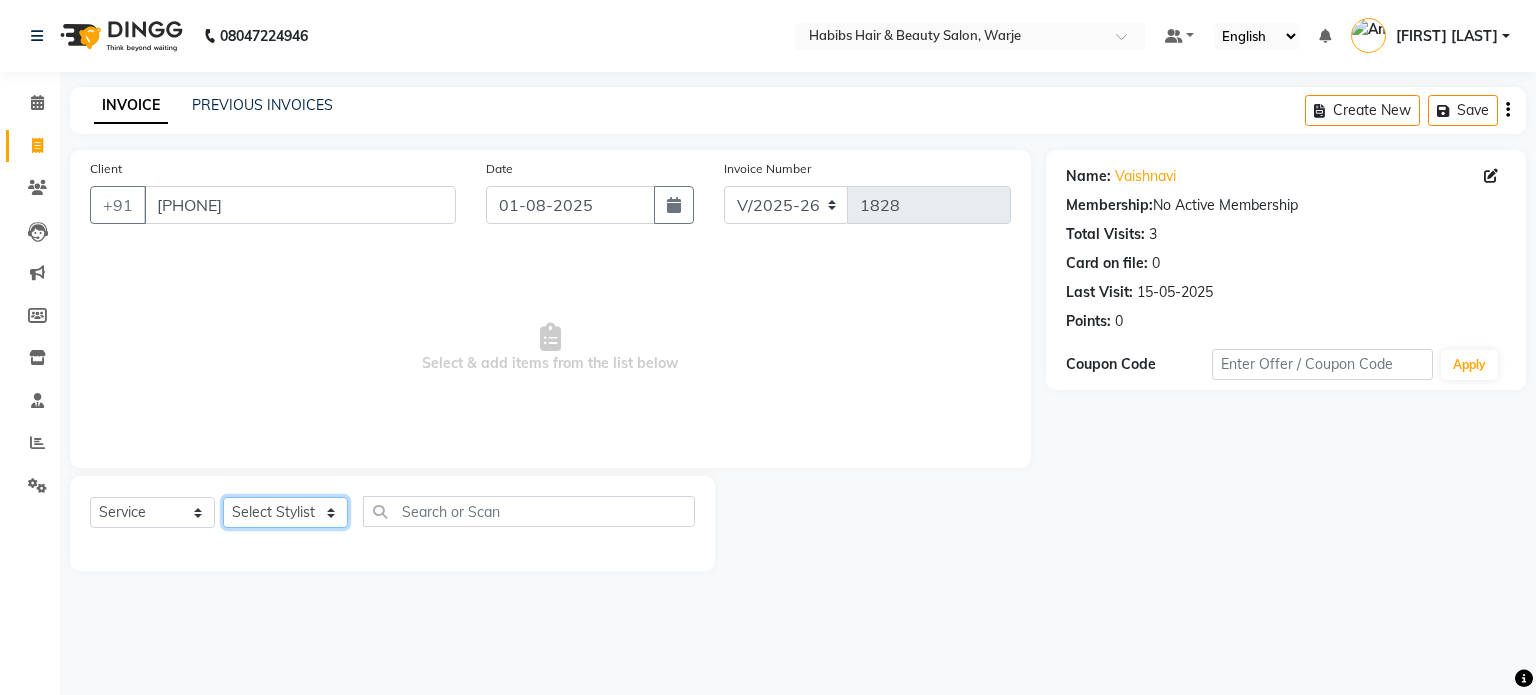 click on "Select Stylist Abhishek Akshay Amol Rathod JAYESH Mauli Ritik ruturaj Saniya  sayali (manager) shreyash shubham Swapnil" 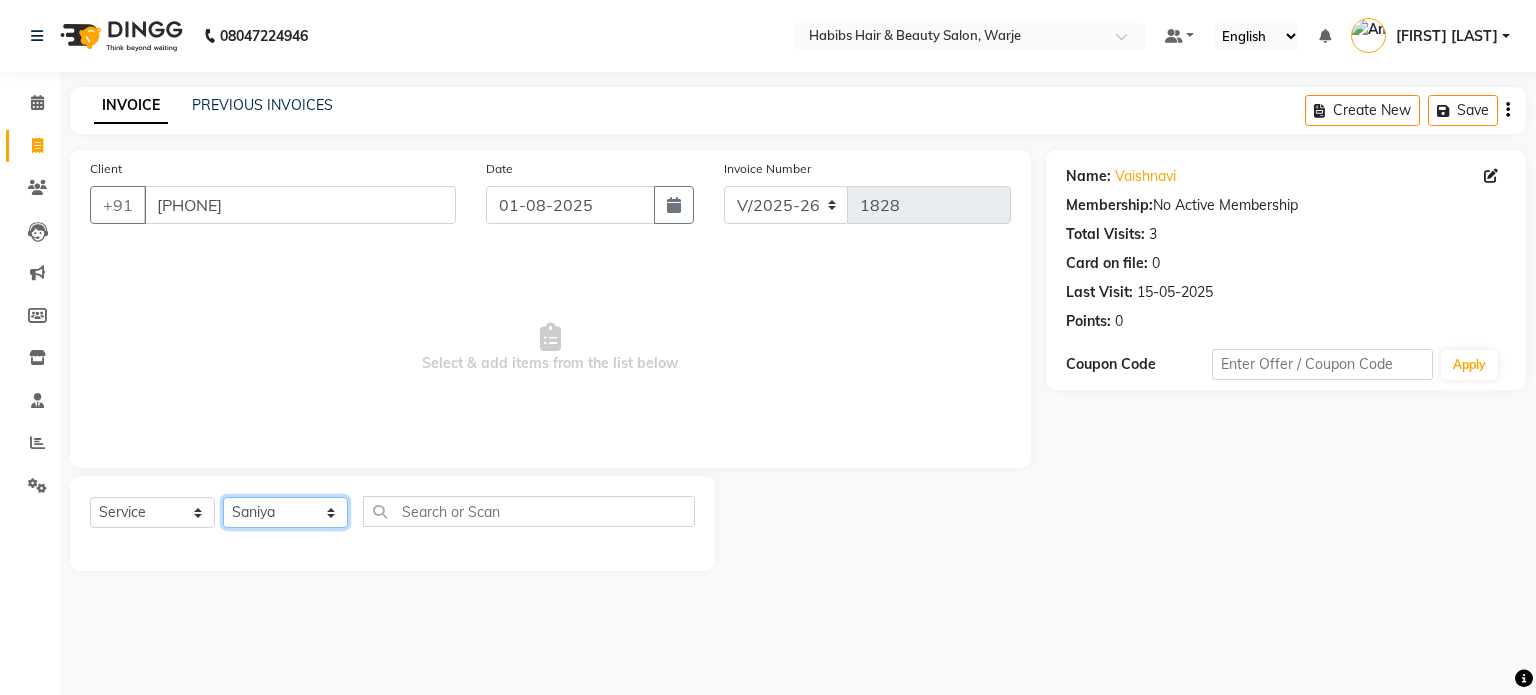 click on "Select Stylist Abhishek Akshay Amol Rathod JAYESH Mauli Ritik ruturaj Saniya  sayali (manager) shreyash shubham Swapnil" 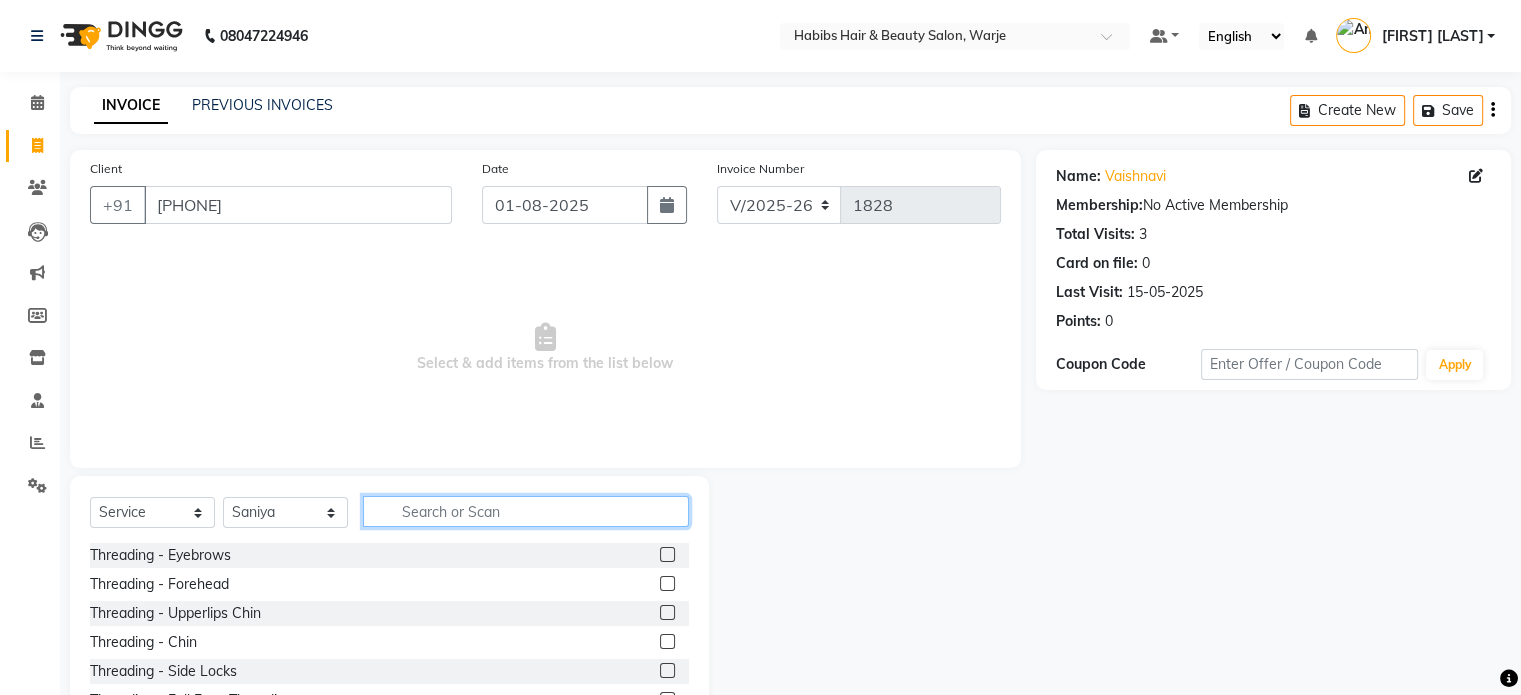 click 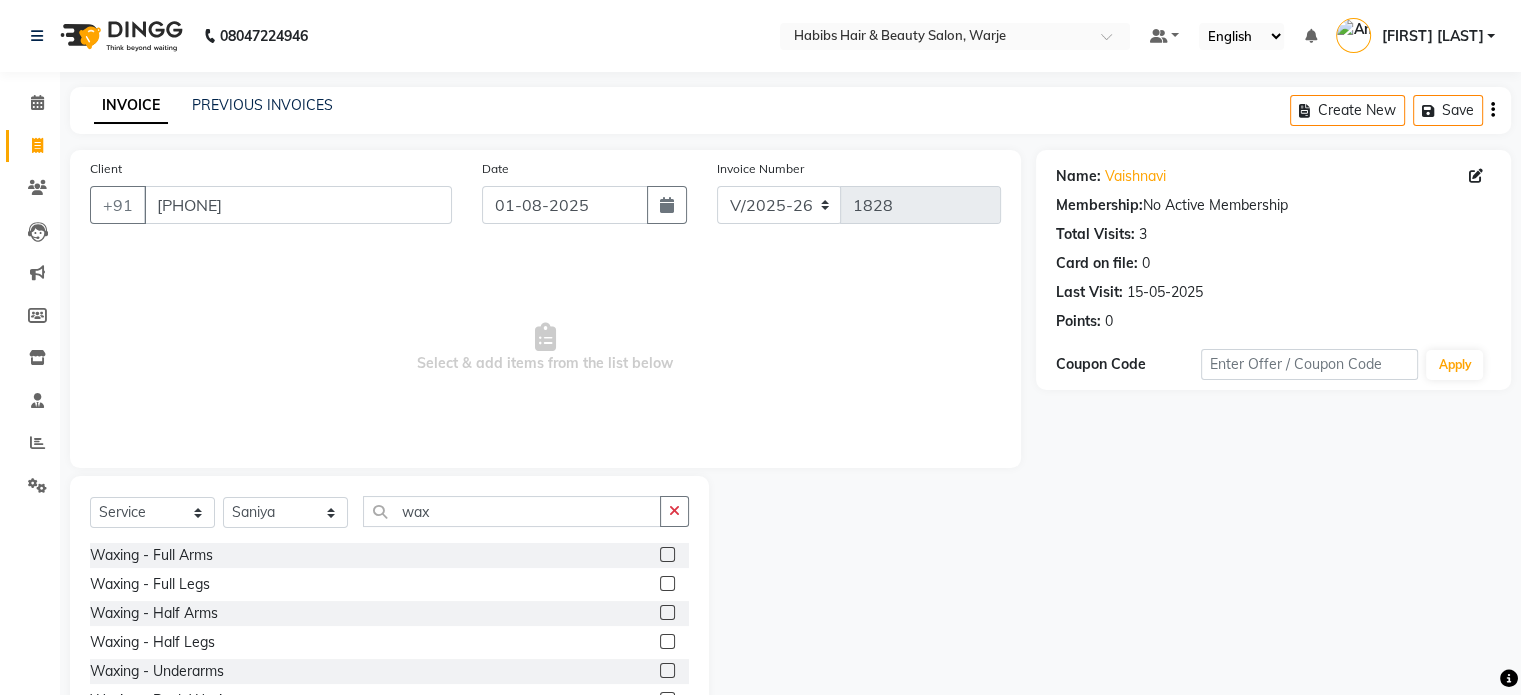click 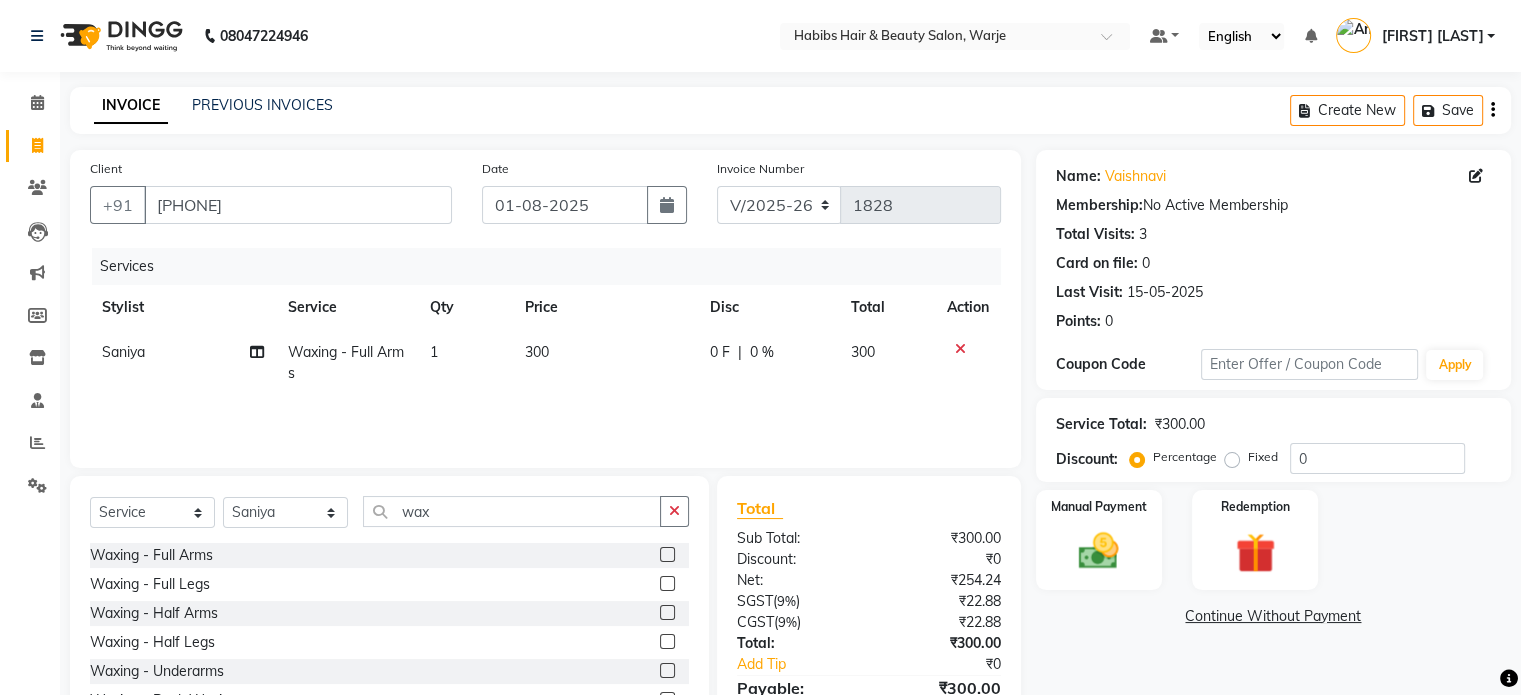 click 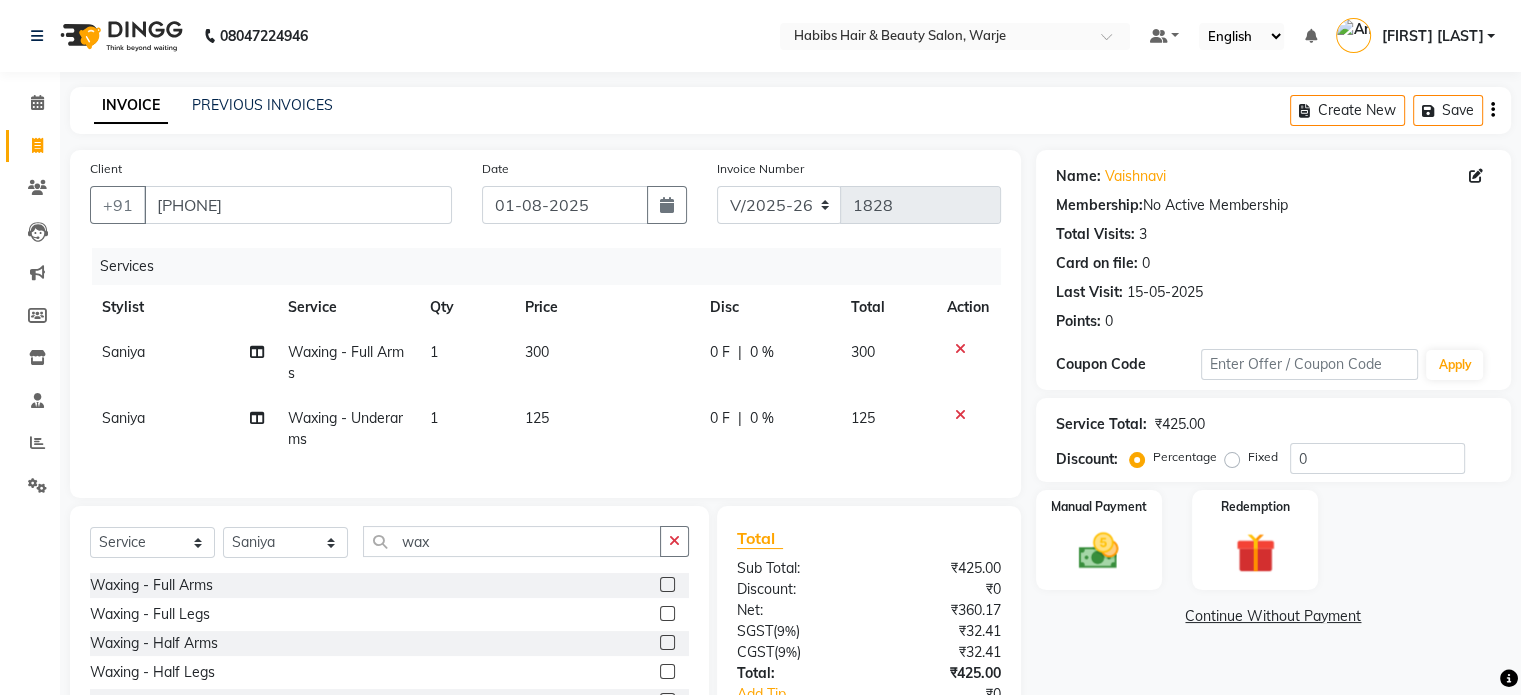 click on "125" 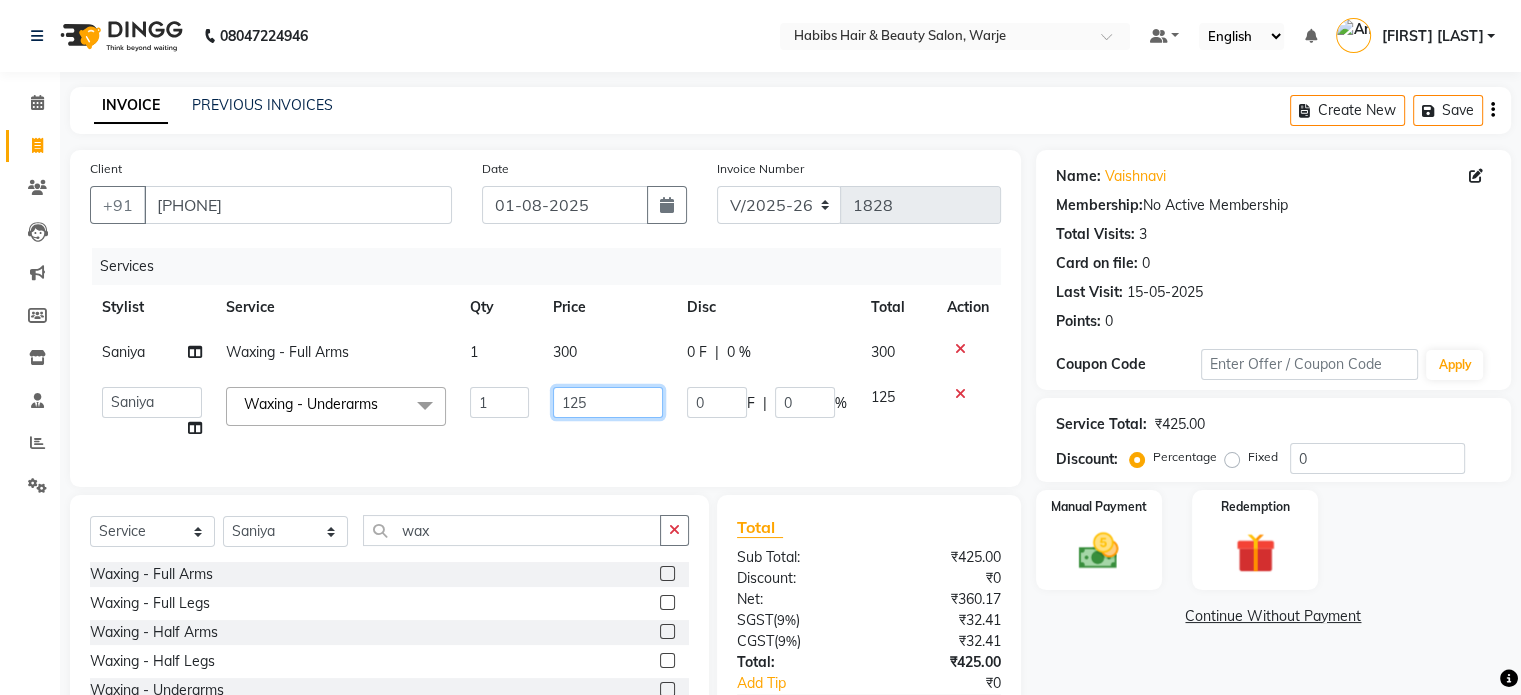 click on "125" 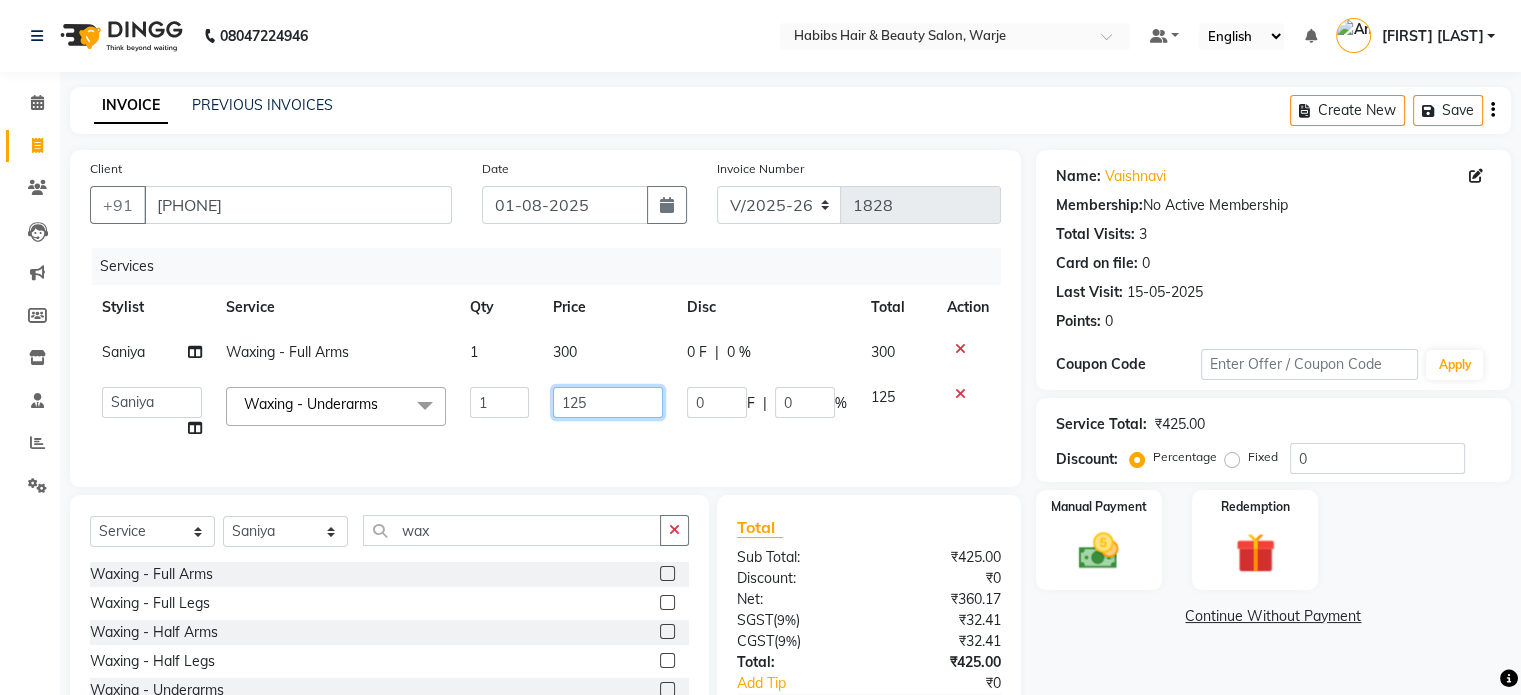 click on "125" 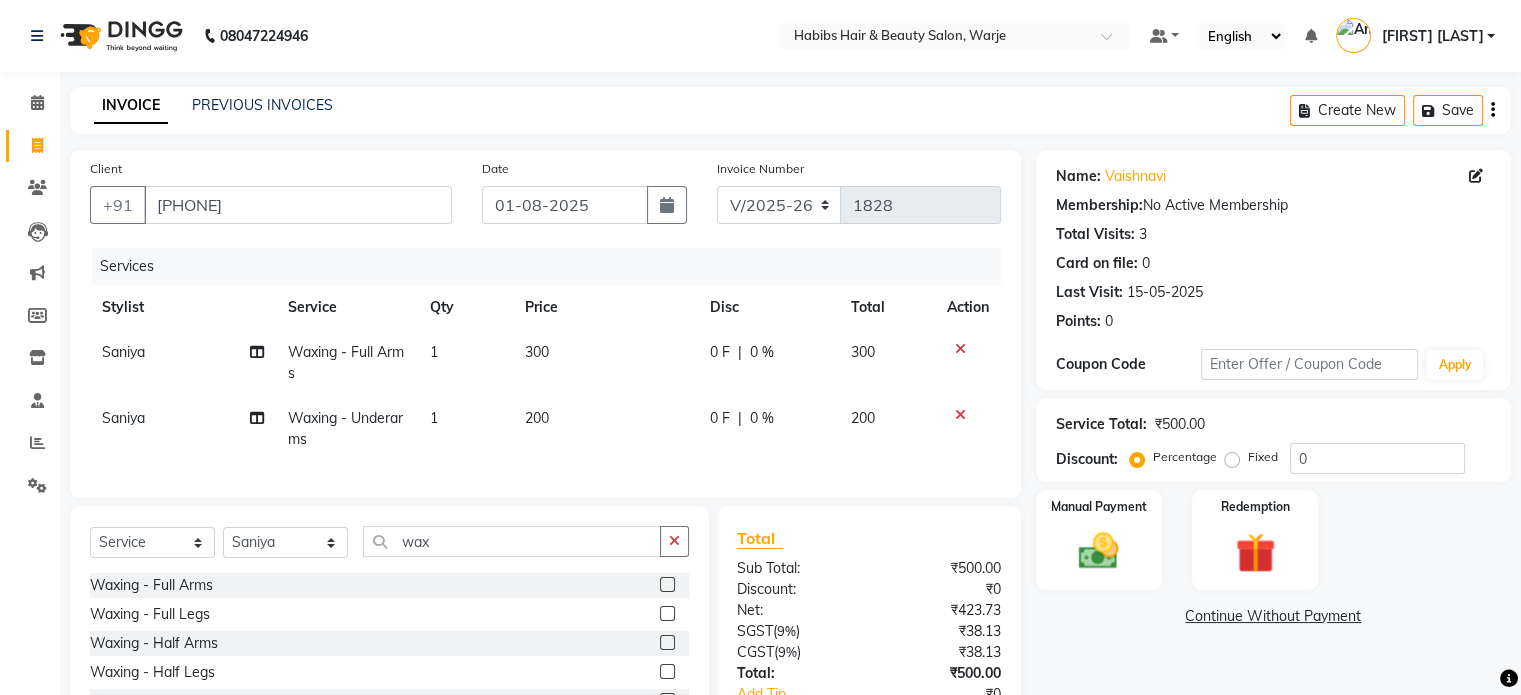 click on "200" 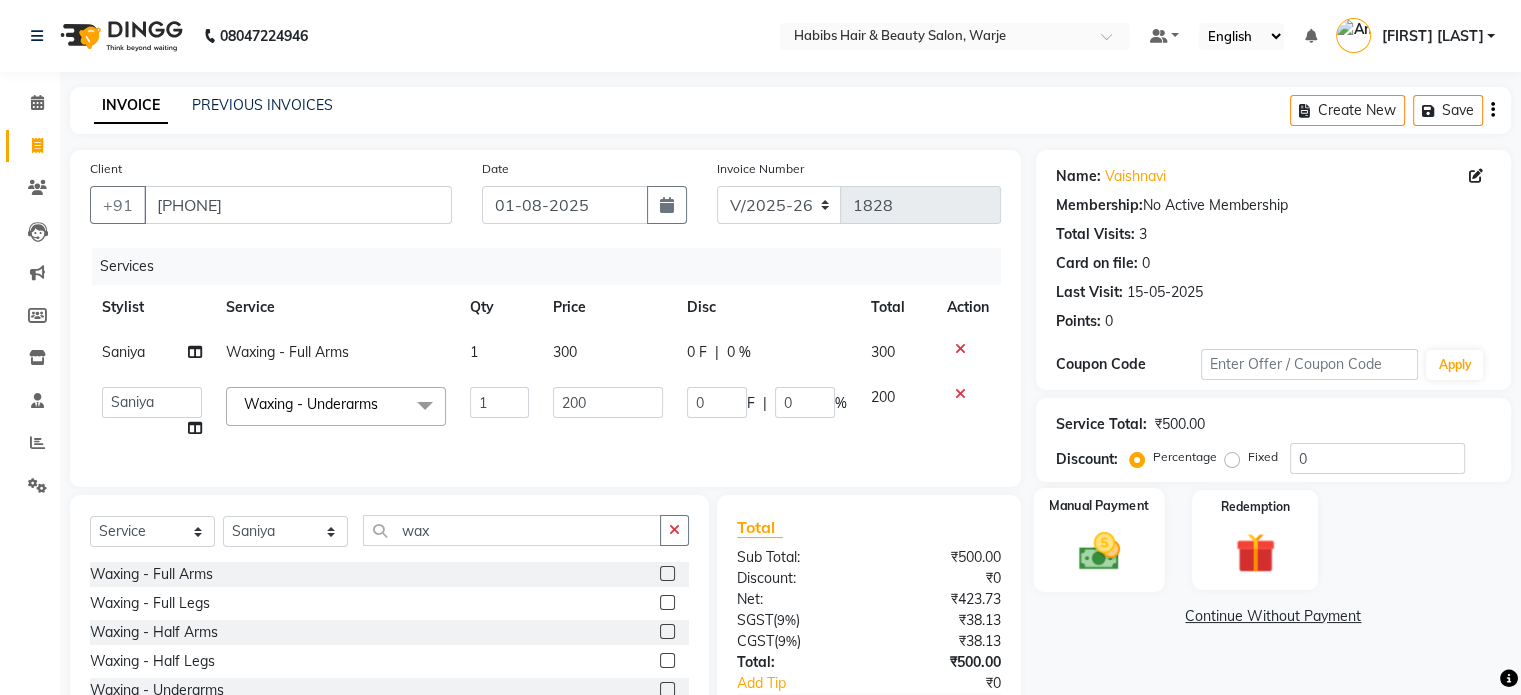click on "Manual Payment" 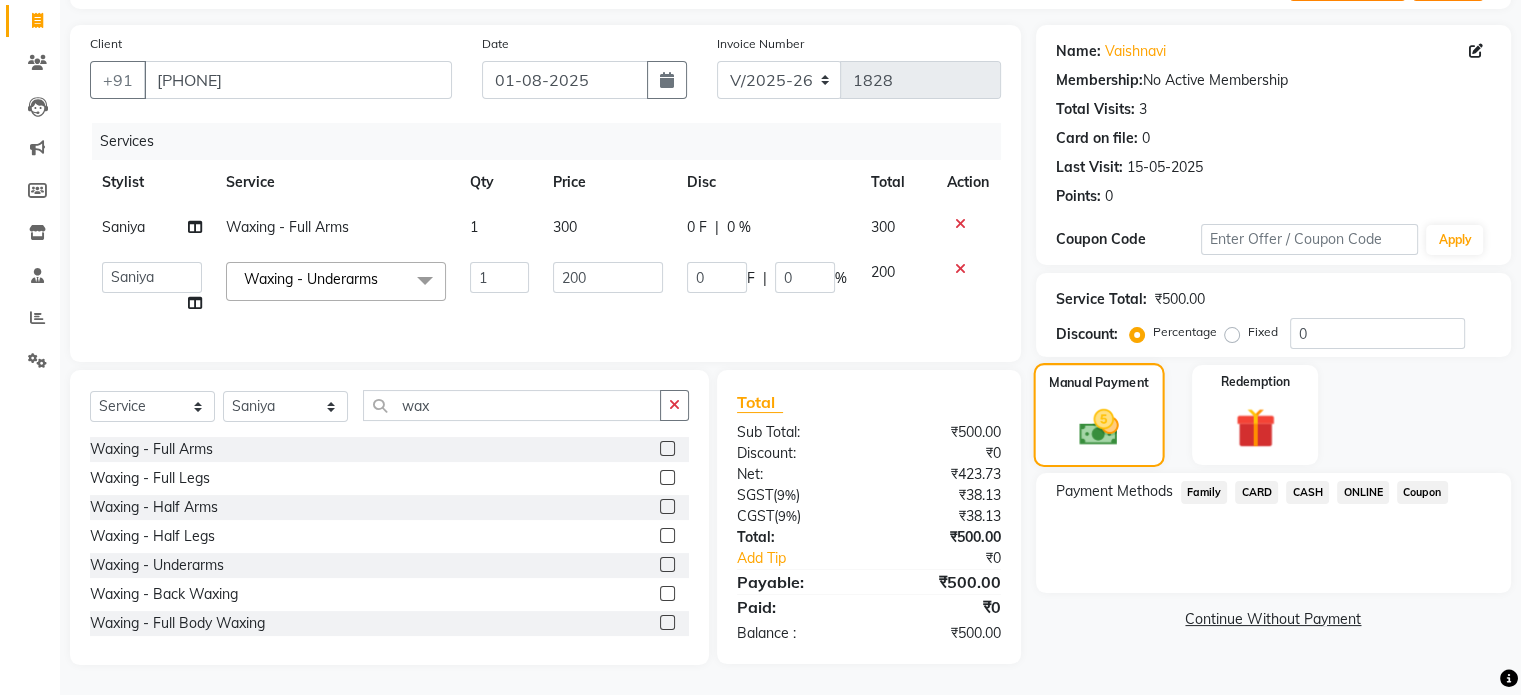 scroll, scrollTop: 130, scrollLeft: 0, axis: vertical 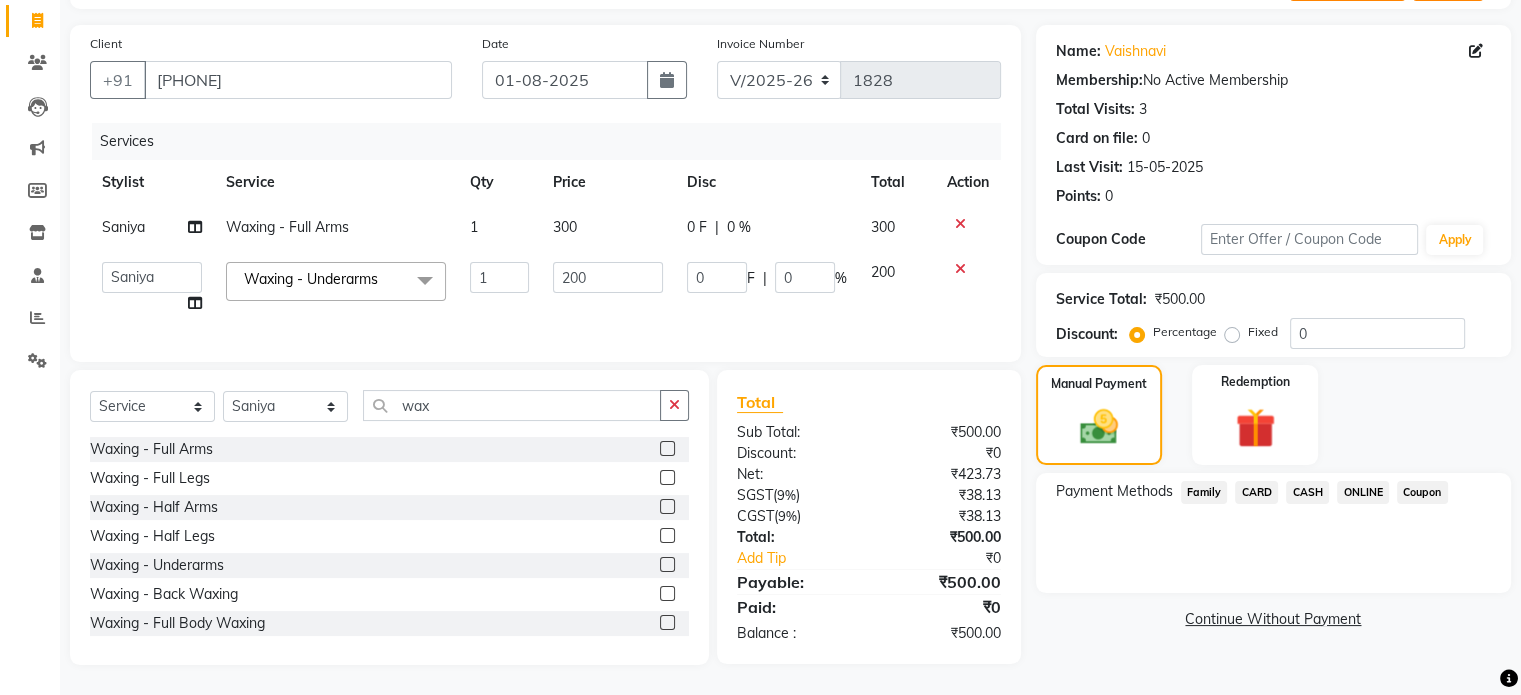 click on "ONLINE" 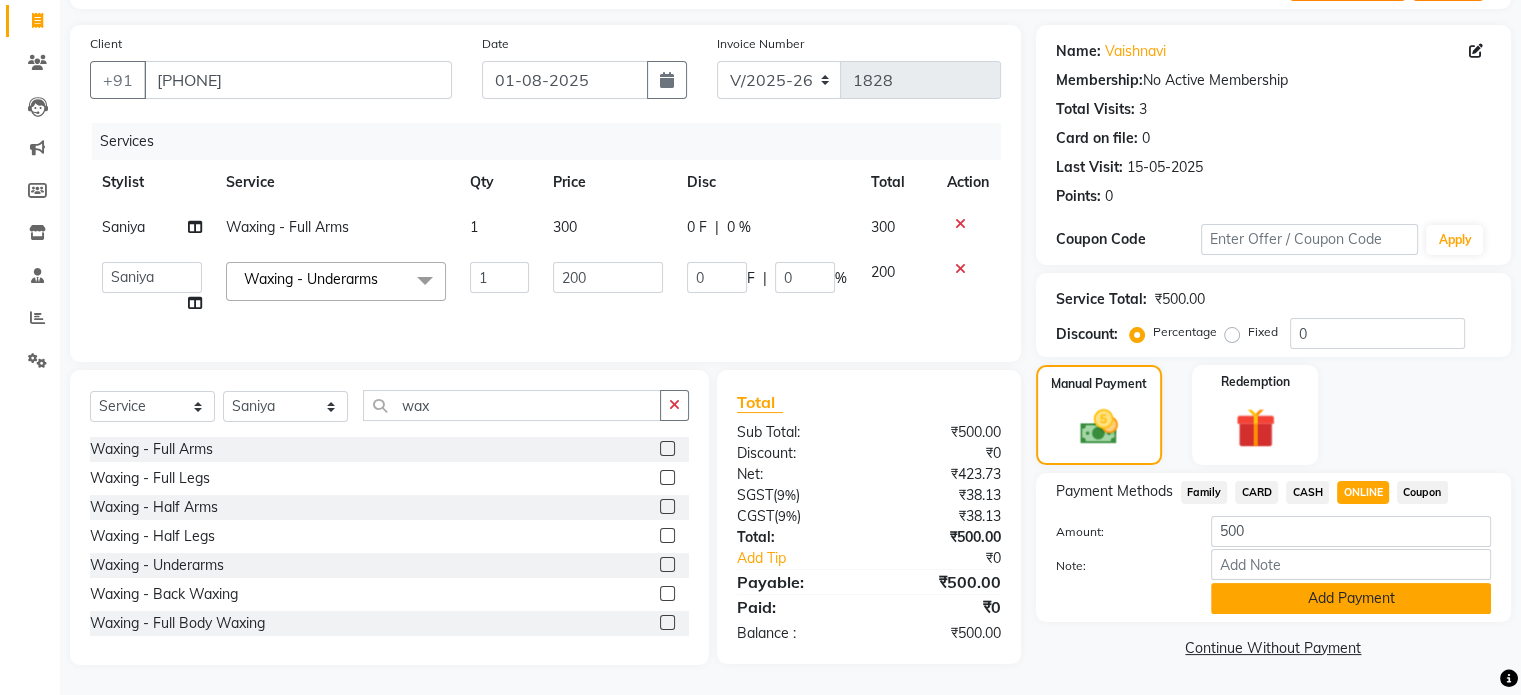 click on "Add Payment" 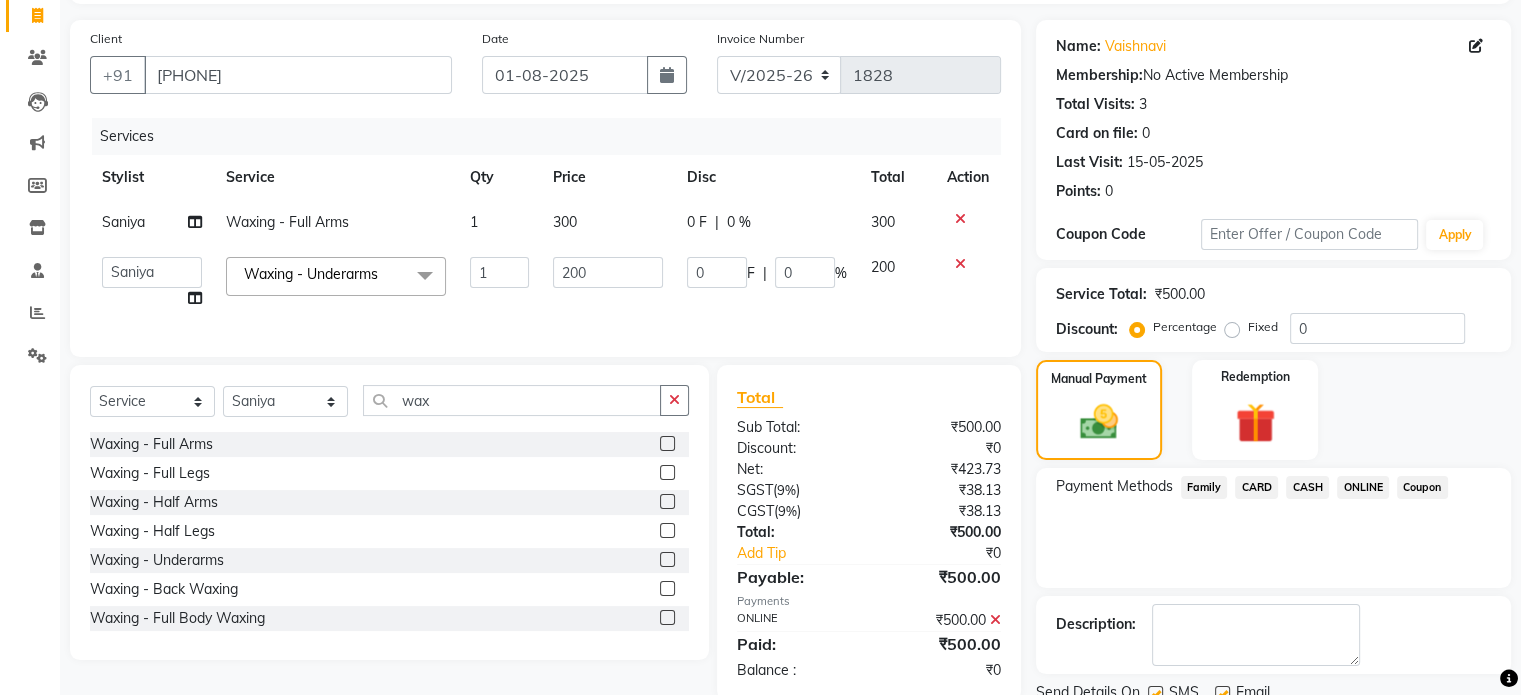scroll, scrollTop: 205, scrollLeft: 0, axis: vertical 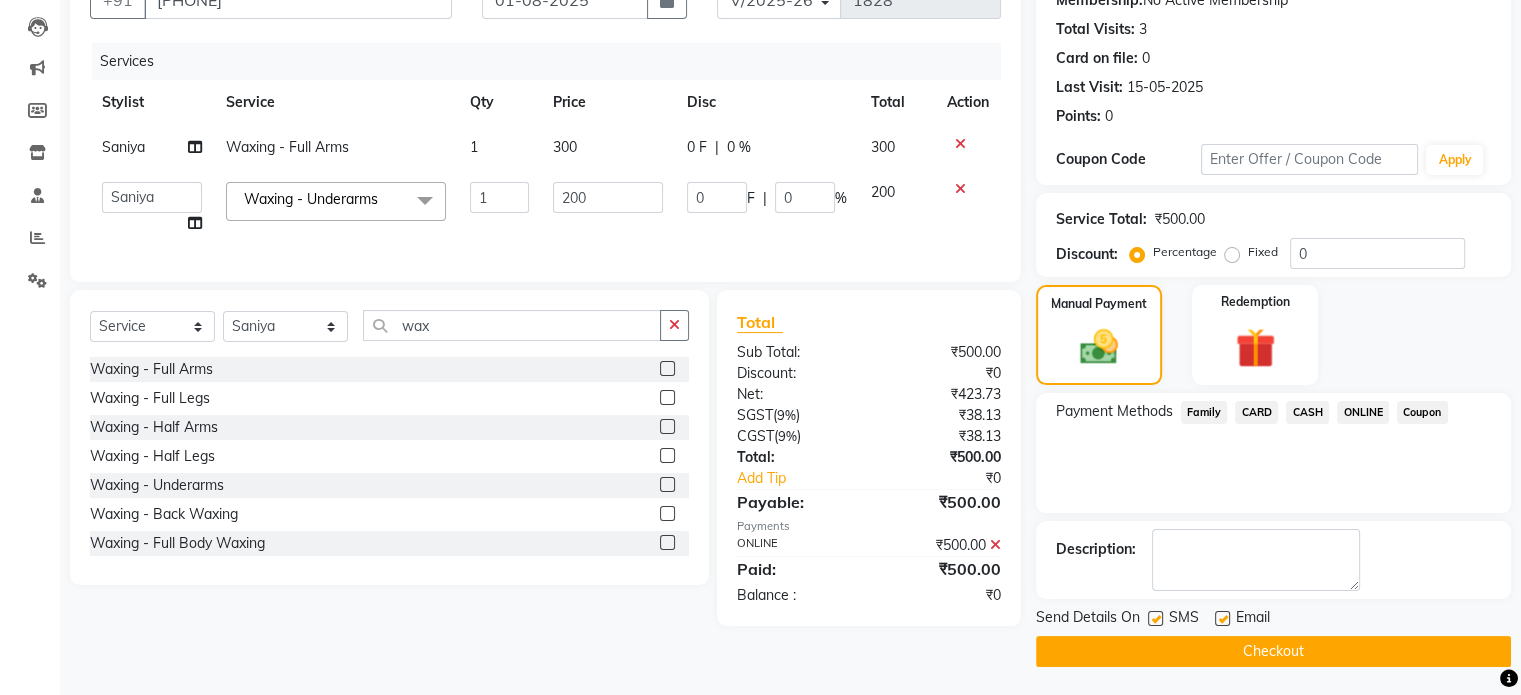 click on "Checkout" 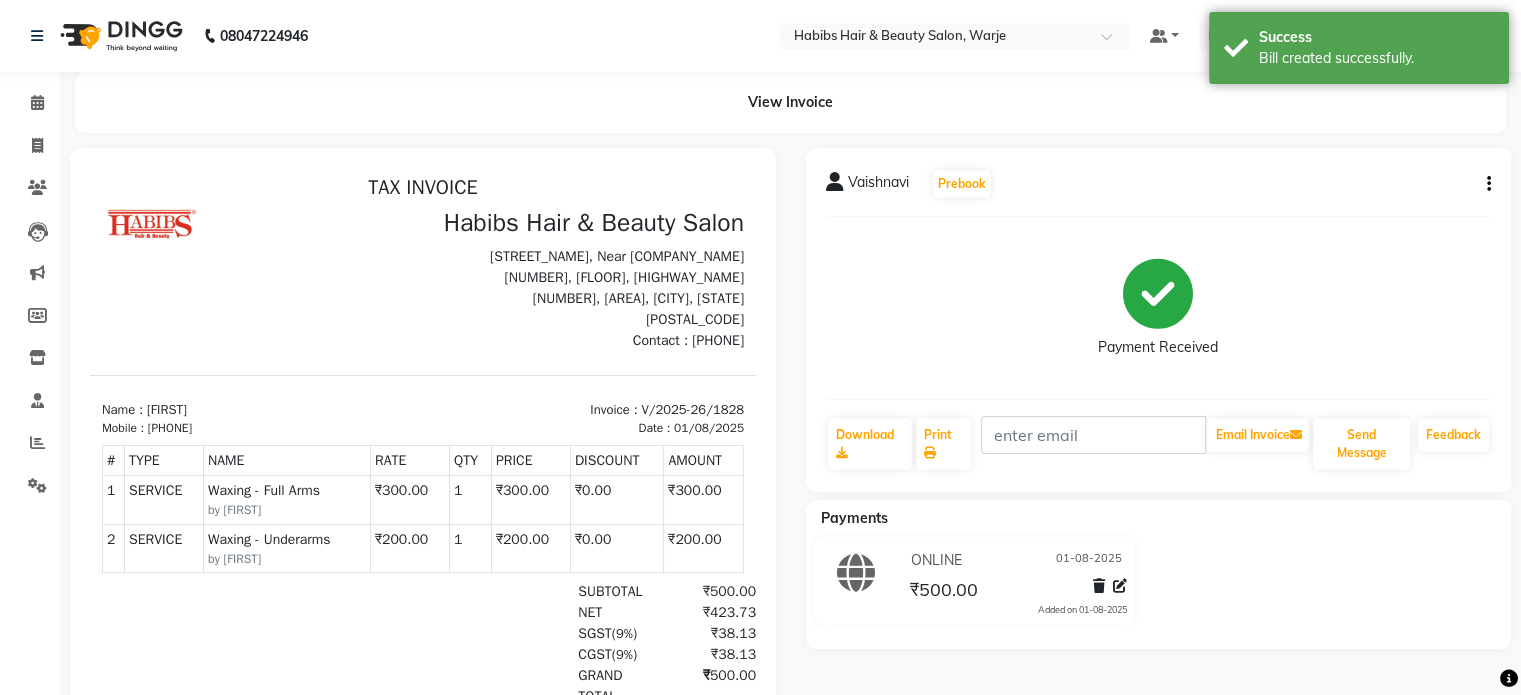 scroll, scrollTop: 0, scrollLeft: 0, axis: both 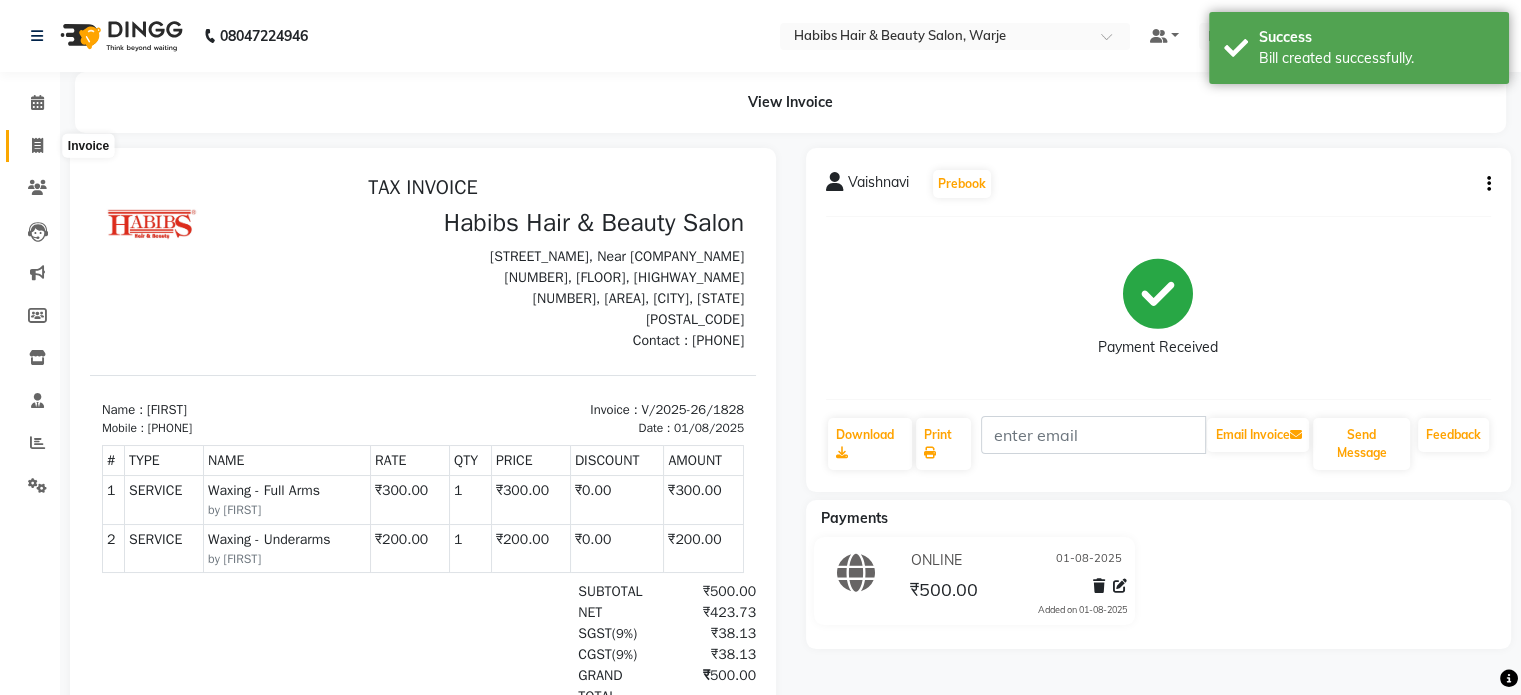 click 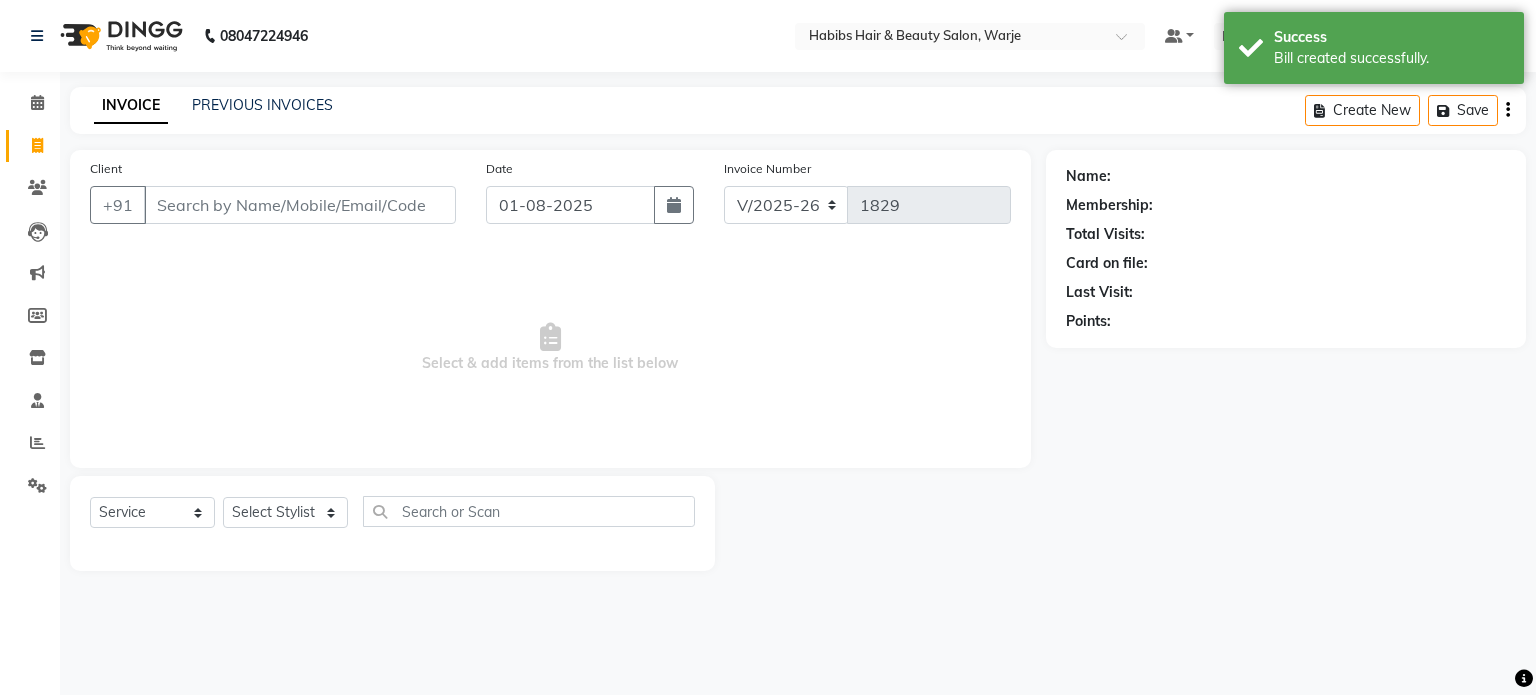 click on "Client" at bounding box center (300, 205) 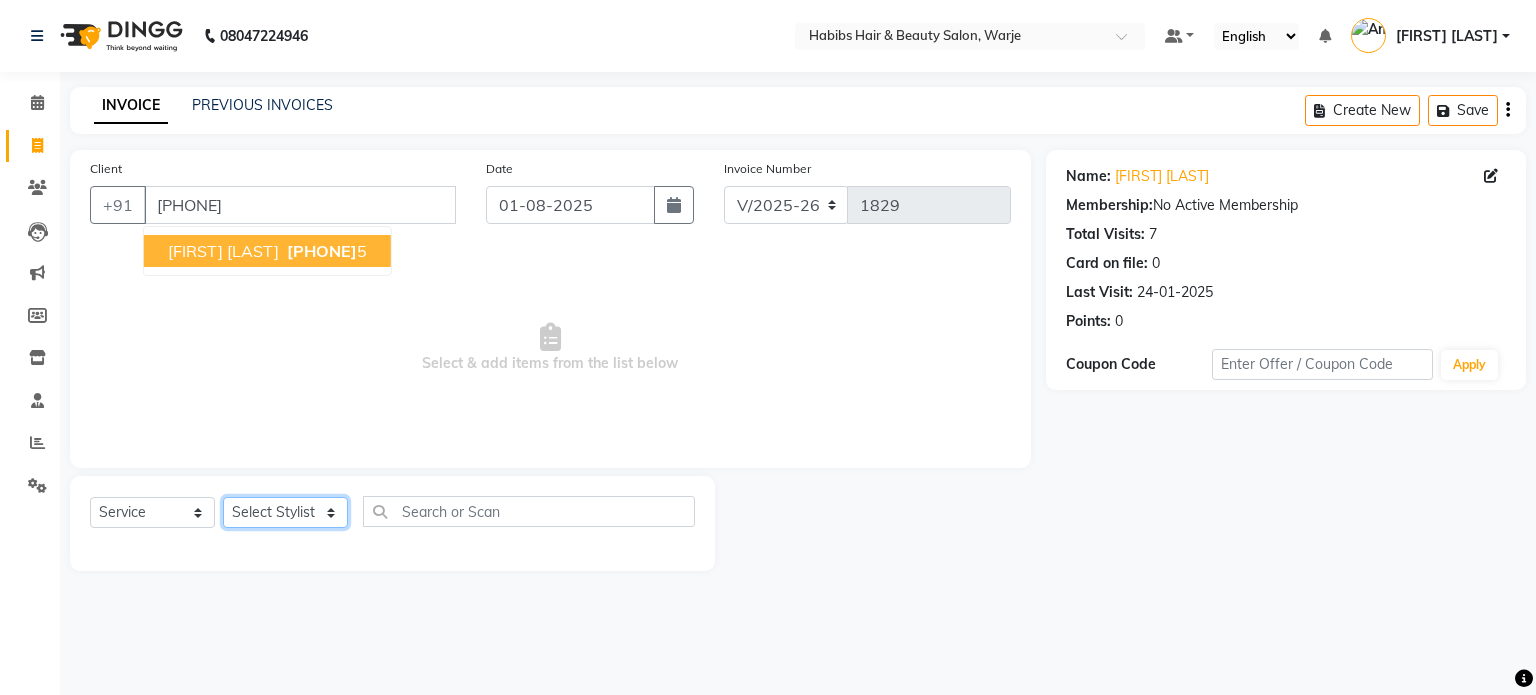 click on "Select Stylist Abhishek Akshay Amol Rathod JAYESH Mauli Ritik ruturaj Saniya  sayali (manager) shreyash shubham Swapnil" 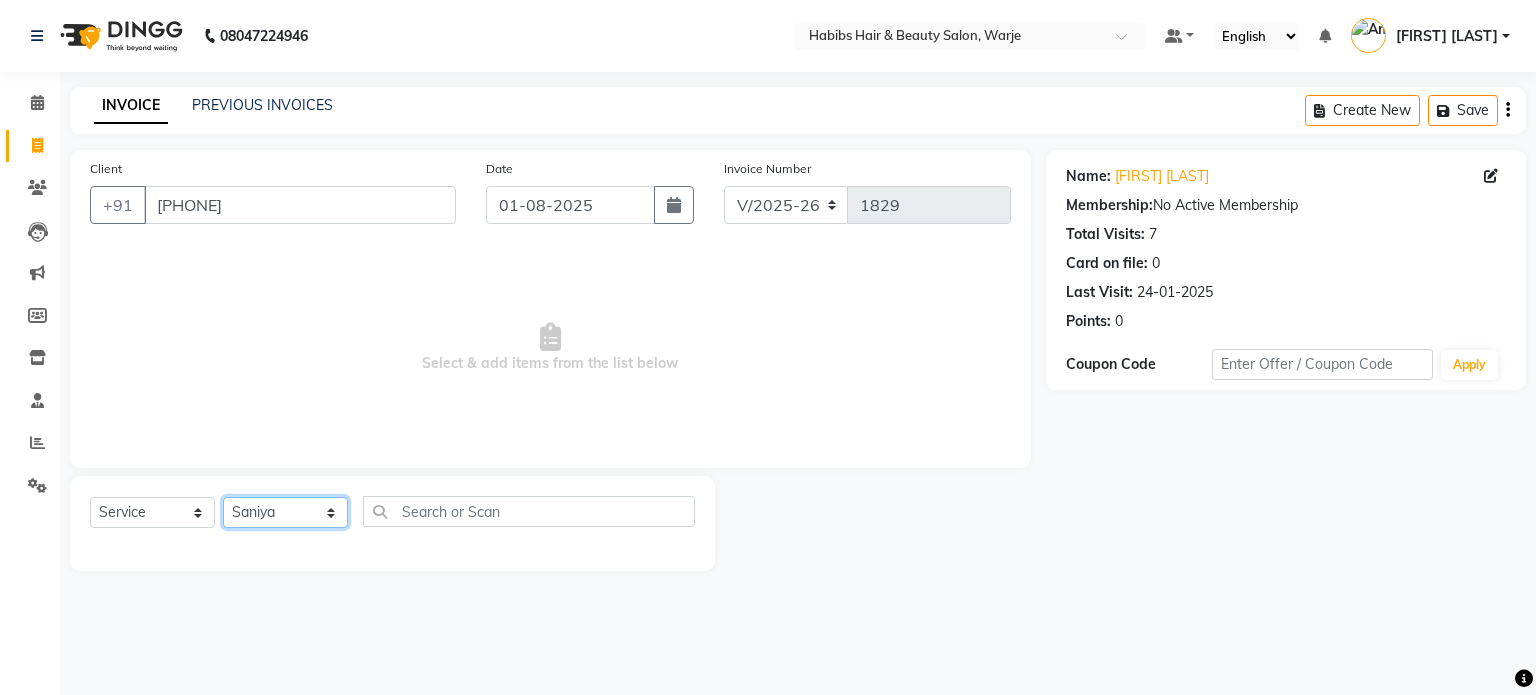 click on "Select Stylist Abhishek Akshay Amol Rathod JAYESH Mauli Ritik ruturaj Saniya  sayali (manager) shreyash shubham Swapnil" 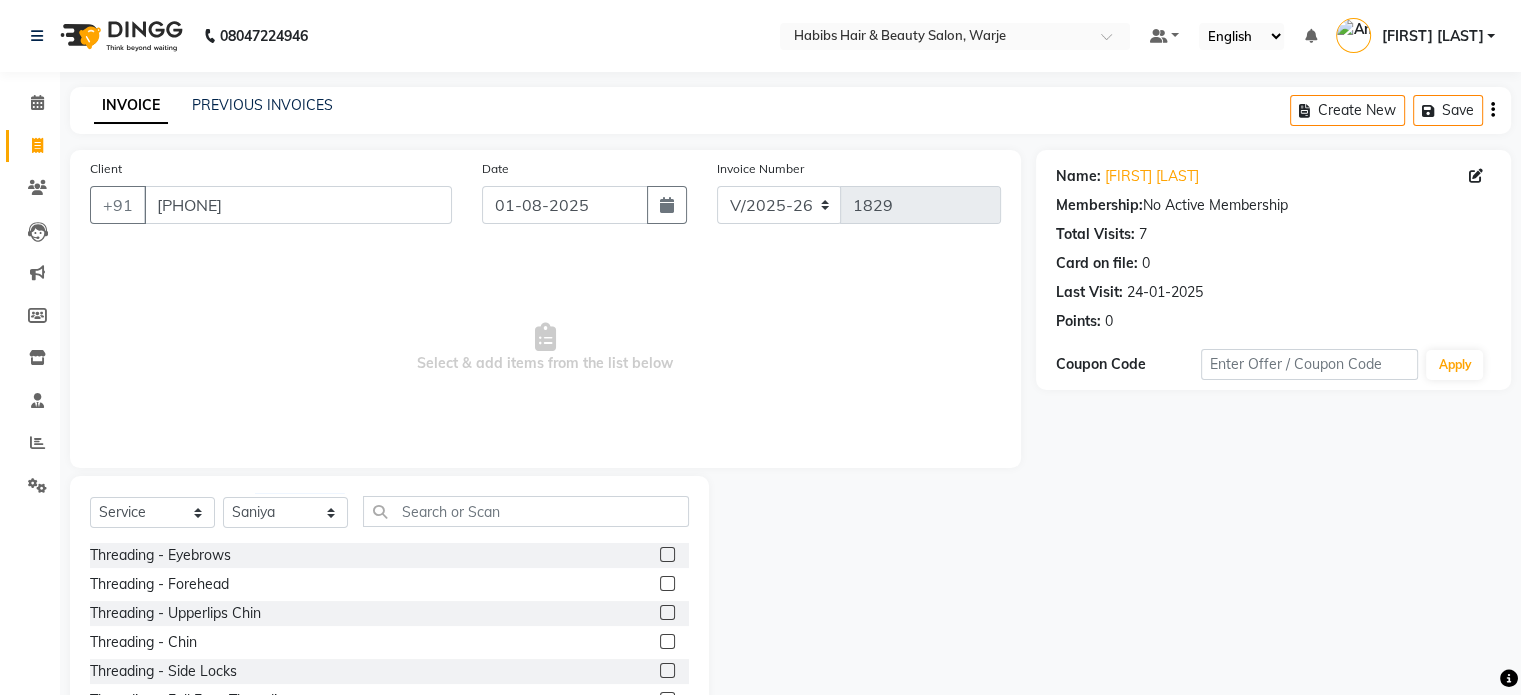 click 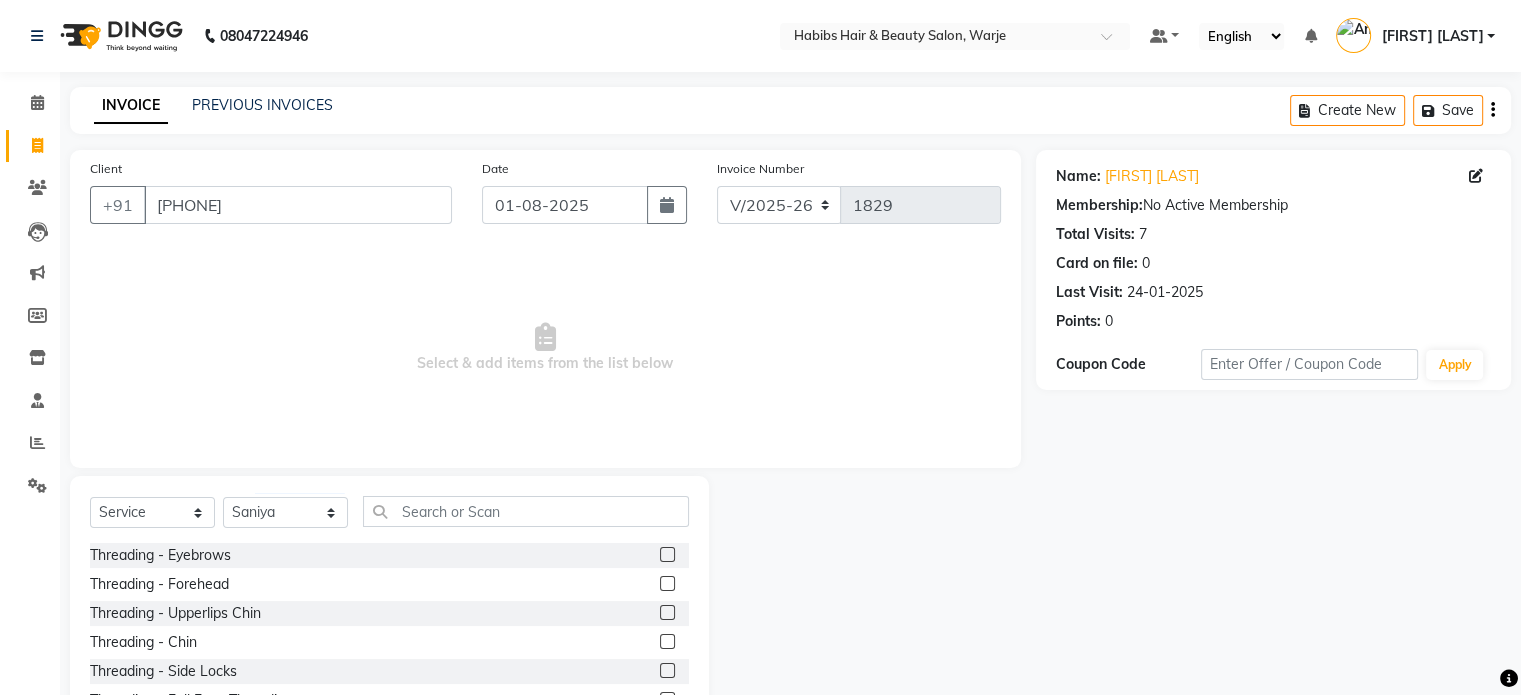 click at bounding box center (666, 555) 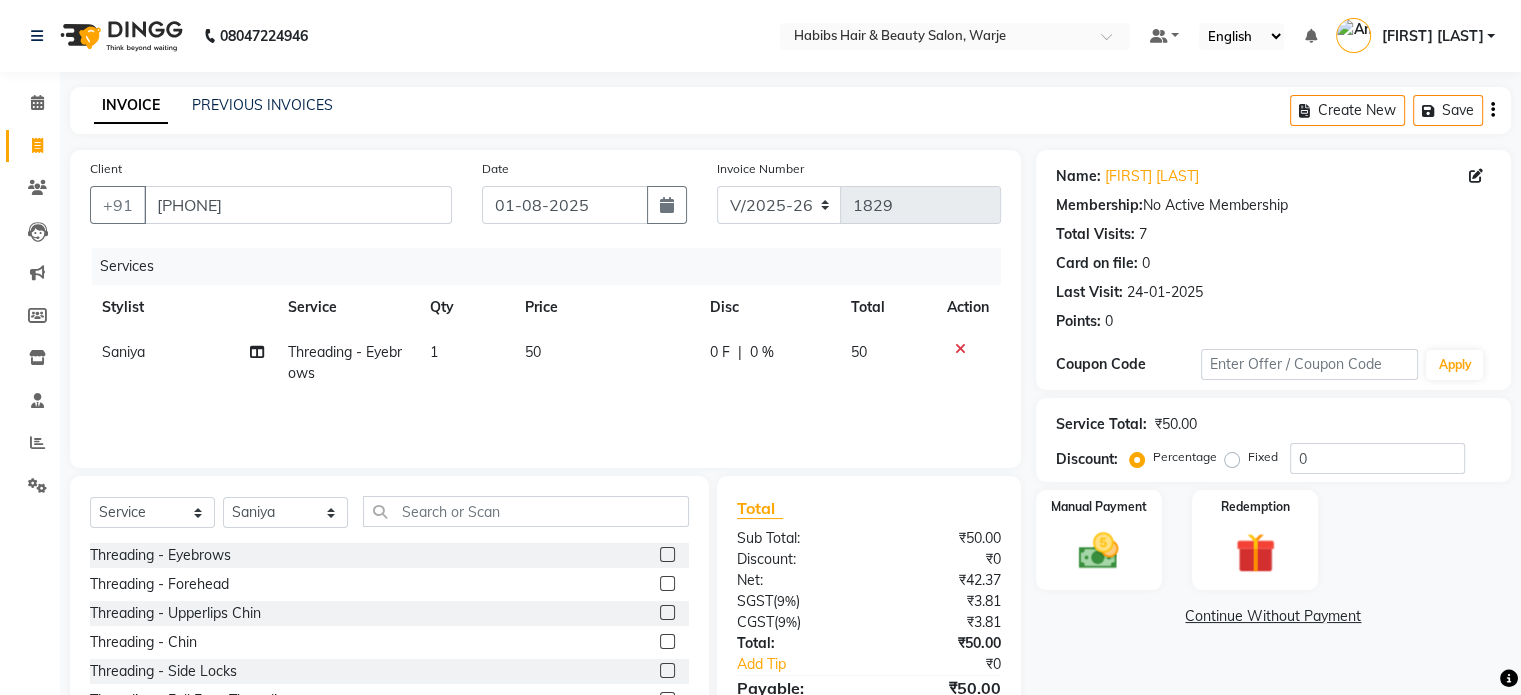 click 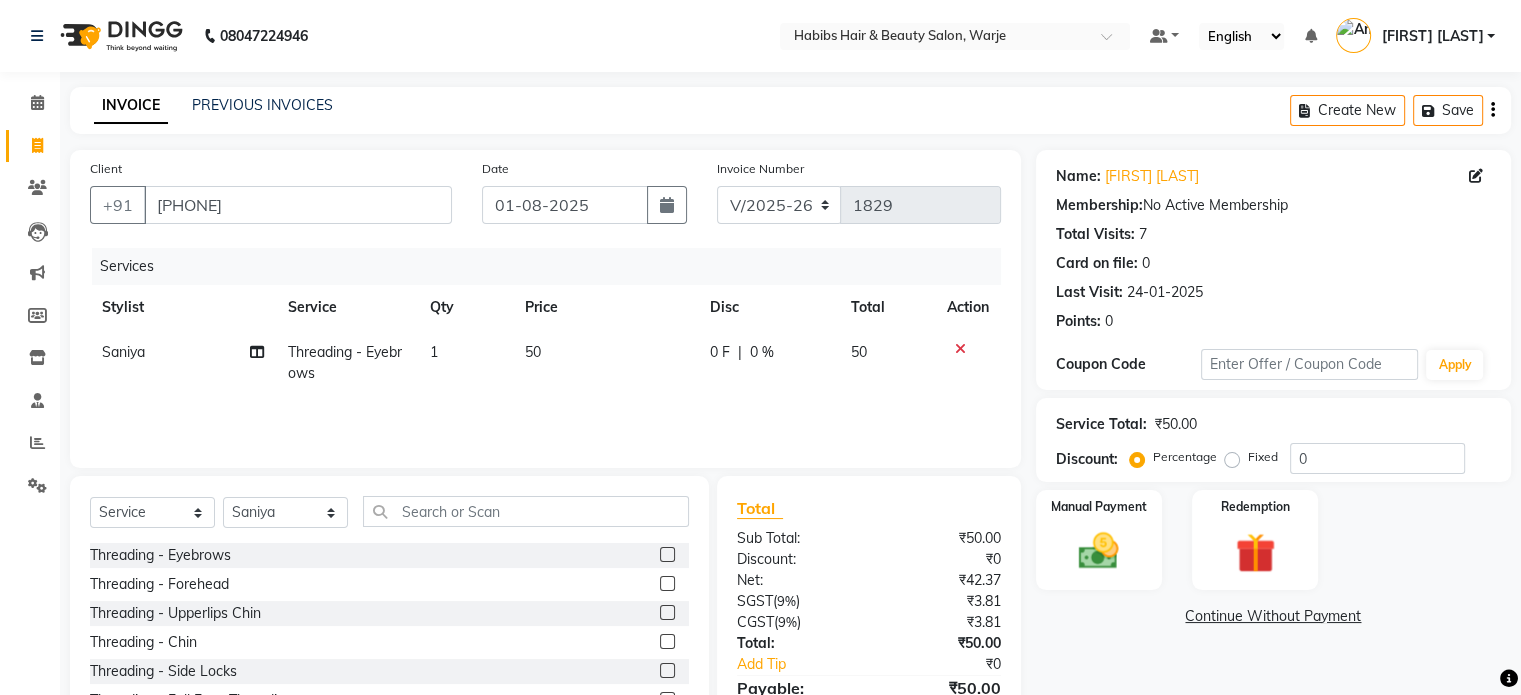 click at bounding box center (666, 555) 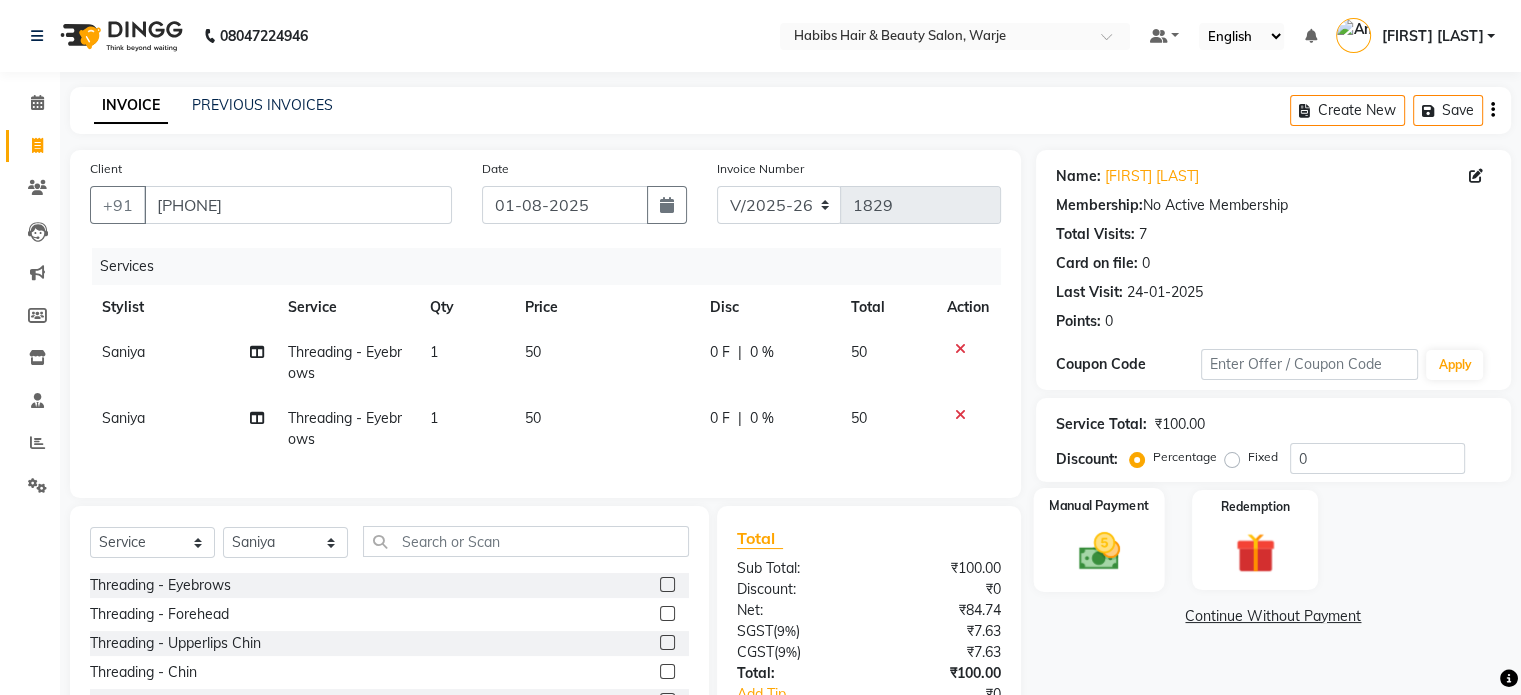 click on "Manual Payment" 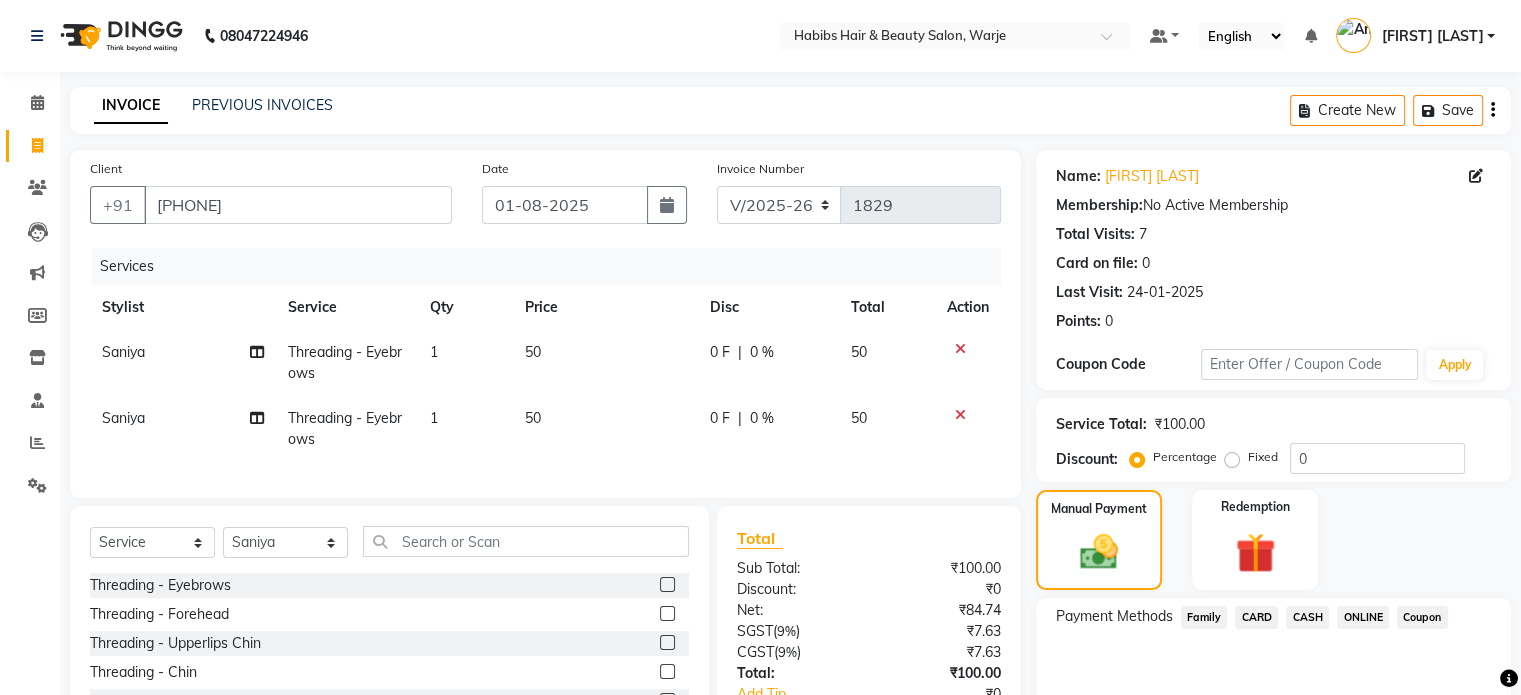 click on "ONLINE" 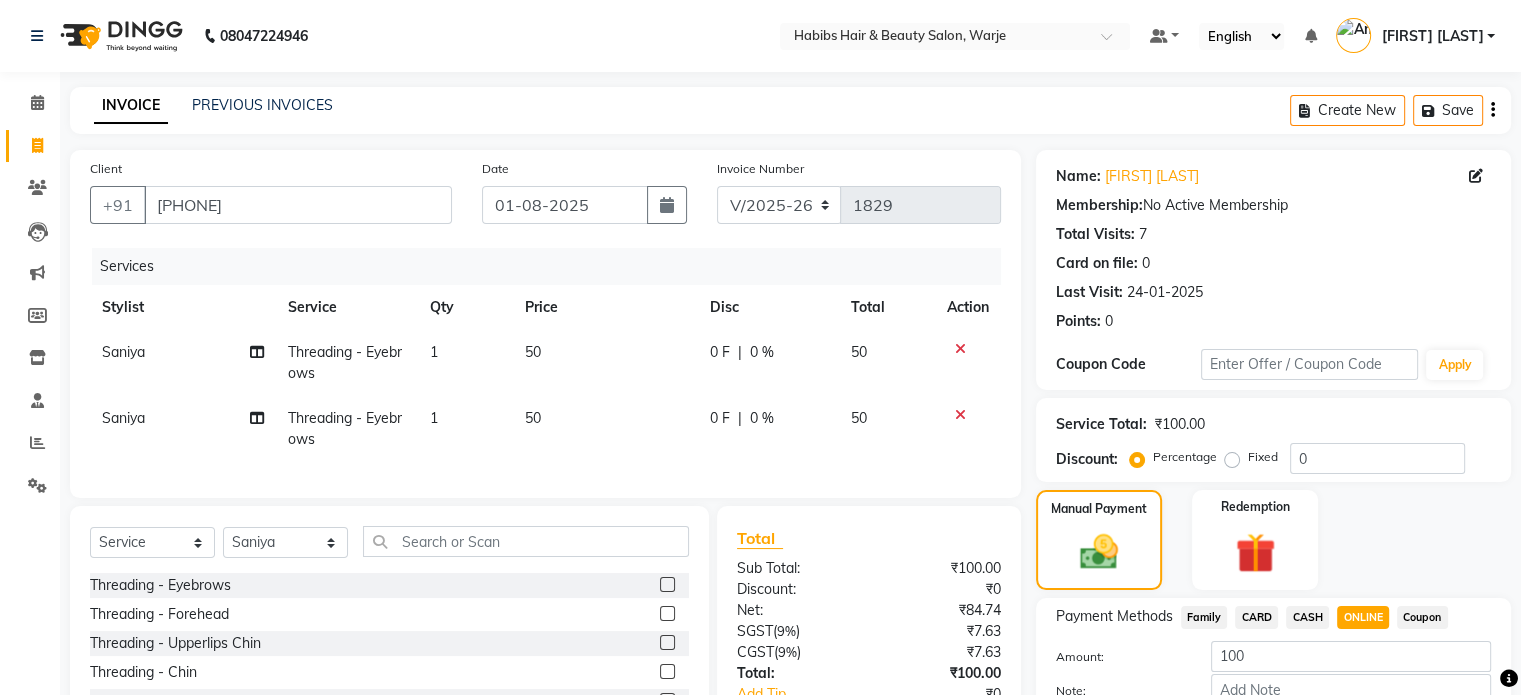 scroll, scrollTop: 152, scrollLeft: 0, axis: vertical 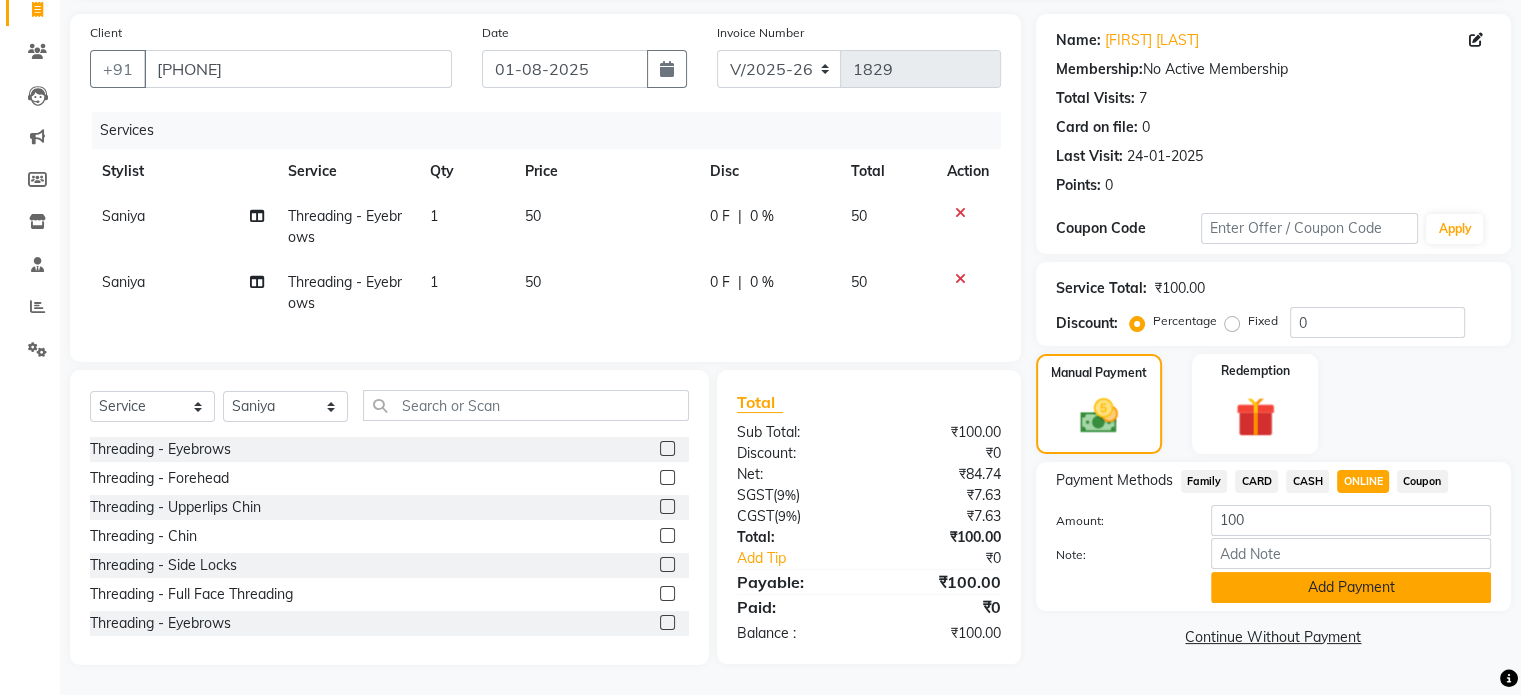click on "Add Payment" 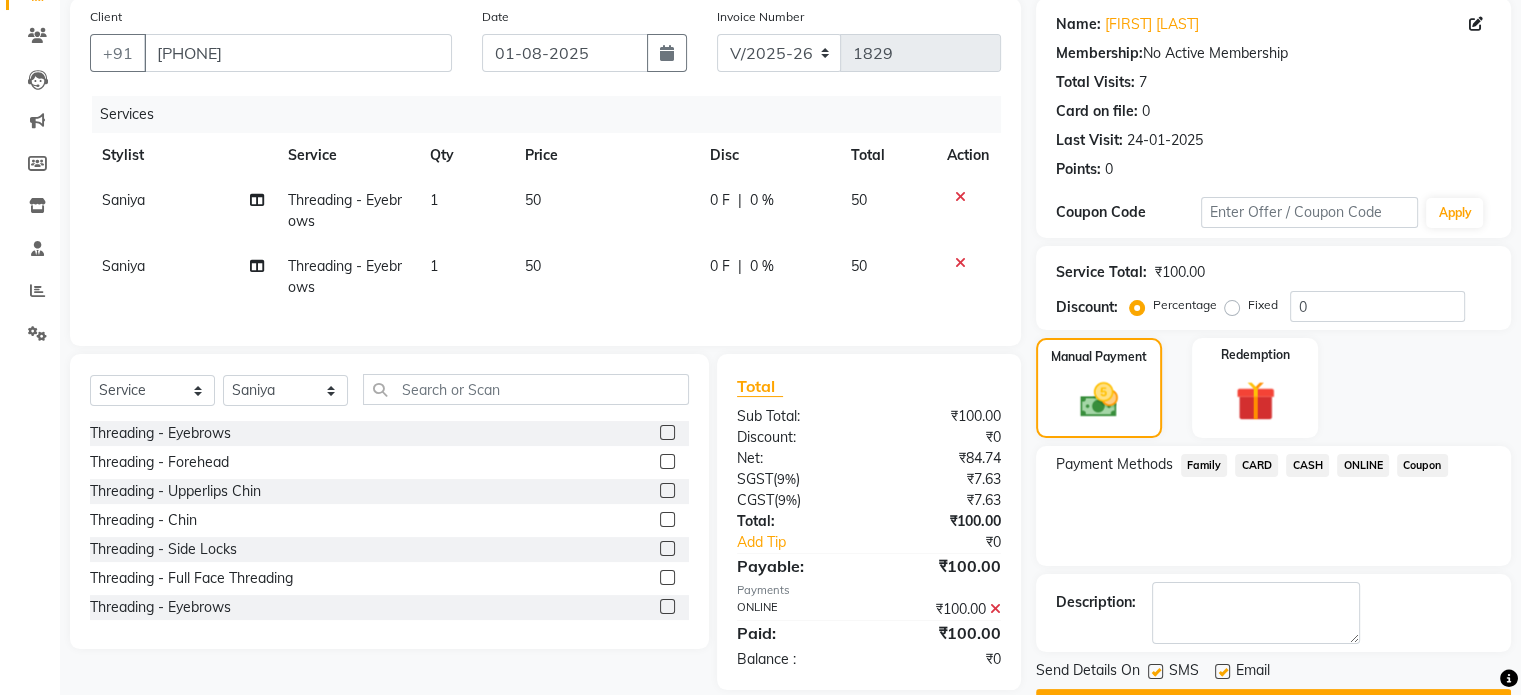 scroll, scrollTop: 205, scrollLeft: 0, axis: vertical 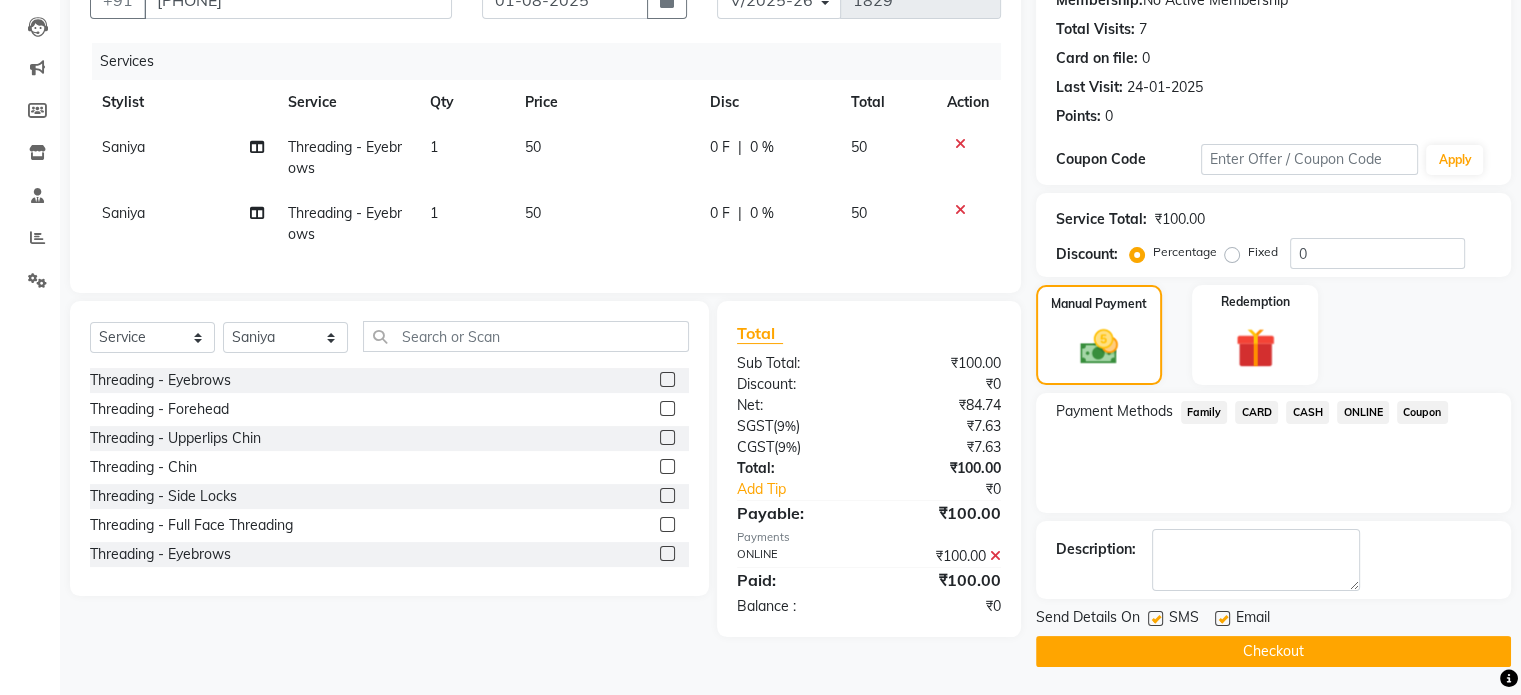 click on "Checkout" 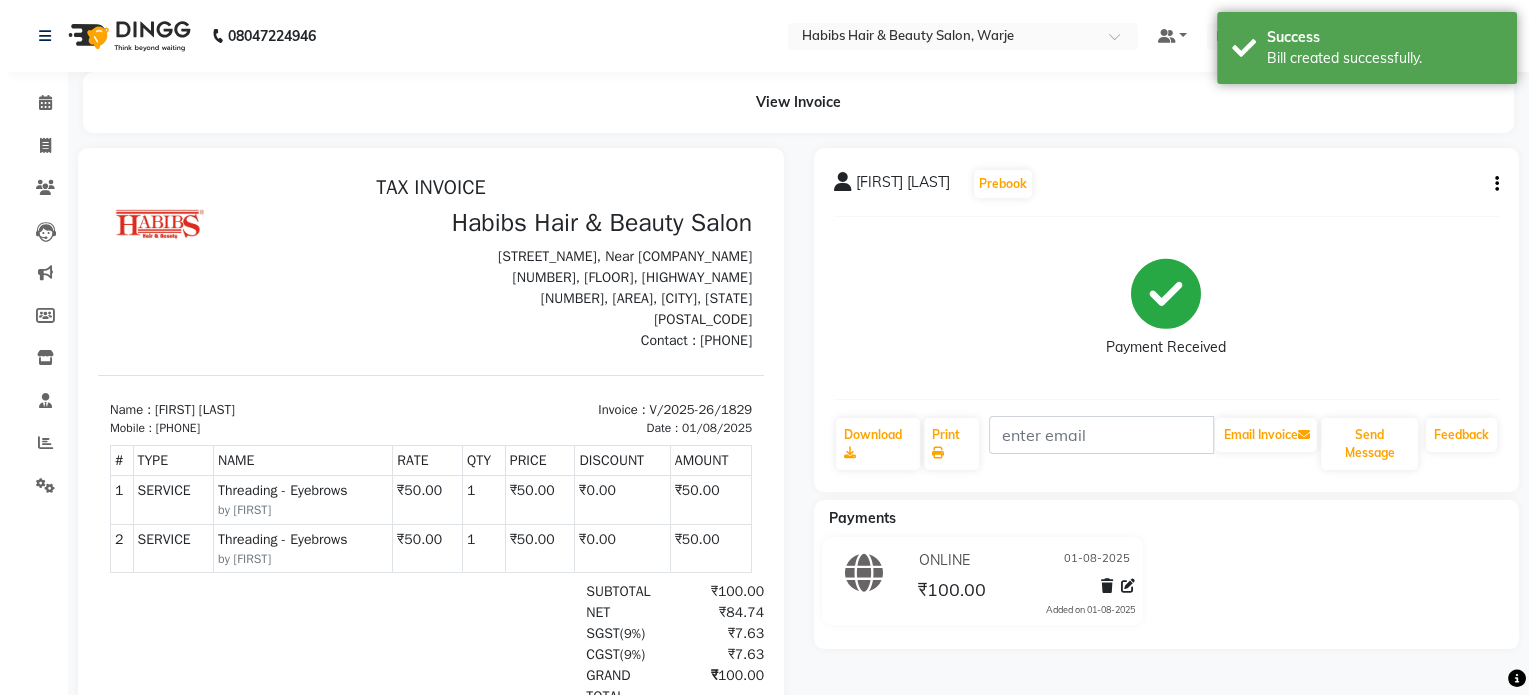 scroll, scrollTop: 0, scrollLeft: 0, axis: both 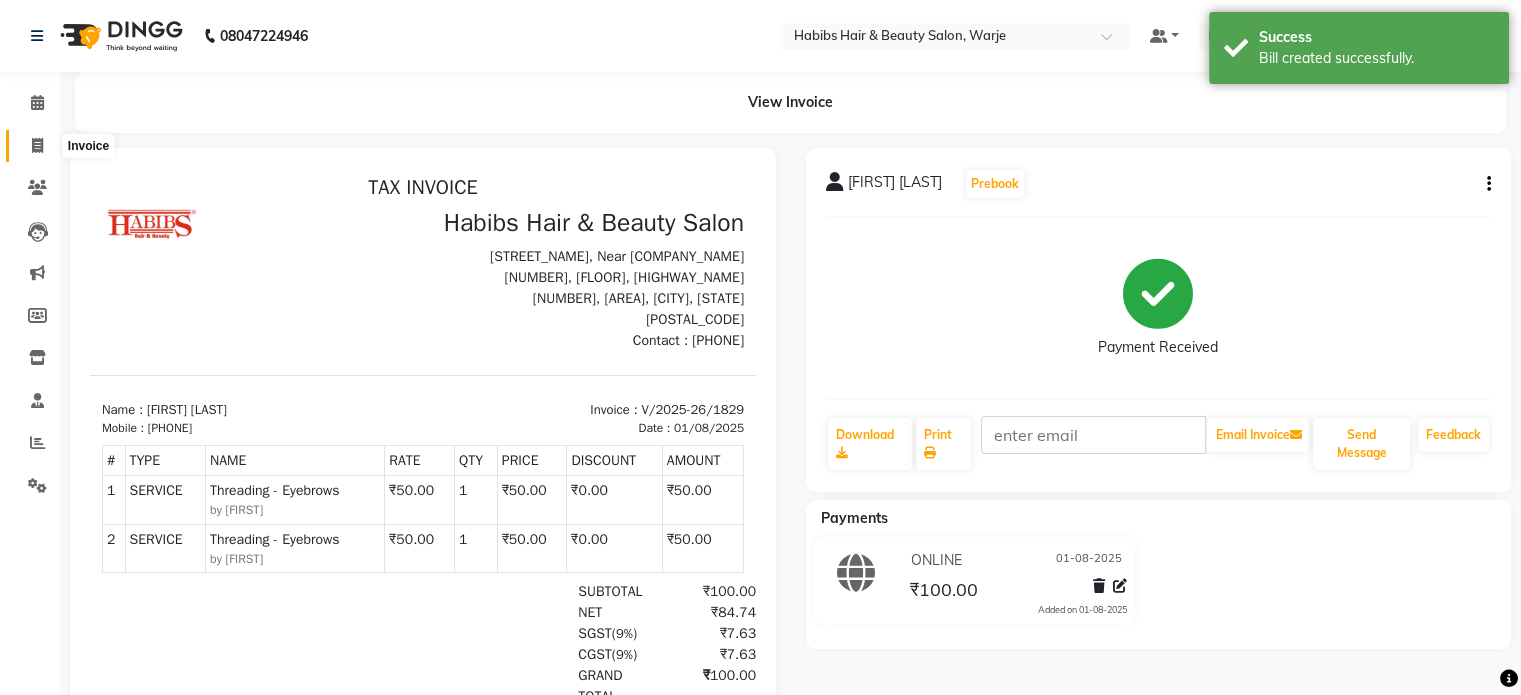 click 